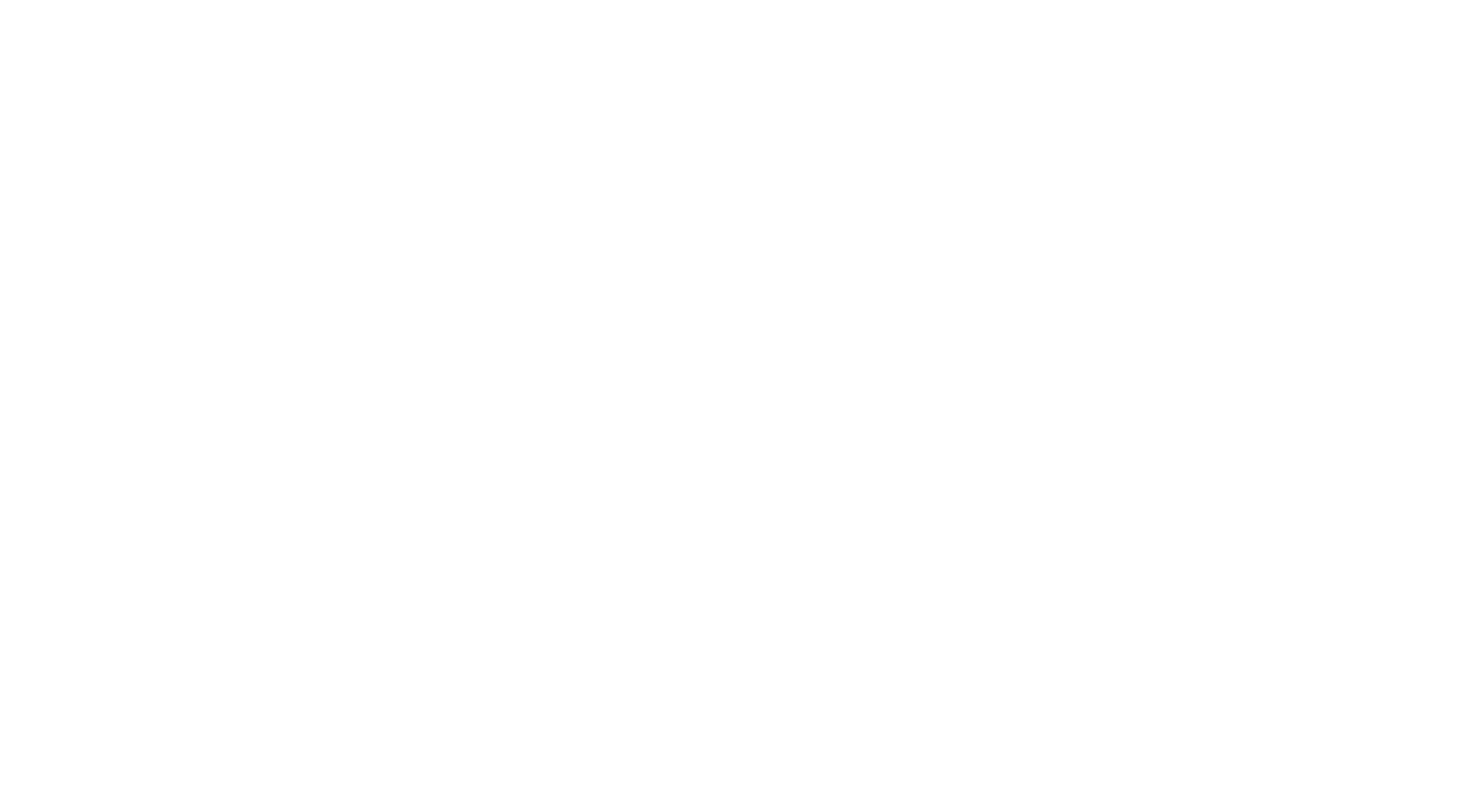 scroll, scrollTop: 0, scrollLeft: 0, axis: both 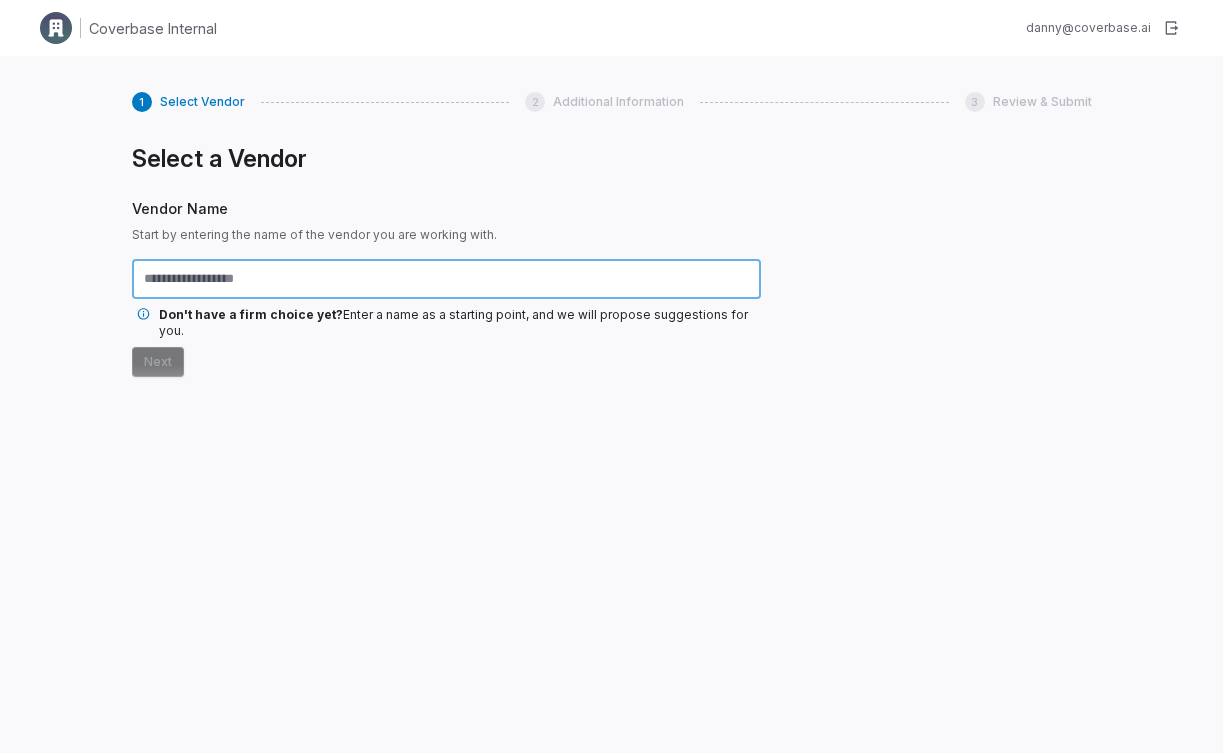 click at bounding box center [446, 279] 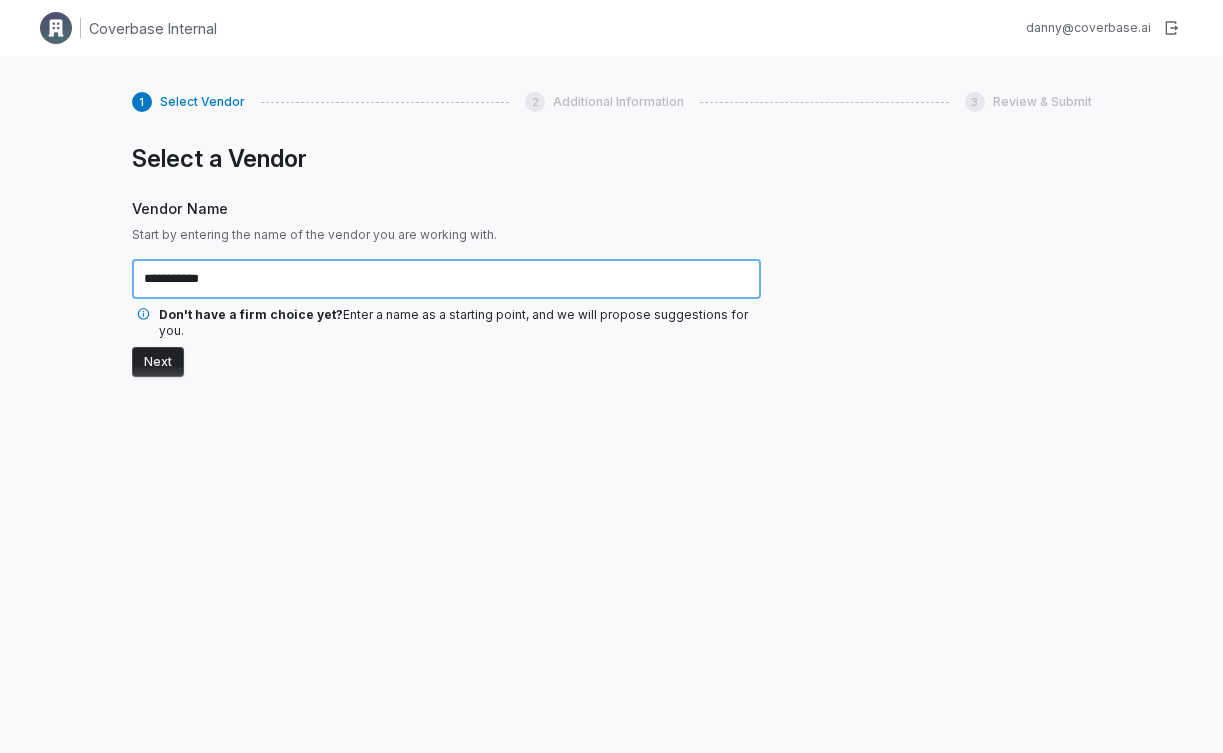 type on "**********" 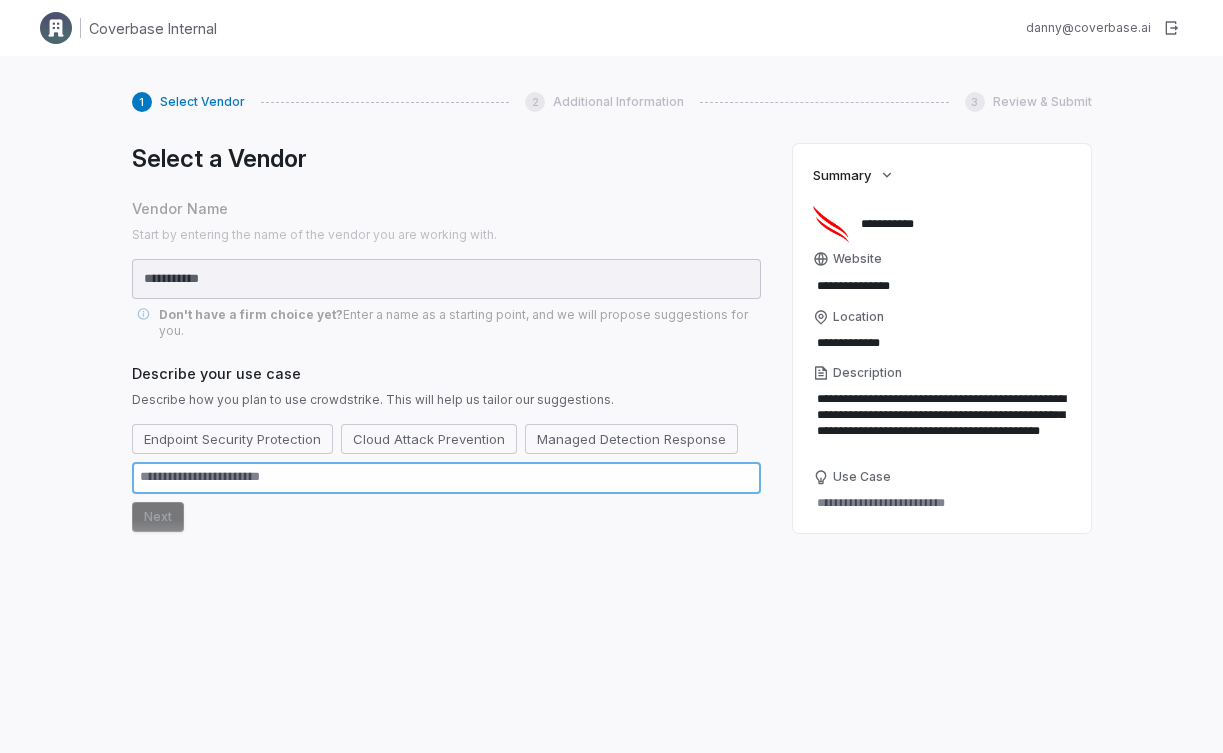 click at bounding box center (446, 478) 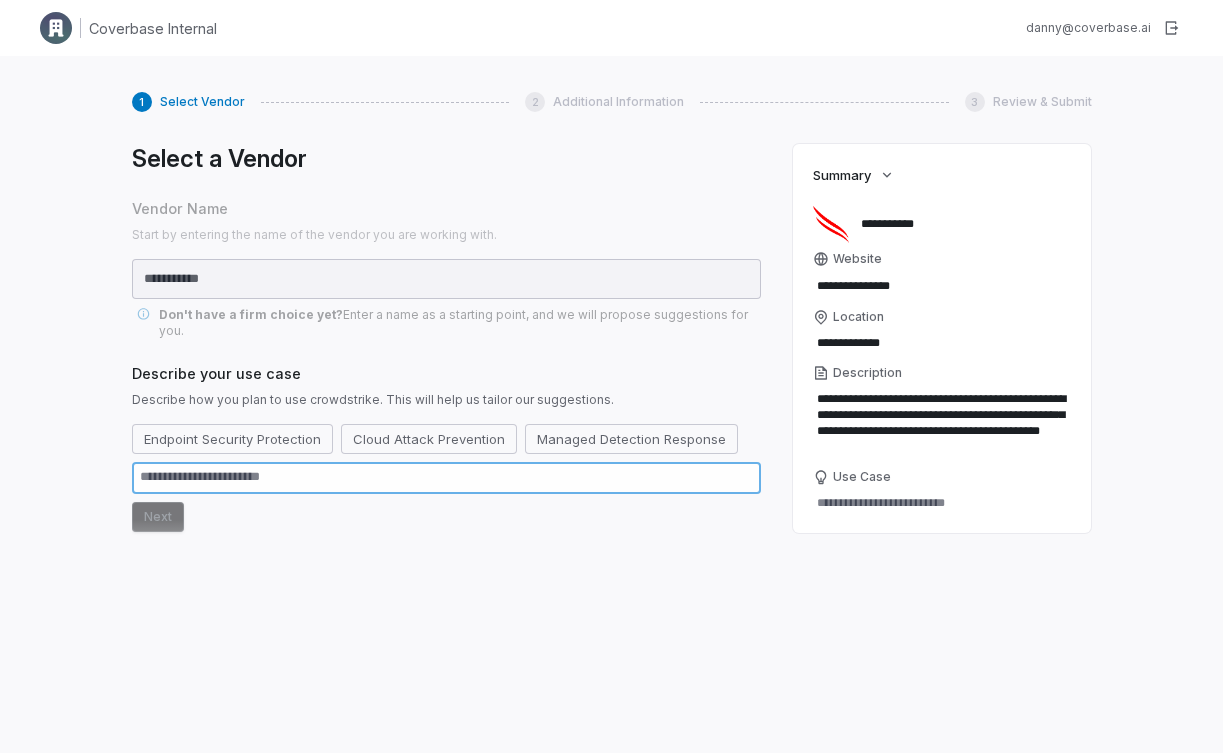 type on "*" 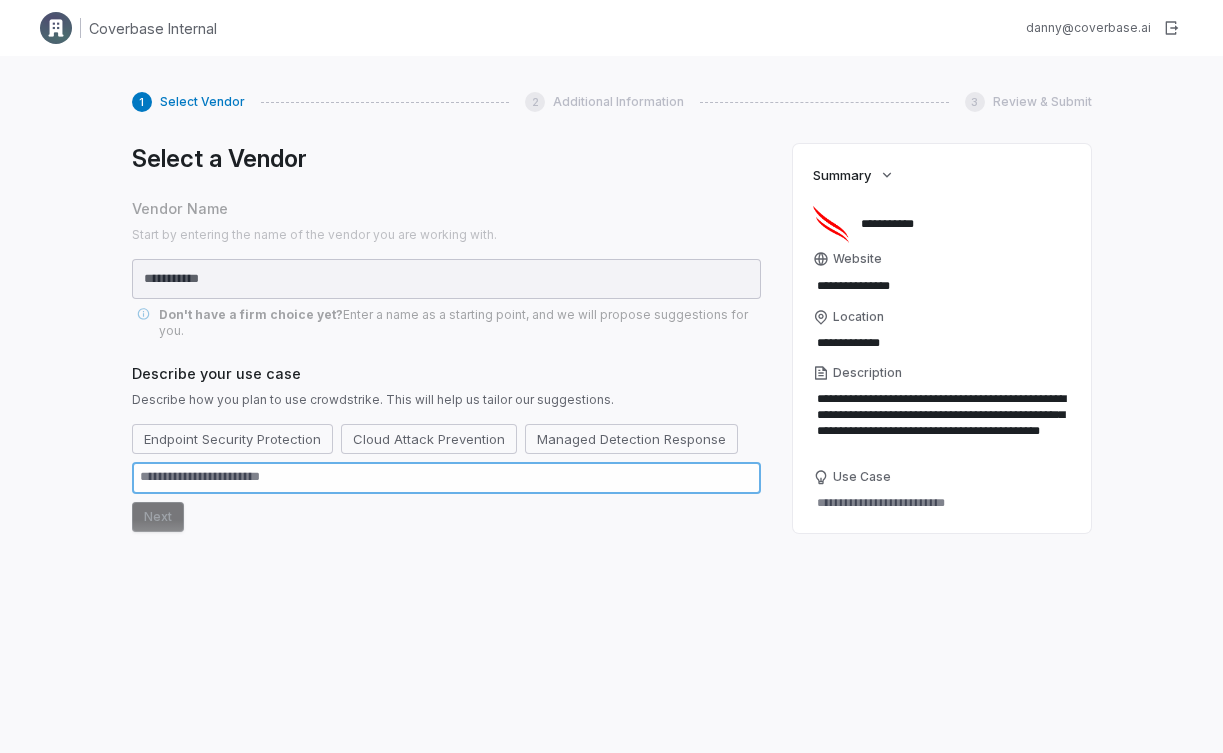 type on "*" 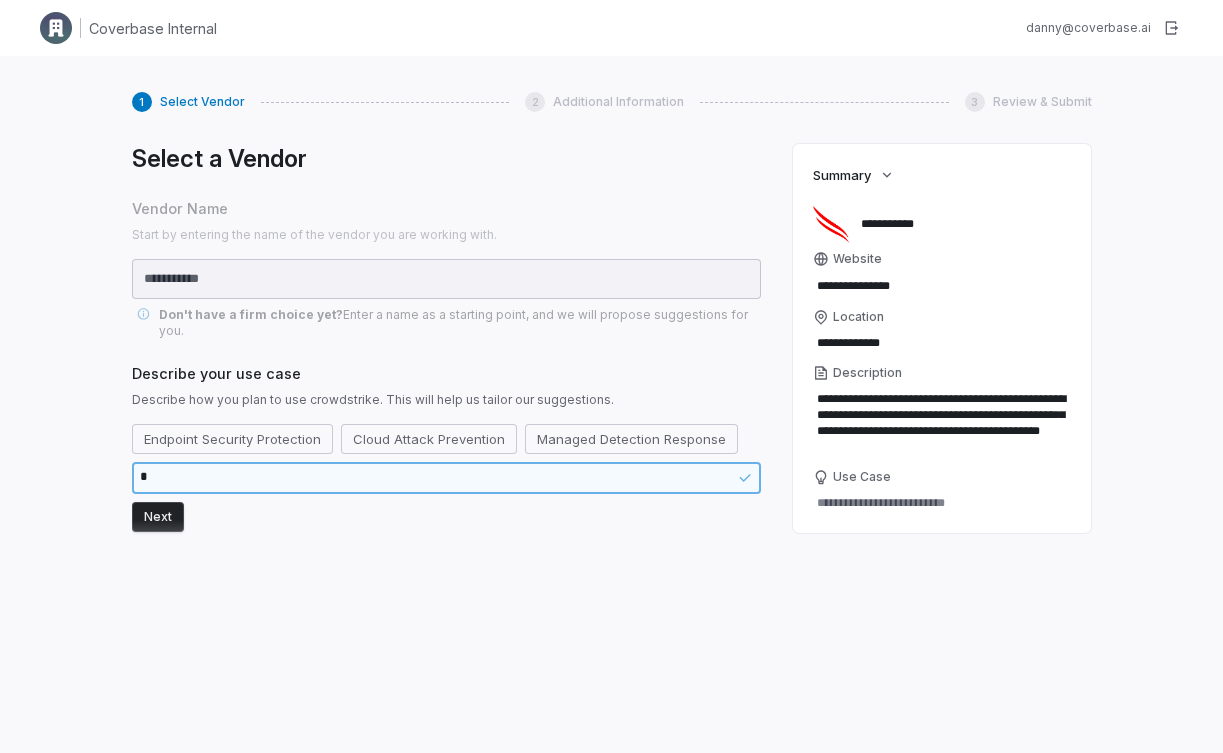 type on "*" 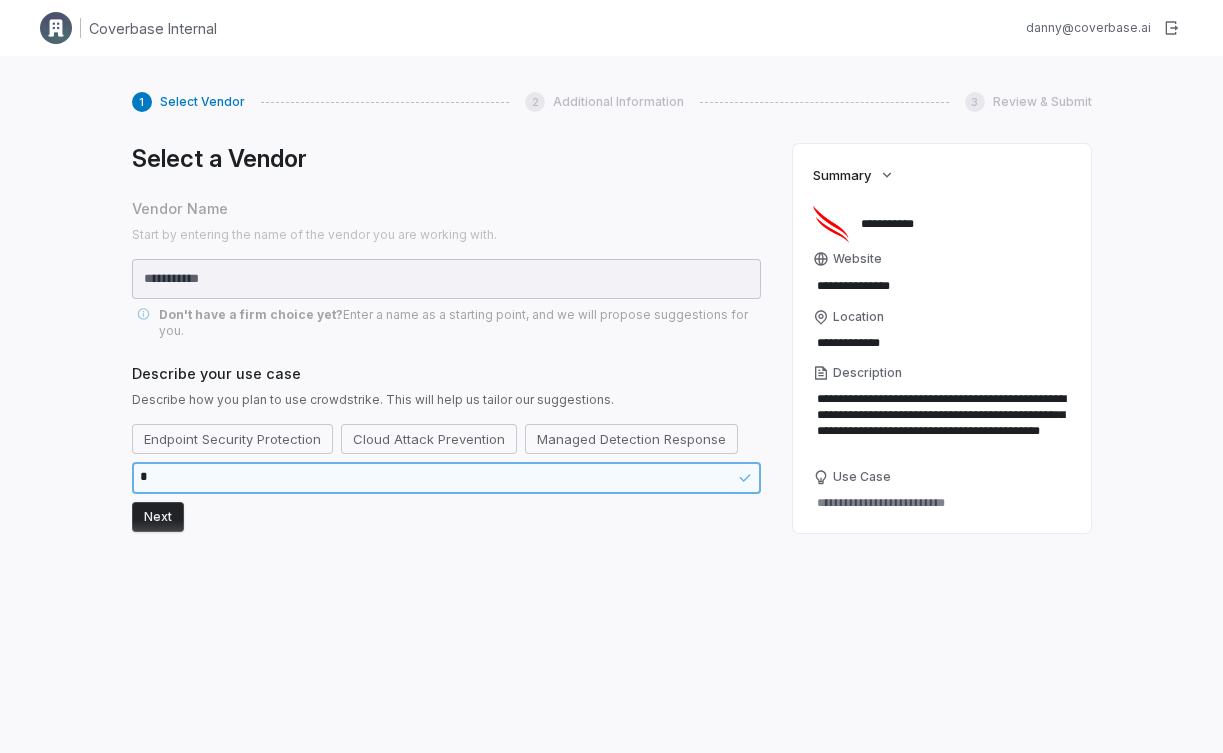 type on "**" 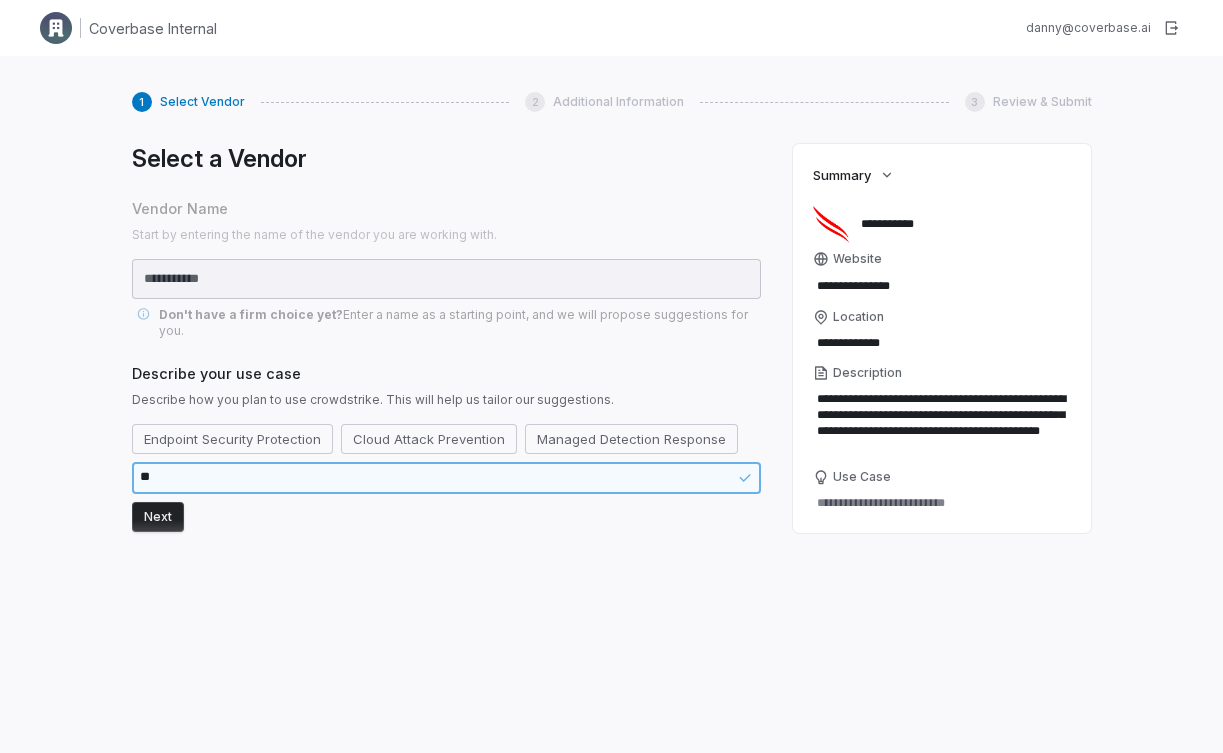 type on "*" 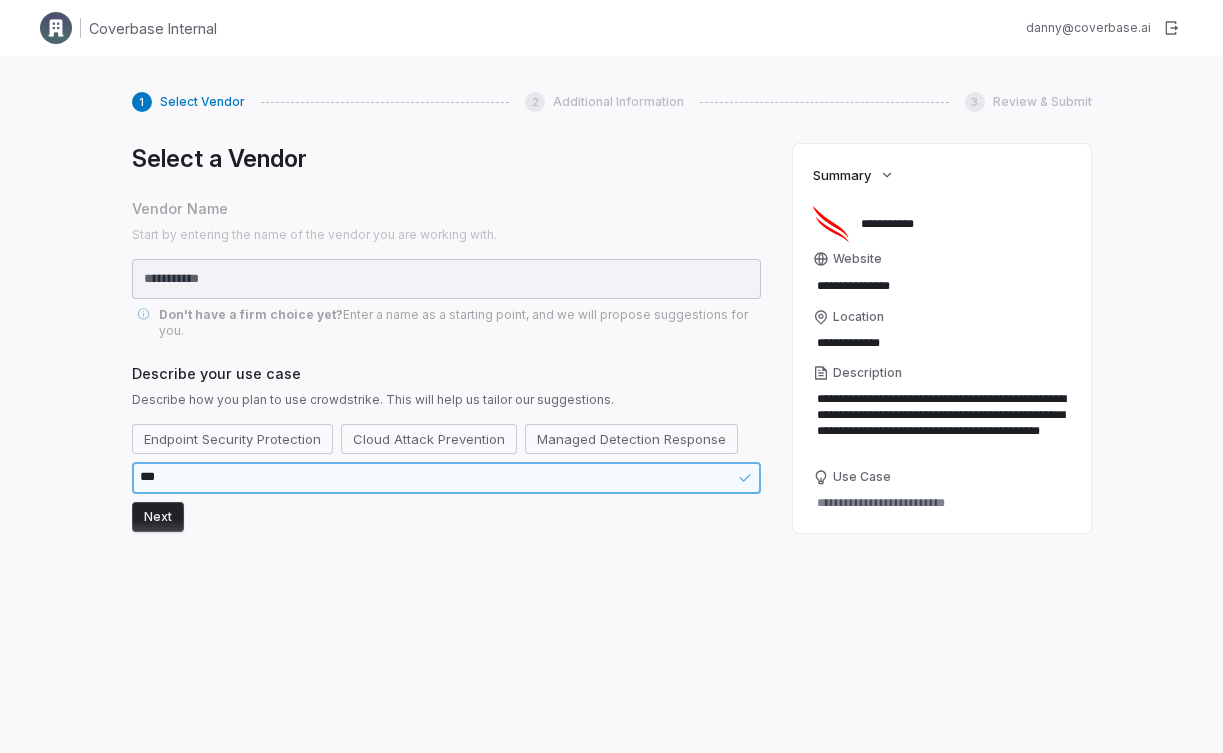 type on "*" 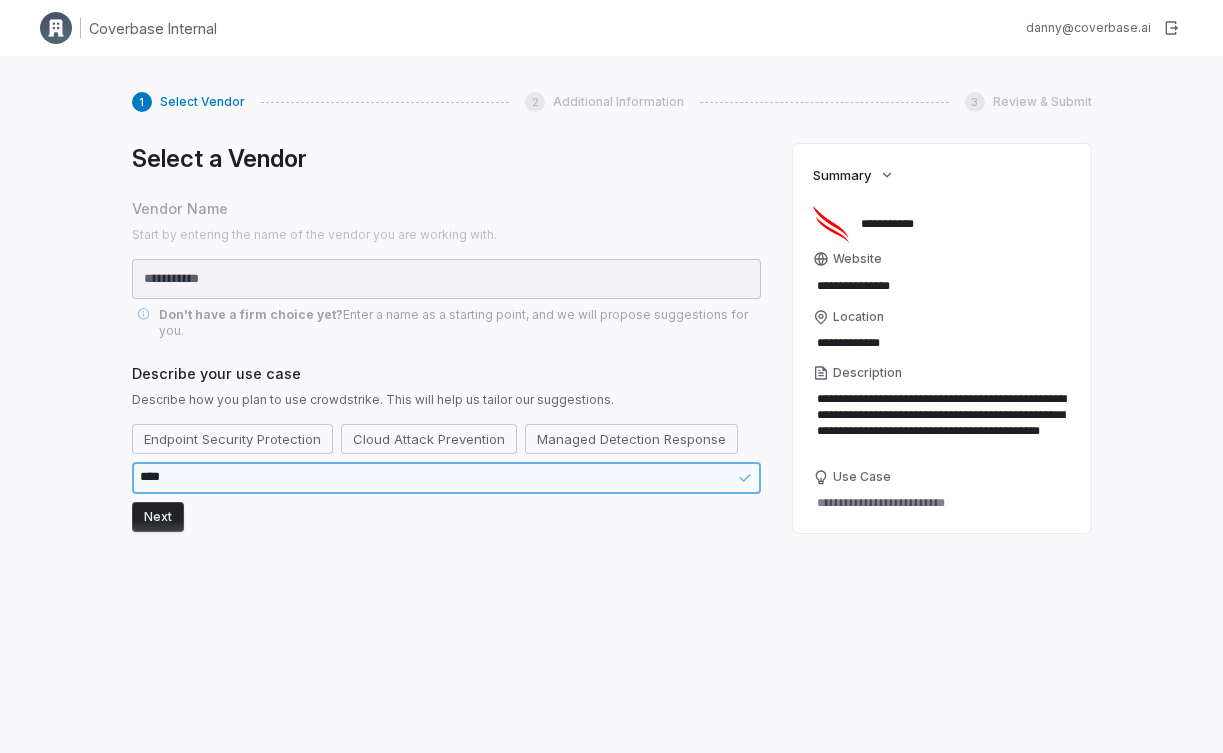 type on "*" 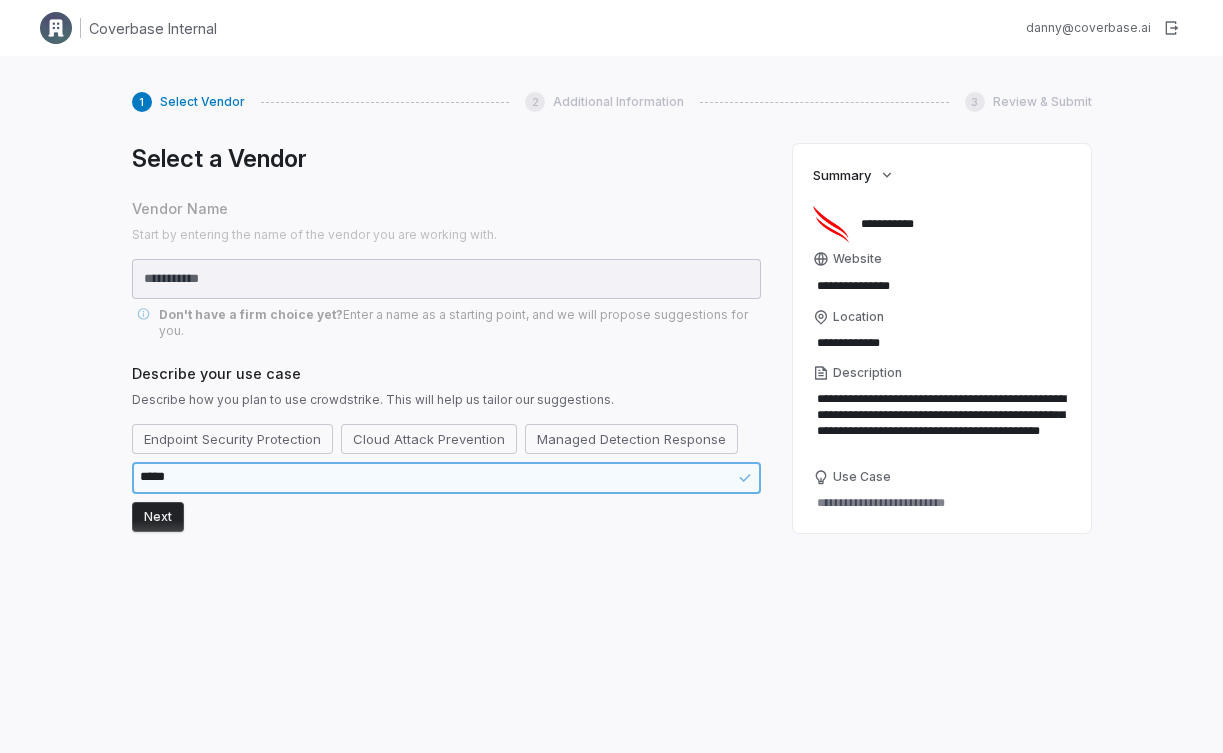 type on "*" 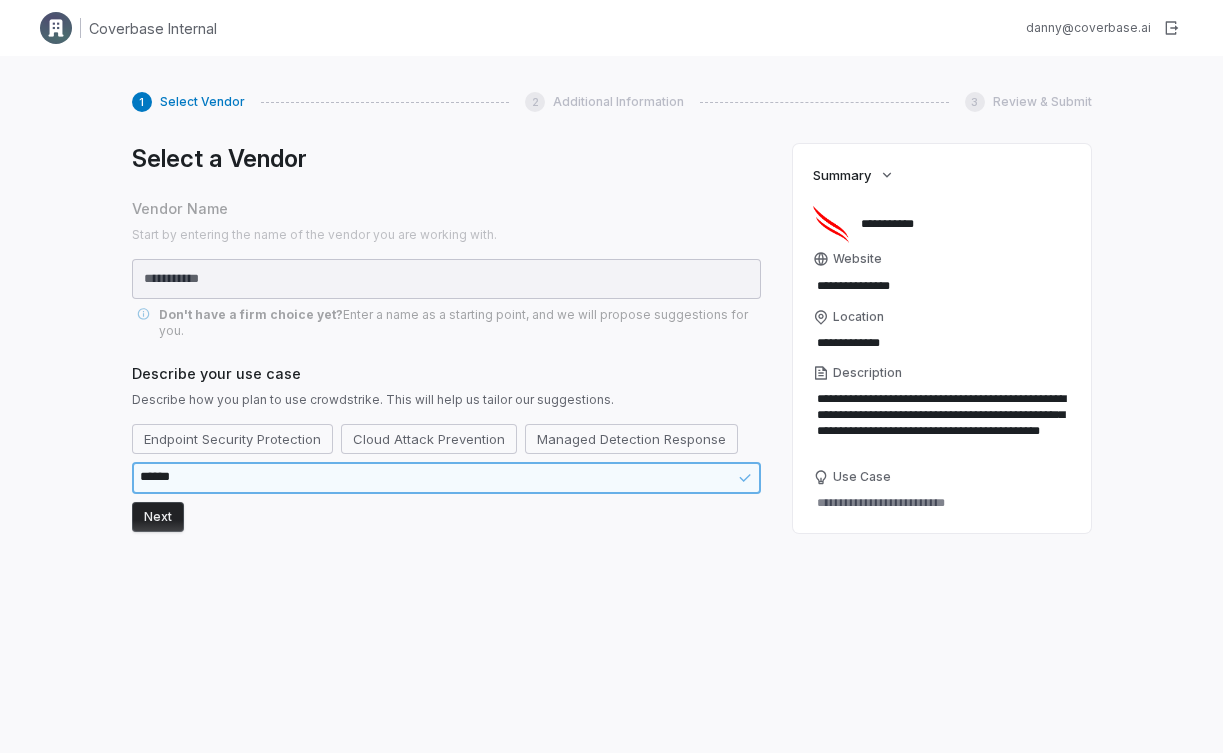 type on "*" 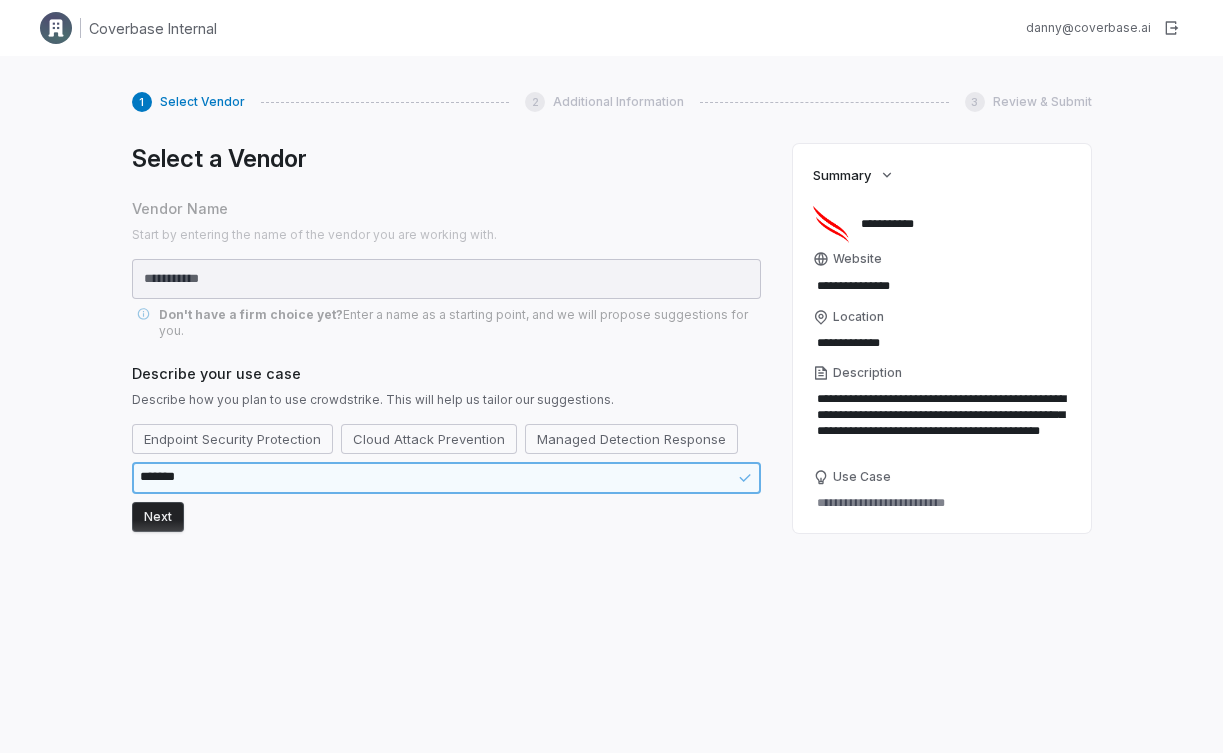 type on "*" 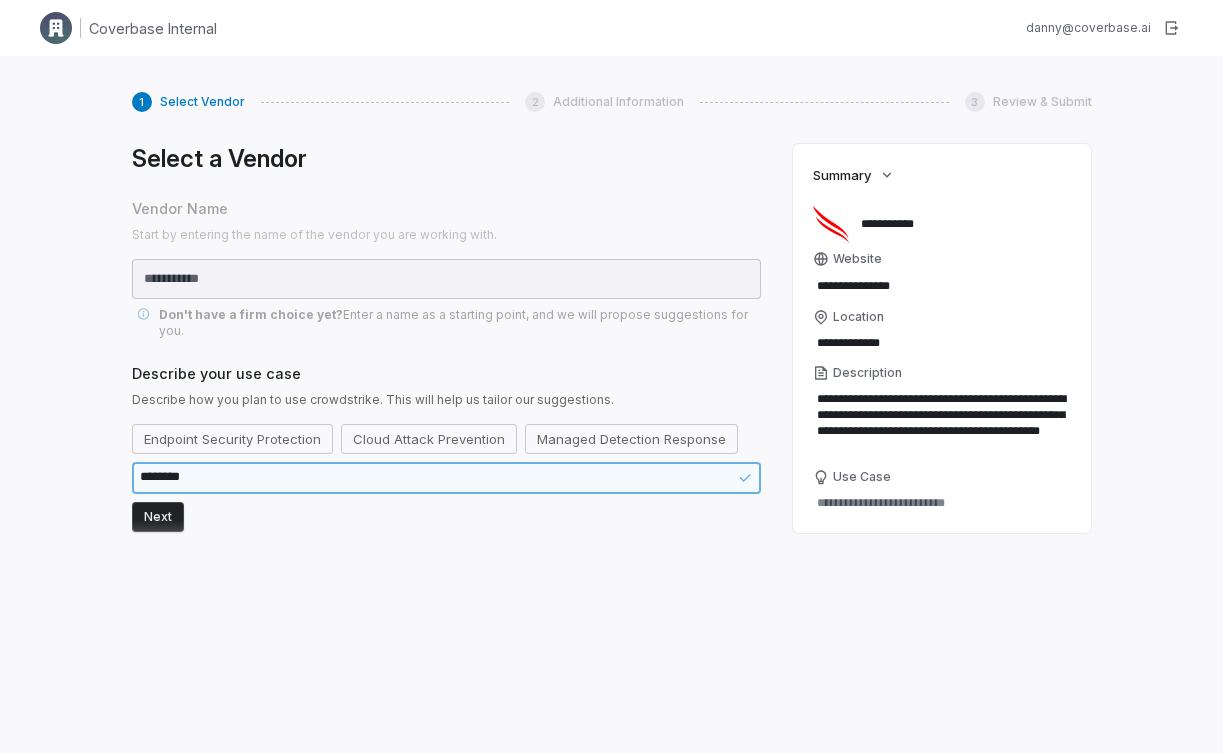 type on "*" 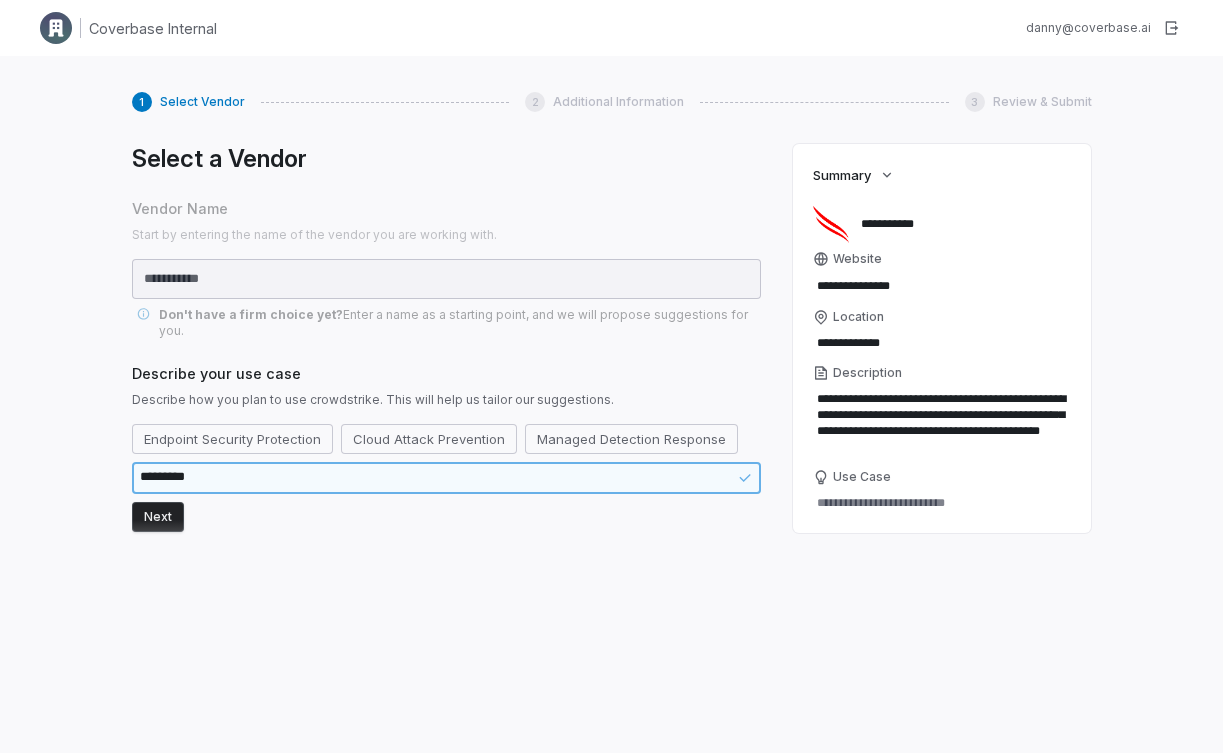 type on "*" 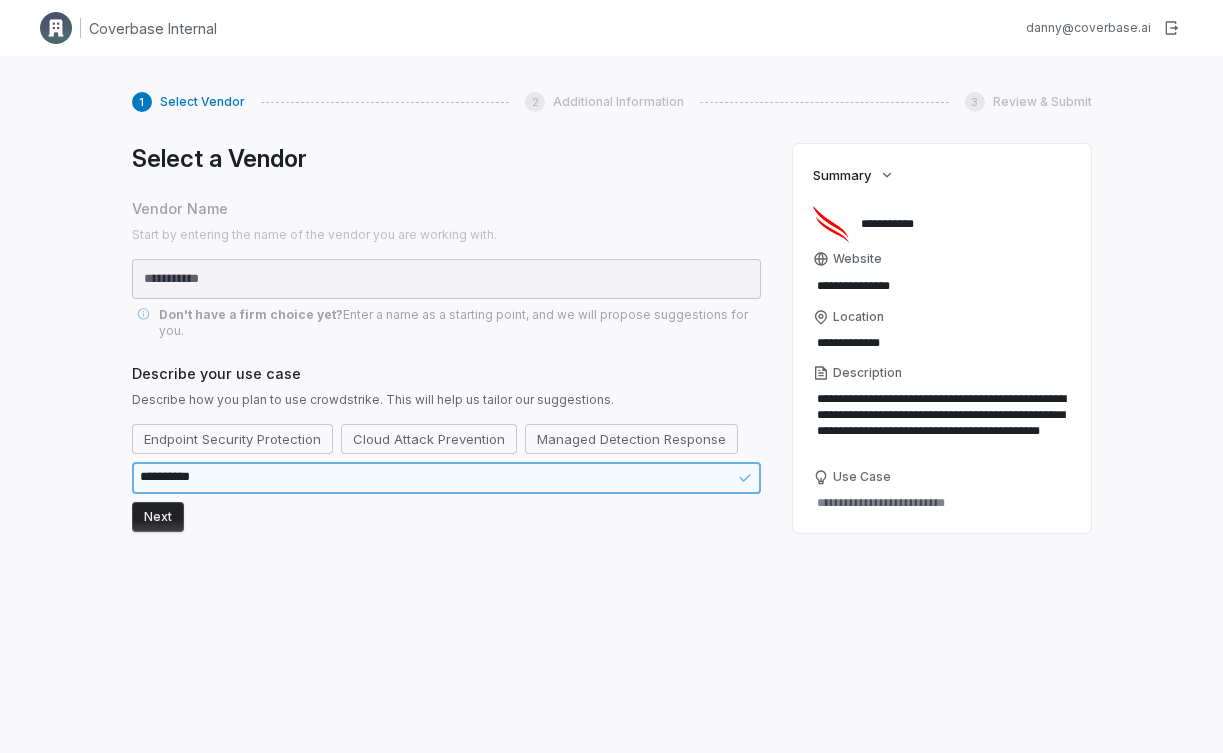 type on "*" 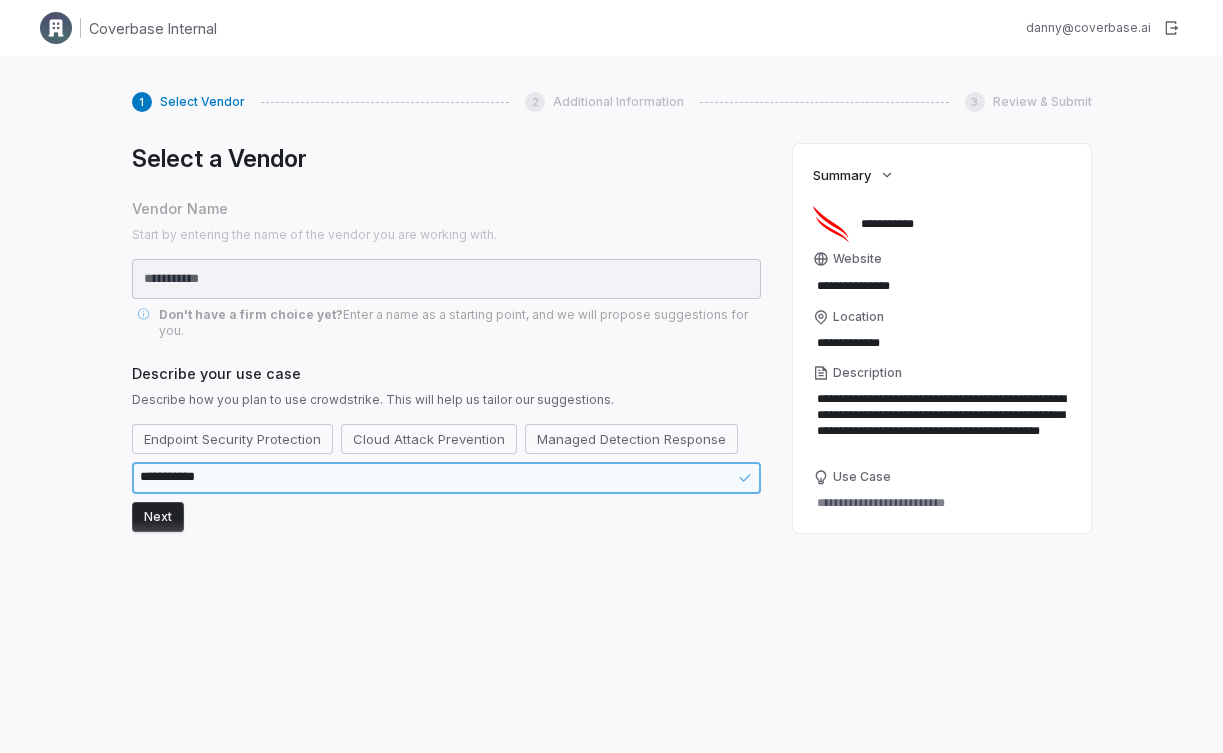 type on "*" 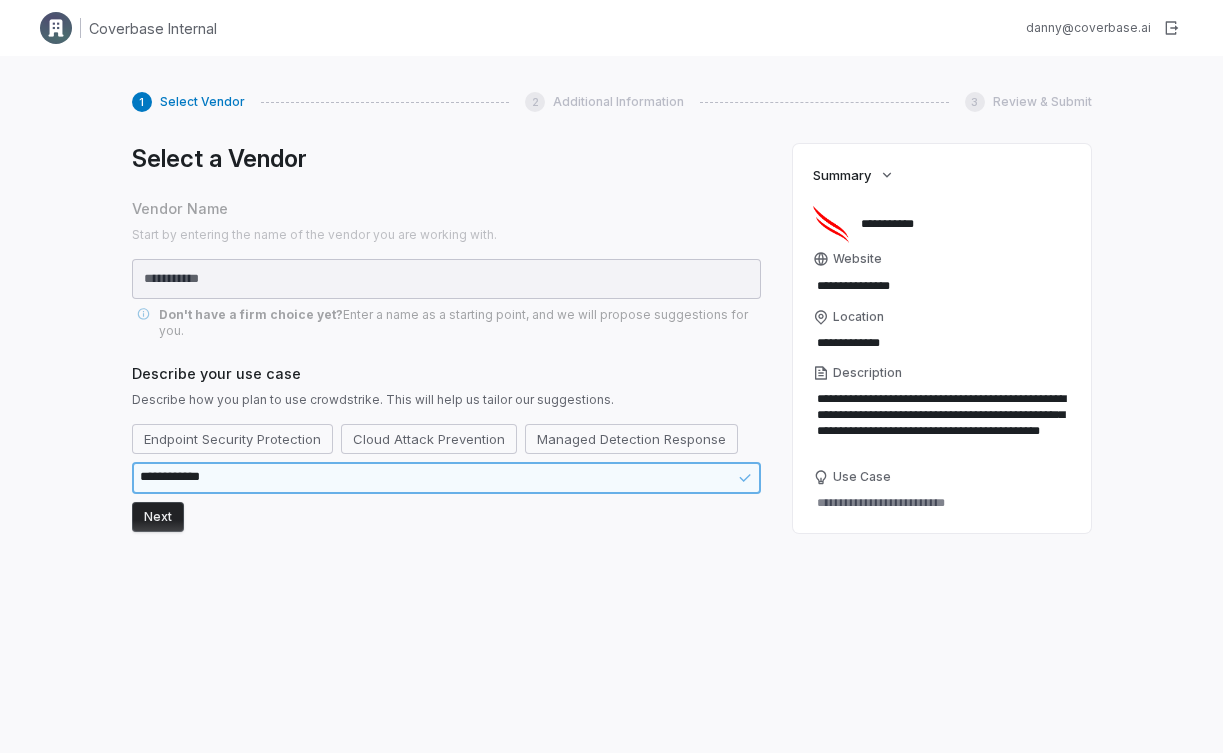 type on "*" 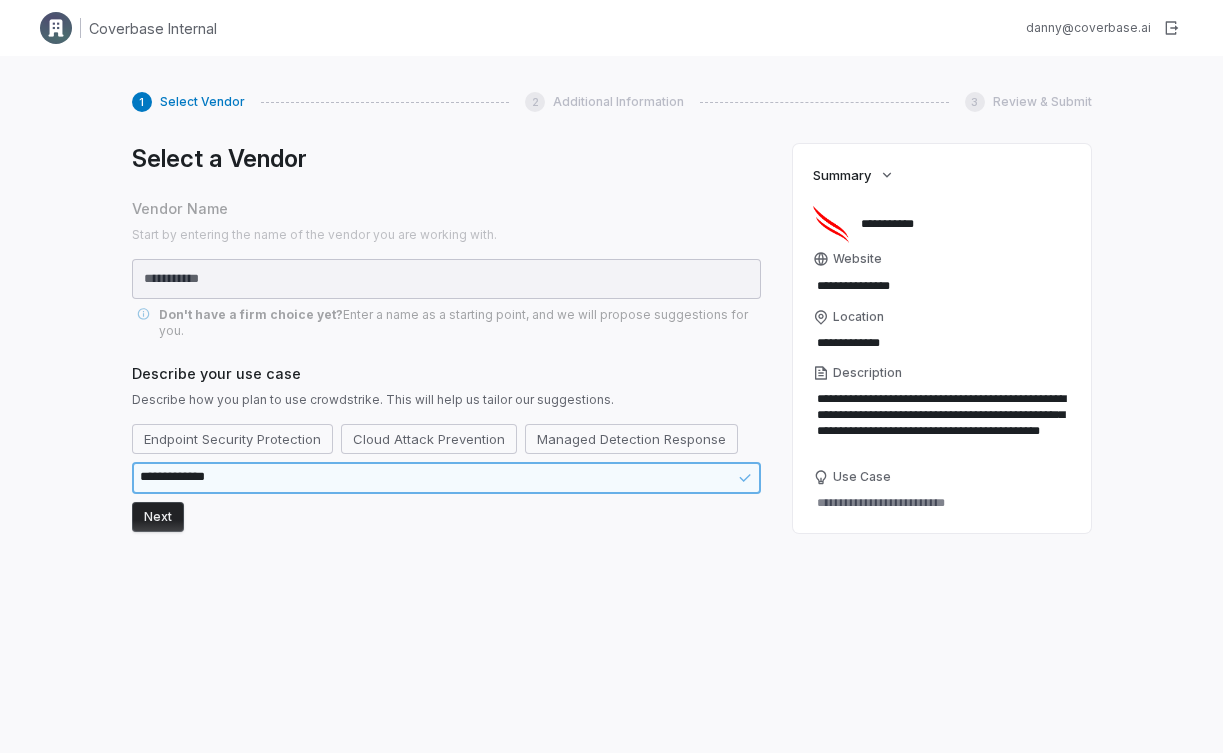 type on "*" 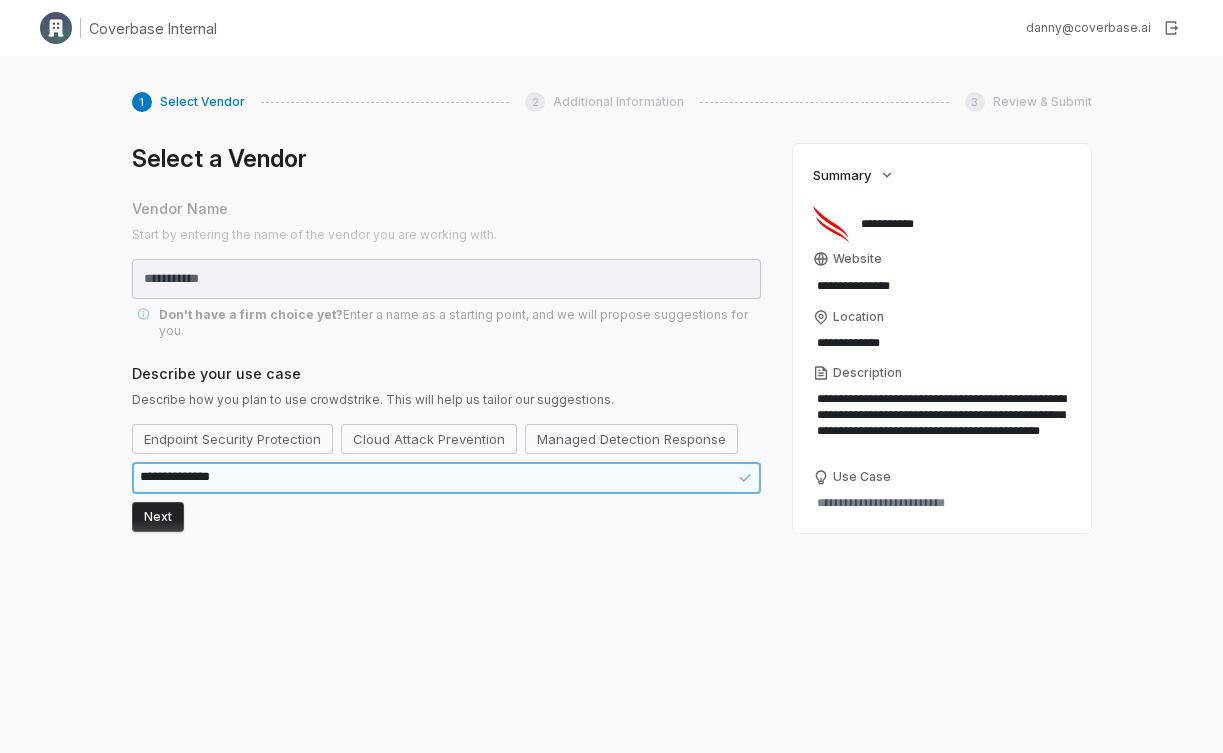 type on "*" 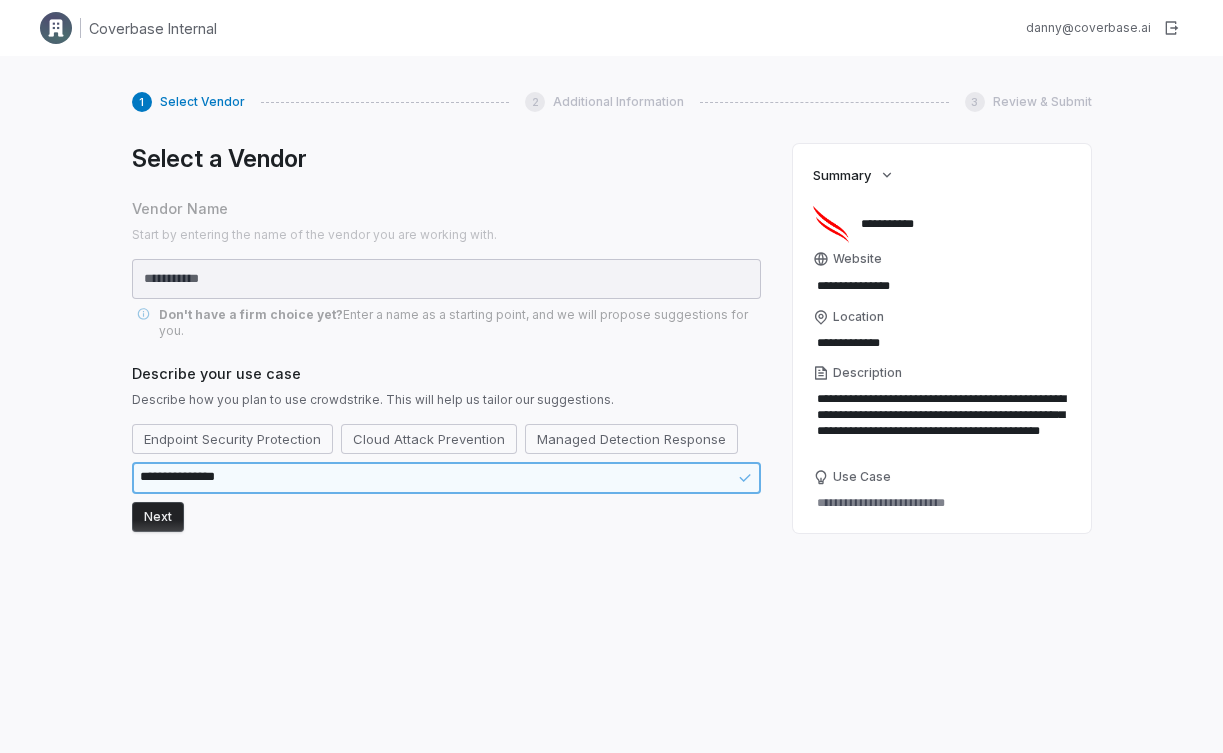 type on "*" 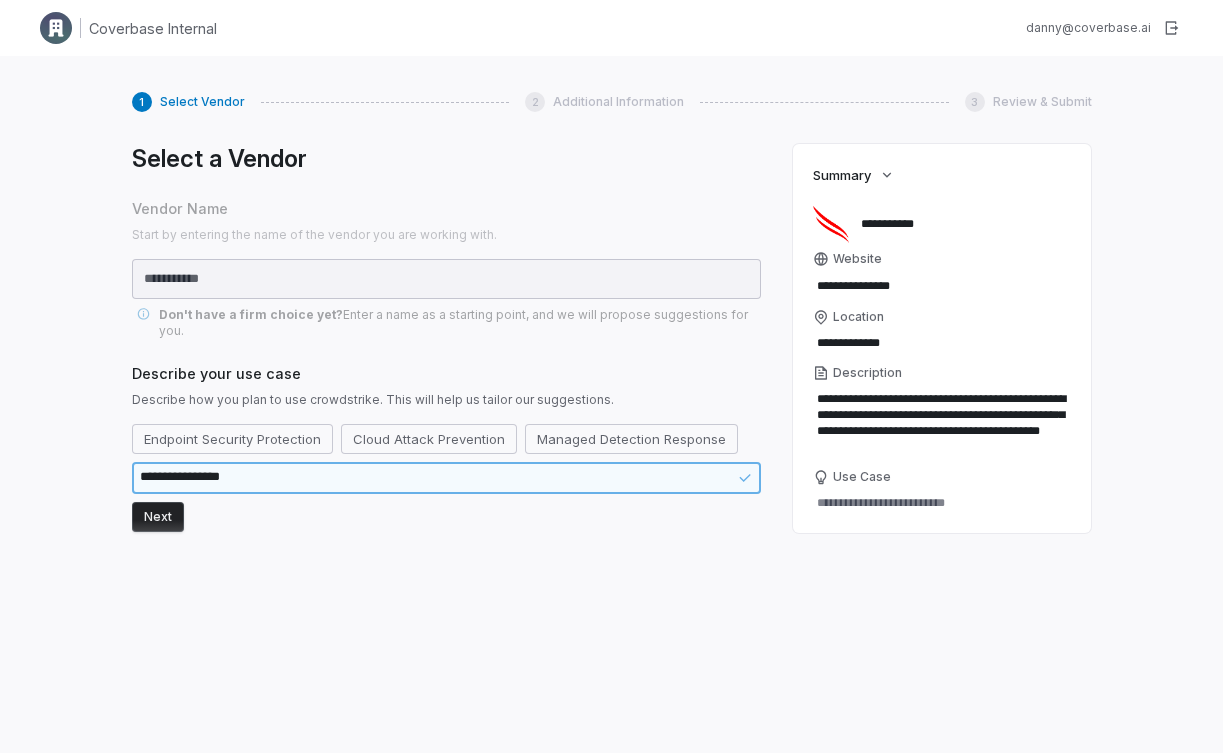 type on "*" 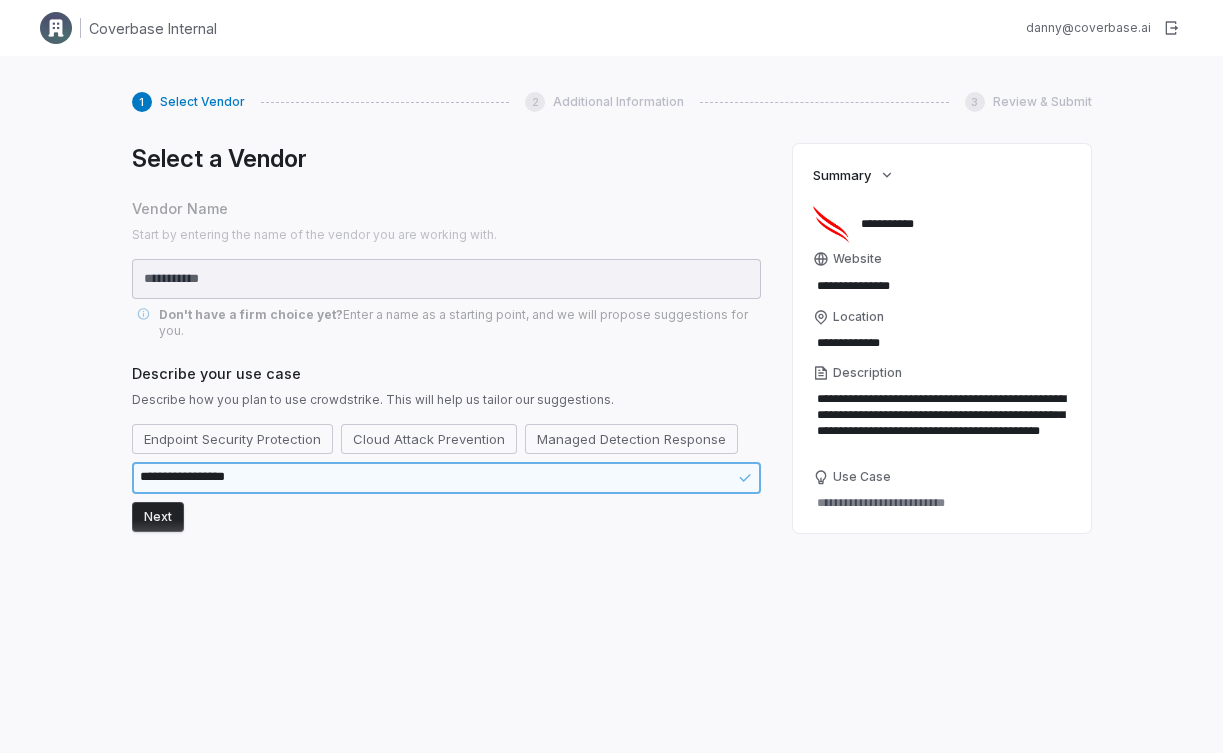 type on "*" 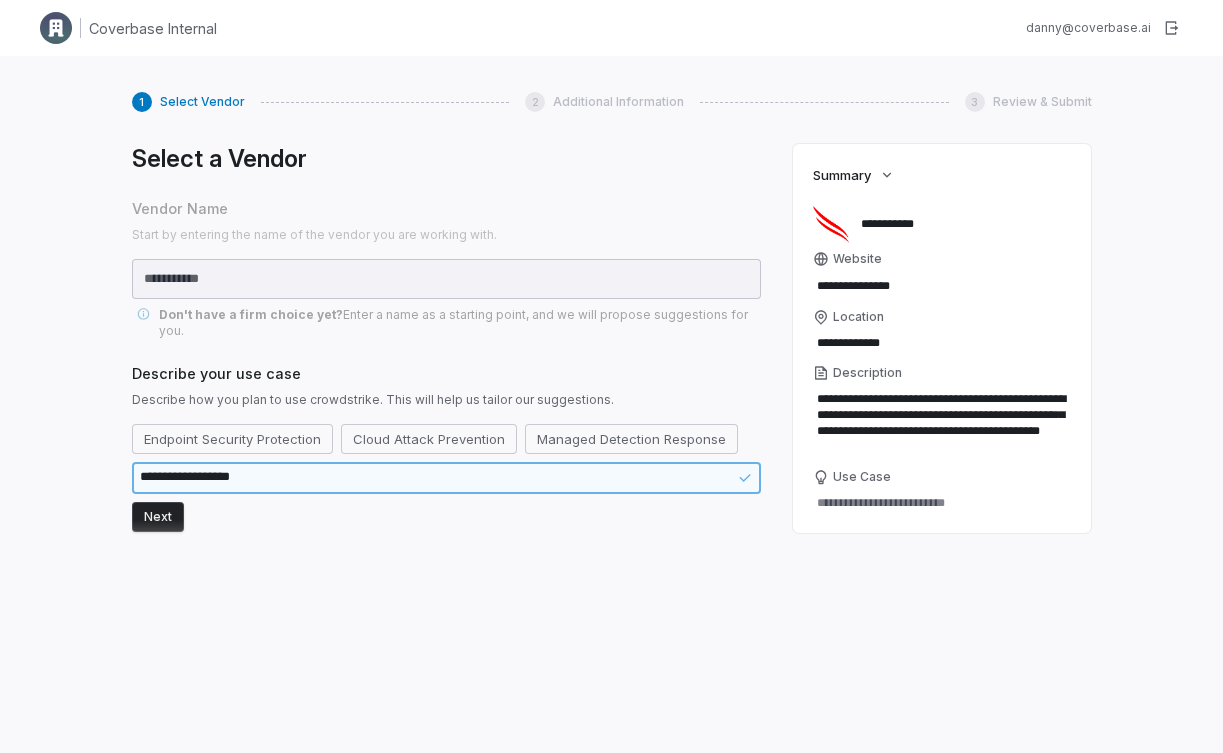 type on "*" 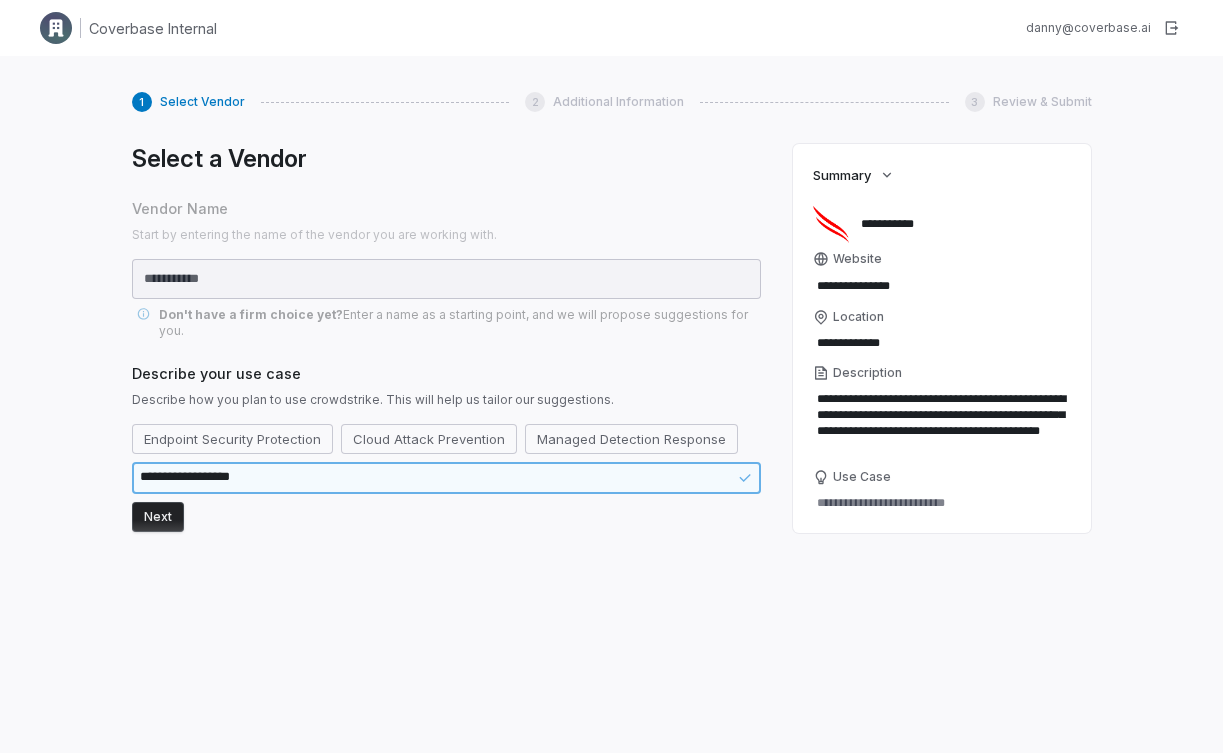 type on "**********" 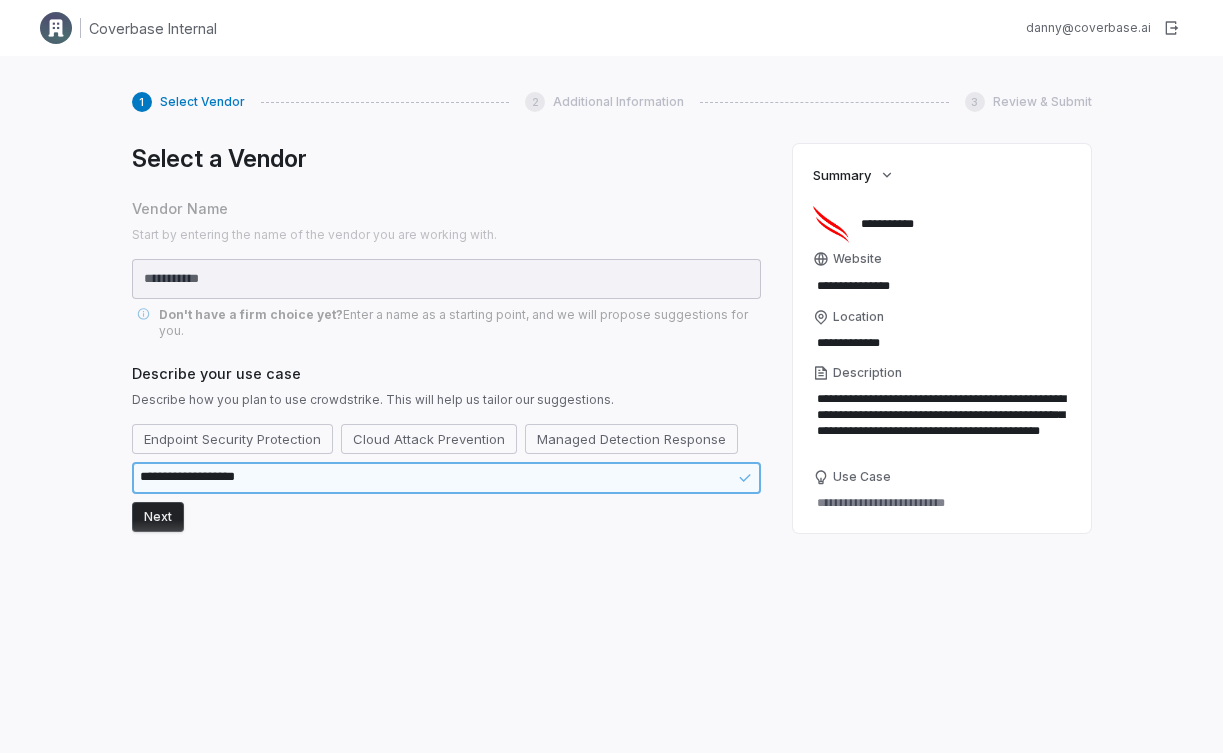 type on "*" 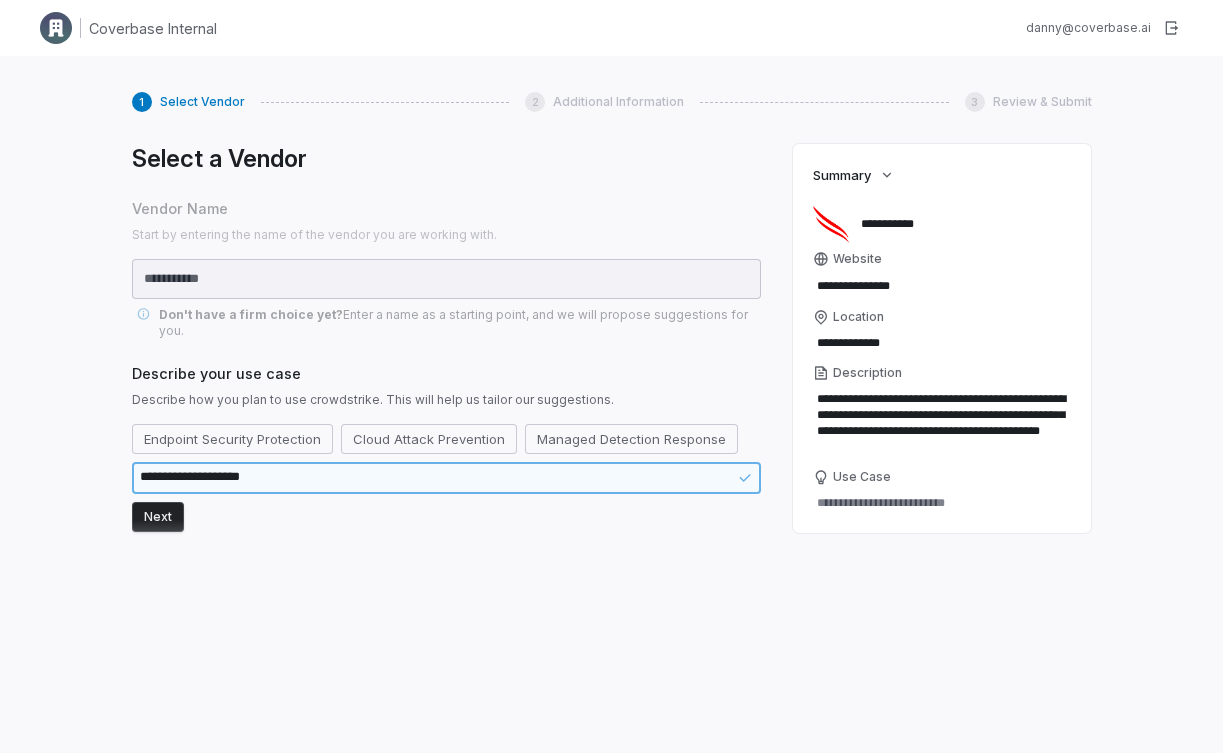 type on "*" 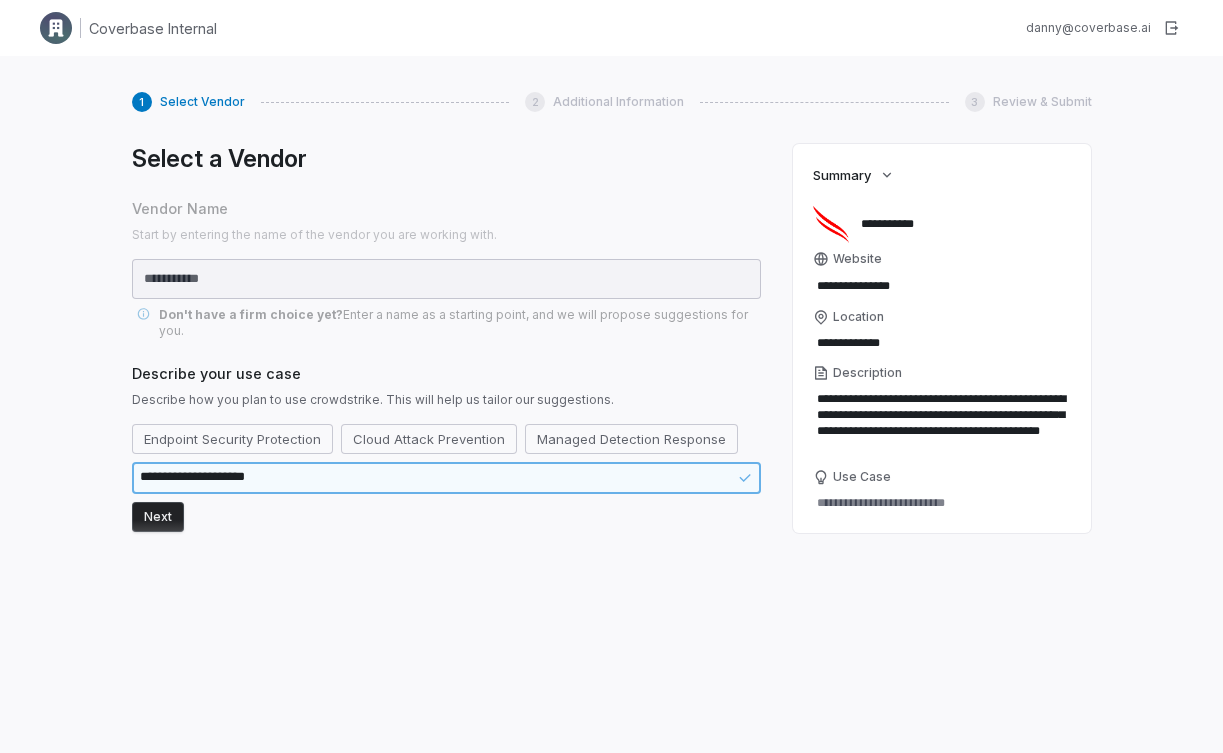 type on "*" 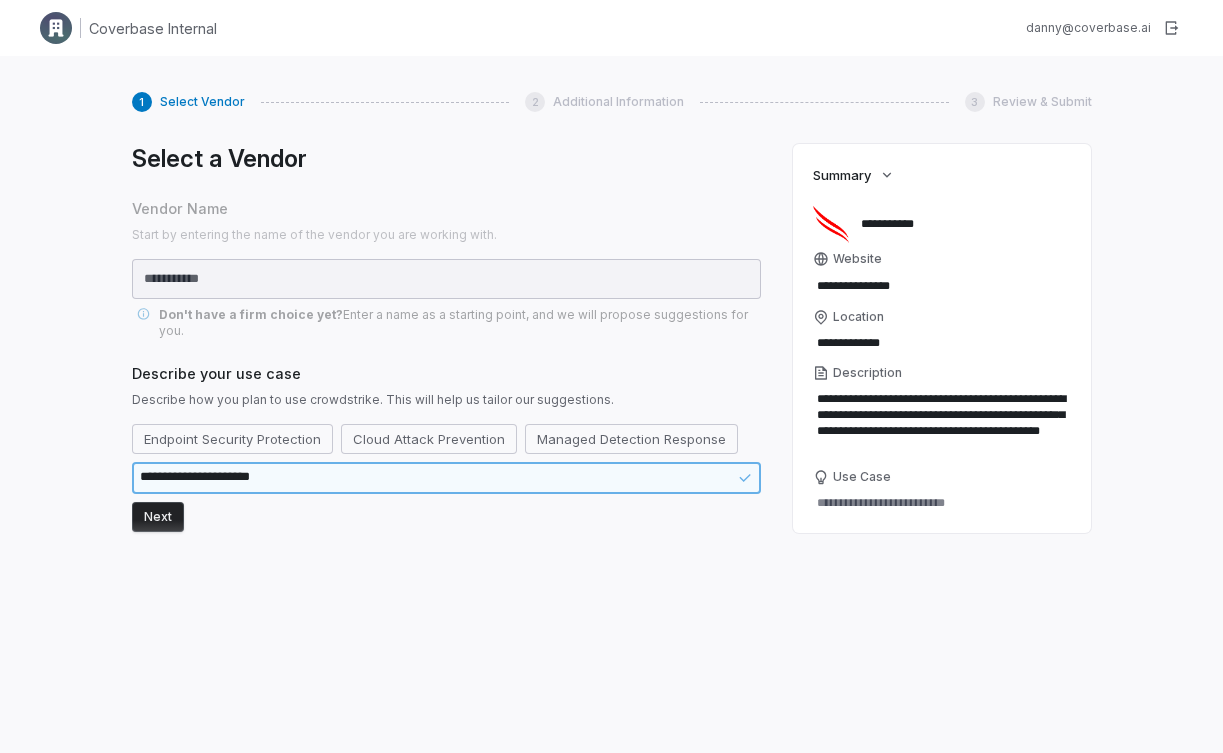 type on "*" 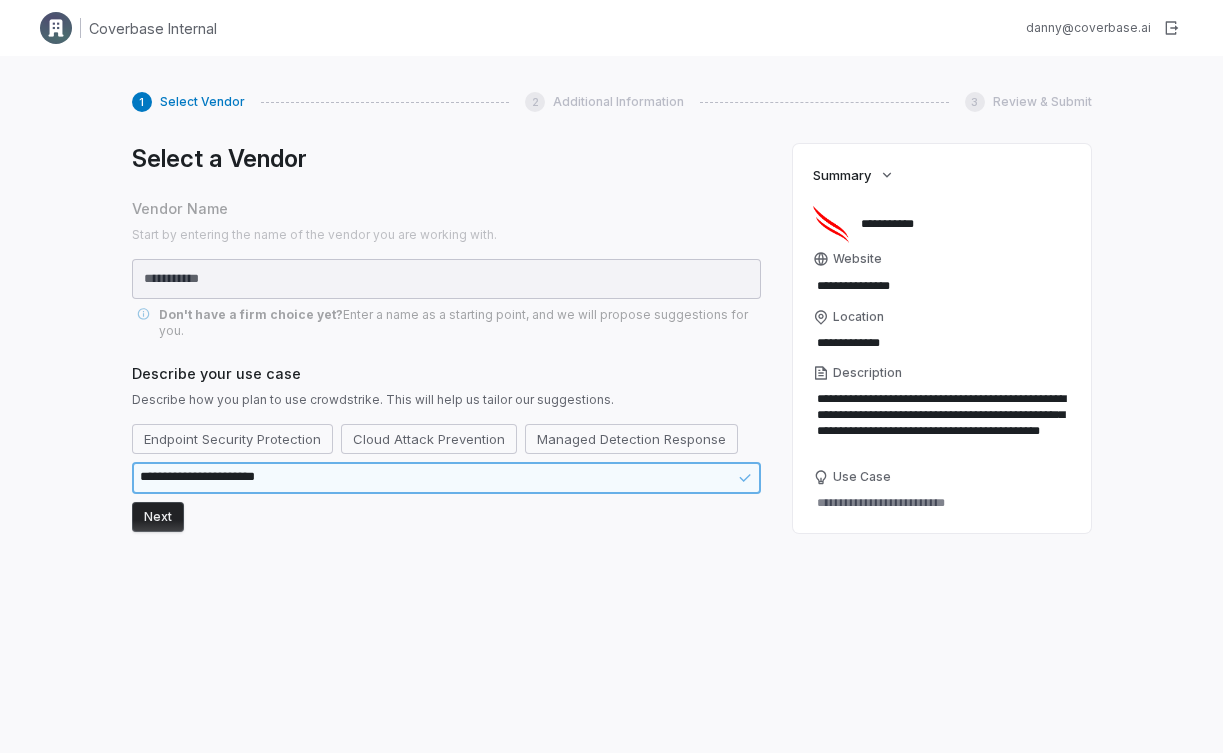 type on "*" 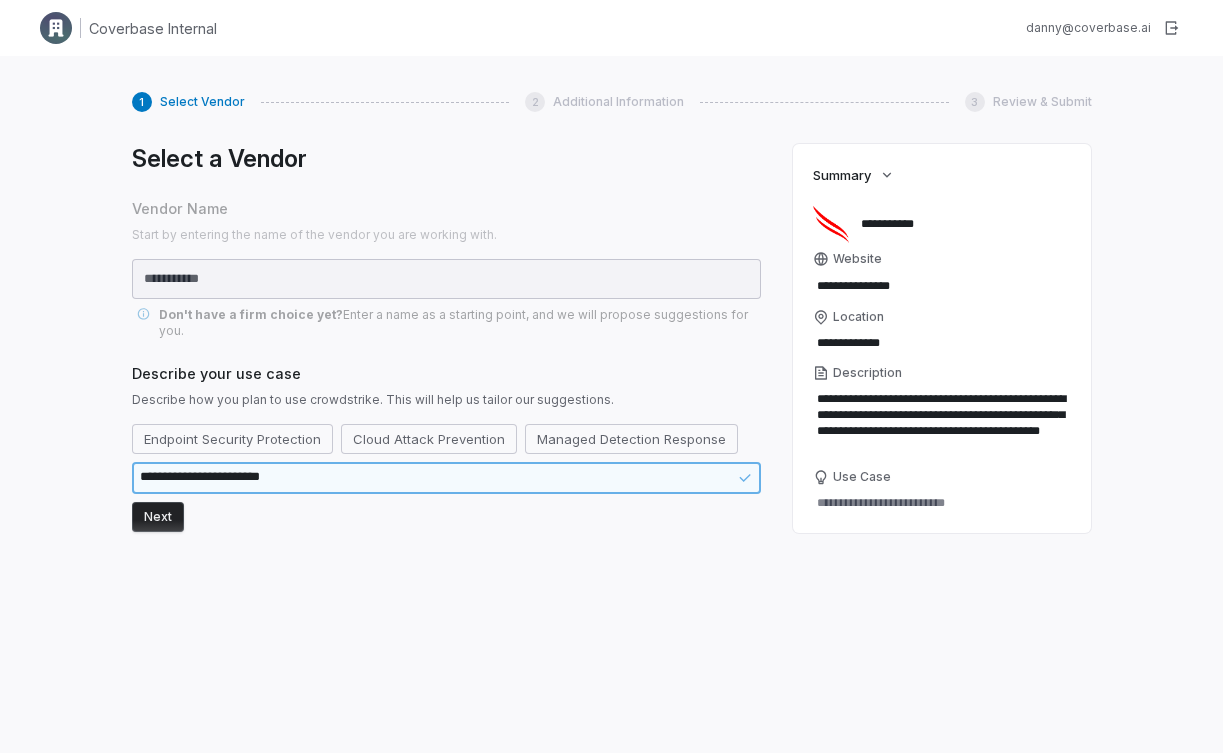 type on "*" 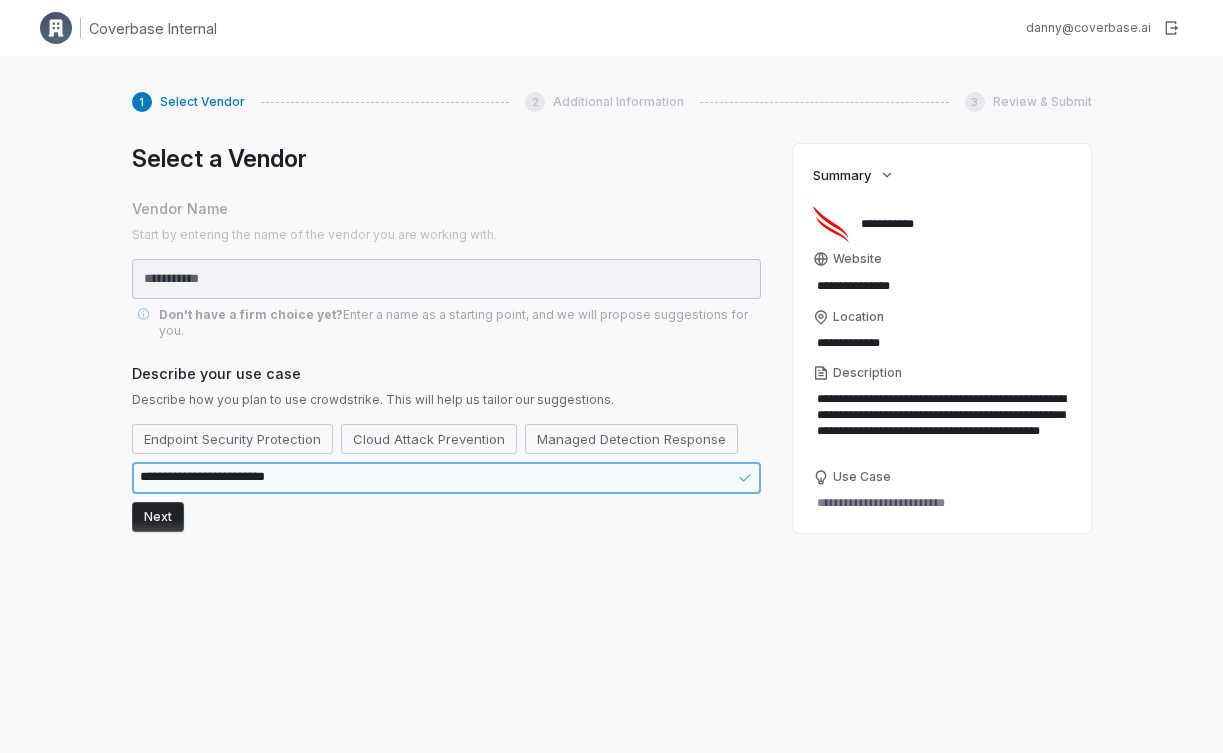 type on "*" 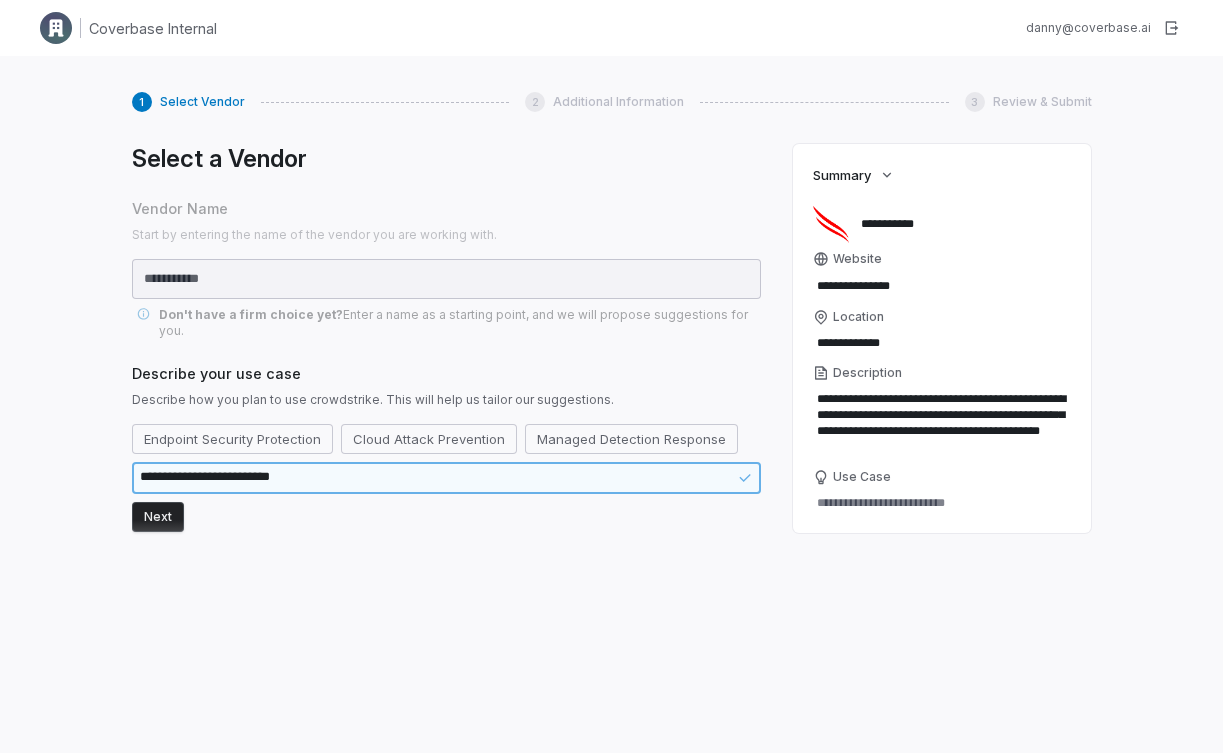type on "*" 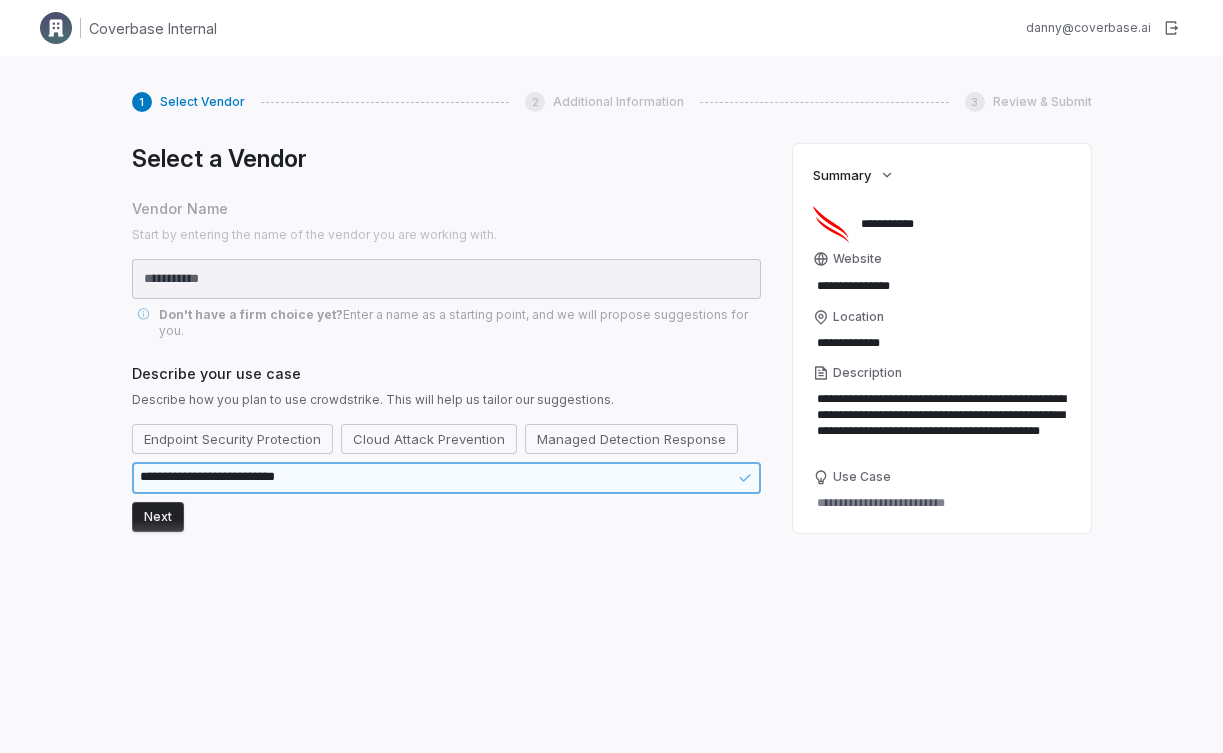 type on "*" 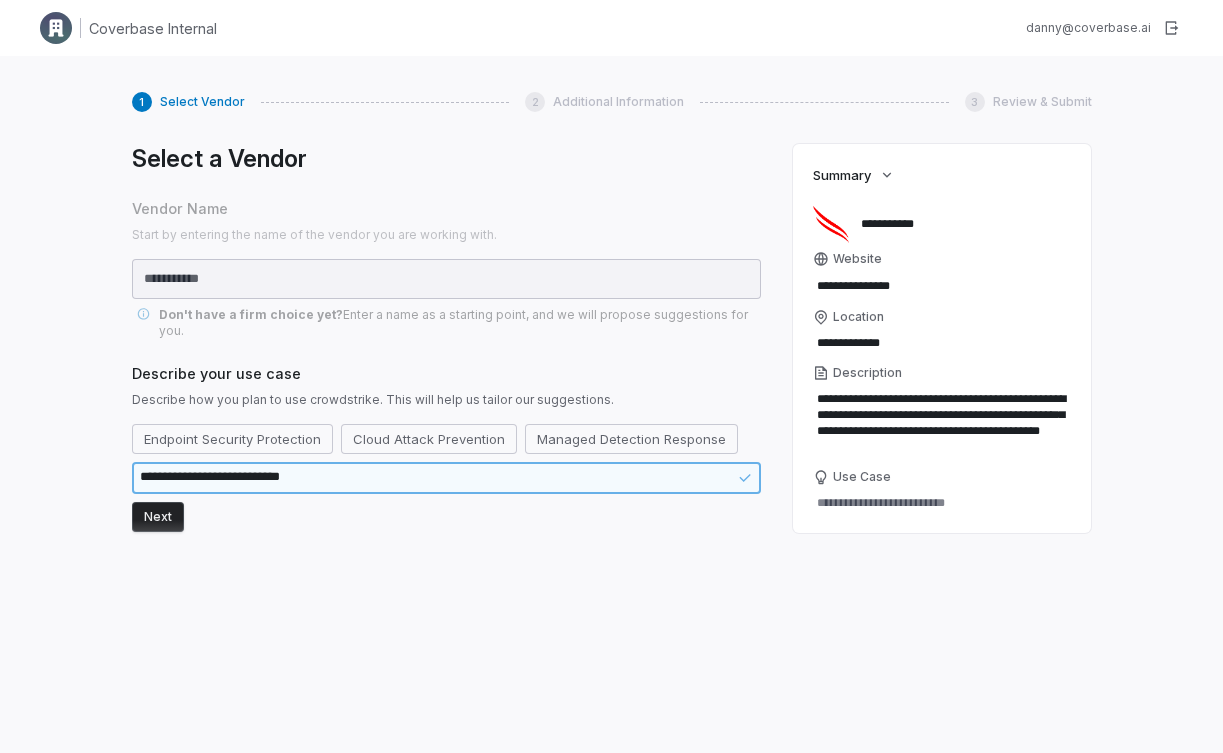 type on "*" 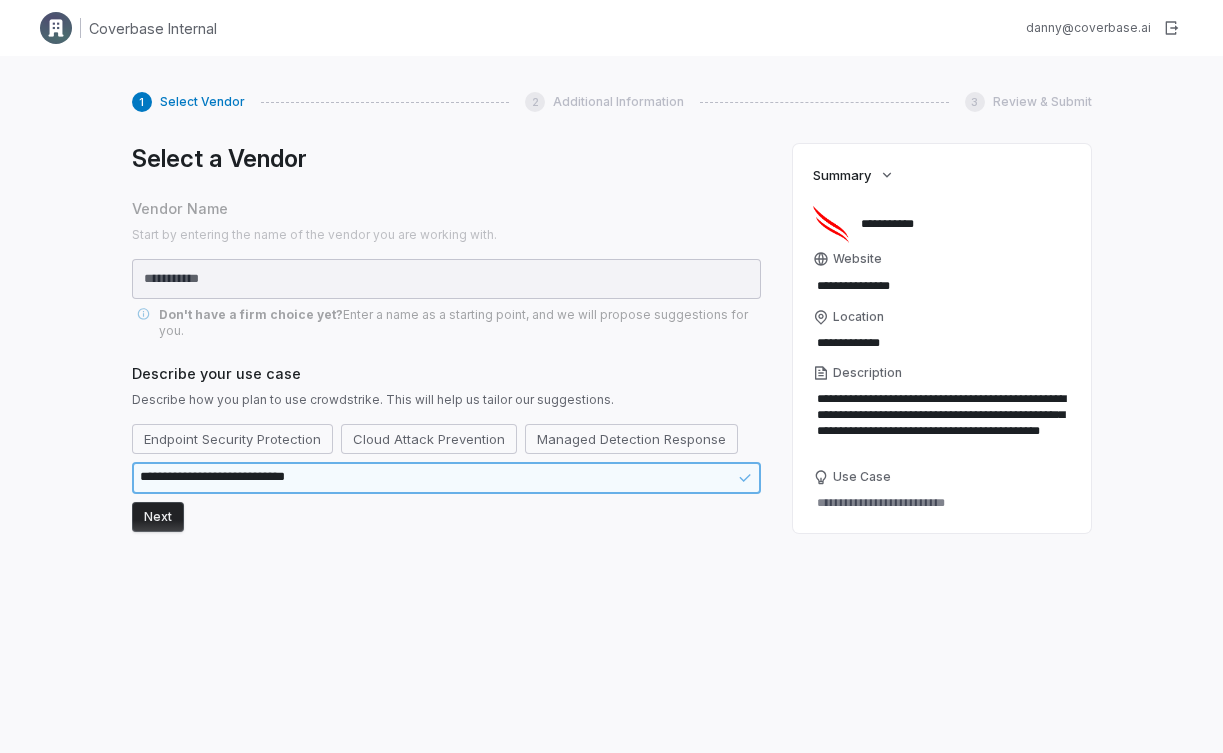 type on "*" 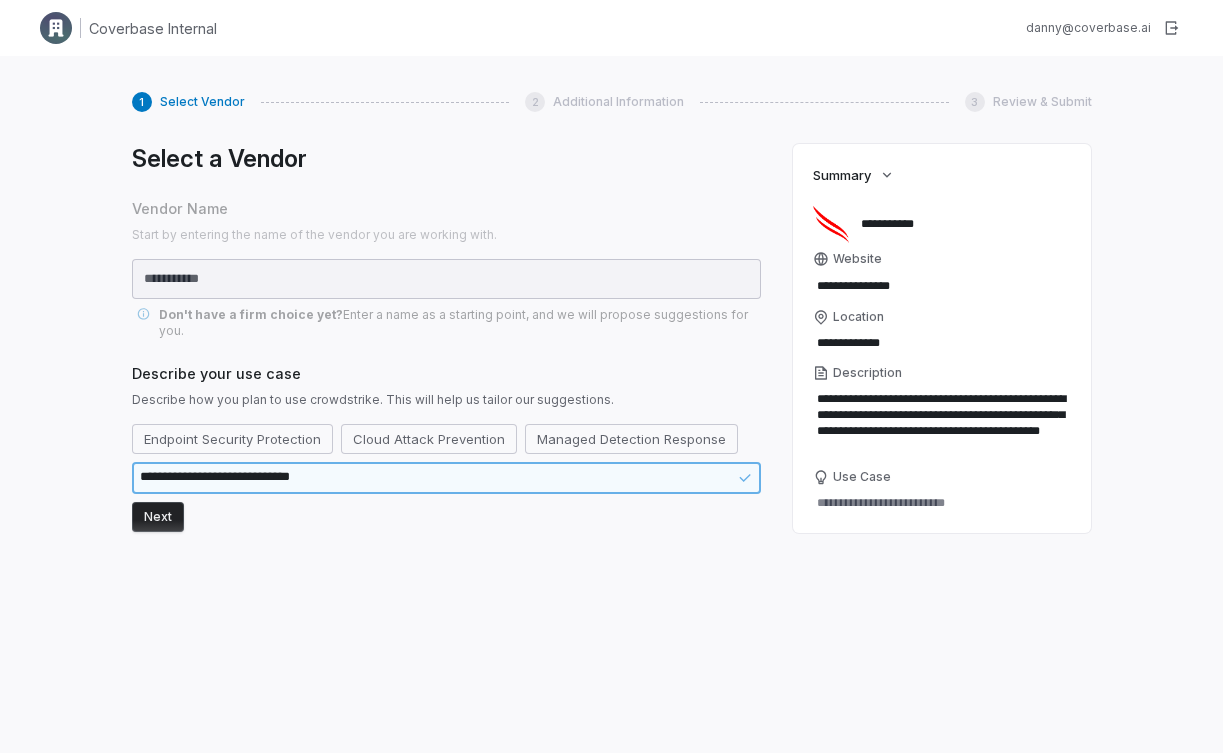 type on "*" 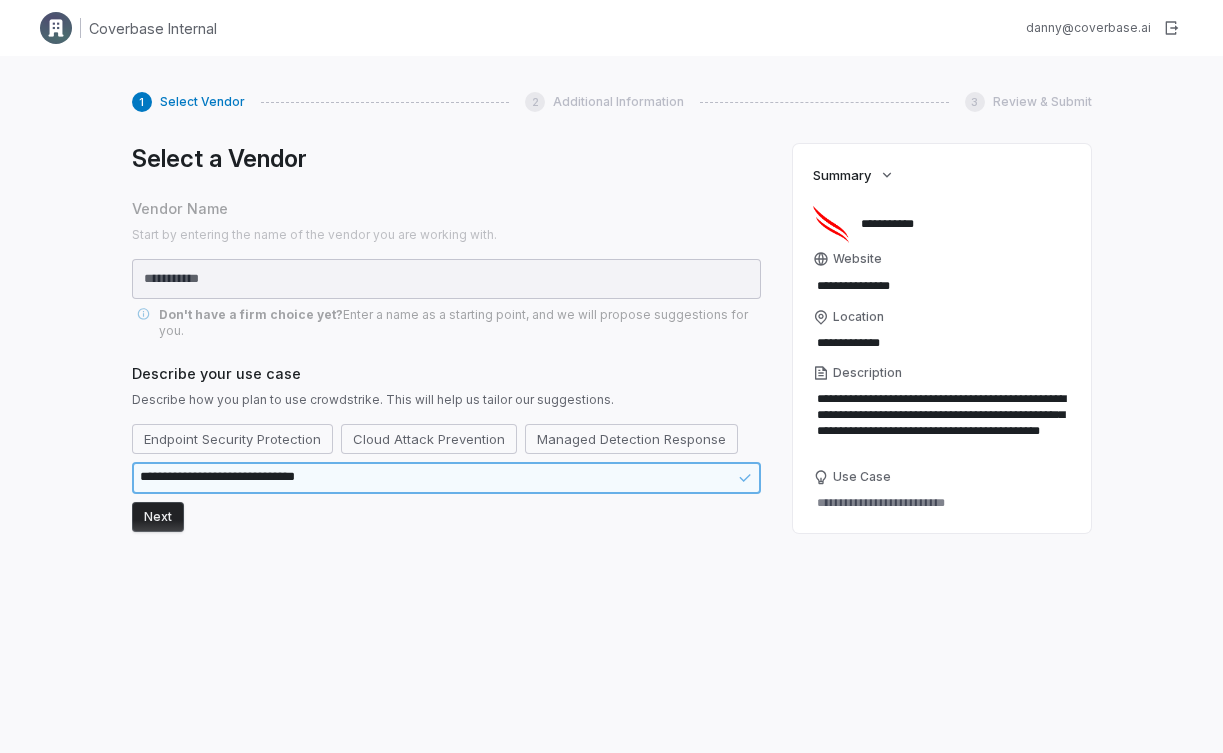 type on "*" 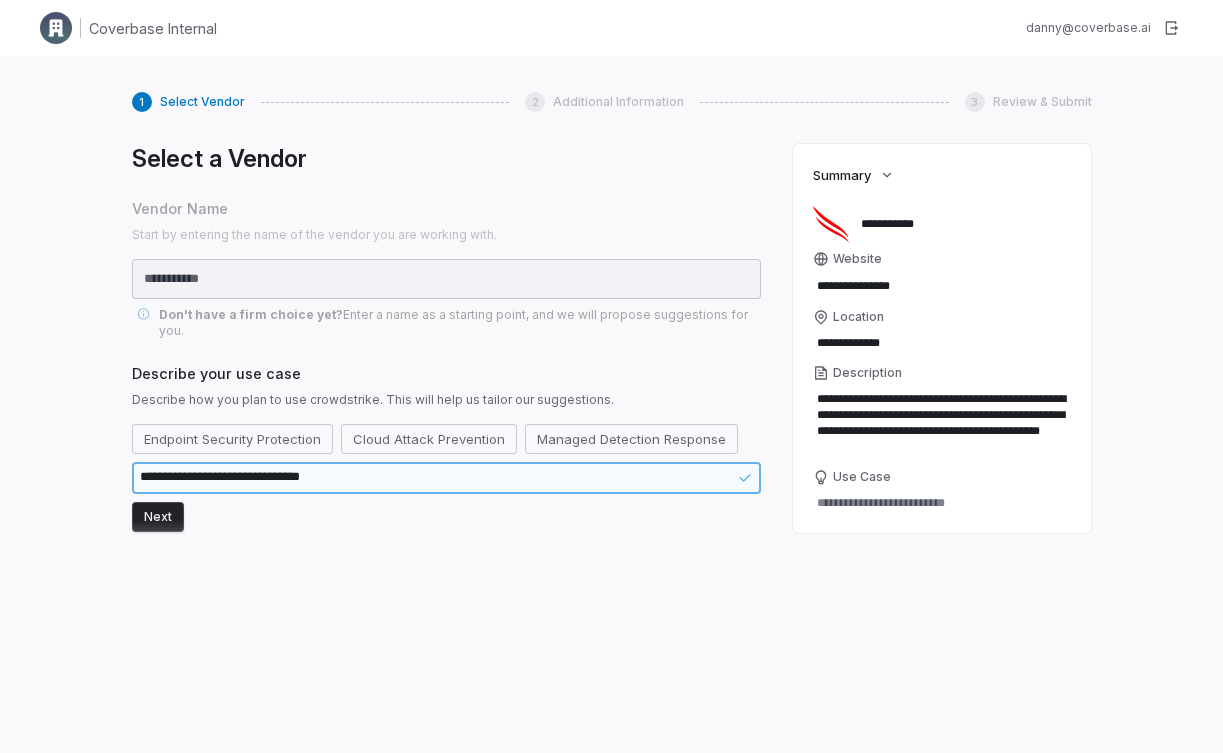 type on "*" 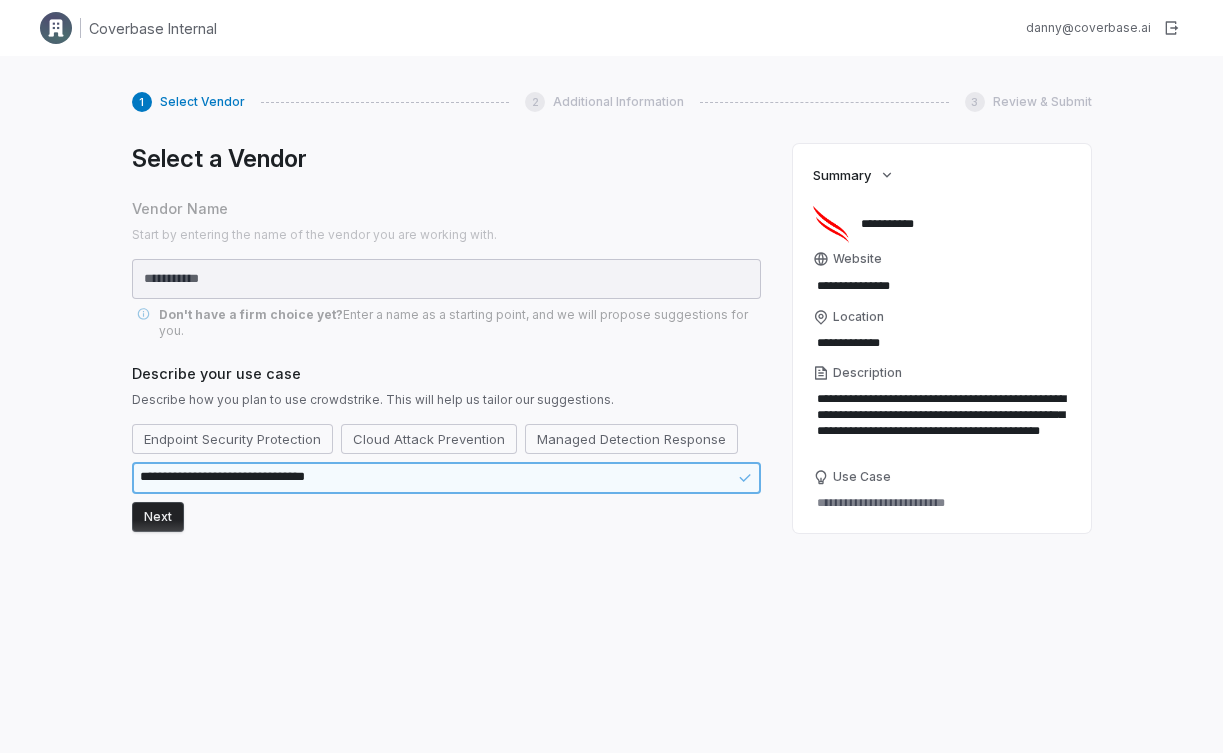 type on "*" 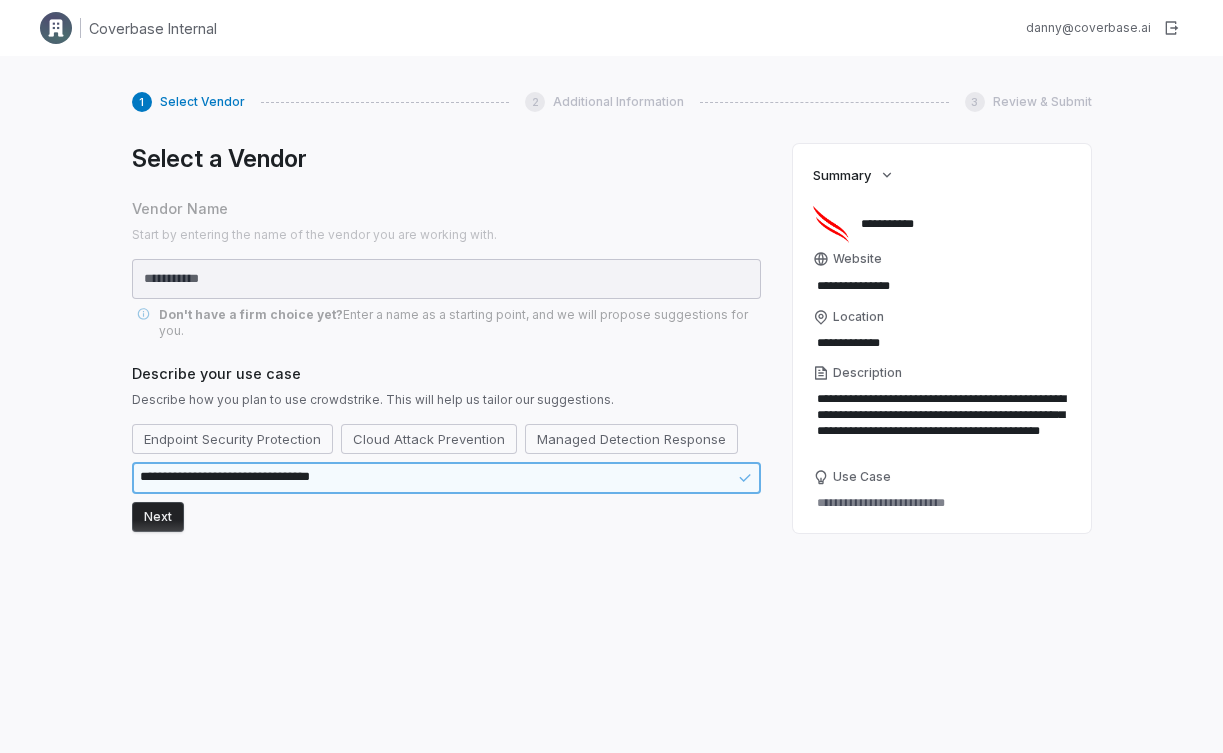 type on "*" 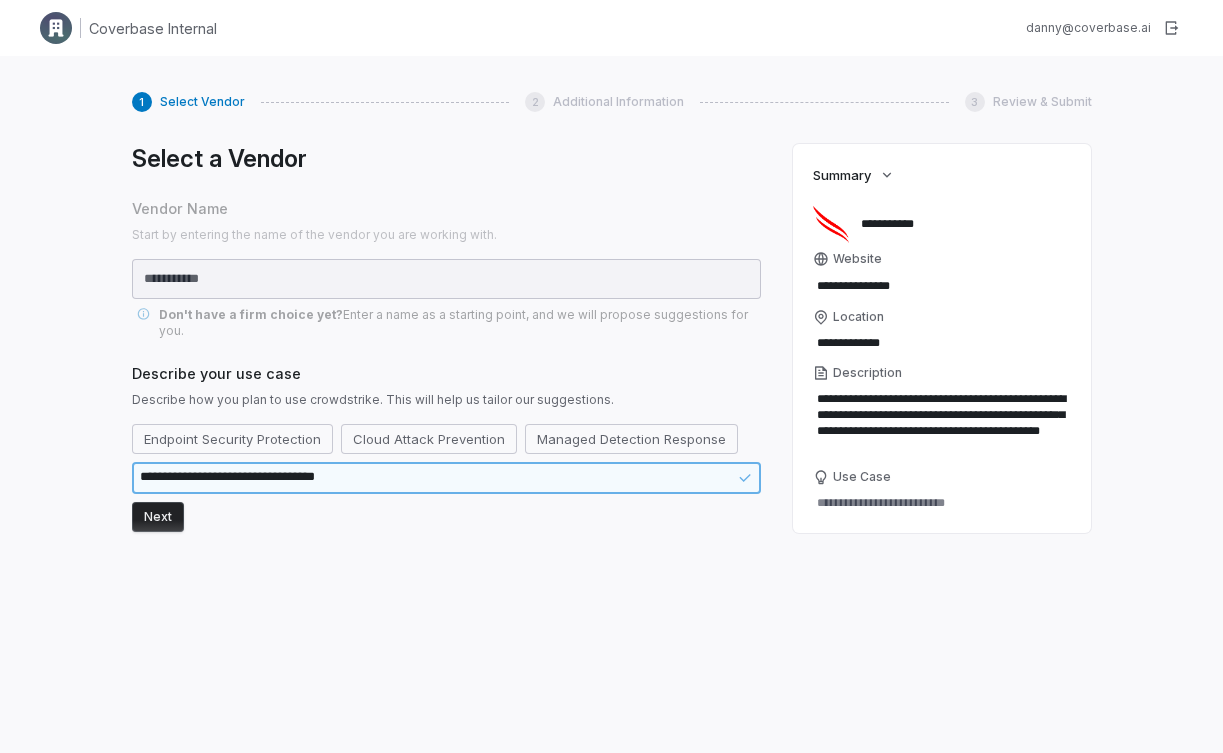 type on "*" 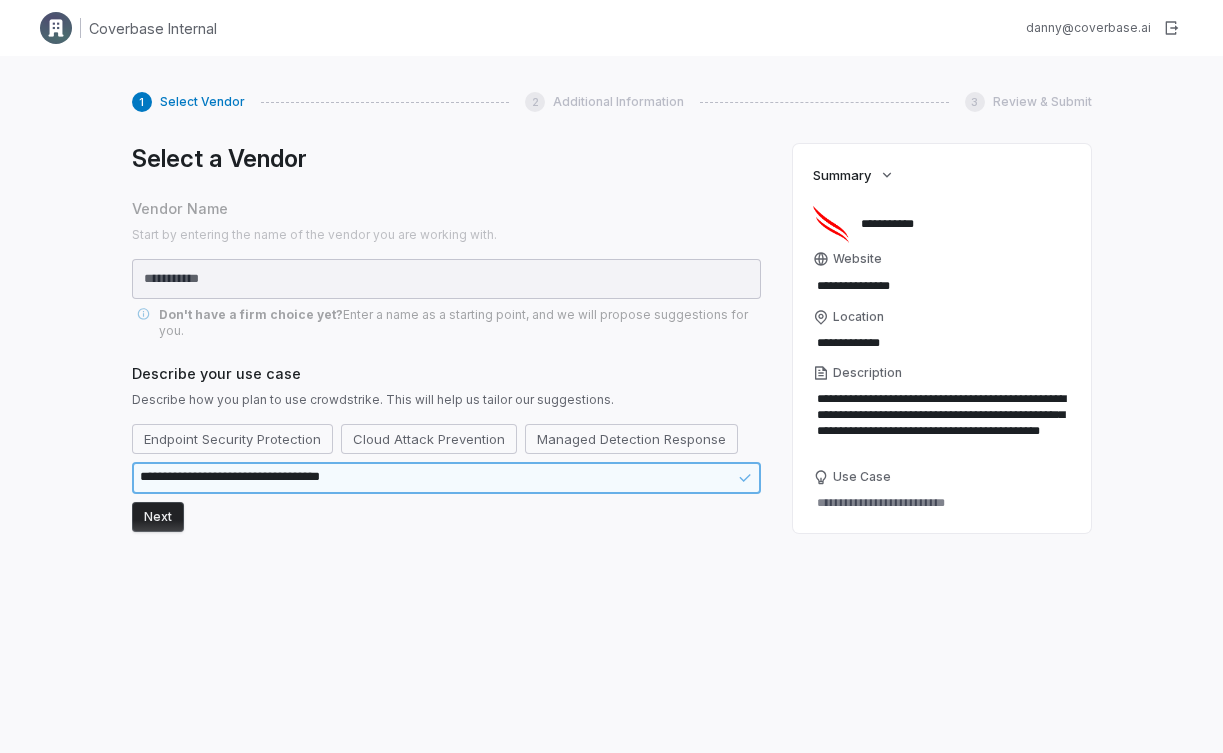 type on "*" 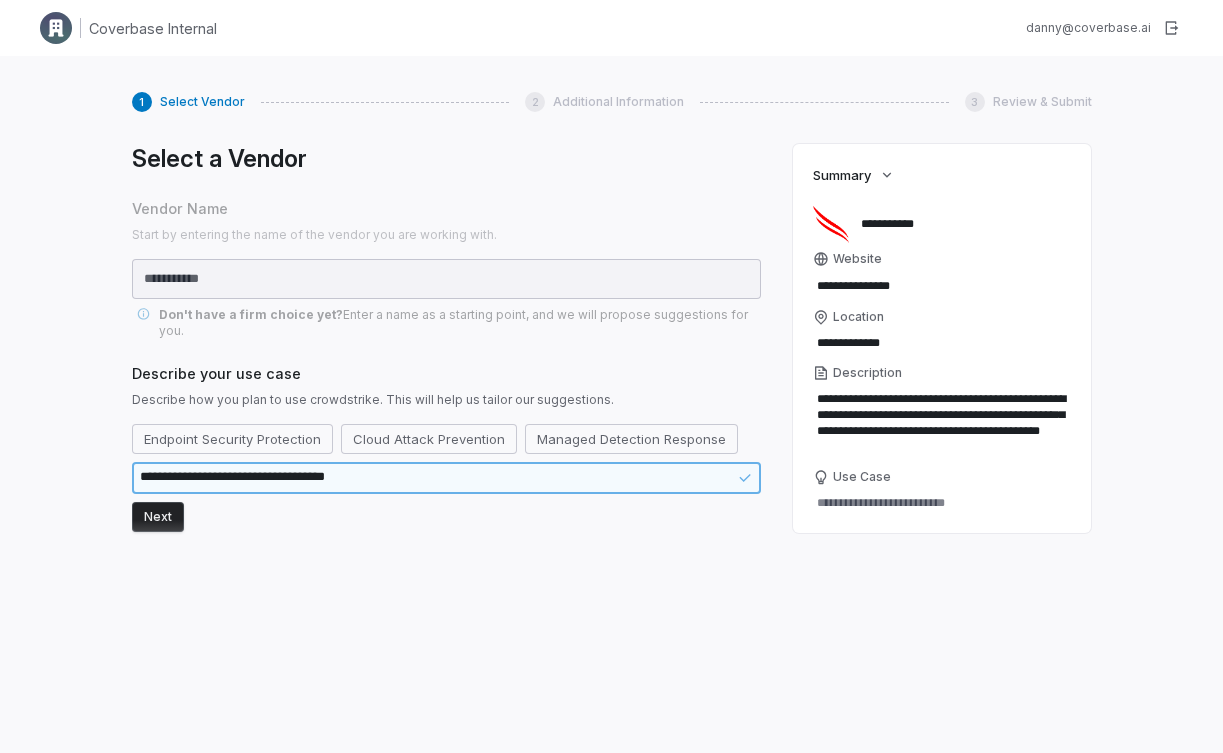 type on "*" 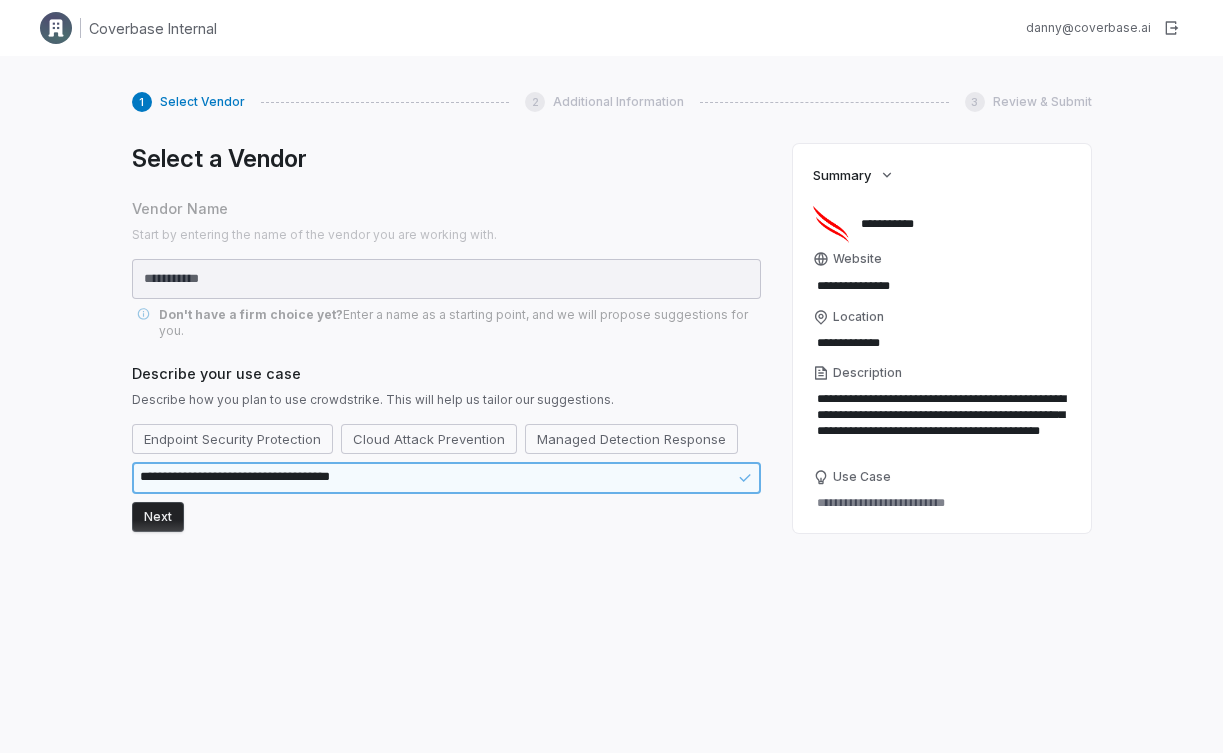 type on "*" 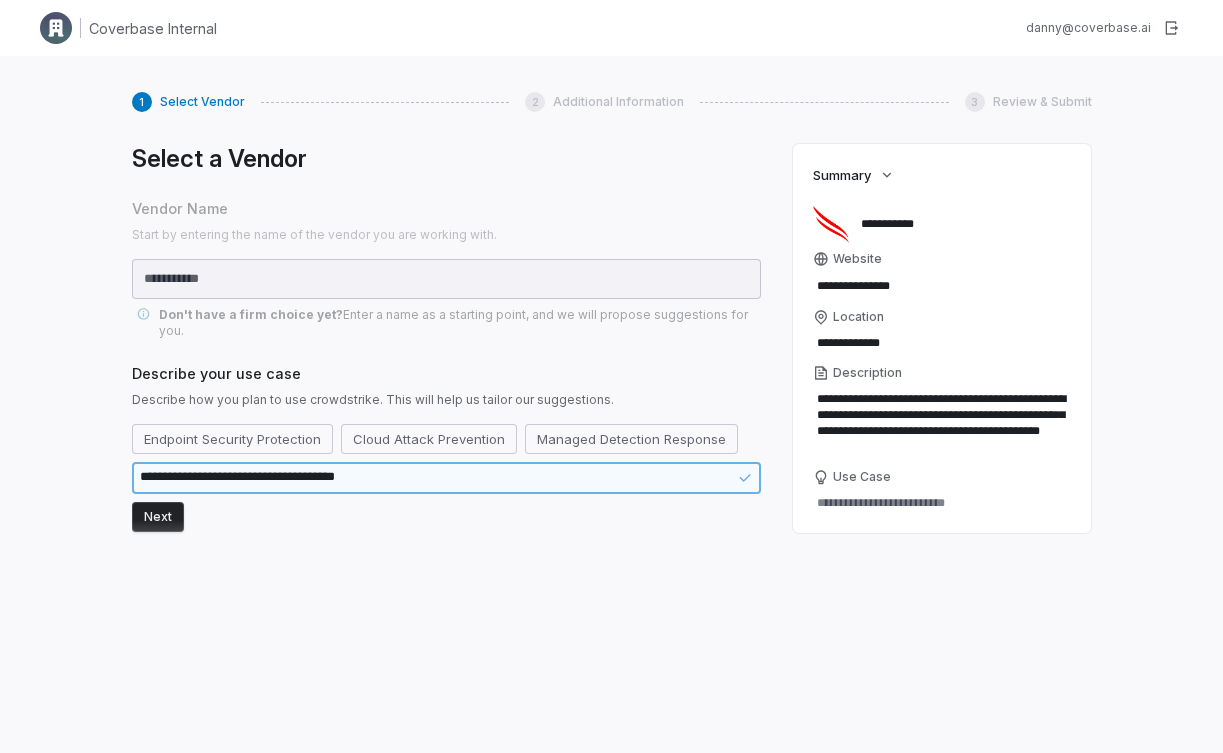 type on "*" 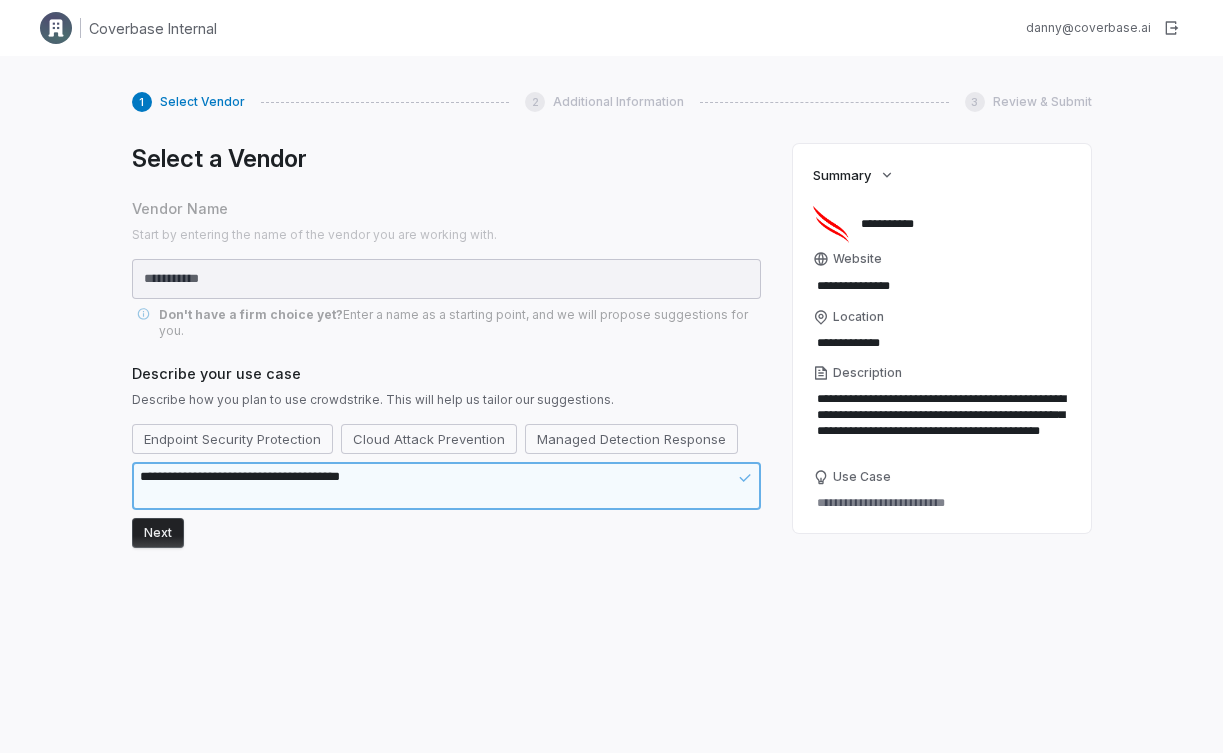 type on "**********" 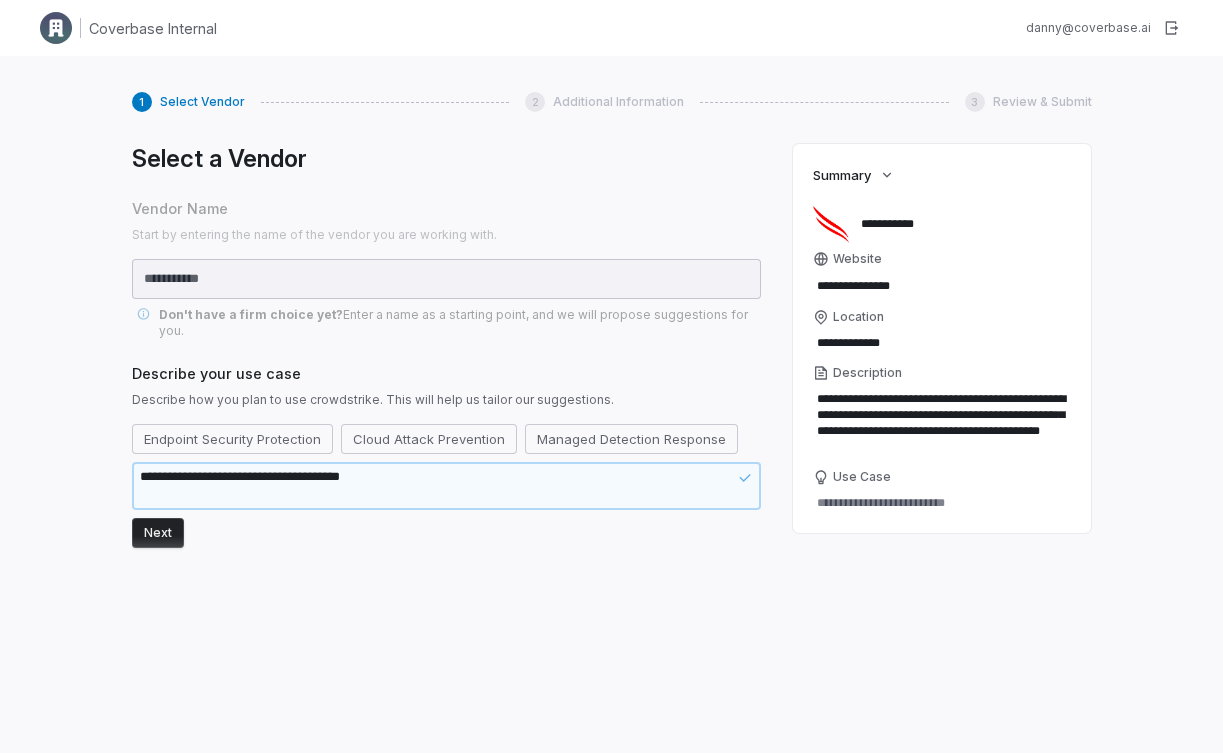 click on "Next" at bounding box center [158, 533] 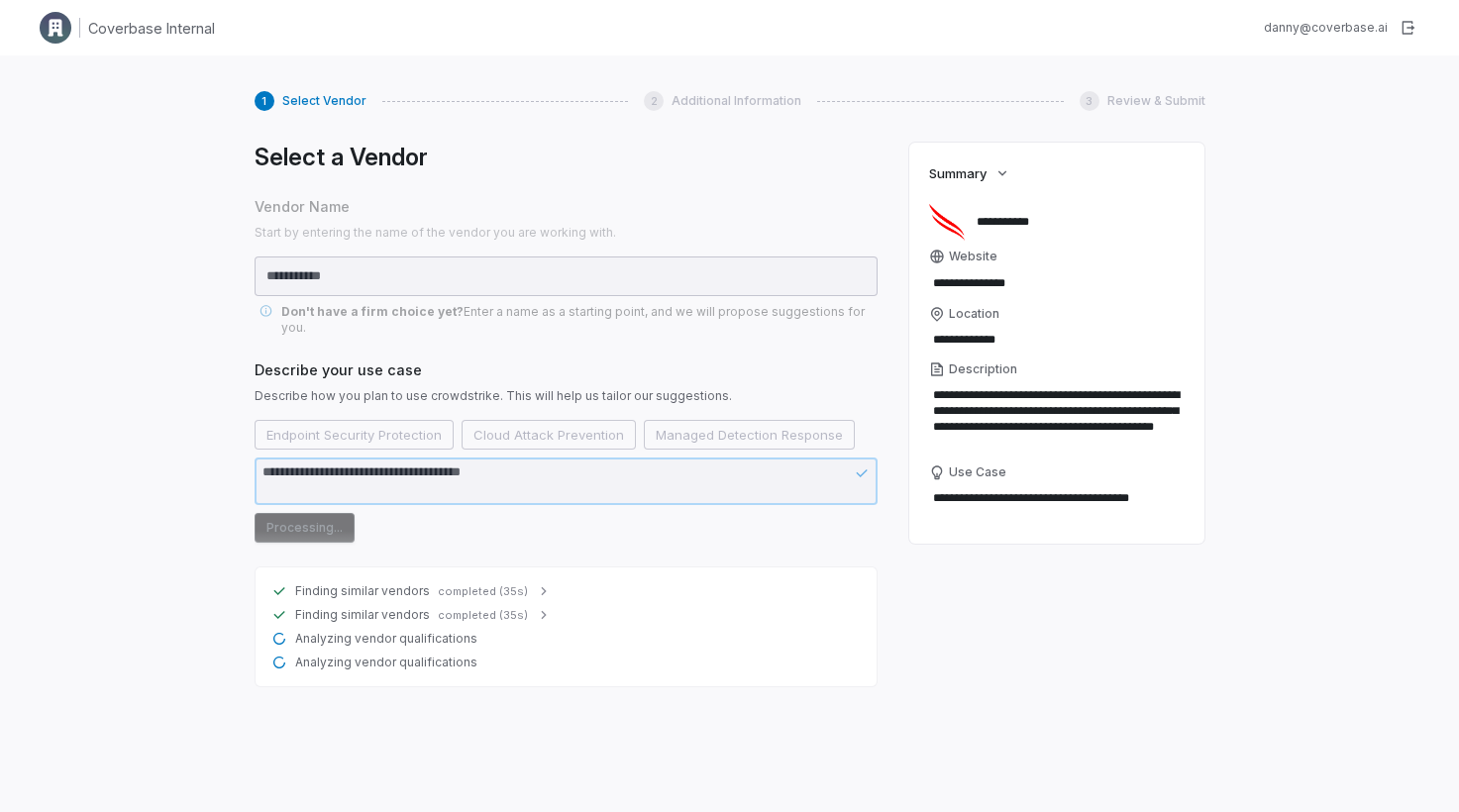 type on "*" 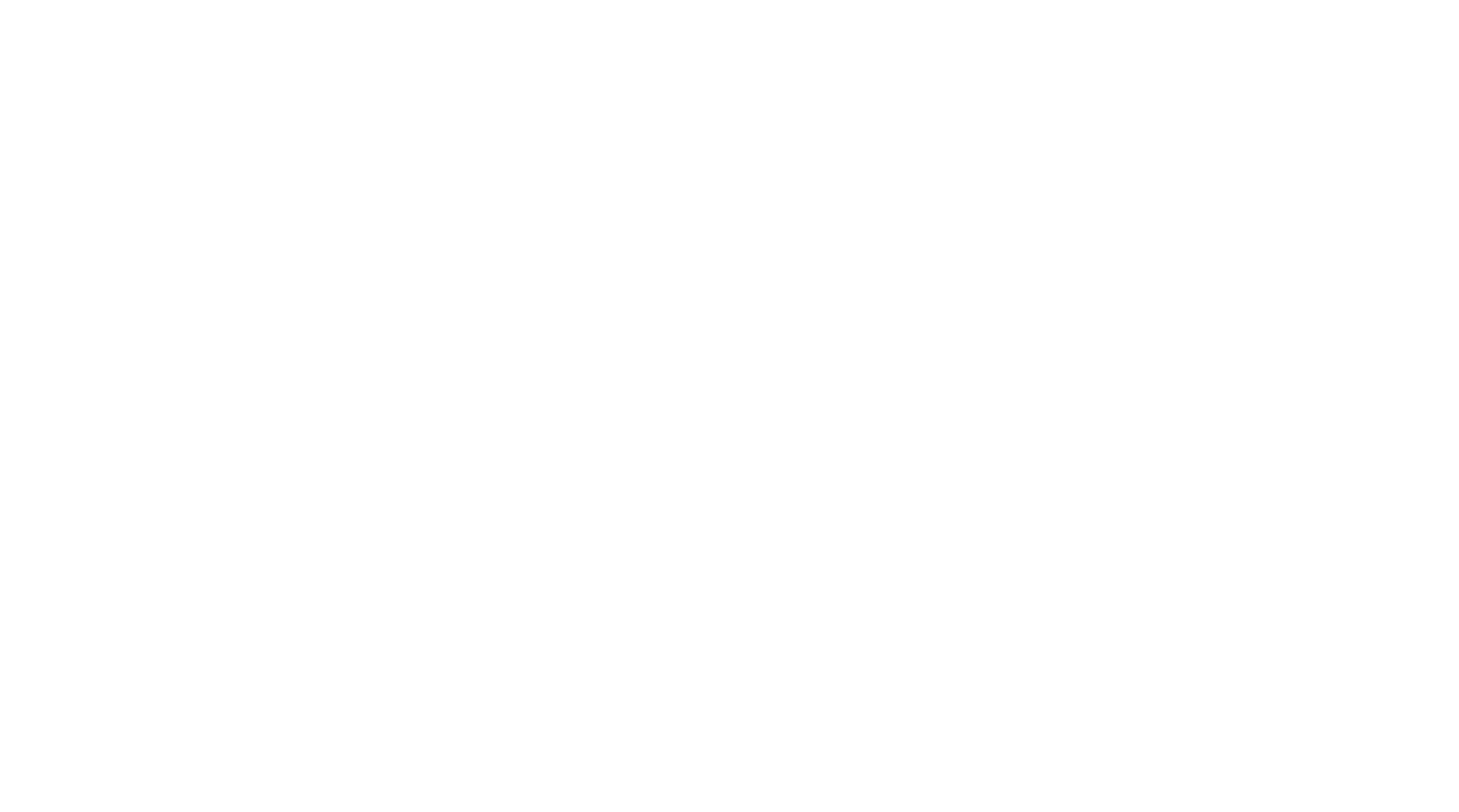 scroll, scrollTop: 0, scrollLeft: 0, axis: both 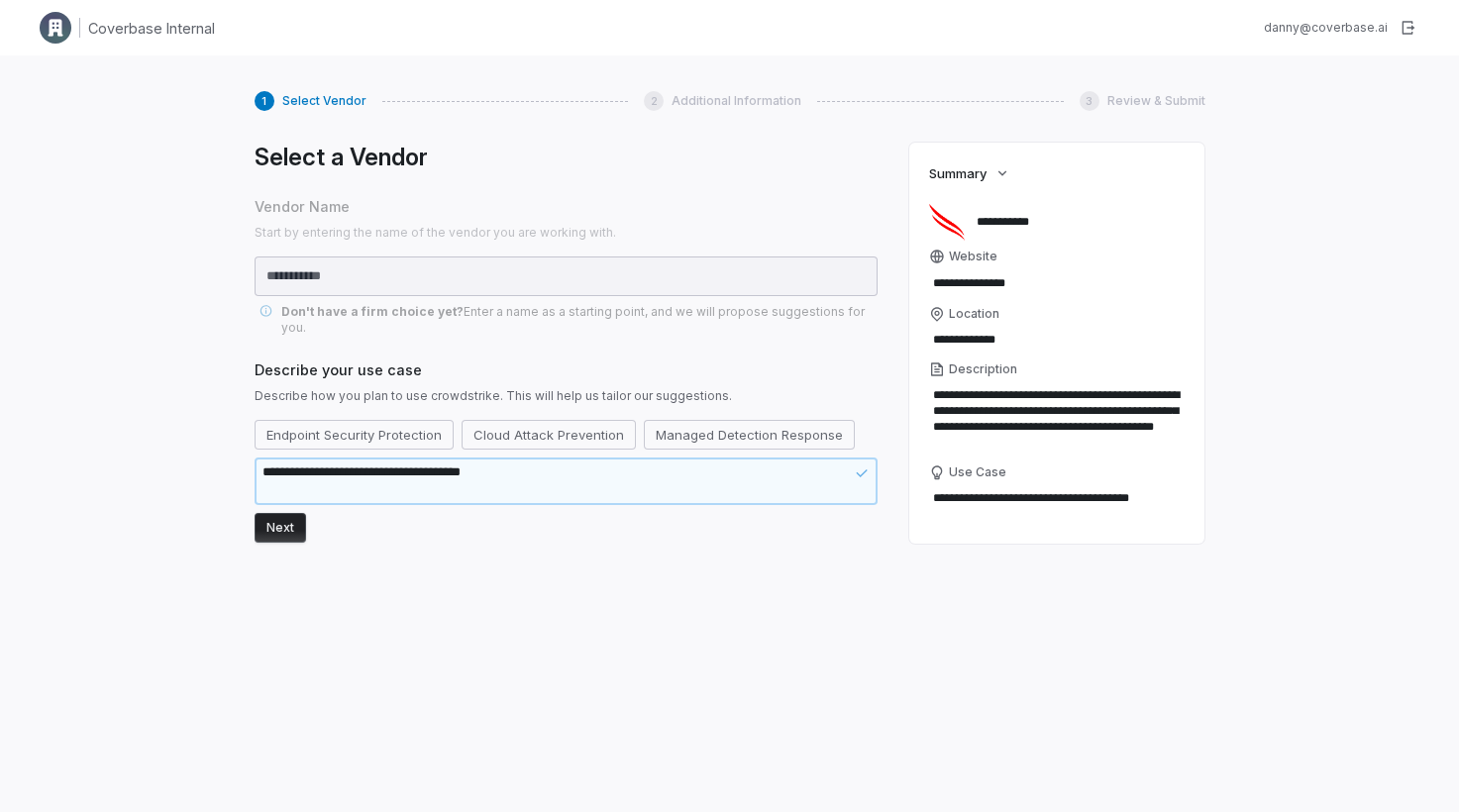 click on "Next" at bounding box center (280, 528) 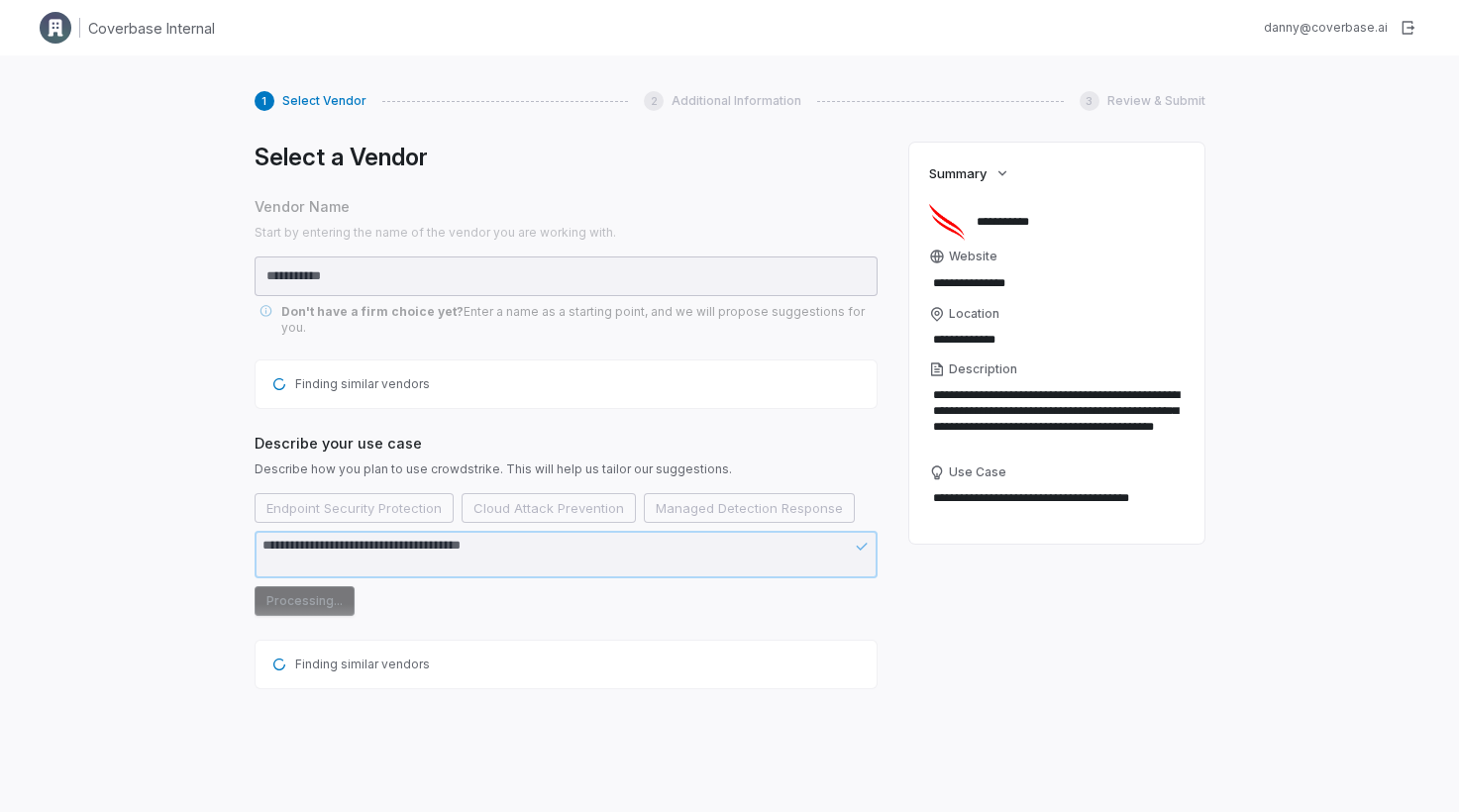 click on "**********" at bounding box center (729, 461) 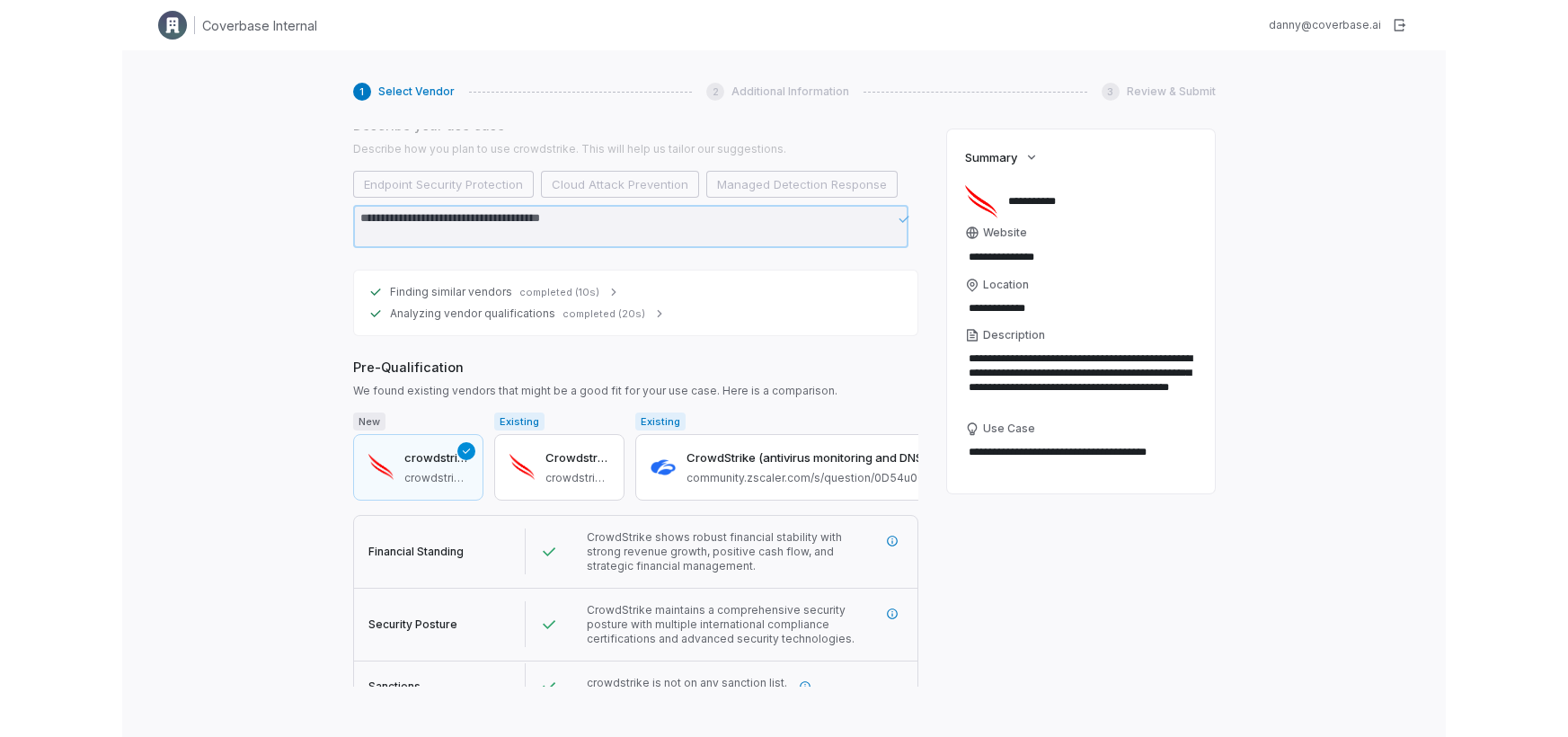 scroll, scrollTop: 368, scrollLeft: 0, axis: vertical 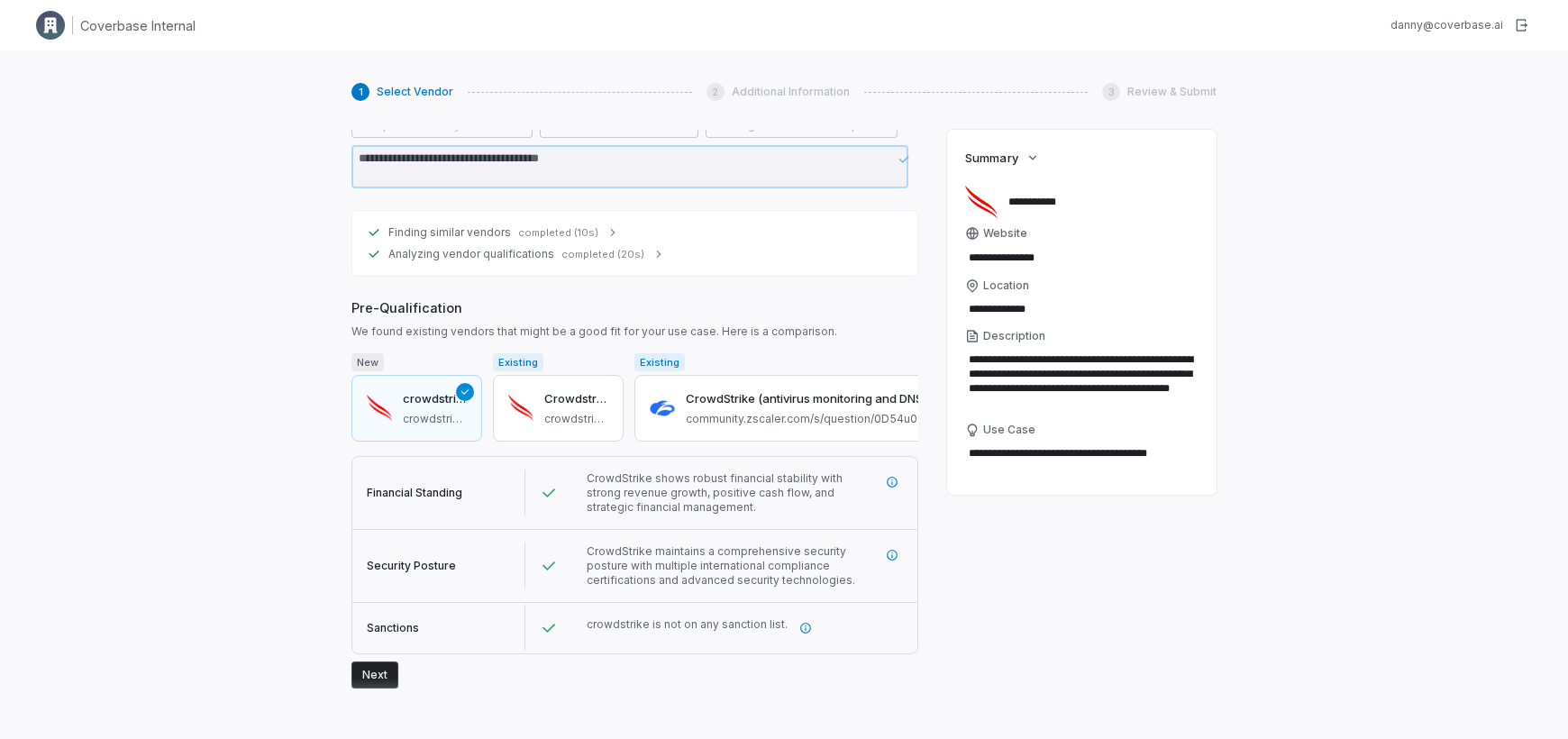 type on "*" 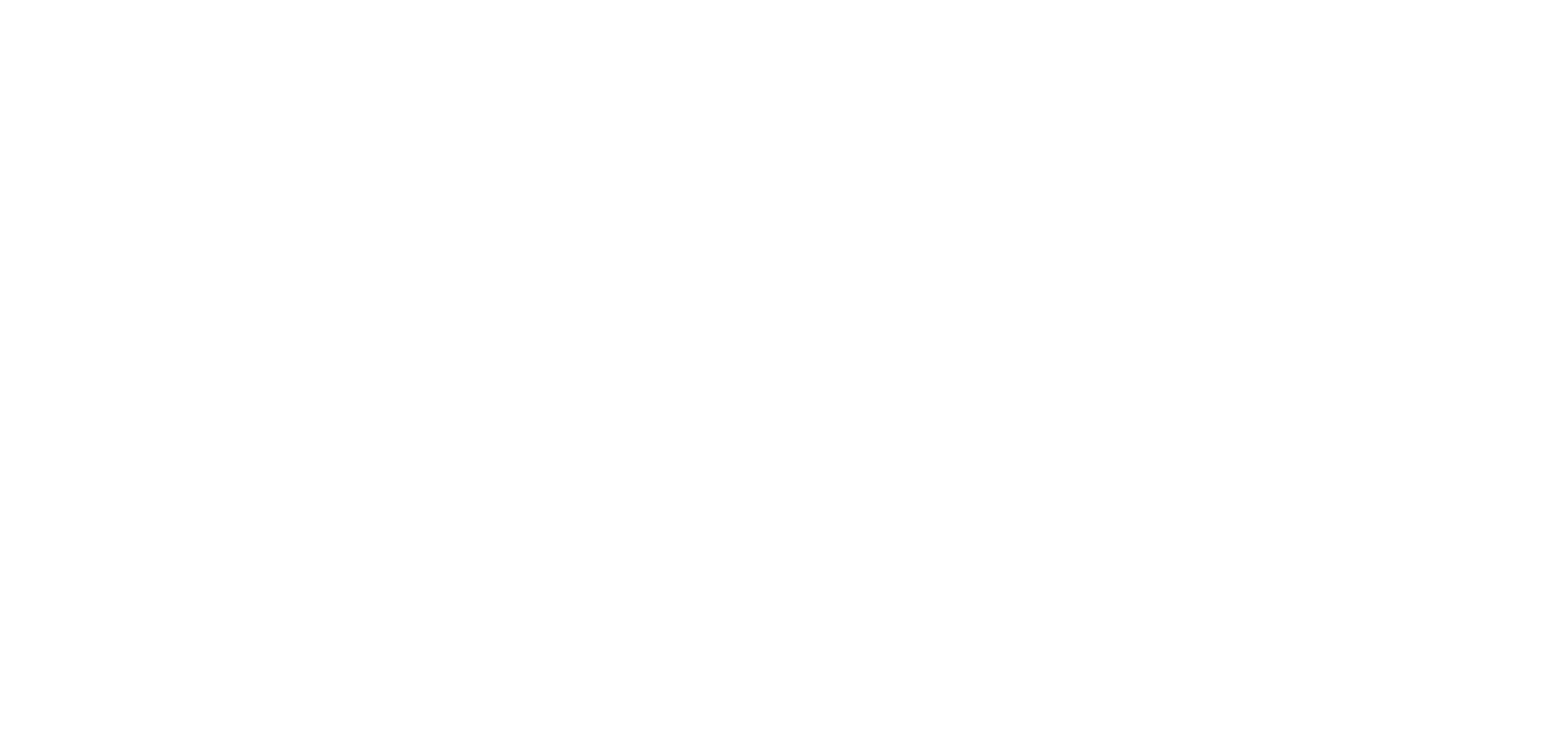 scroll, scrollTop: 0, scrollLeft: 0, axis: both 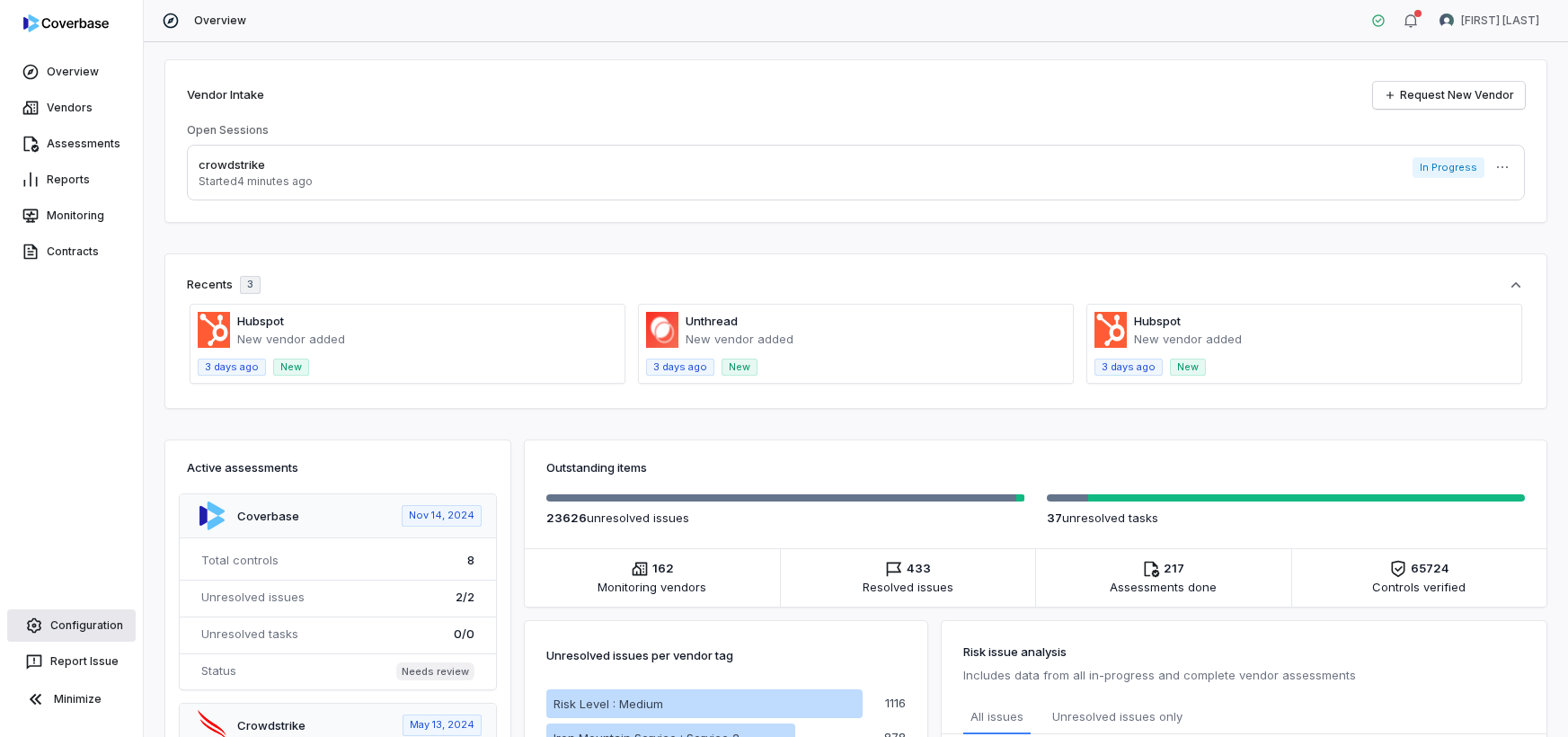 click on "Configuration" at bounding box center (71, 626) 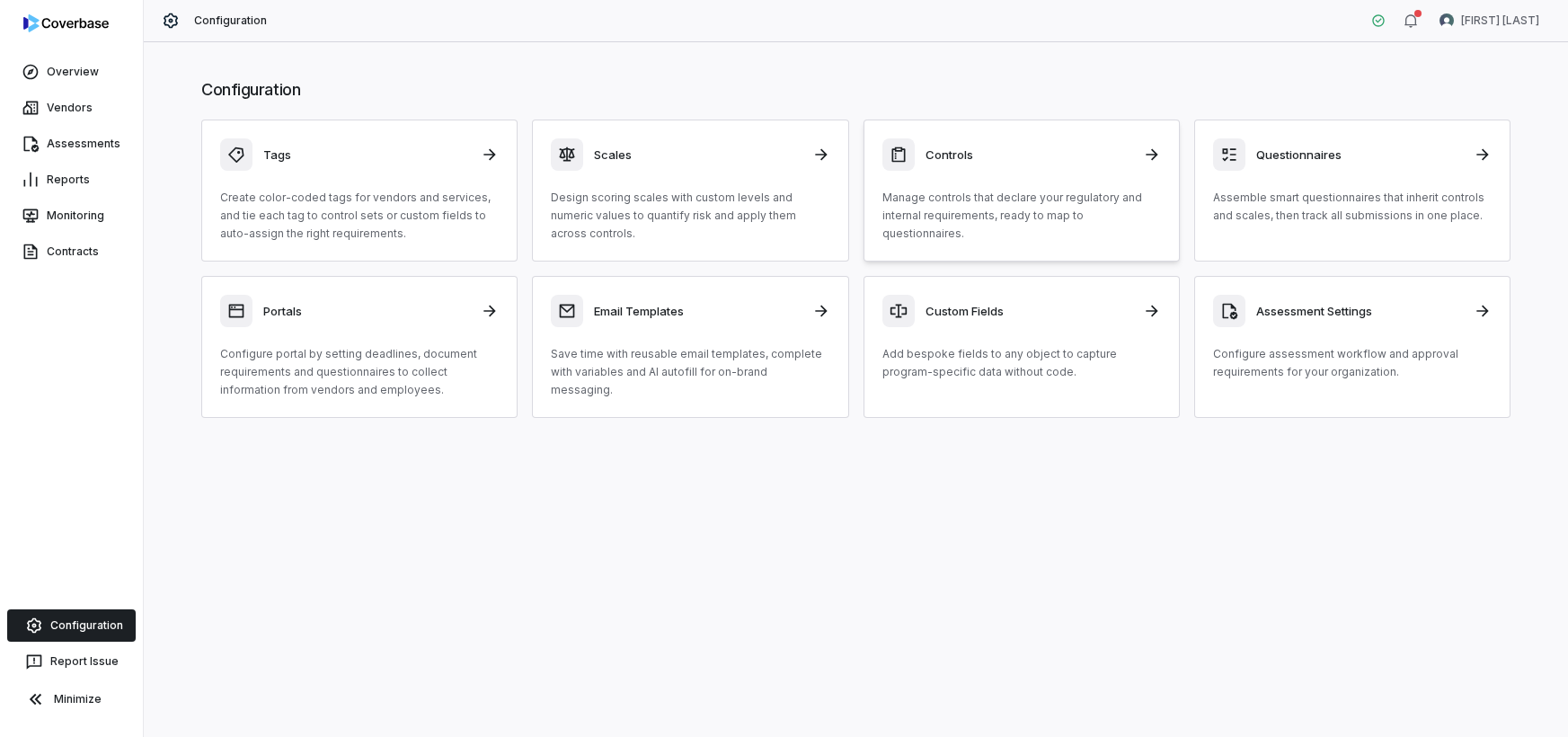 click on "Controls" at bounding box center (1029, 155) 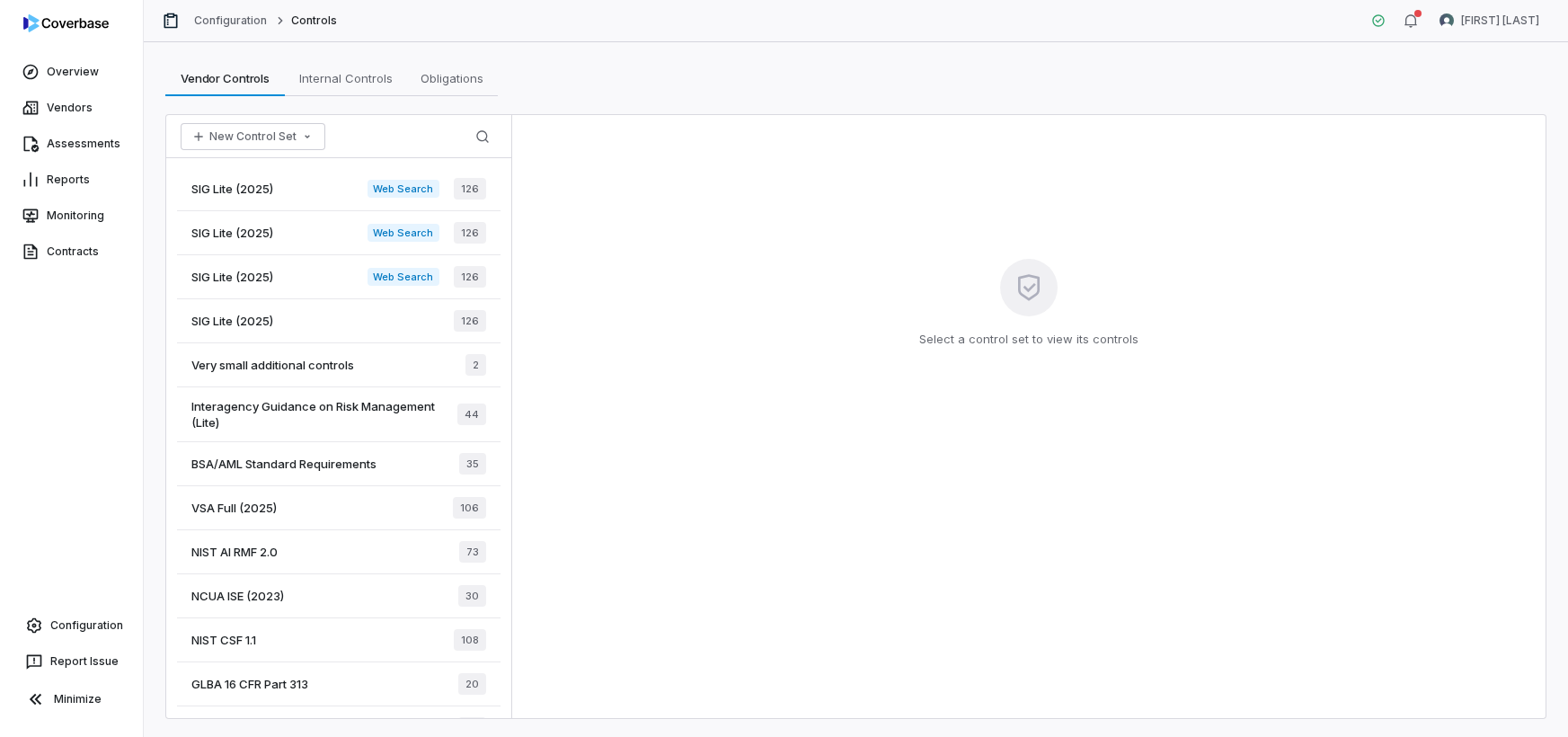 scroll, scrollTop: 0, scrollLeft: 0, axis: both 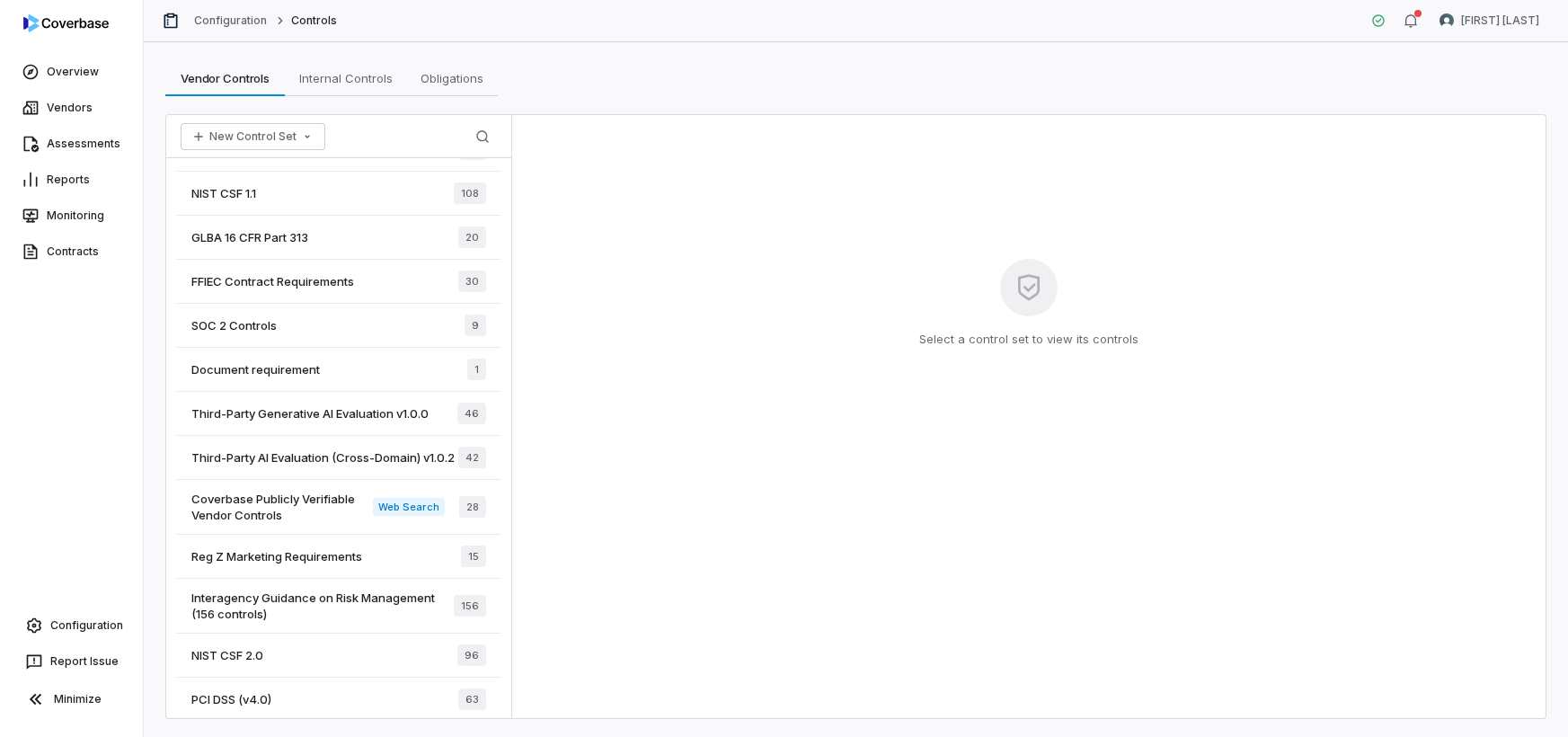 click on "FFIEC Contract Requirements" at bounding box center [272, 281] 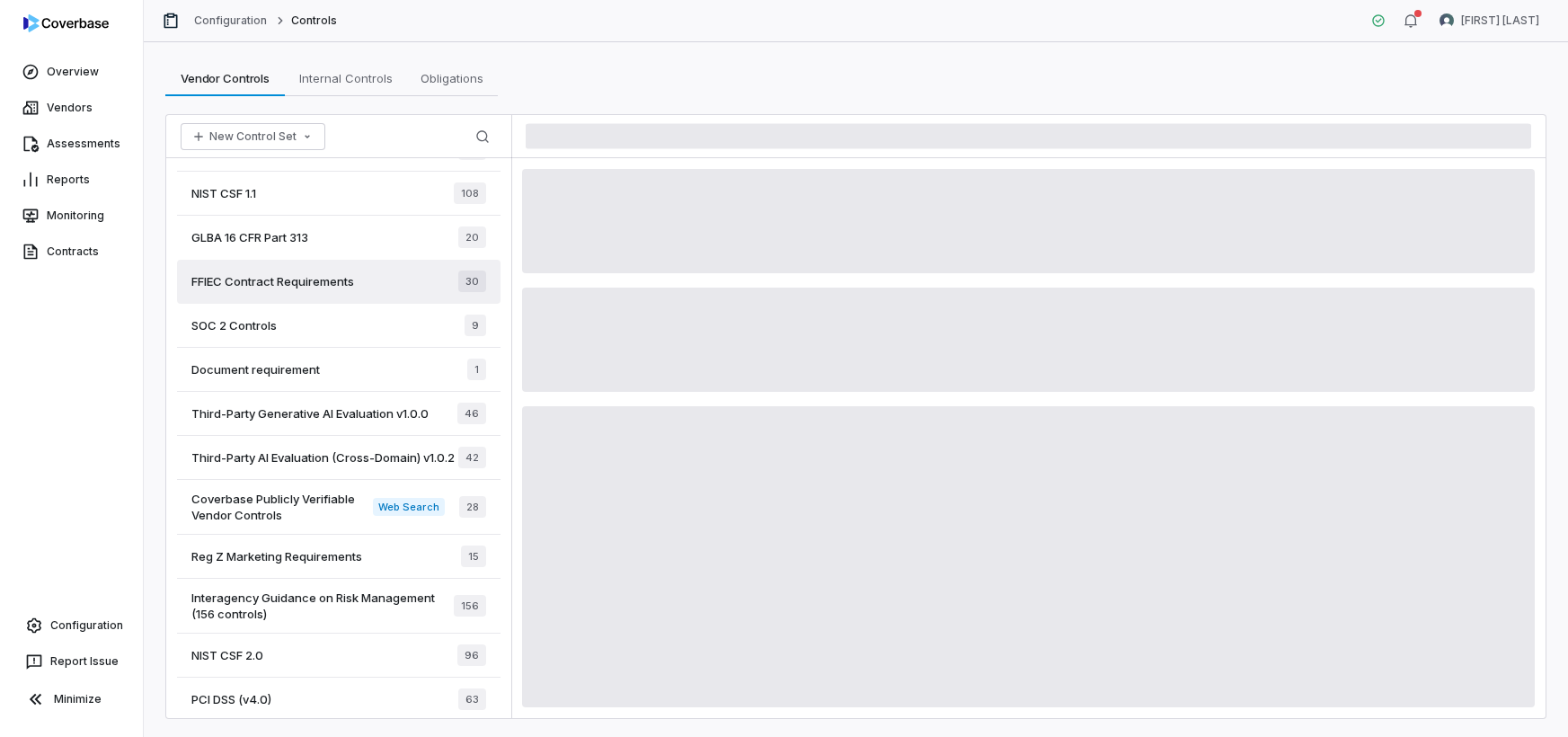 click on "Web Search" at bounding box center [408, 507] 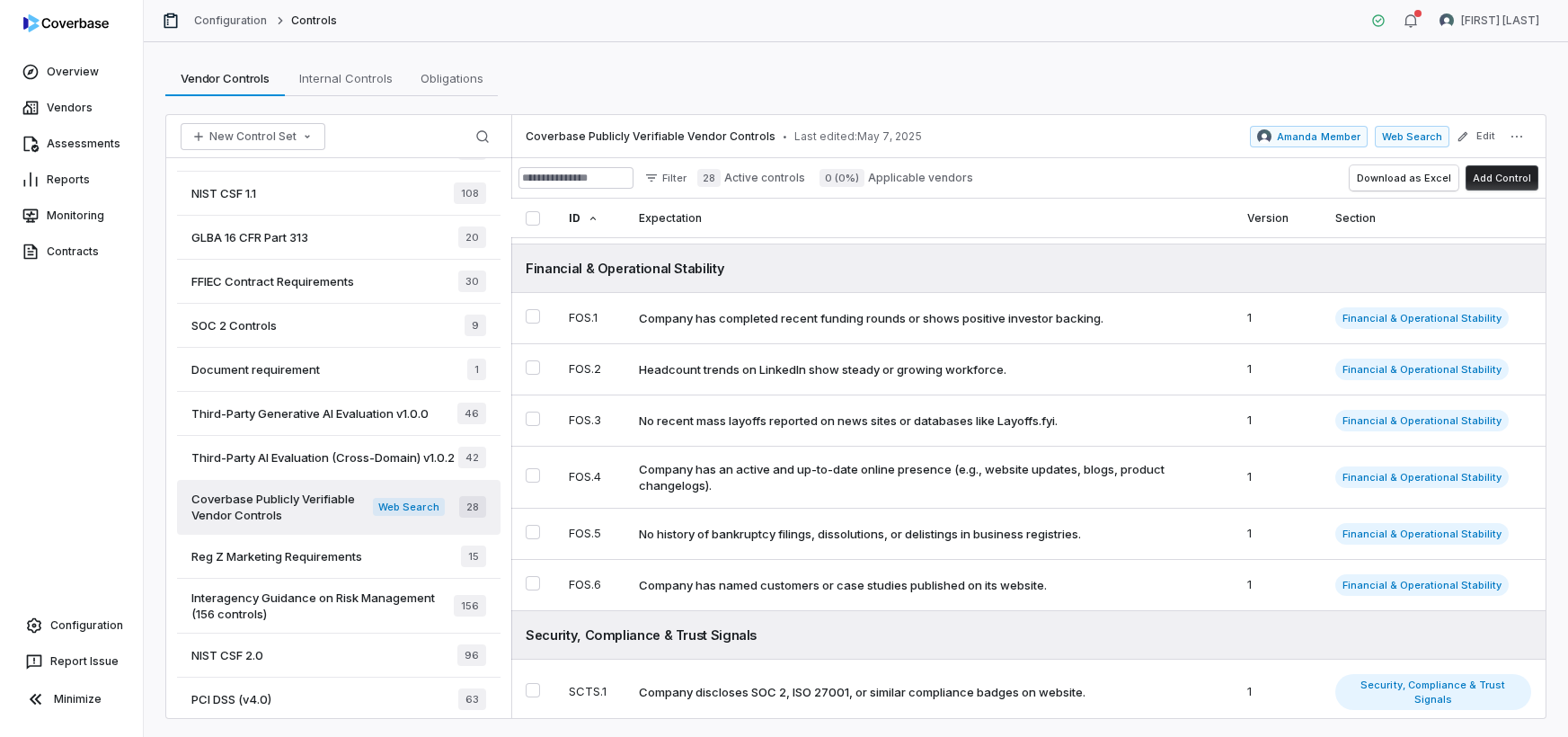 scroll, scrollTop: 436, scrollLeft: 0, axis: vertical 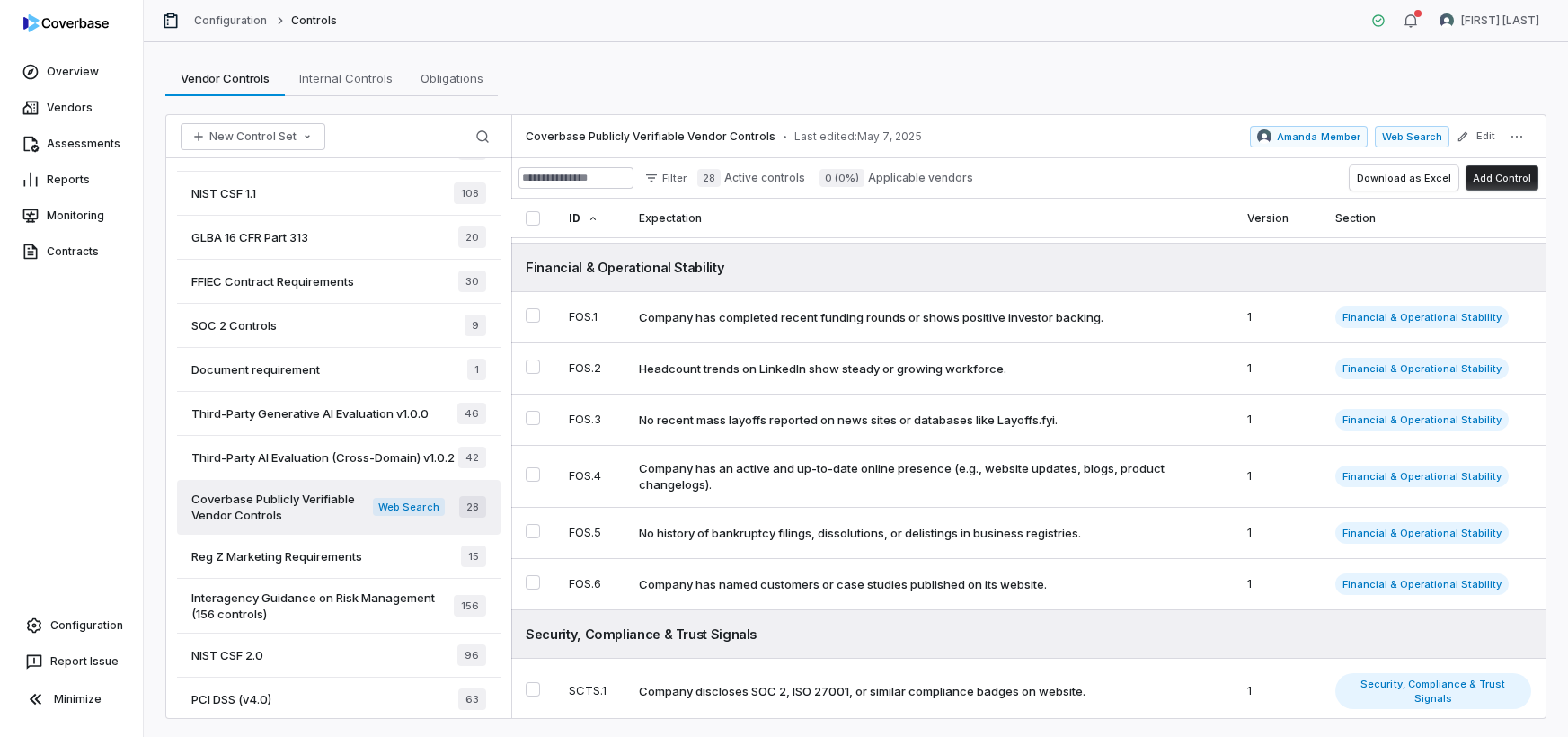 click on "Overview Vendors Assessments Reports Monitoring Contracts Configuration Report Issue Minimize" at bounding box center [71, 368] 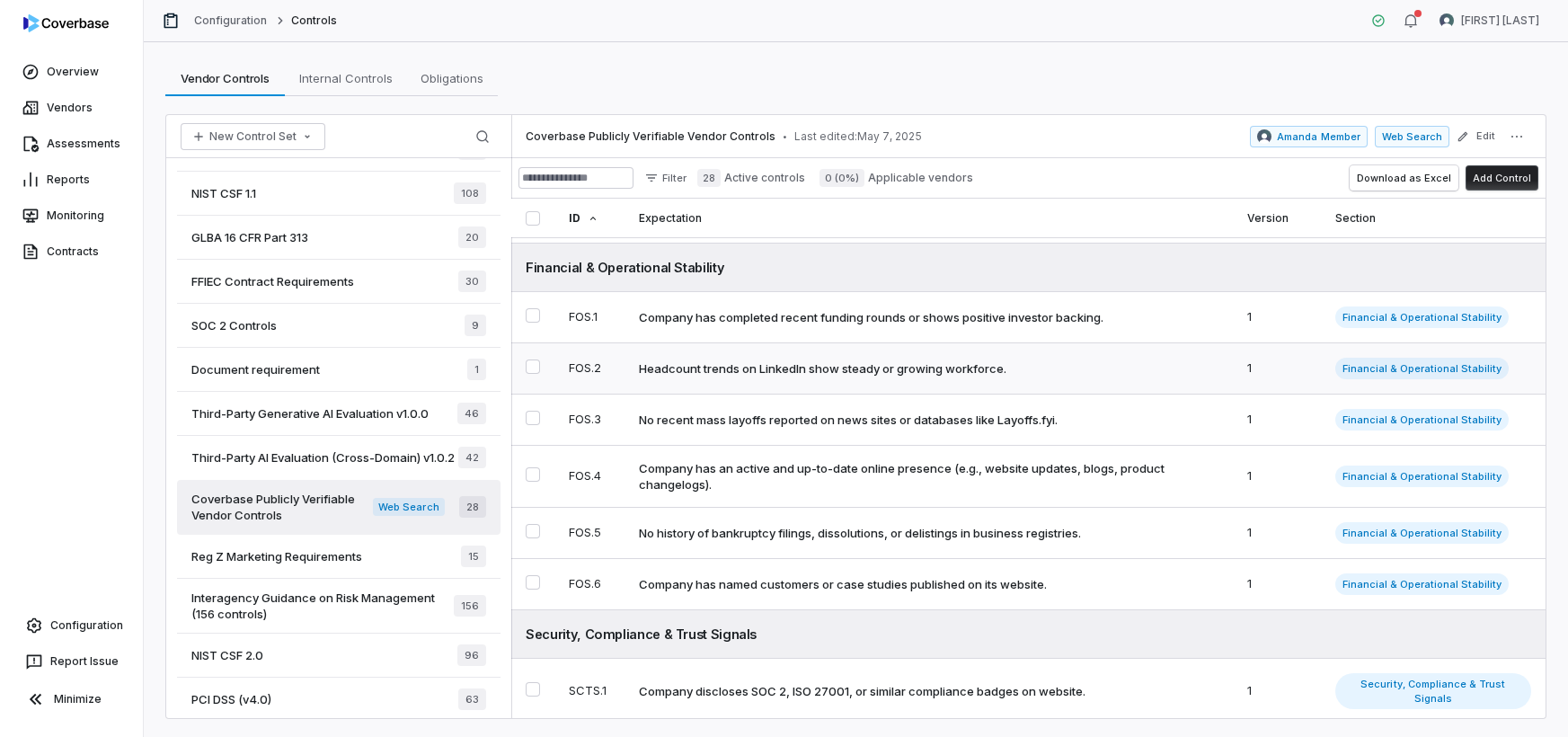 click on "Headcount trends on LinkedIn show steady or growing workforce." at bounding box center (928, 368) 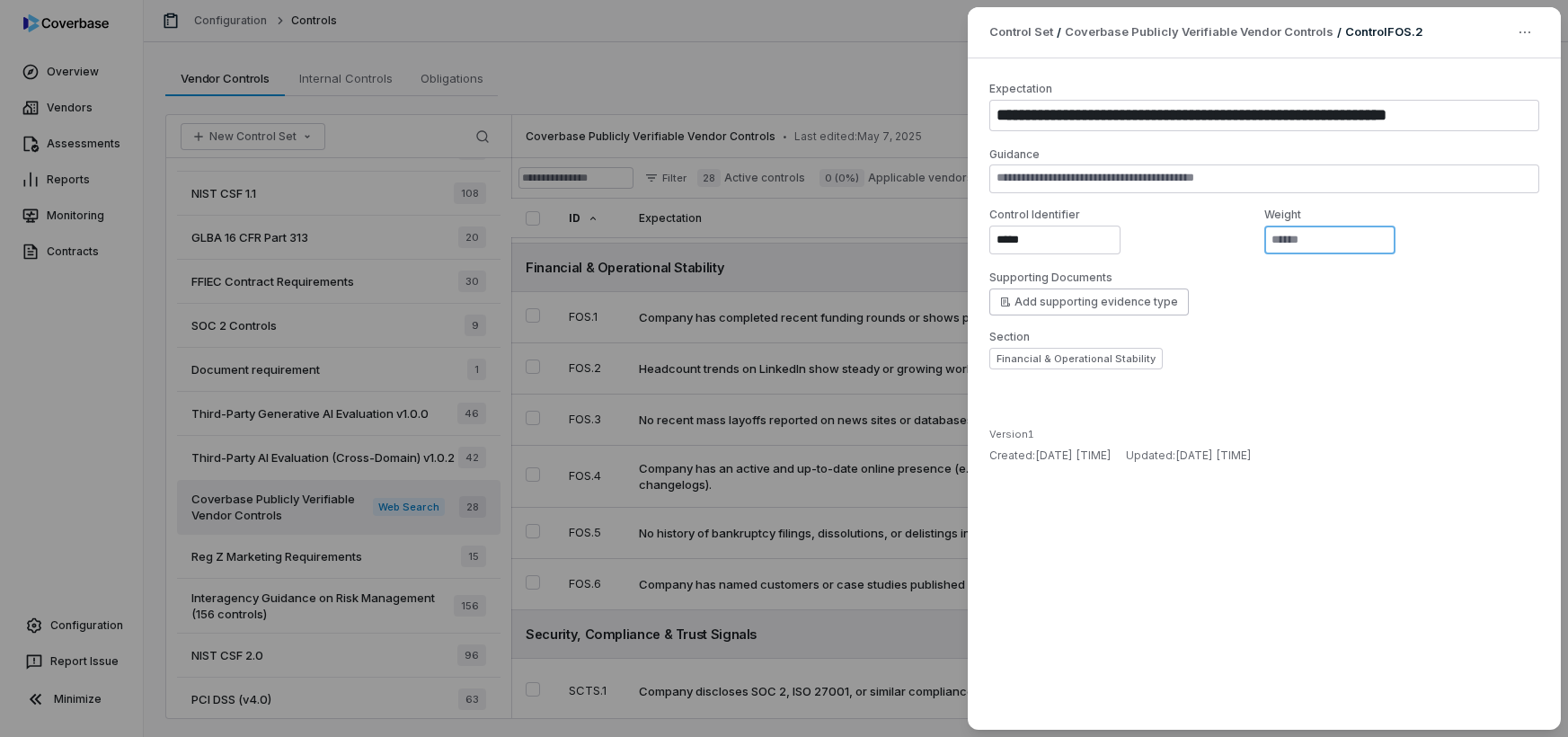 click on "*" at bounding box center [1330, 240] 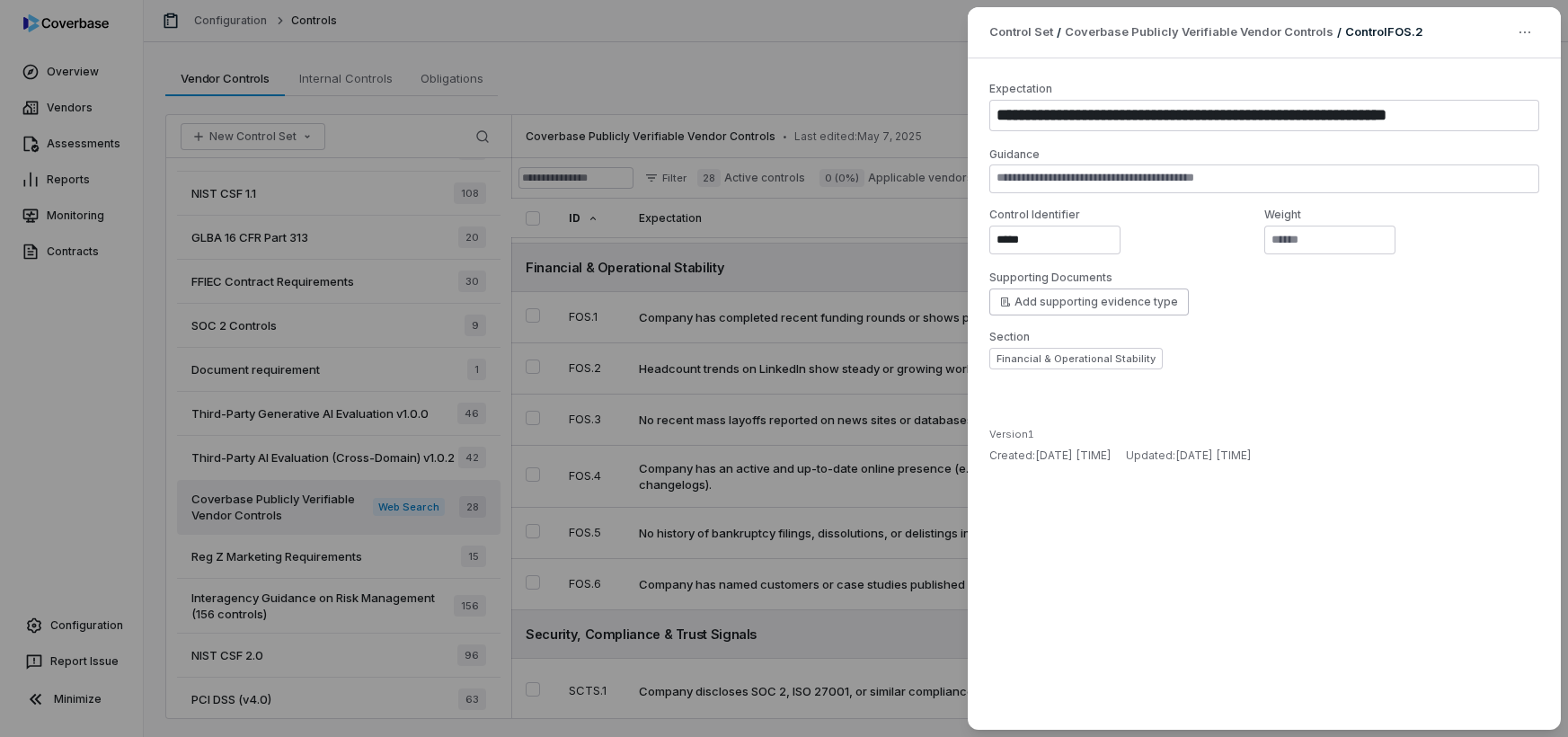 click on "**********" at bounding box center [784, 368] 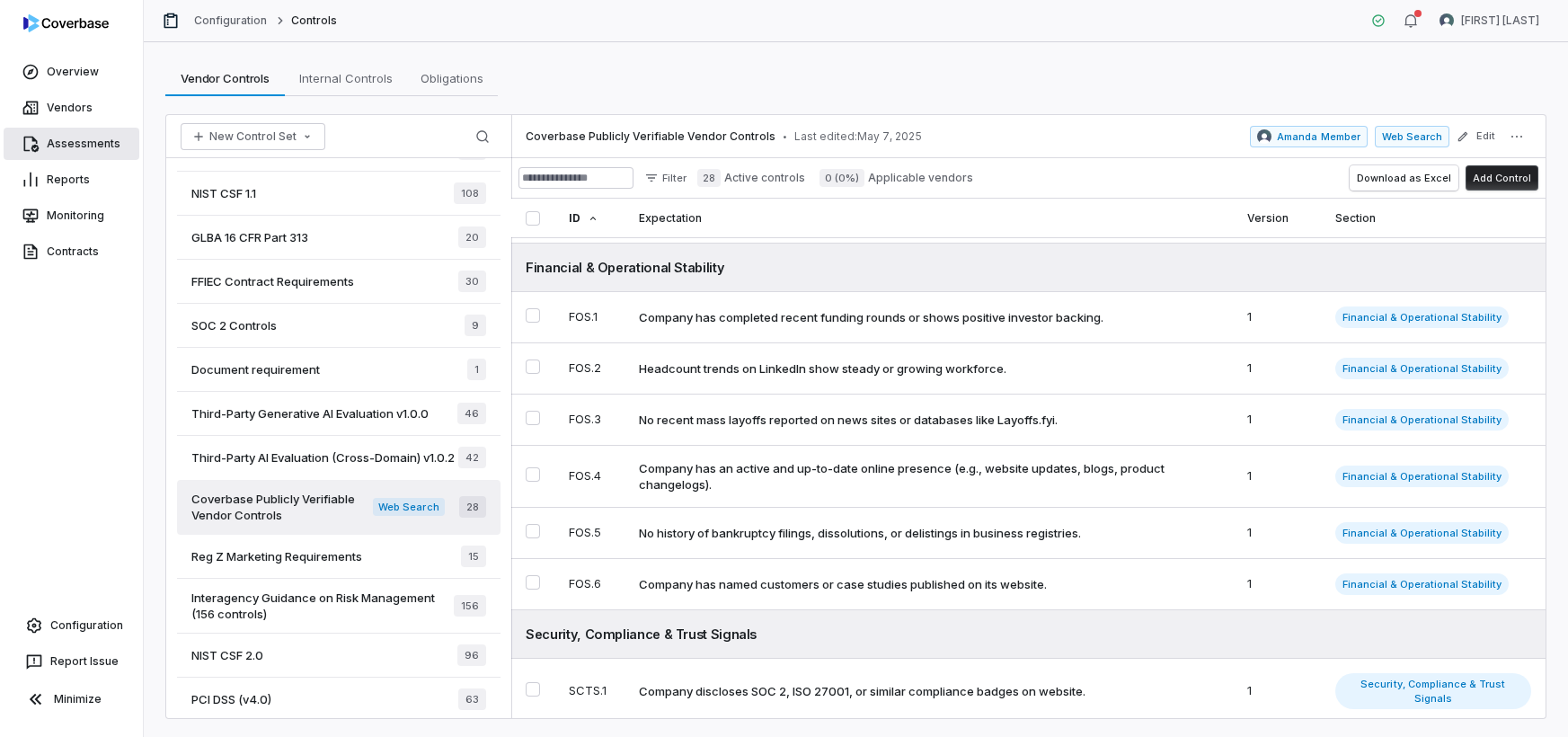 click on "Assessments" at bounding box center (71, 144) 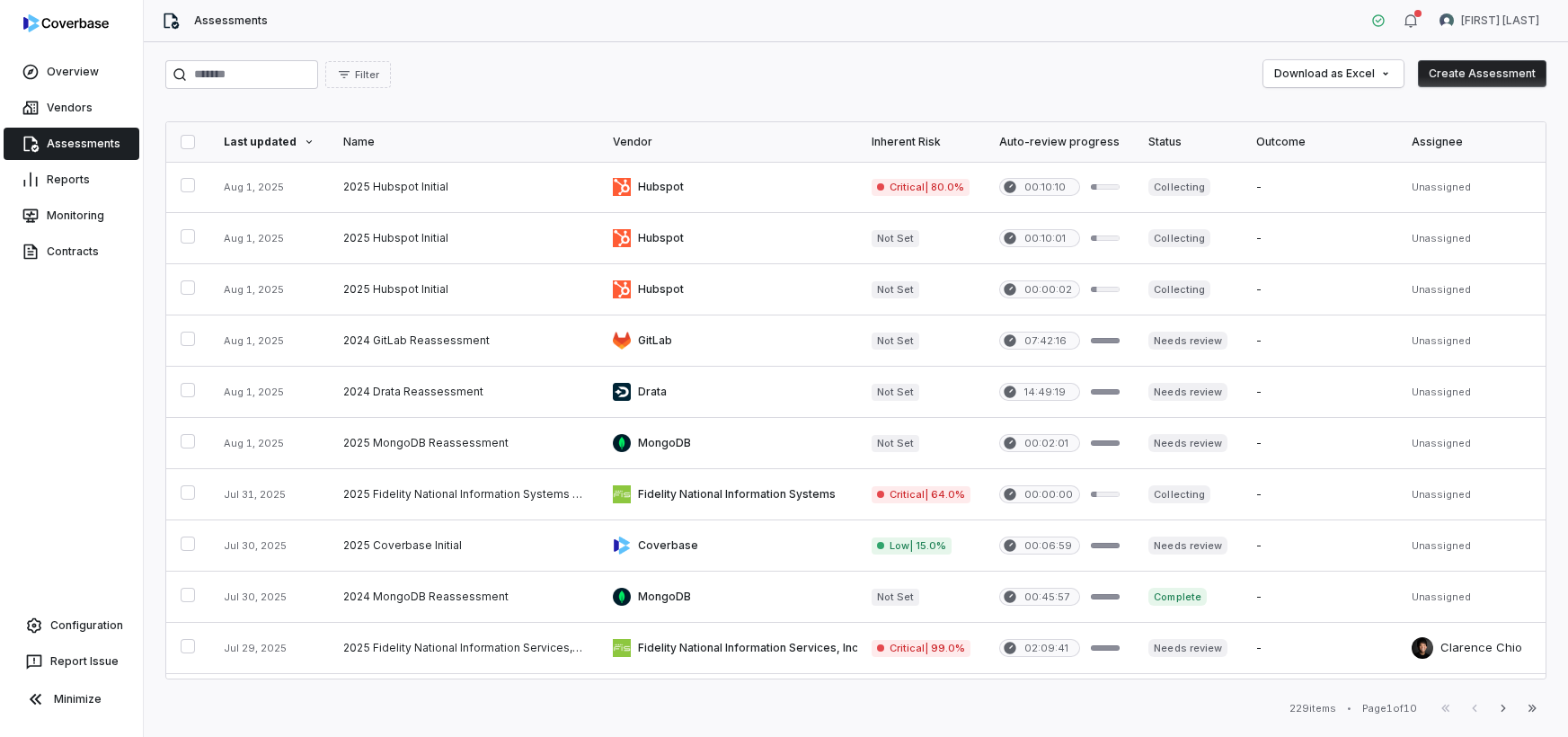 click on "Filter Download as Excel Create Assessment" at bounding box center (855, 75) 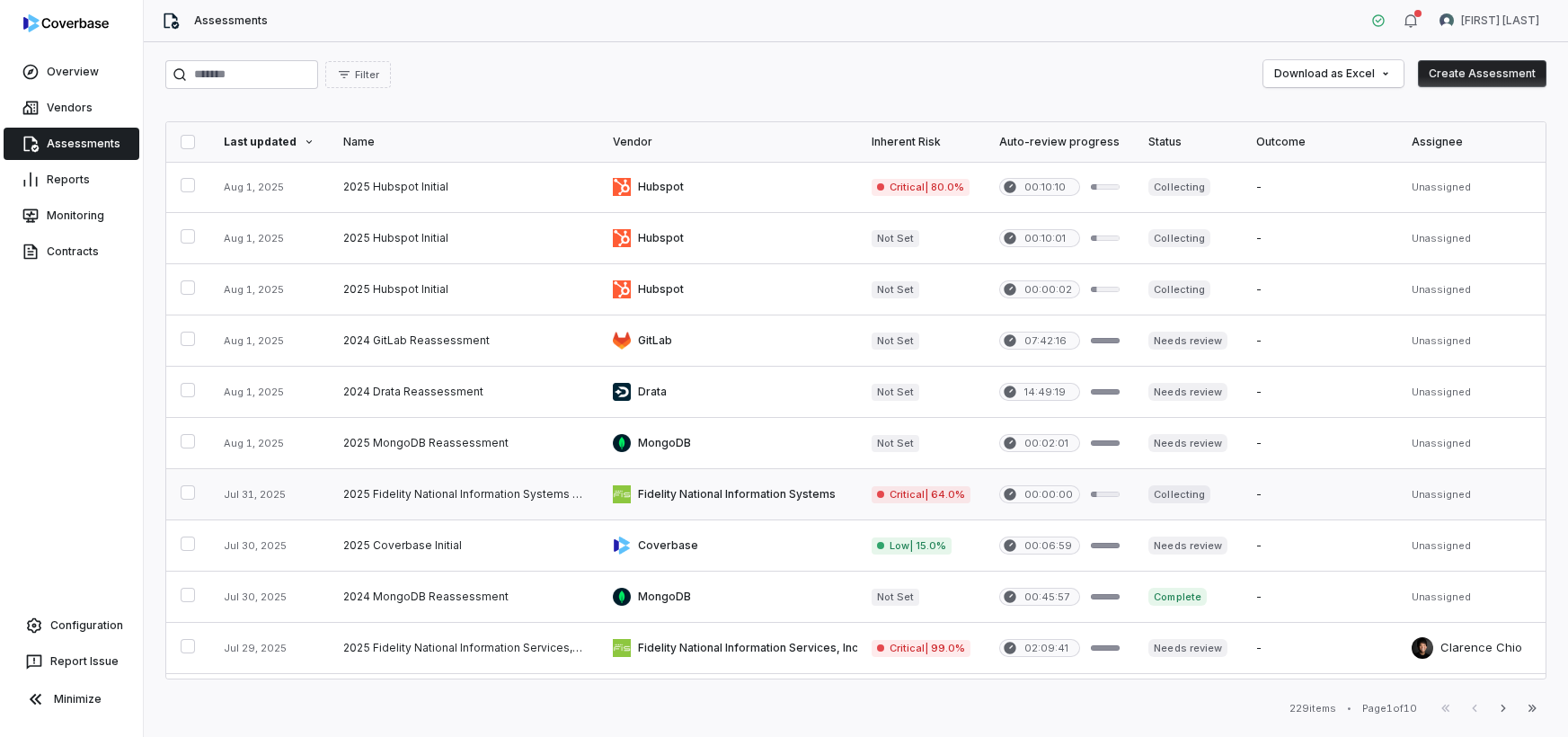 click at bounding box center [464, 494] 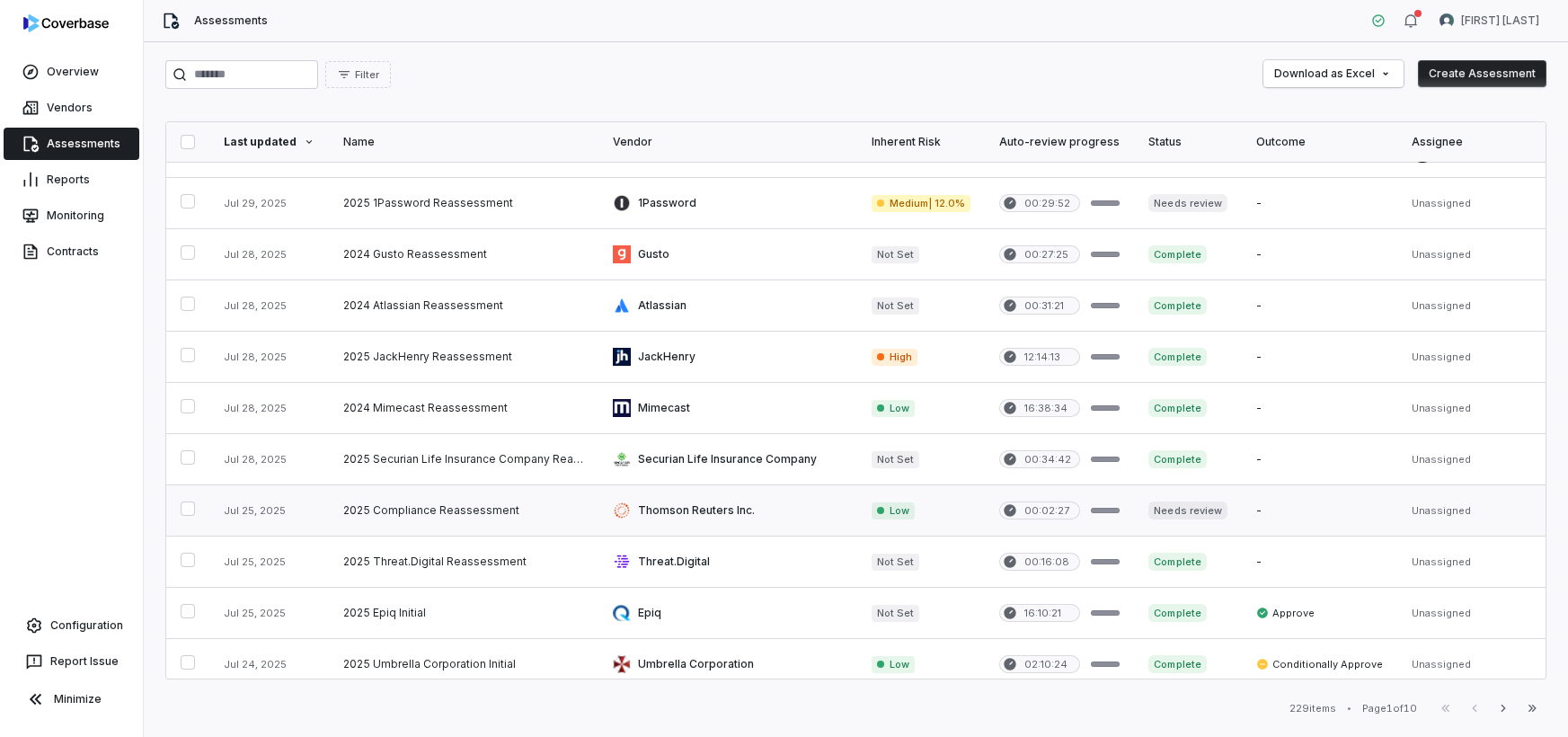 scroll, scrollTop: 328, scrollLeft: 0, axis: vertical 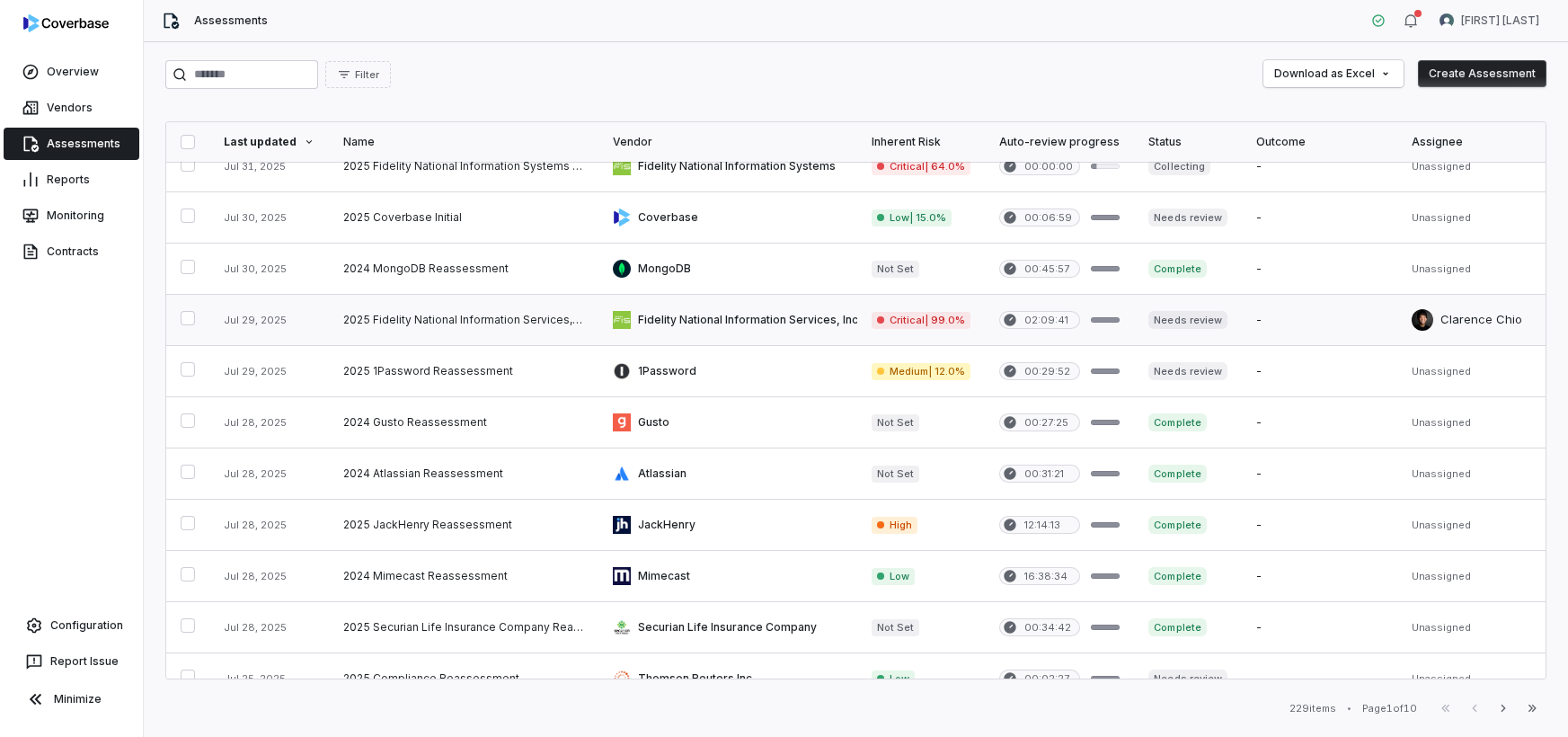 click at bounding box center [464, 320] 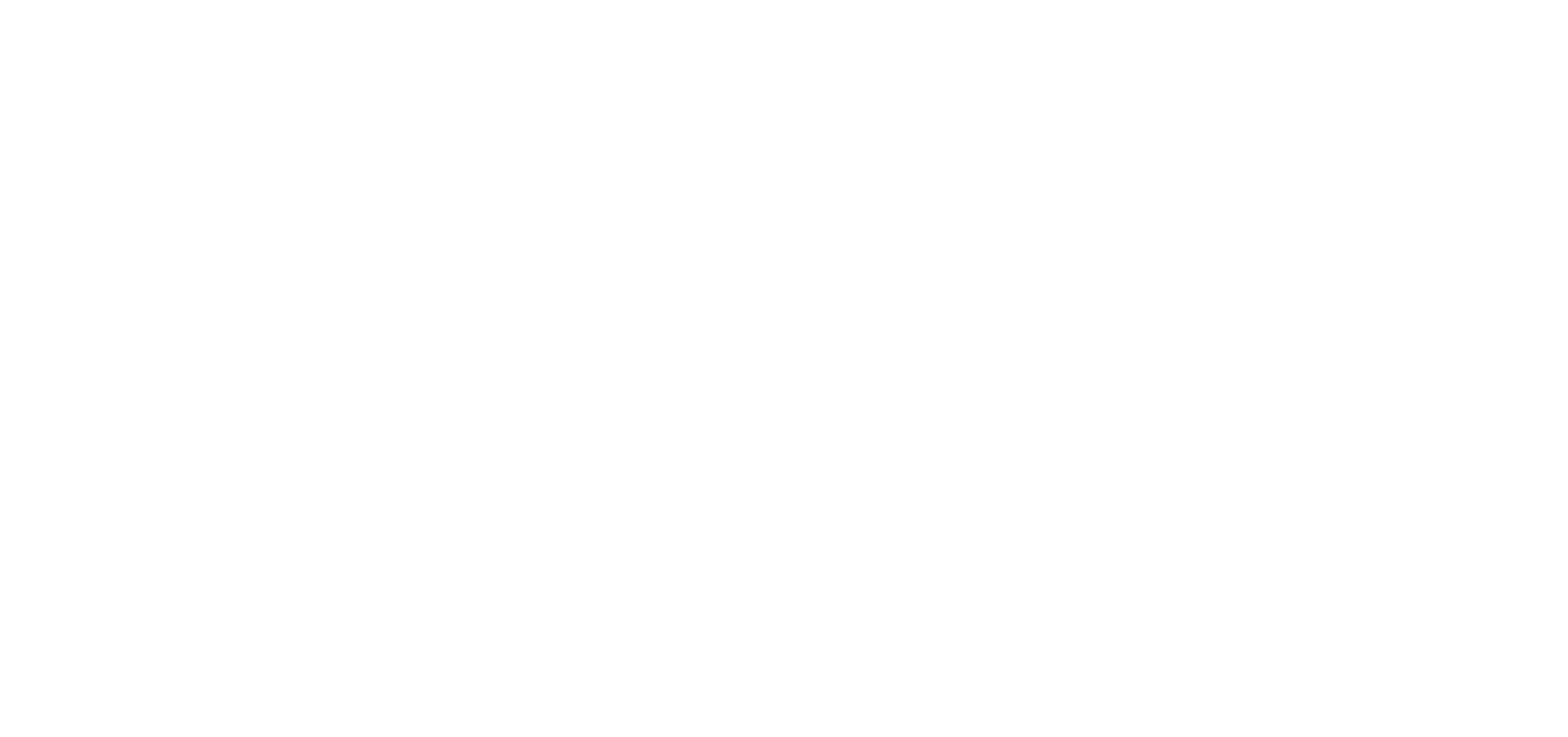 scroll, scrollTop: 0, scrollLeft: 0, axis: both 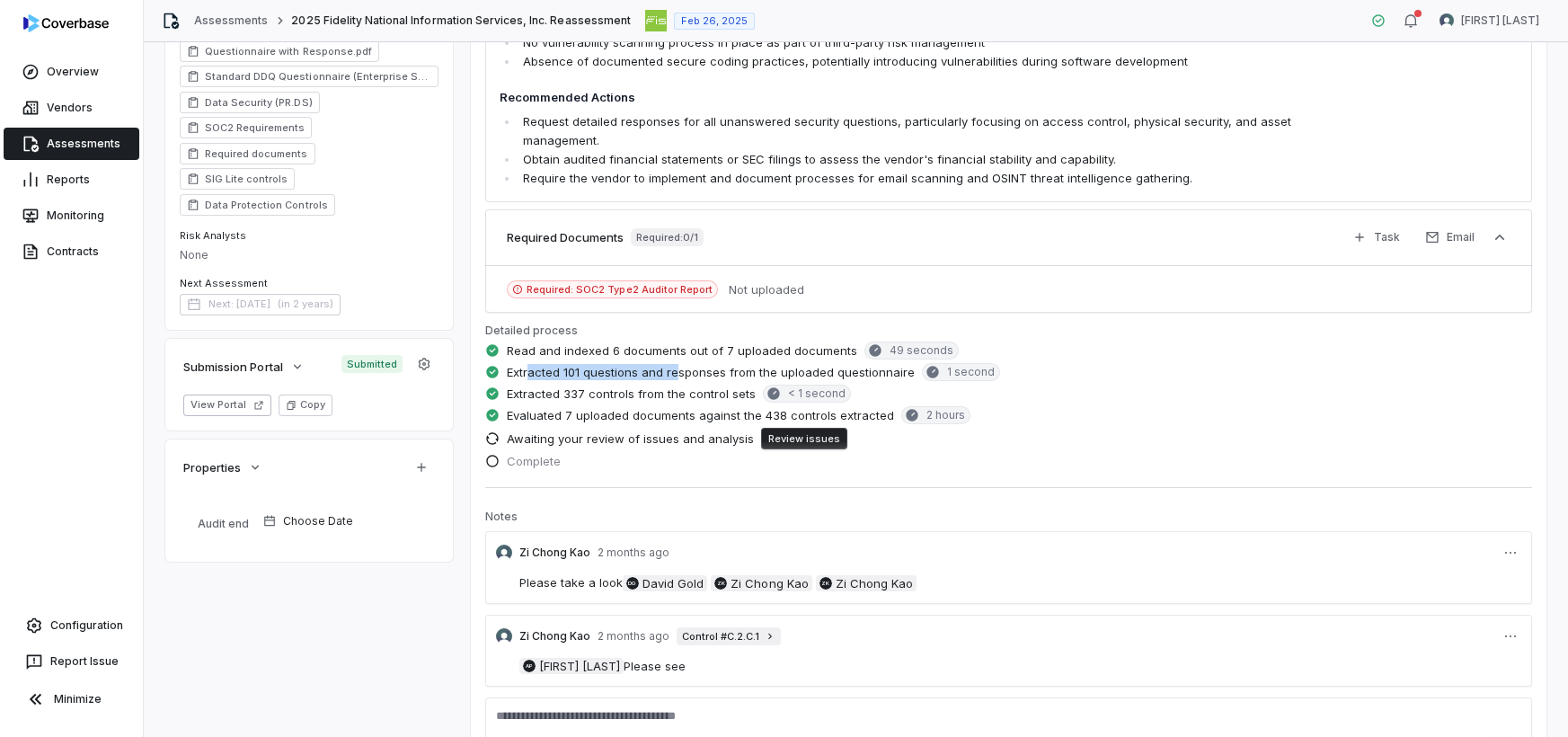 drag, startPoint x: 527, startPoint y: 377, endPoint x: 678, endPoint y: 368, distance: 151.268 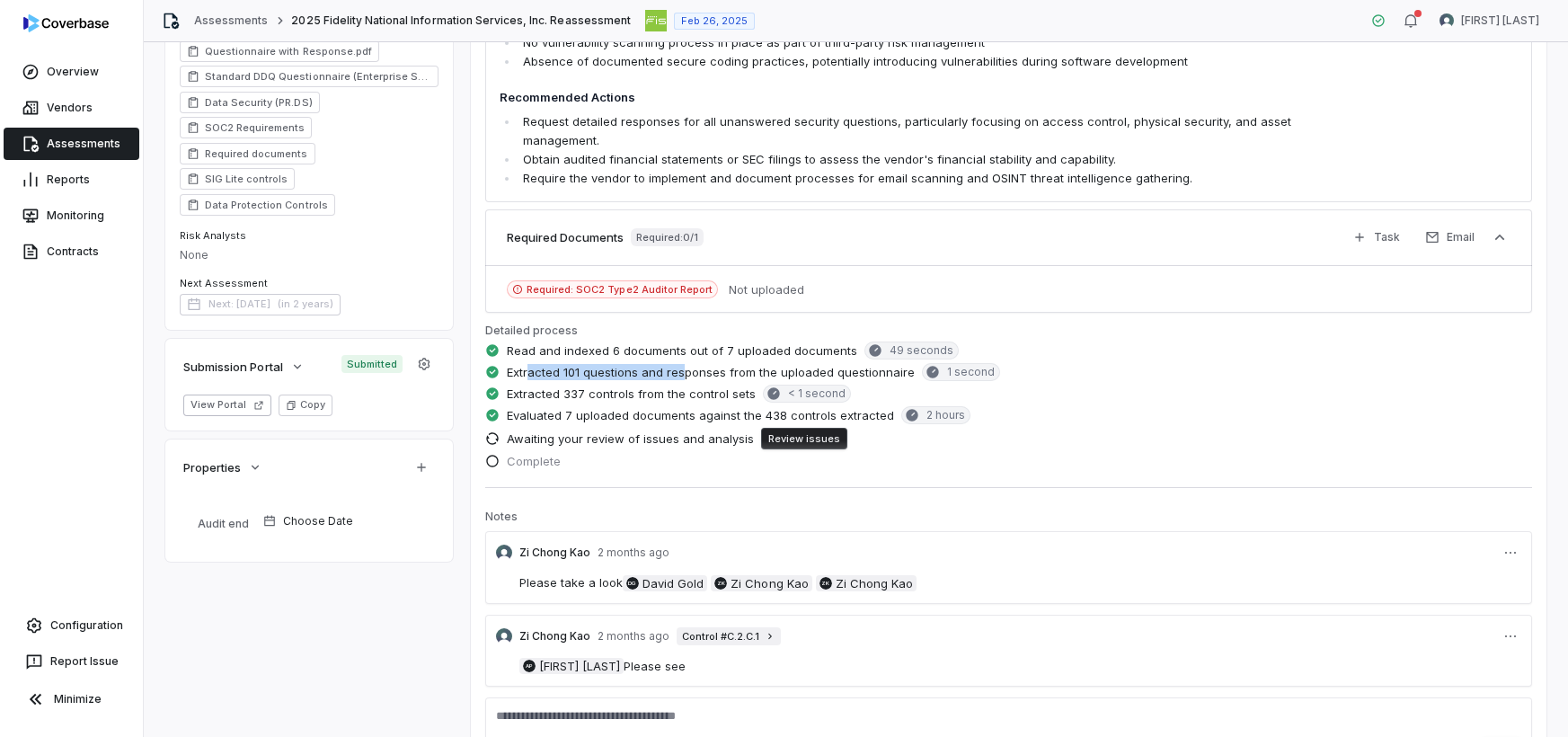 click on "Extracted 101 questions and responses from the uploaded questionnaire" at bounding box center [711, 372] 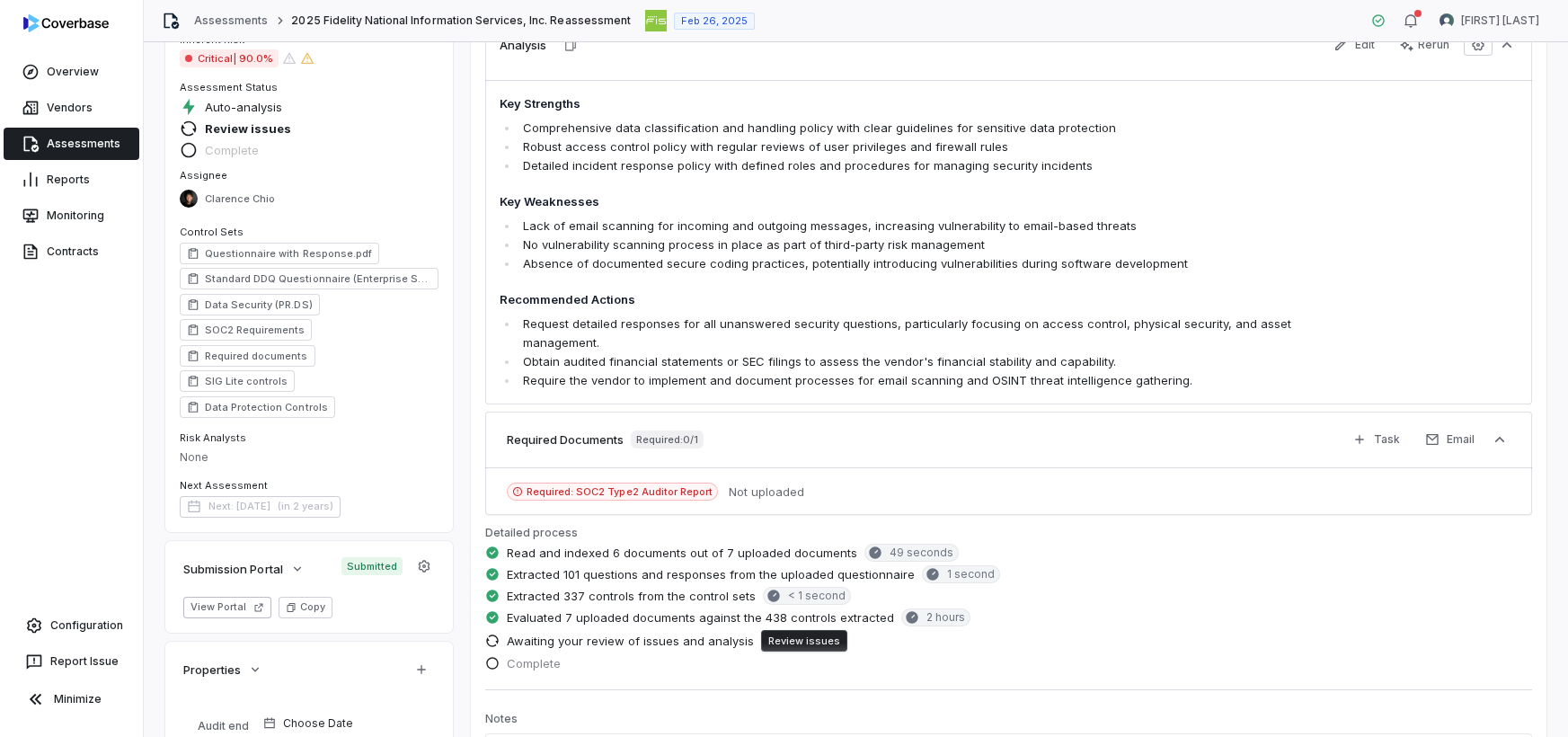 scroll, scrollTop: 0, scrollLeft: 0, axis: both 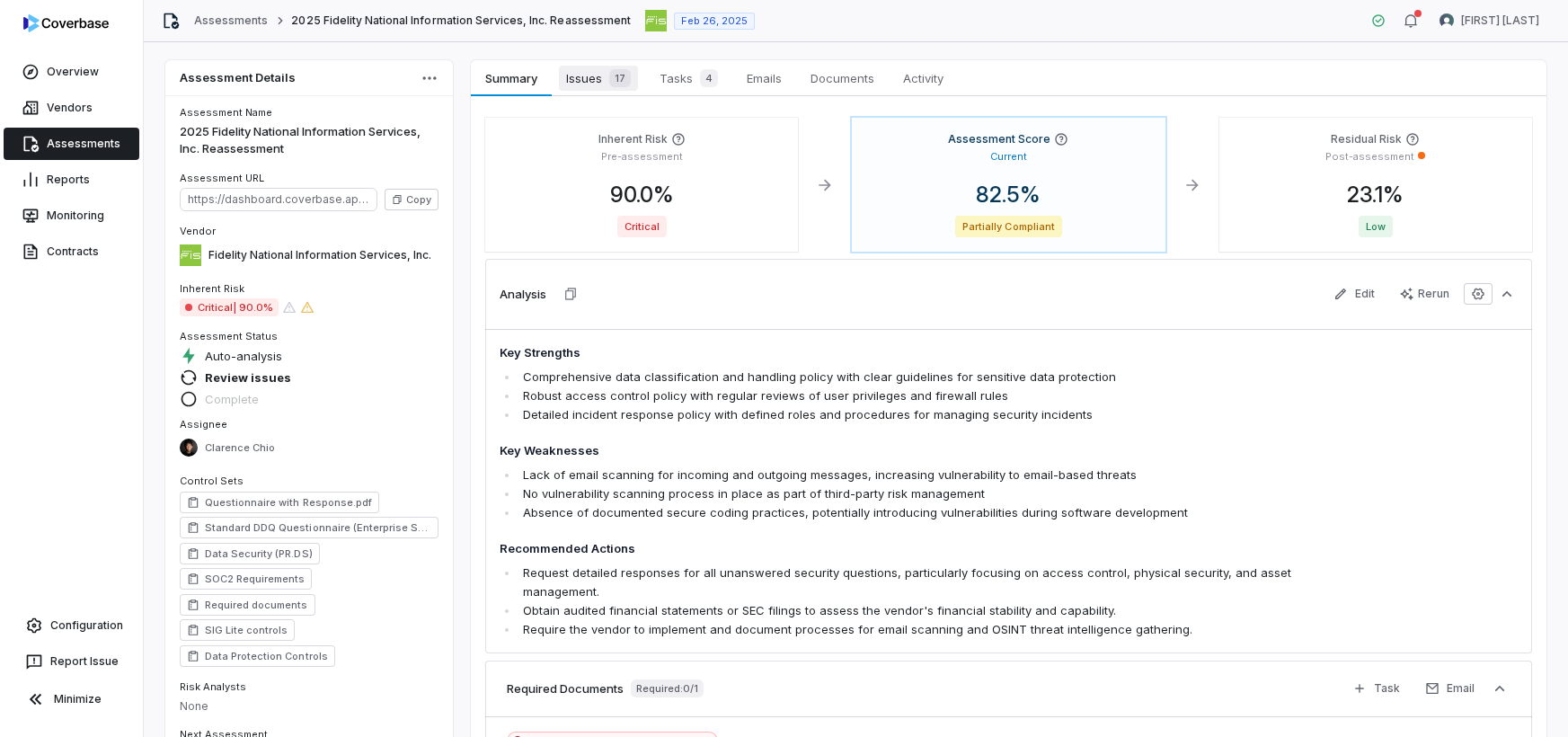 click on "Issues 17" at bounding box center (598, 78) 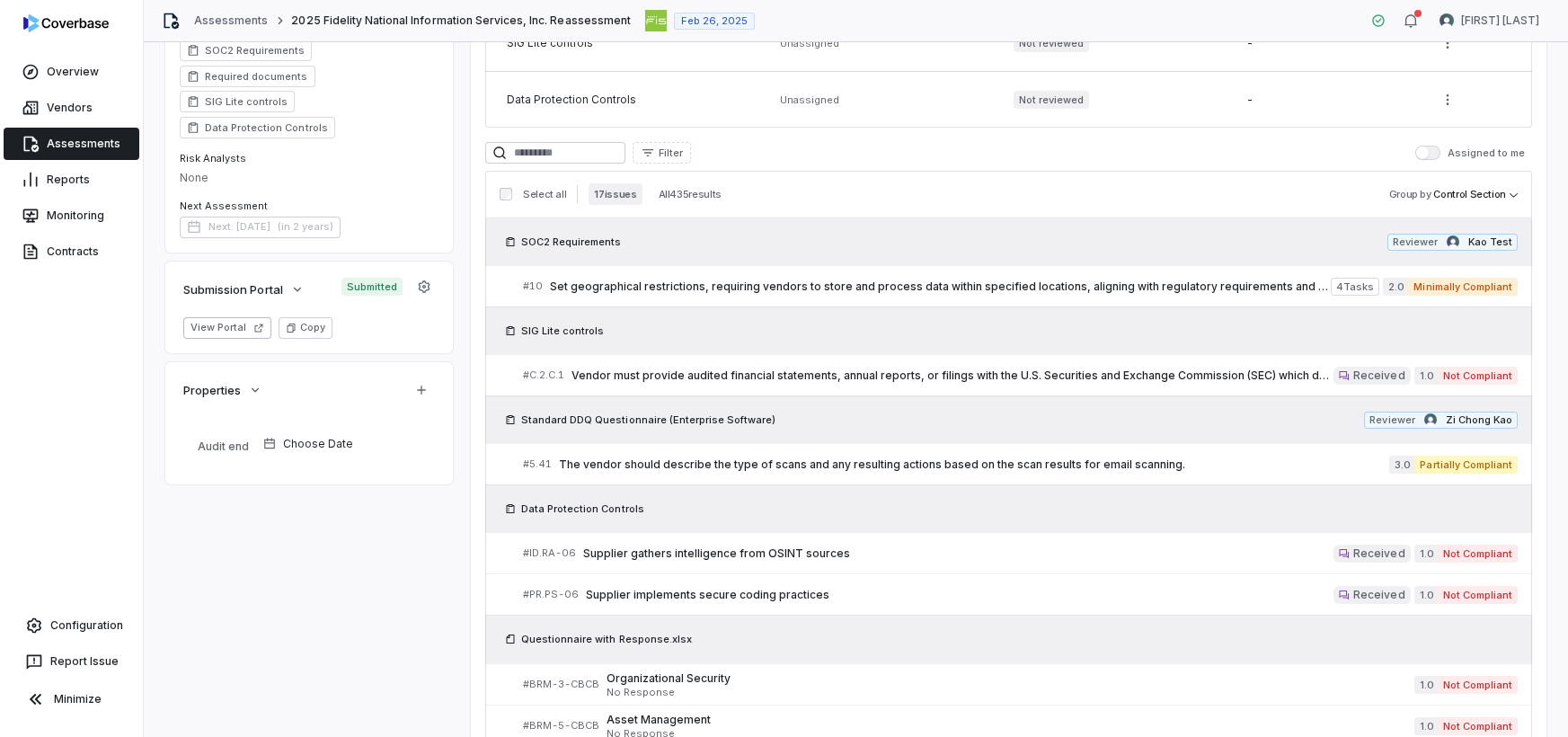 scroll, scrollTop: 231, scrollLeft: 0, axis: vertical 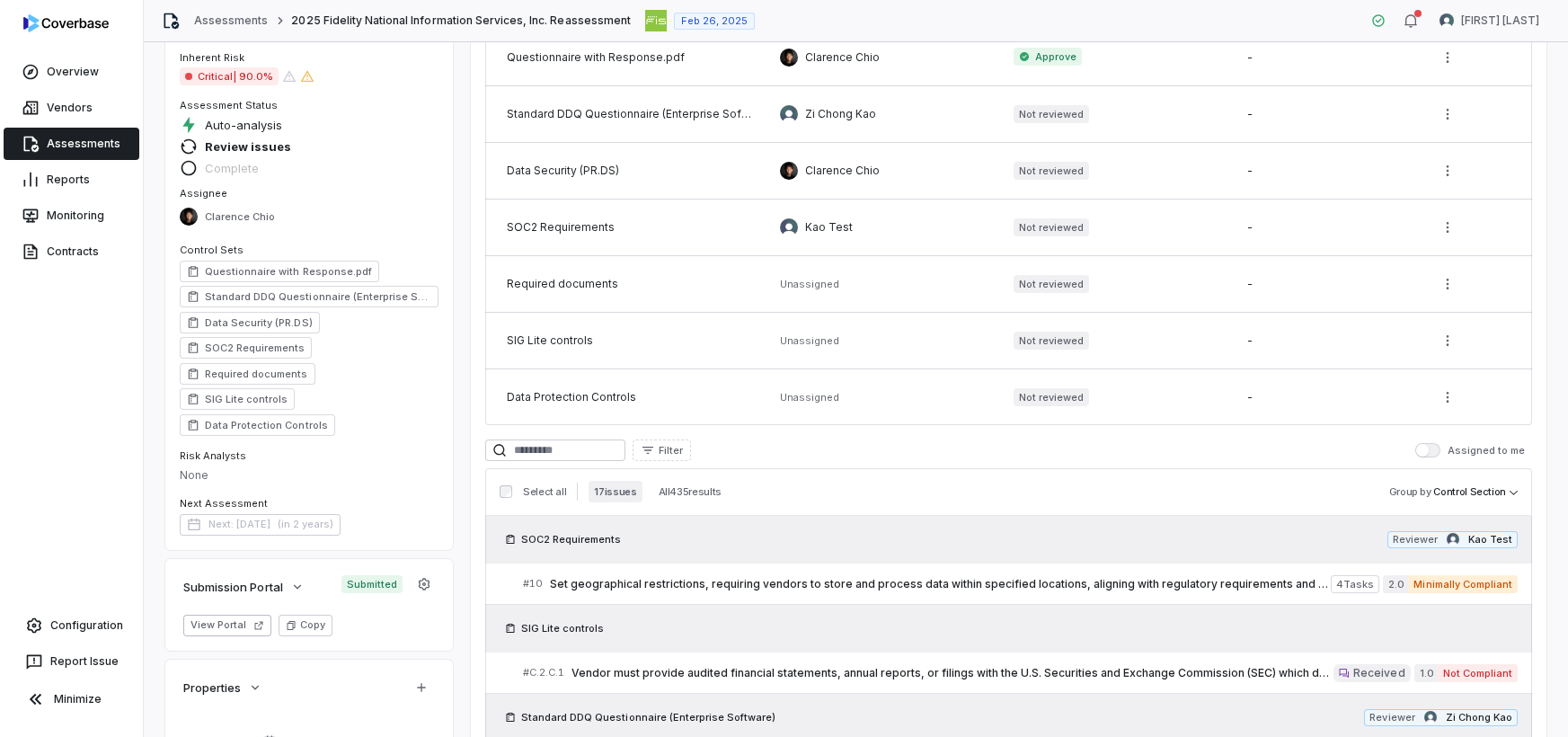 click at bounding box center (1422, 450) 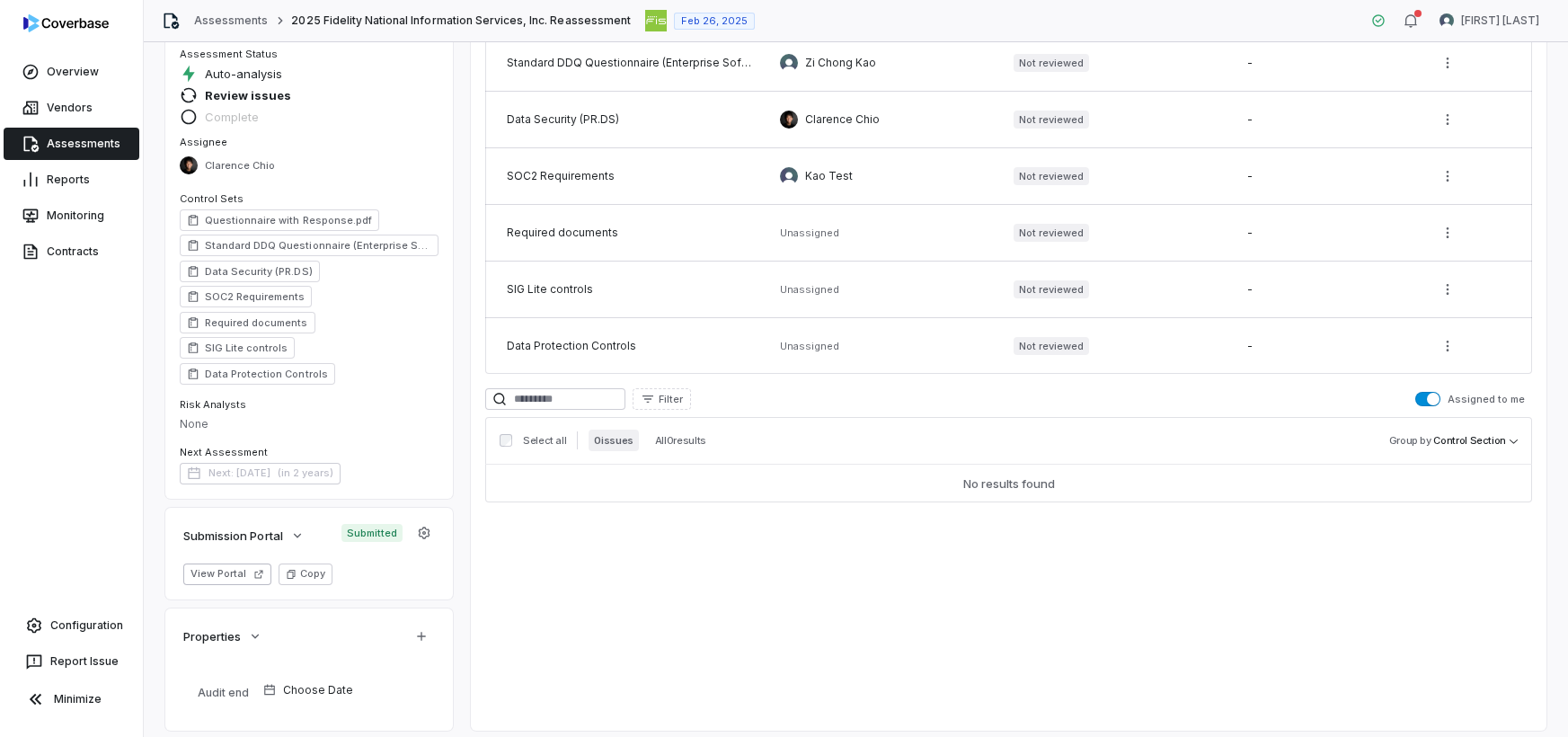 scroll, scrollTop: 294, scrollLeft: 0, axis: vertical 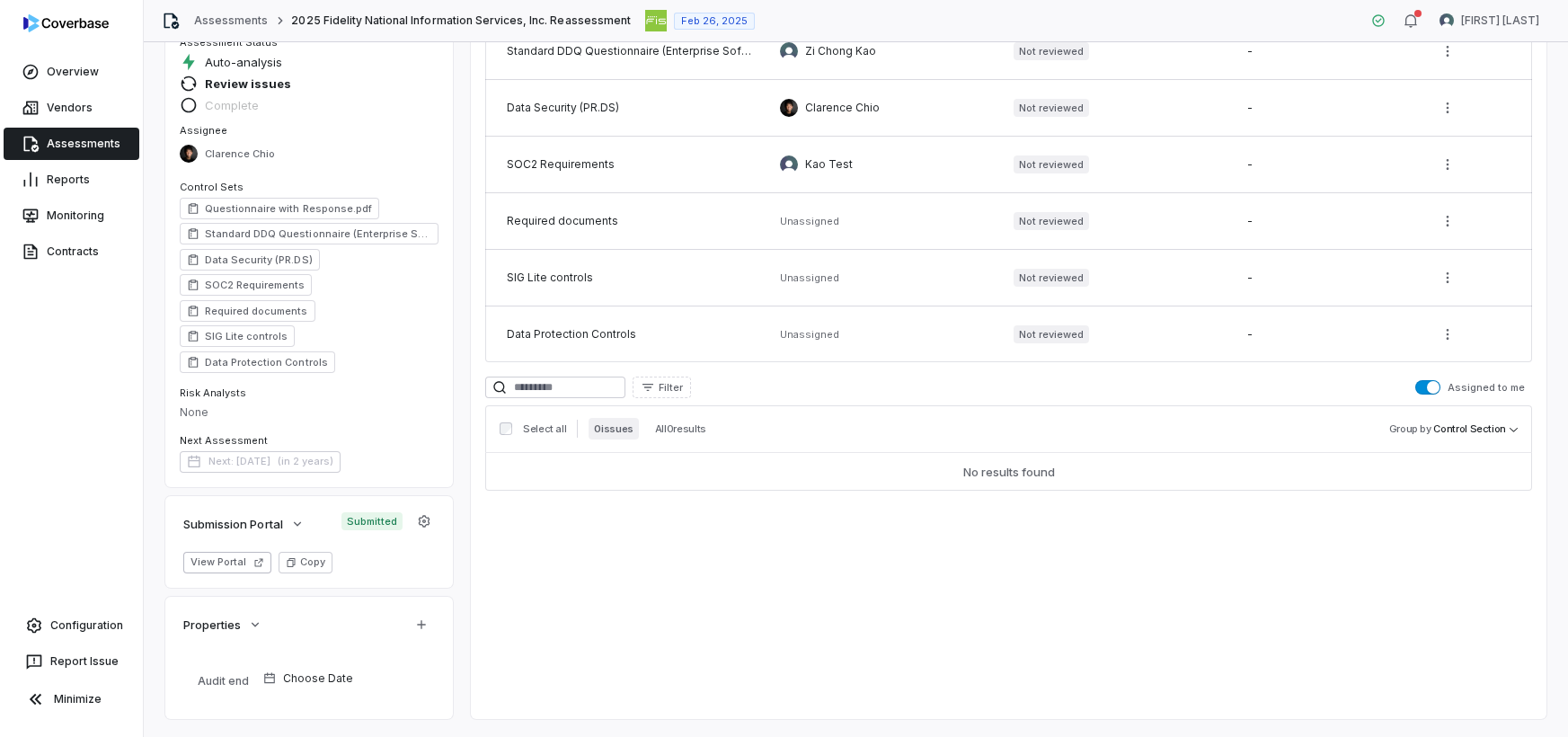 click at bounding box center [1433, 387] 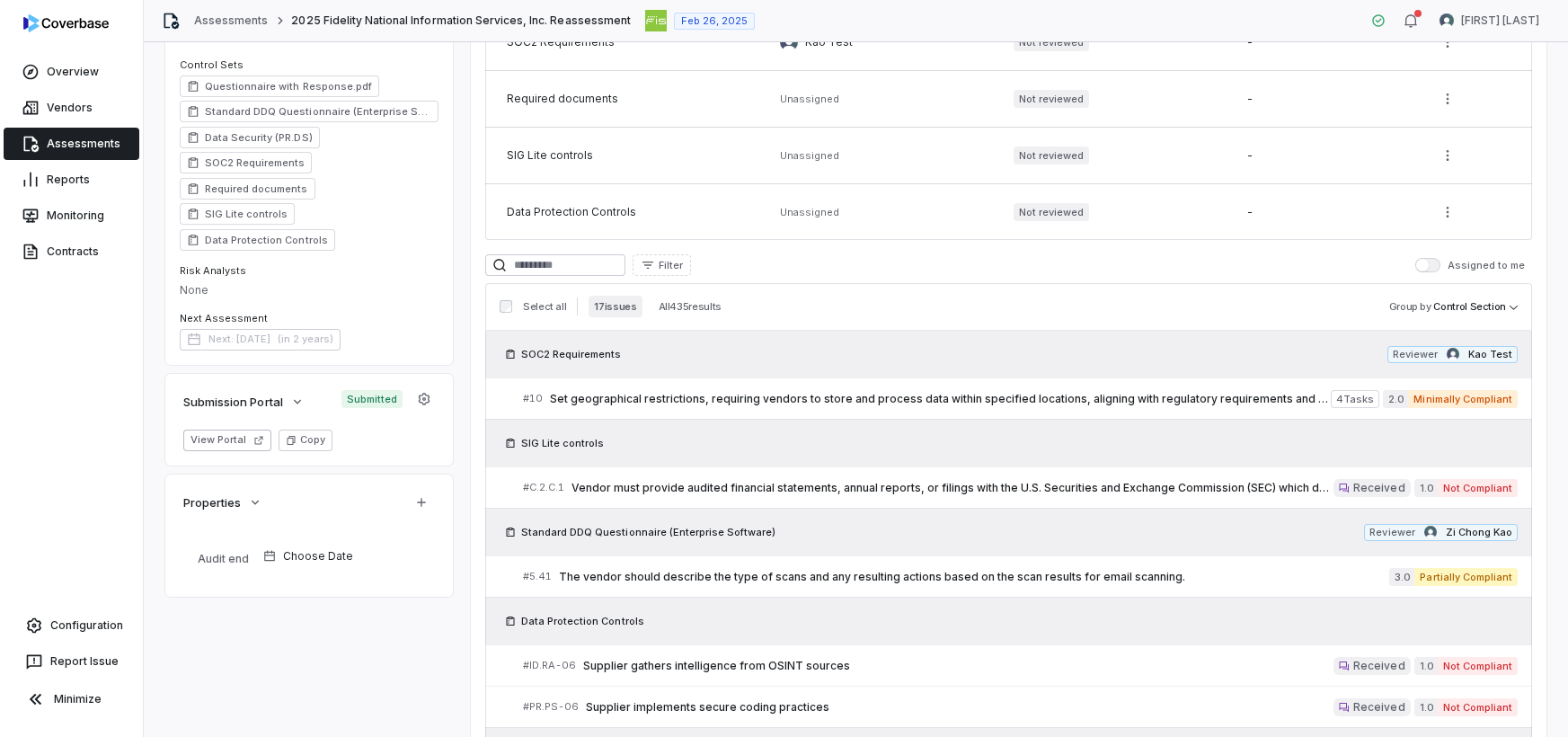 scroll, scrollTop: 473, scrollLeft: 0, axis: vertical 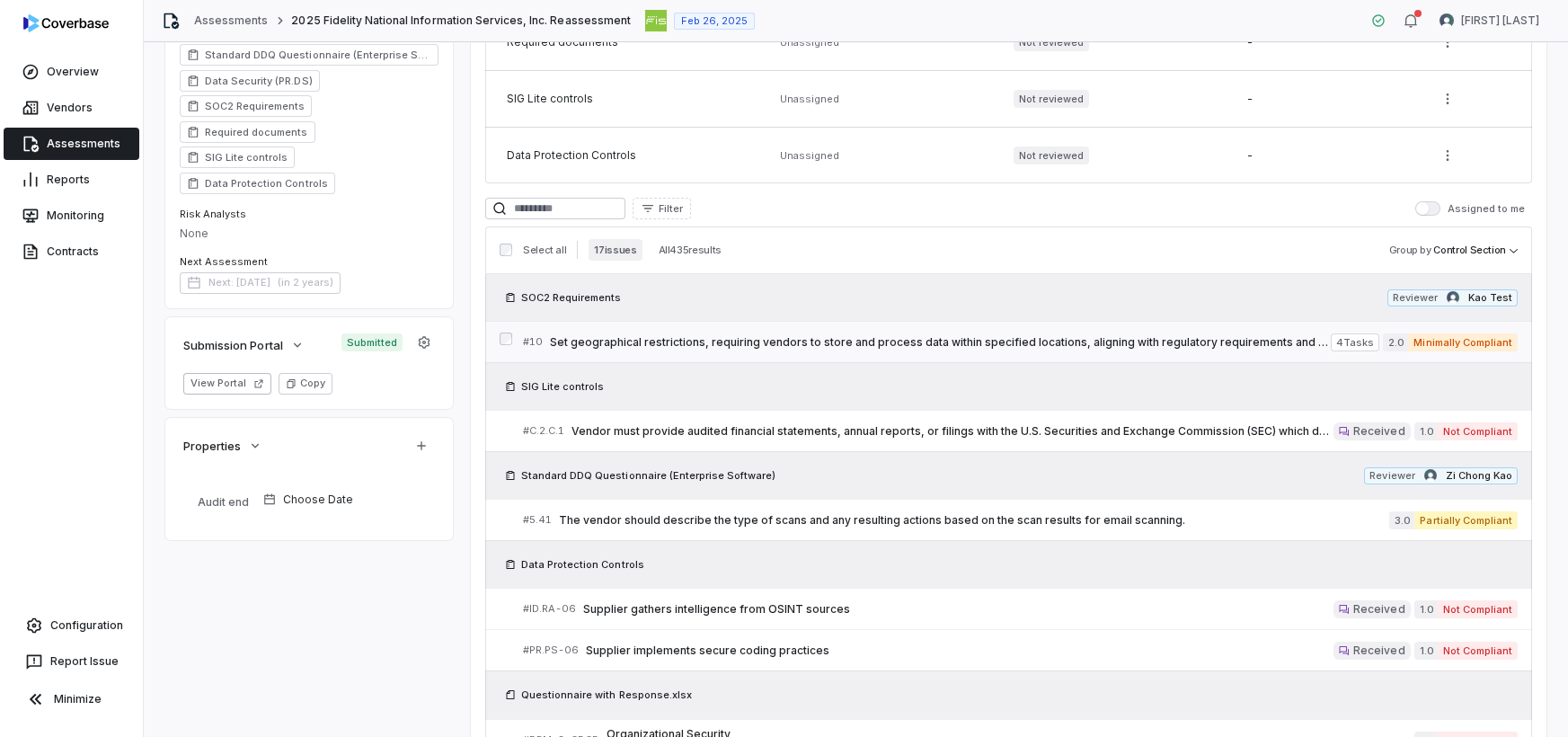 click on "Set geographical restrictions, requiring vendors to store and process data within specified locations, aligning with regulatory requirements and ensuring data sovereignty." at bounding box center [940, 342] 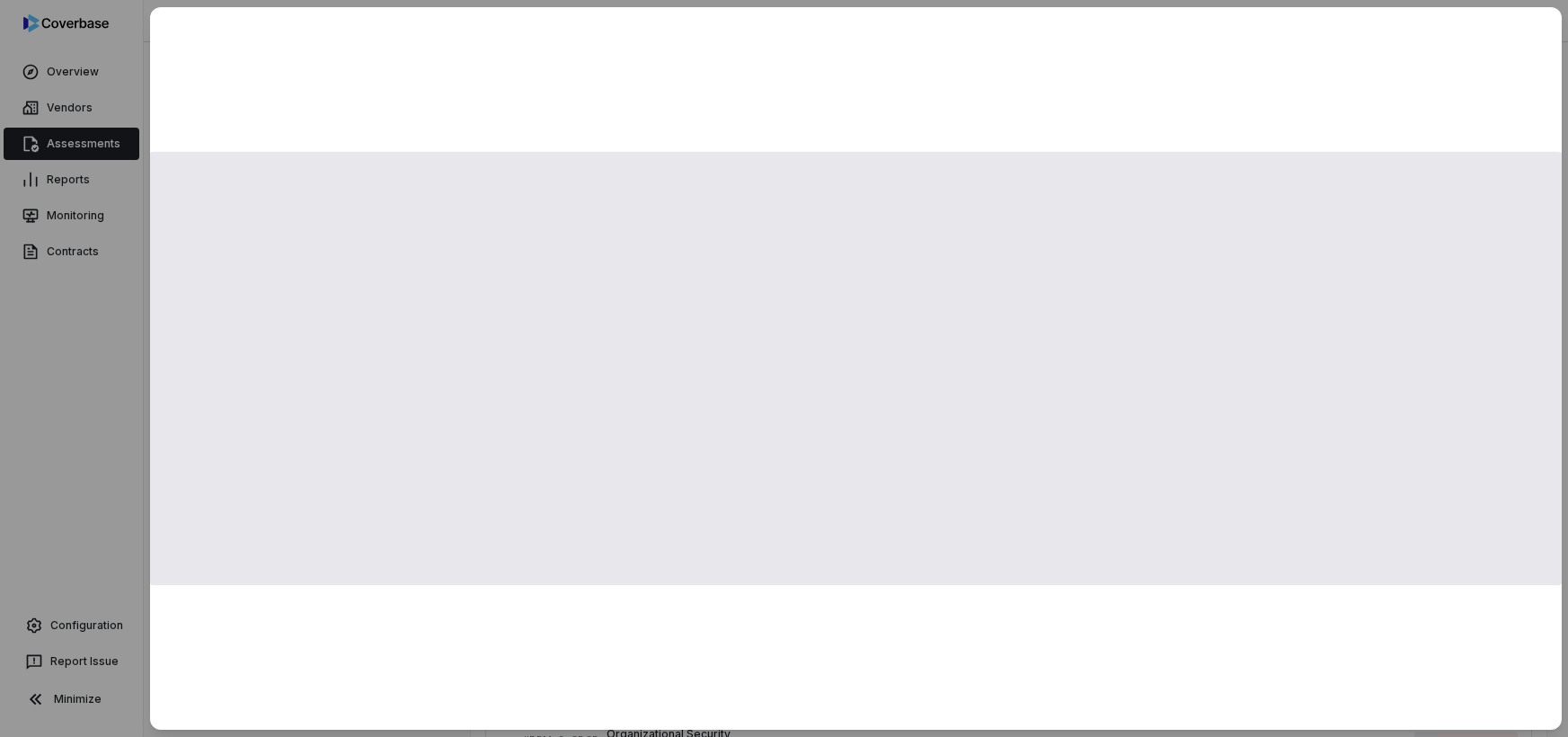 scroll, scrollTop: 473, scrollLeft: 0, axis: vertical 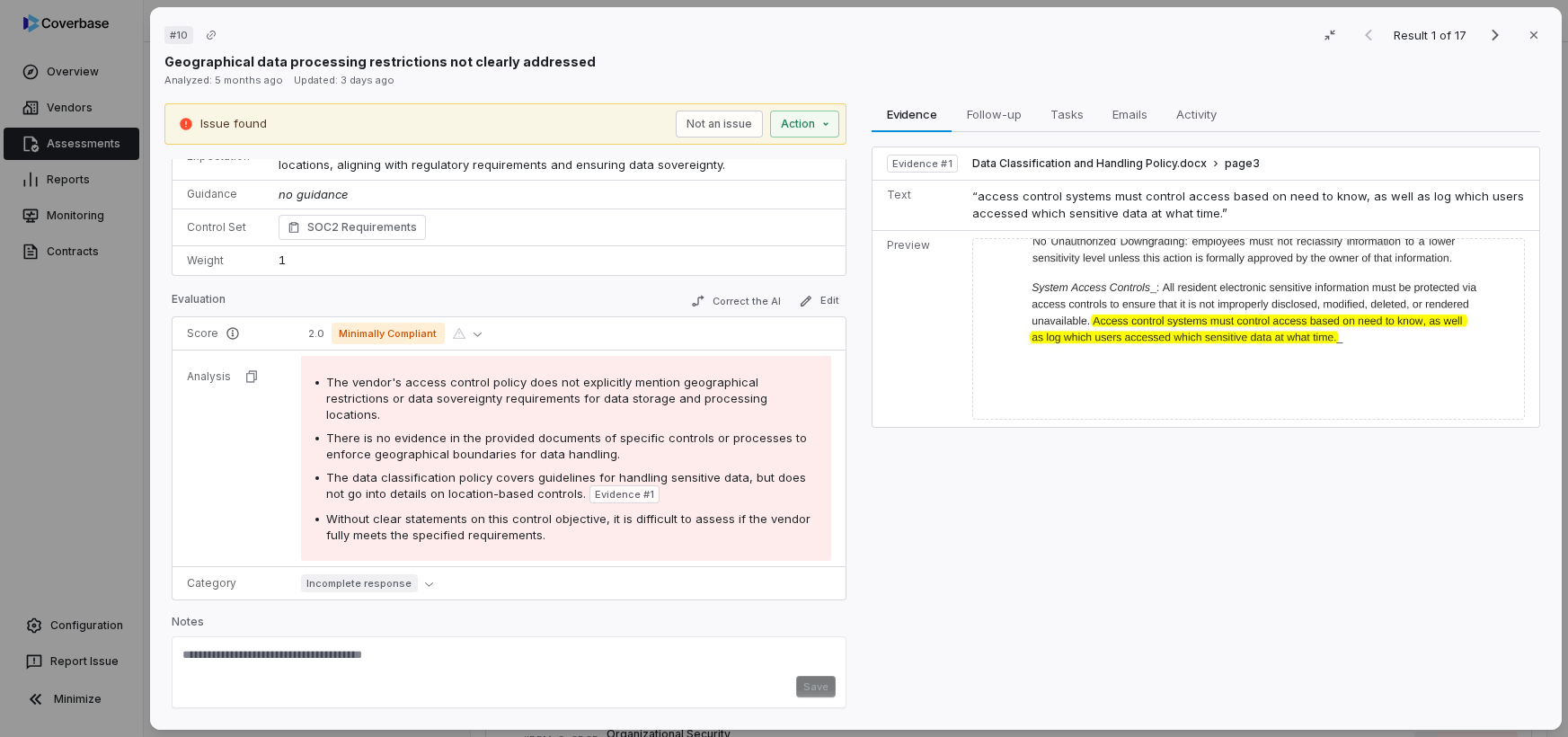 click on "The vendor's access control policy does not explicitly mention geographical restrictions or data sovereignty requirements for data storage and processing locations." at bounding box center [566, 398] 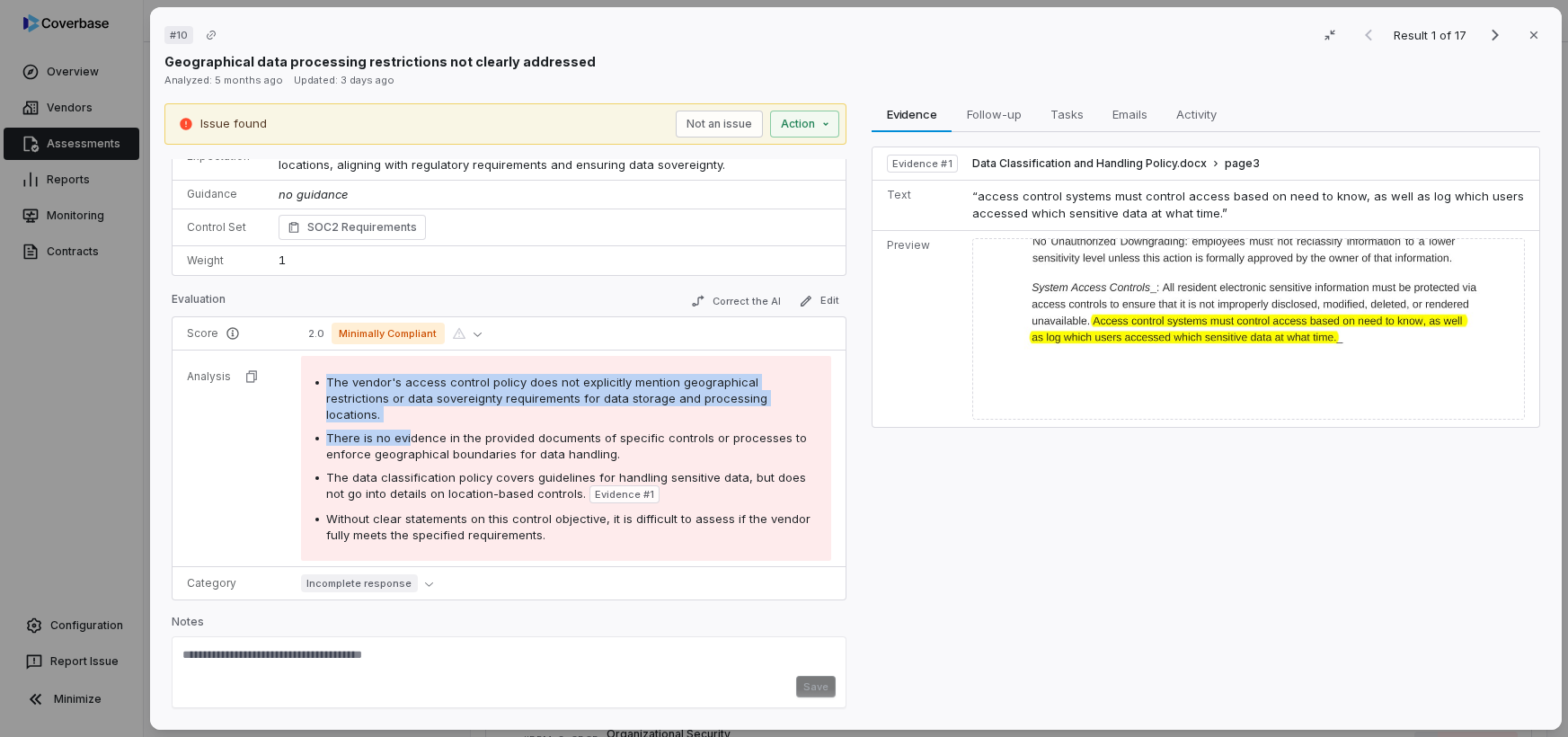 drag, startPoint x: 322, startPoint y: 381, endPoint x: 405, endPoint y: 431, distance: 96.89685 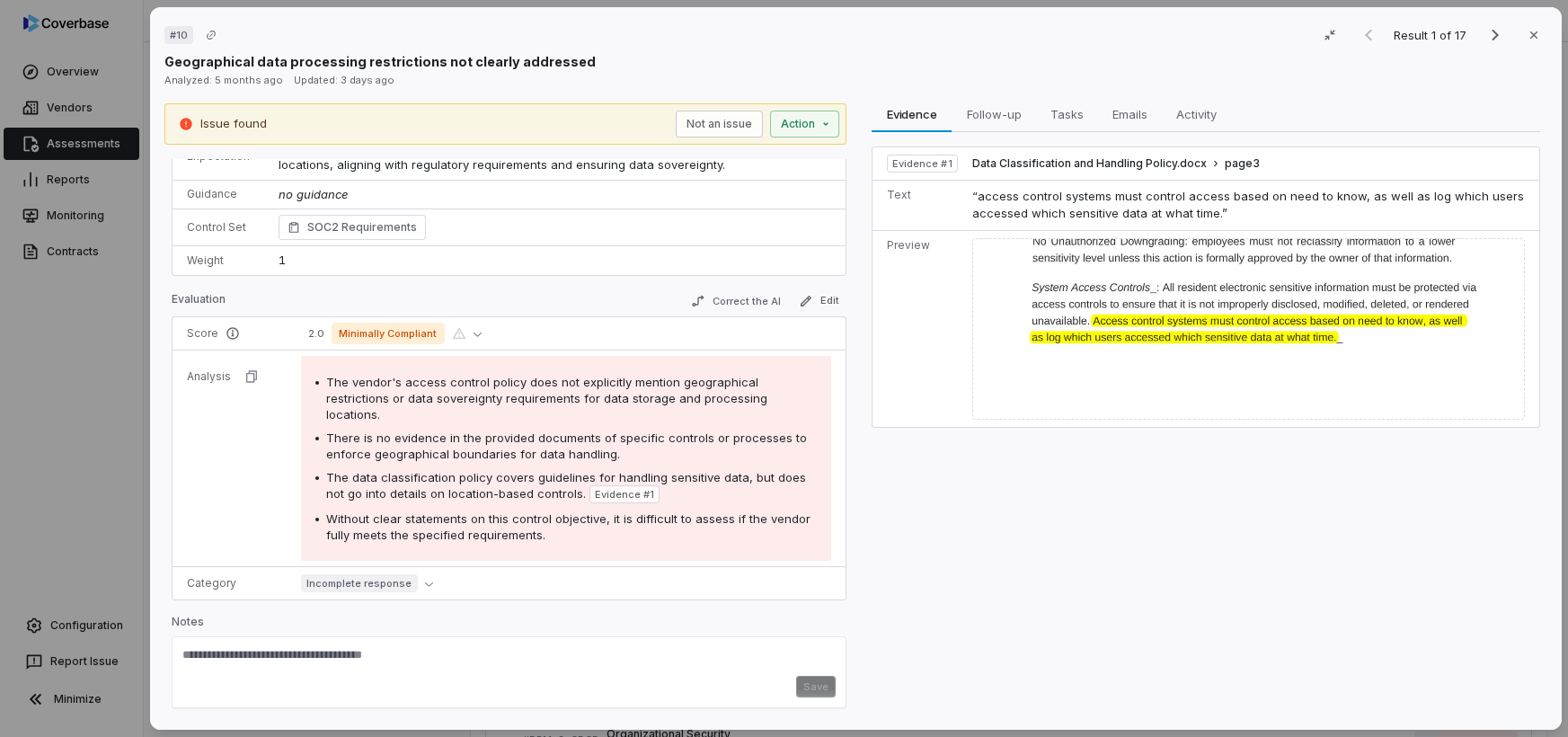 click on "Data Classification and Handling Policy.docx page  3" at bounding box center [1251, 164] 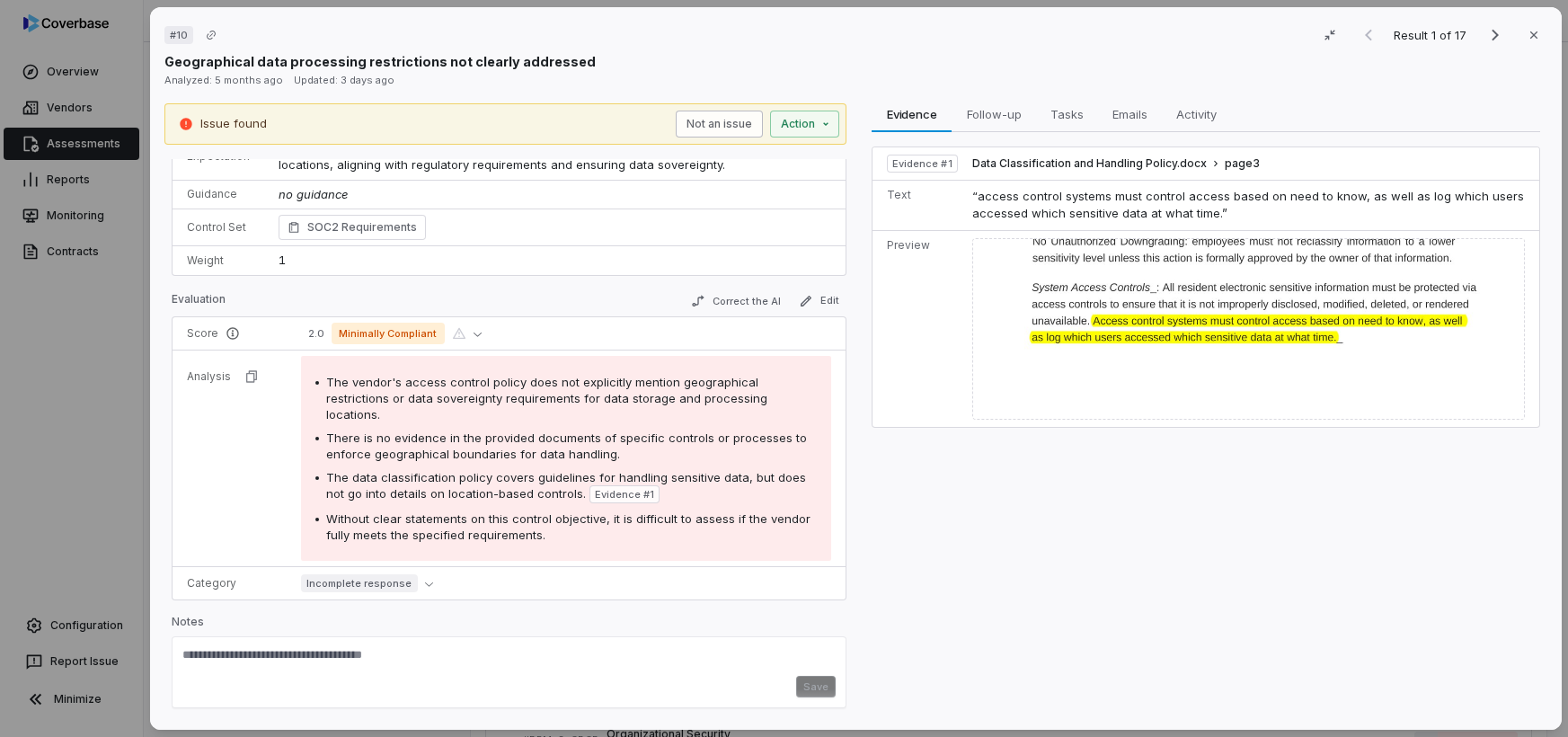 click on "Not an issue" at bounding box center [719, 124] 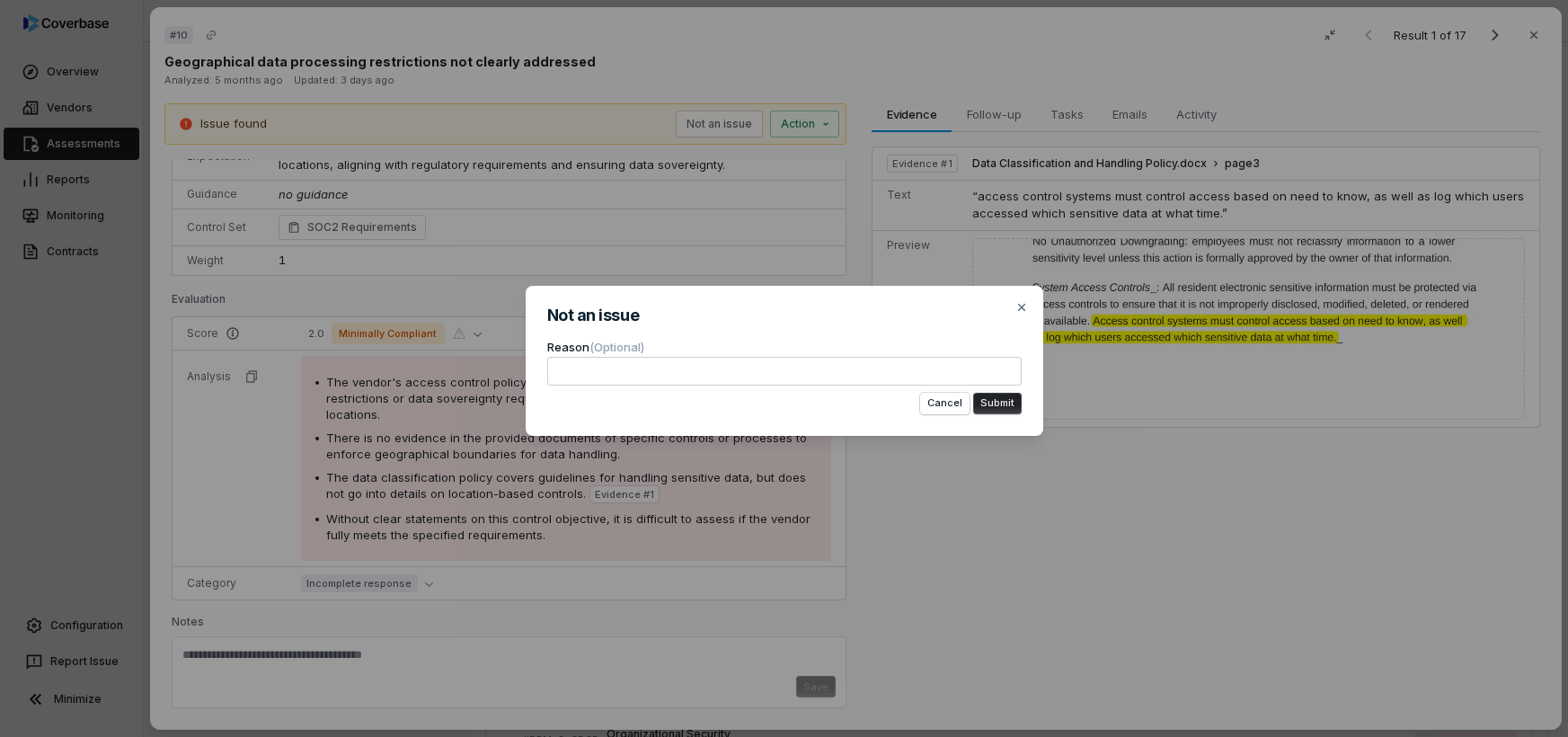 click at bounding box center [784, 371] 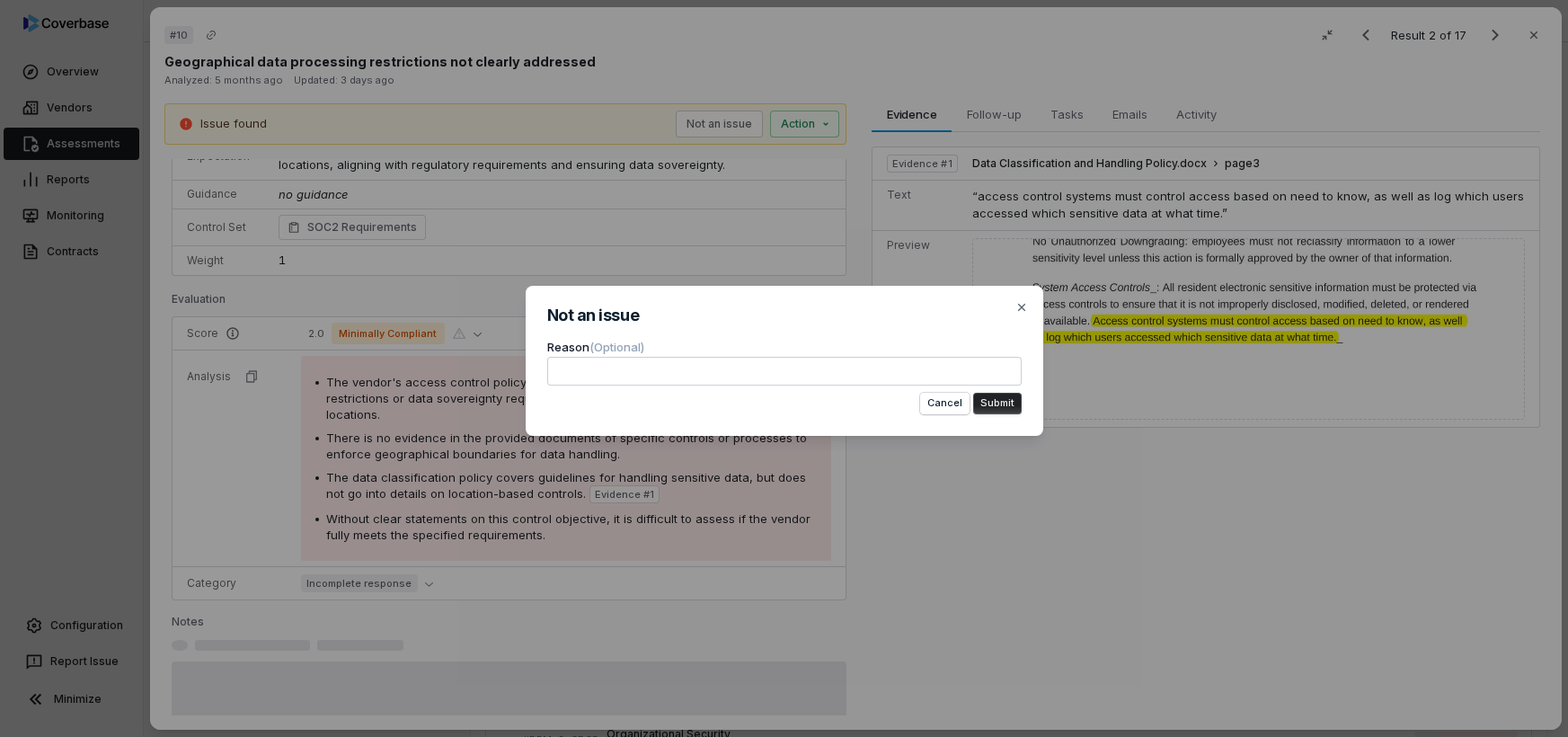 click at bounding box center (784, 371) 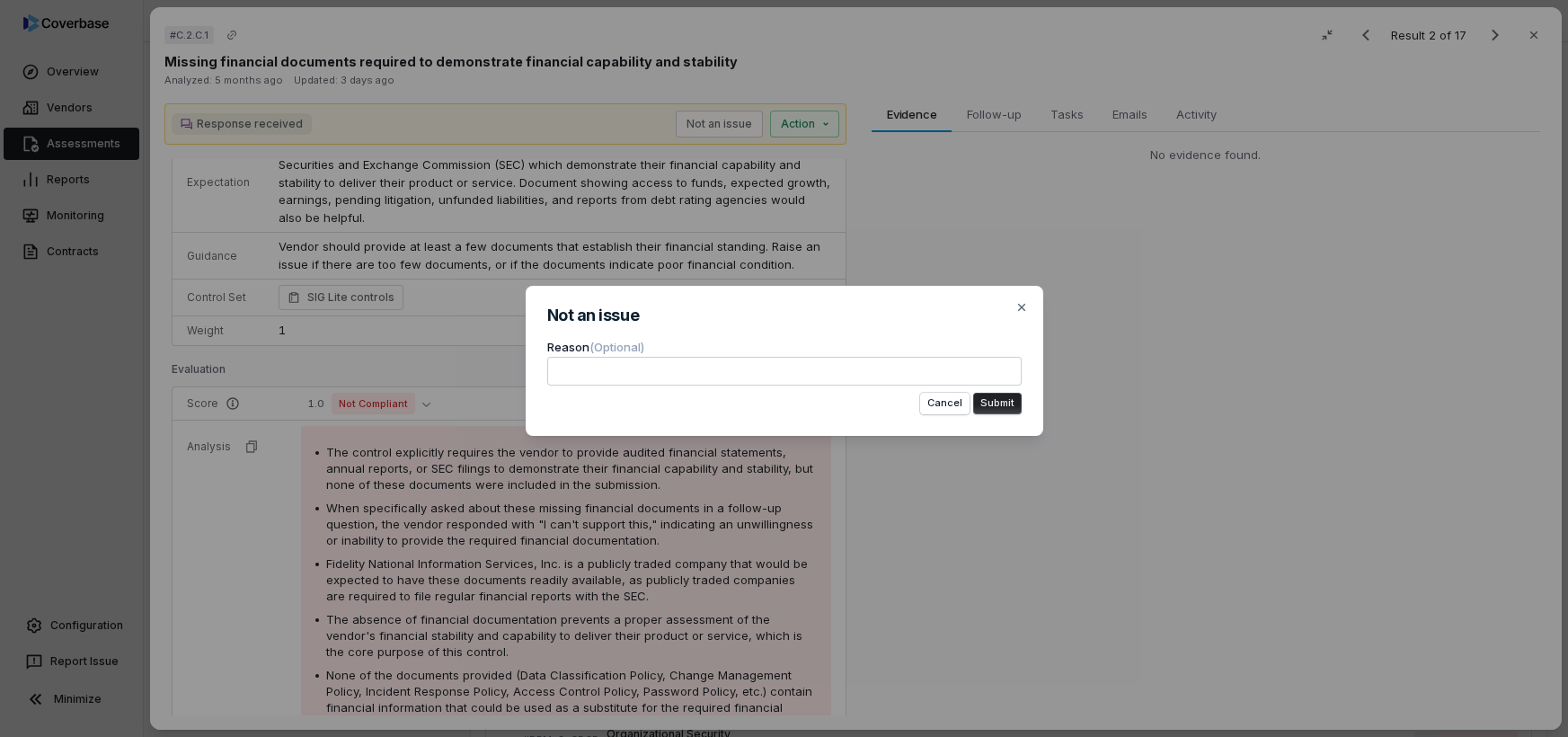 scroll, scrollTop: 473, scrollLeft: 0, axis: vertical 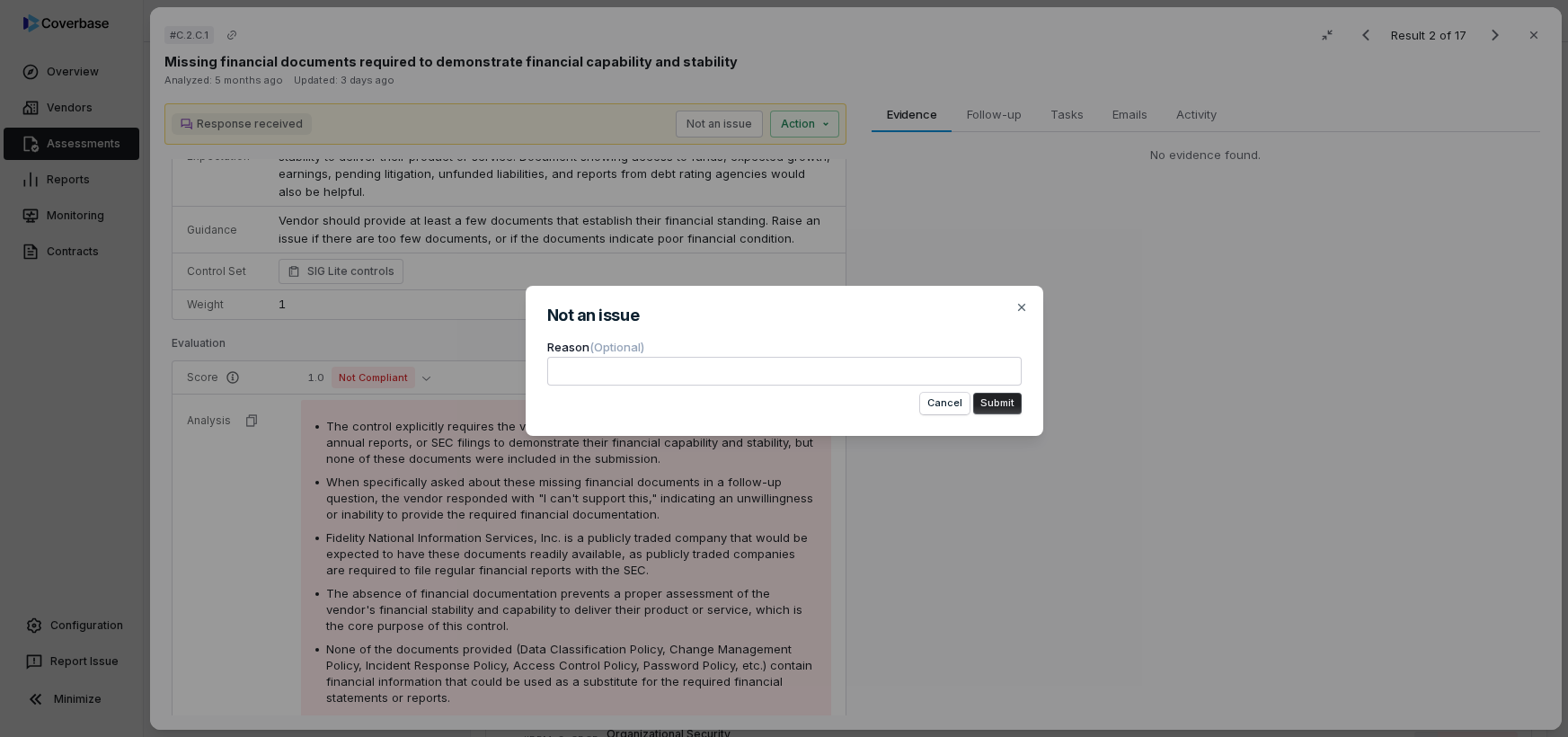 click on "Not an issue Reason  (Optional) Cancel Submit Close" at bounding box center [784, 368] 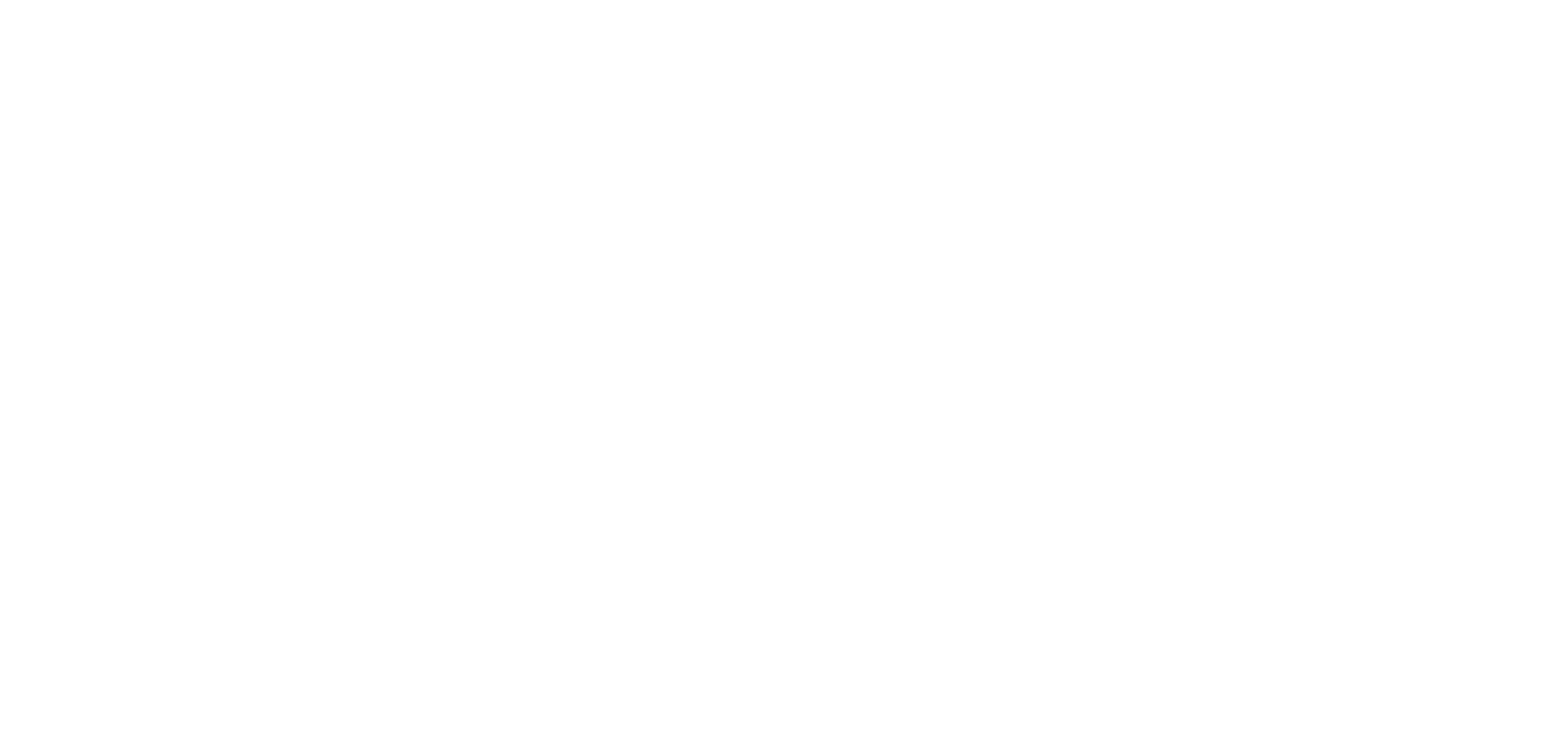 scroll, scrollTop: 0, scrollLeft: 0, axis: both 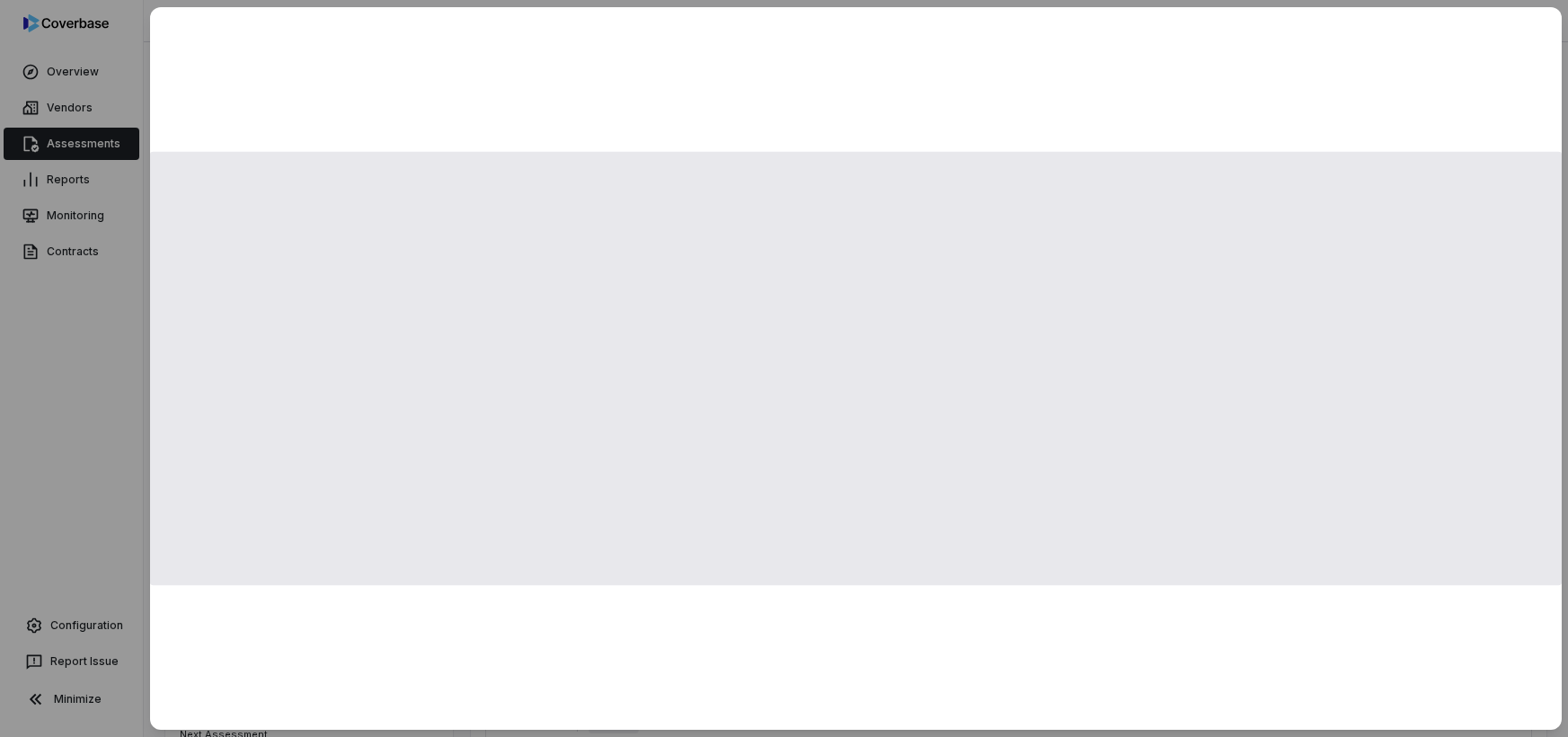 click at bounding box center (855, 368) 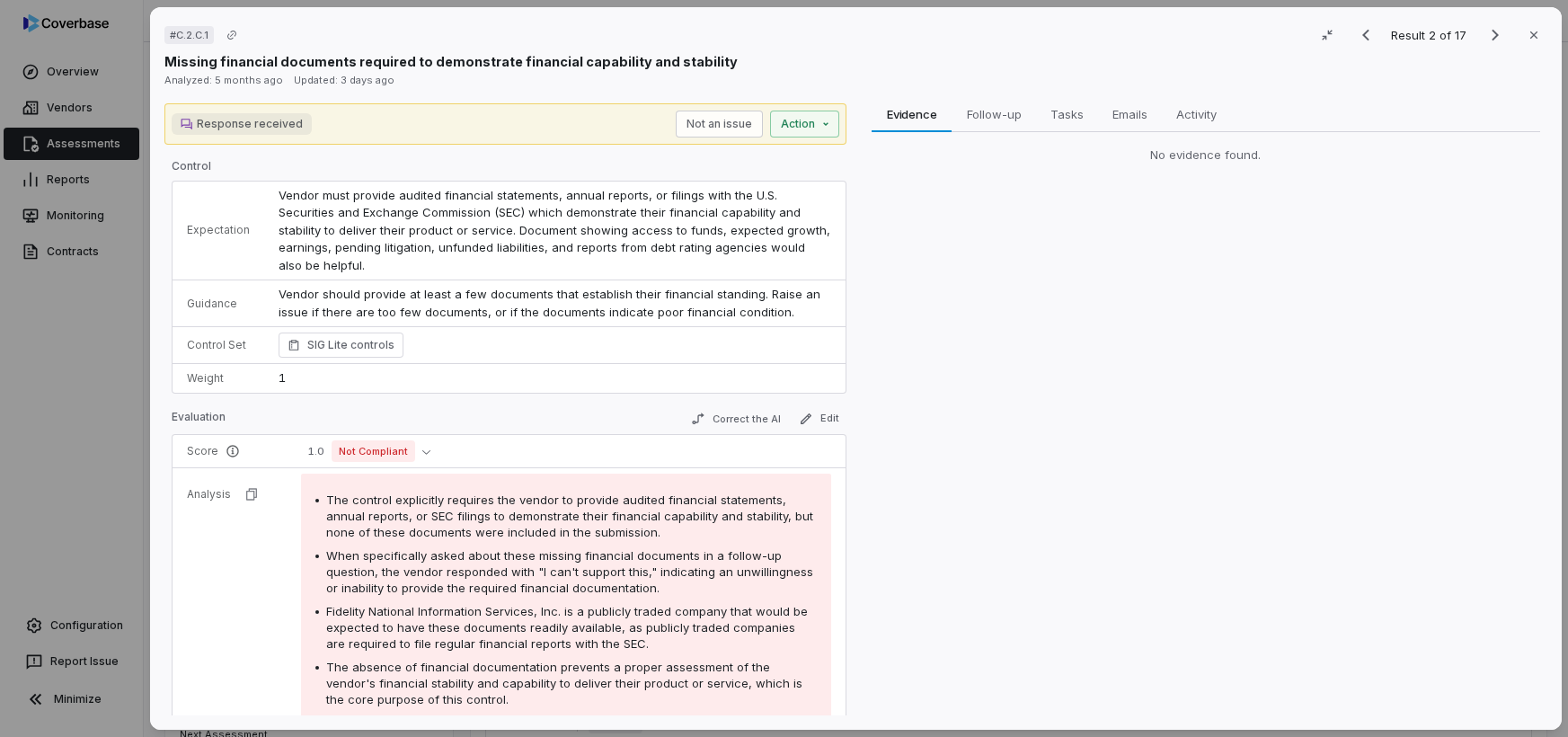 click on "# C.2.C.1 Result 2 of 17 Close Missing financial documents required to demonstrate financial capability and stability Analyzed: 5 months ago Updated: 3 days ago Response received Not an issue Action Control Expectation Vendor must provide audited financial statements, annual reports, or filings with the U.S. Securities and Exchange Commission (SEC) which demonstrate their financial capability and stability to deliver their product or service. Document showing access to funds, expected growth, earnings, pending litigation, unfunded liabilities, and reports from debt rating agencies would also be helpful. Guidance Vendor should provide at least a few documents that establish their financial standing. Raise an issue if there are too few documents, or if the documents indicate poor financial condition. Vendor should provide at least a few documents that establish their financial standing. Raise an issue if there are too few documents, or if the documents indicate poor financial condition. Control Set Weight 1" at bounding box center (784, 368) 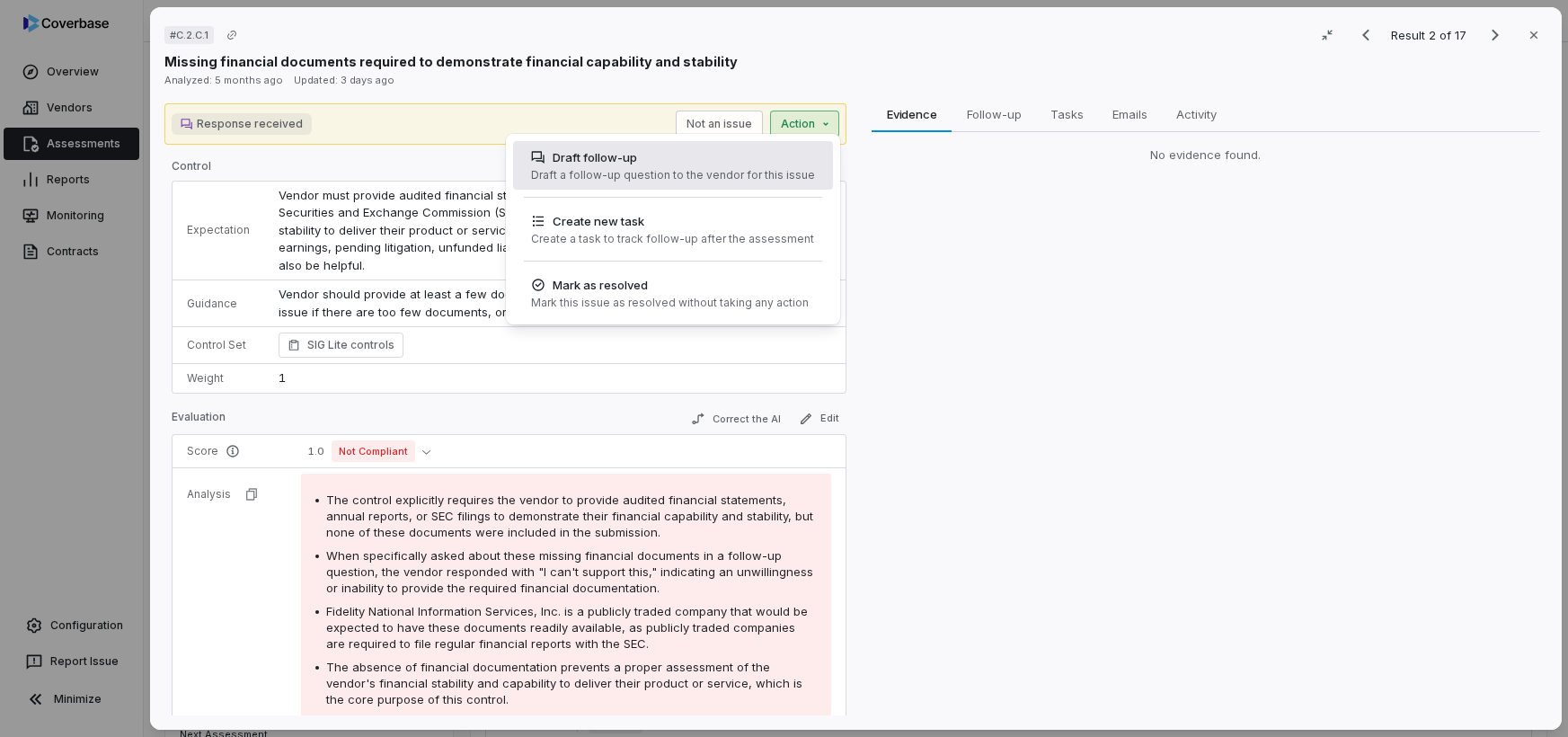 click on "Draft follow-up" at bounding box center [673, 157] 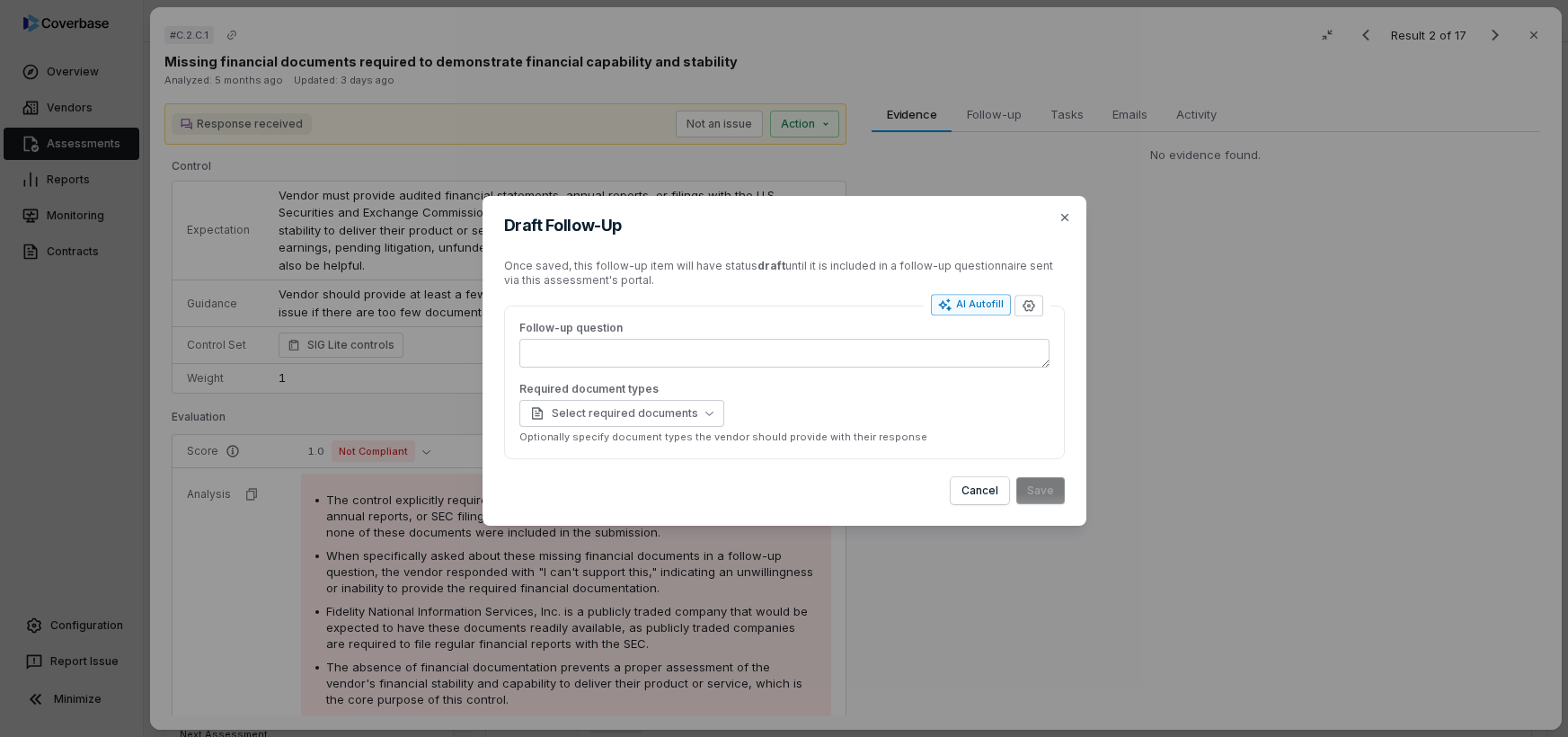 click on "AI Autofill" at bounding box center (970, 305) 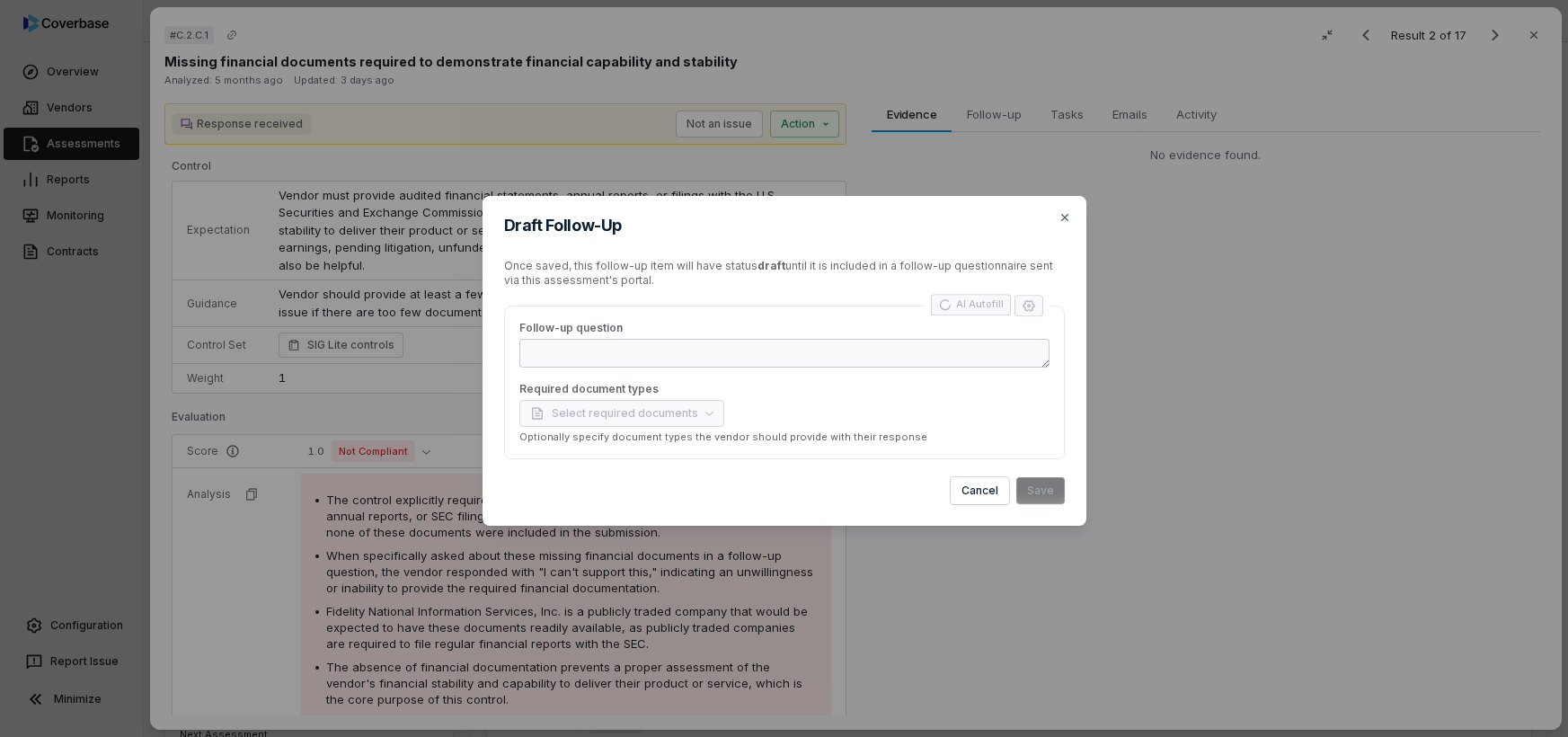 type on "***" 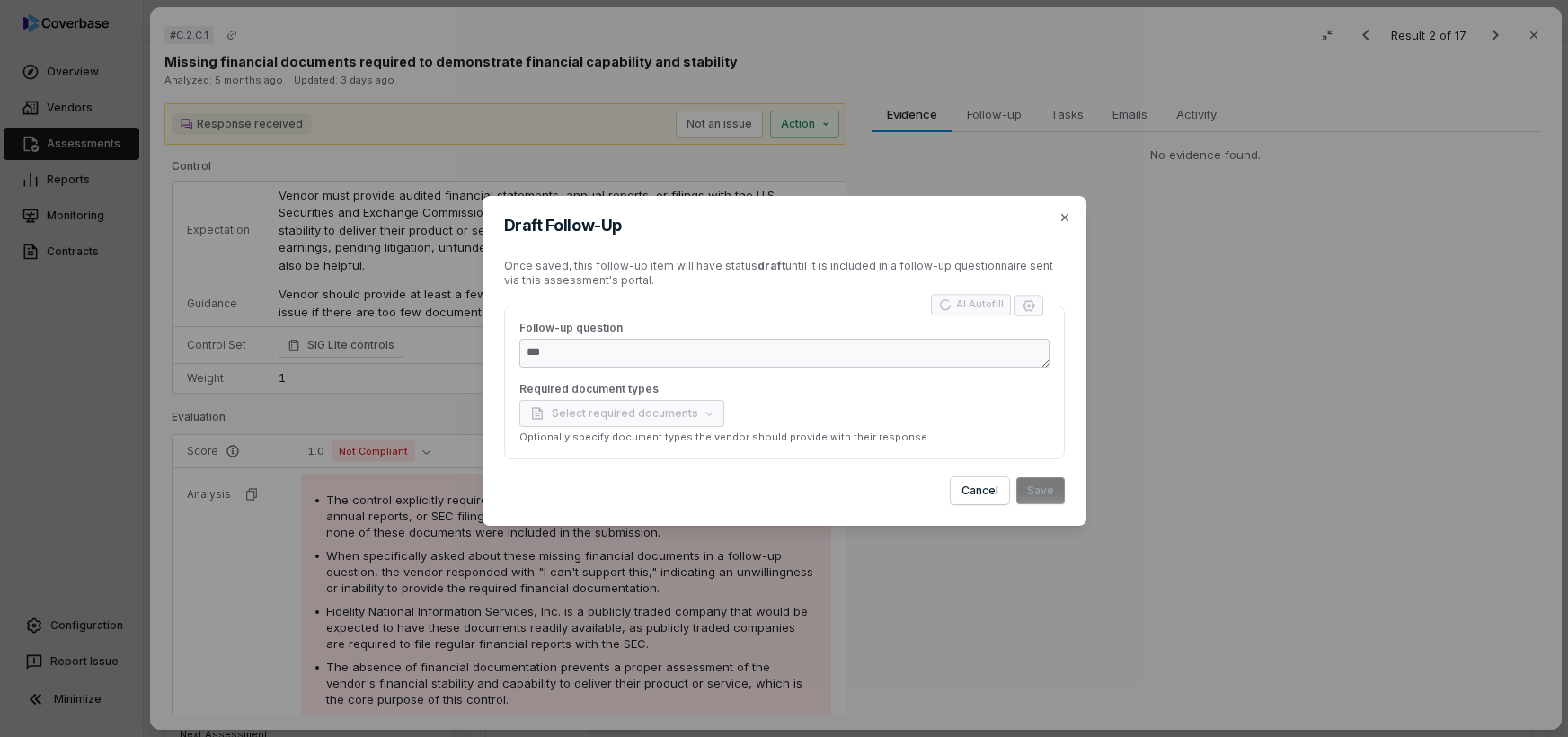 type on "*" 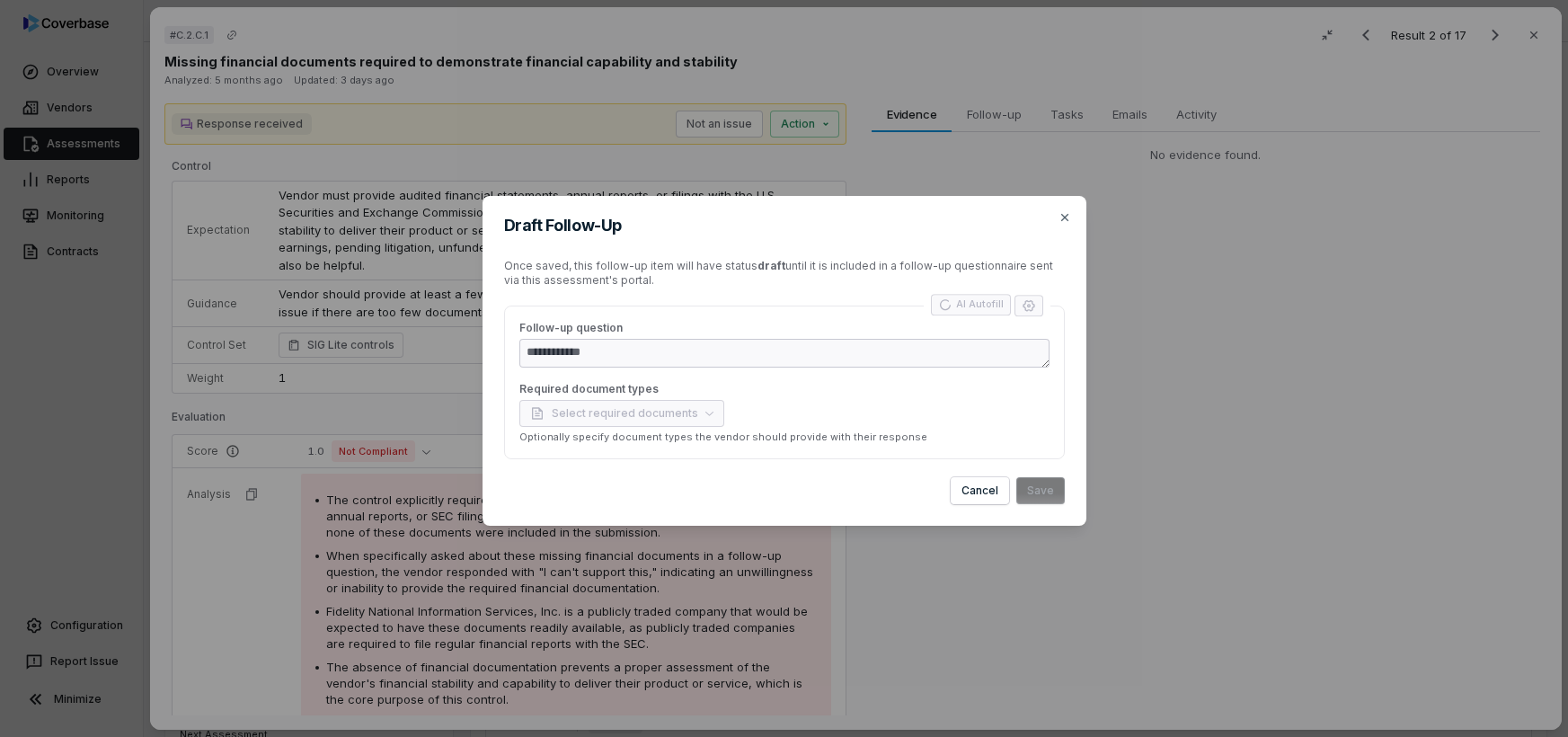 type on "**********" 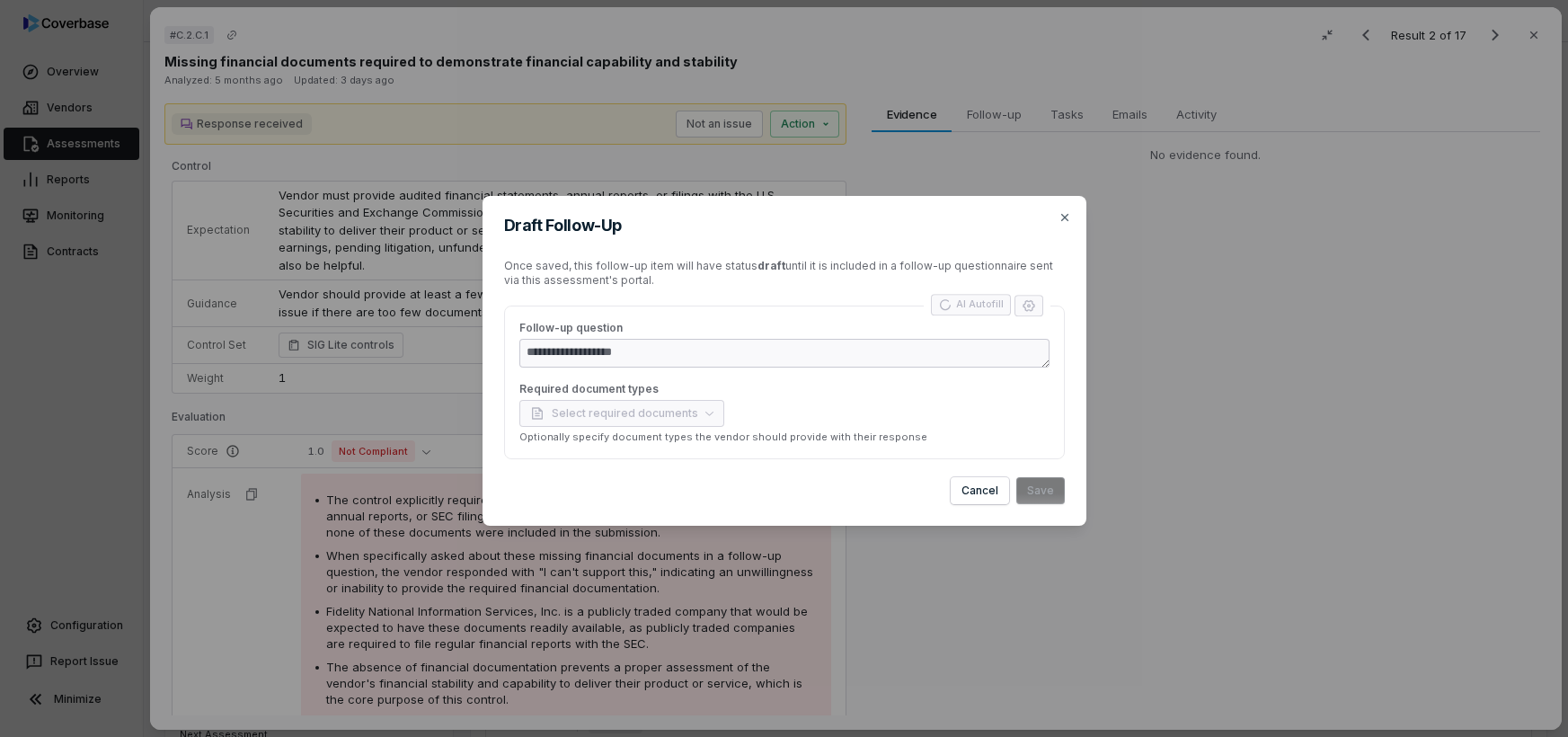 type on "**********" 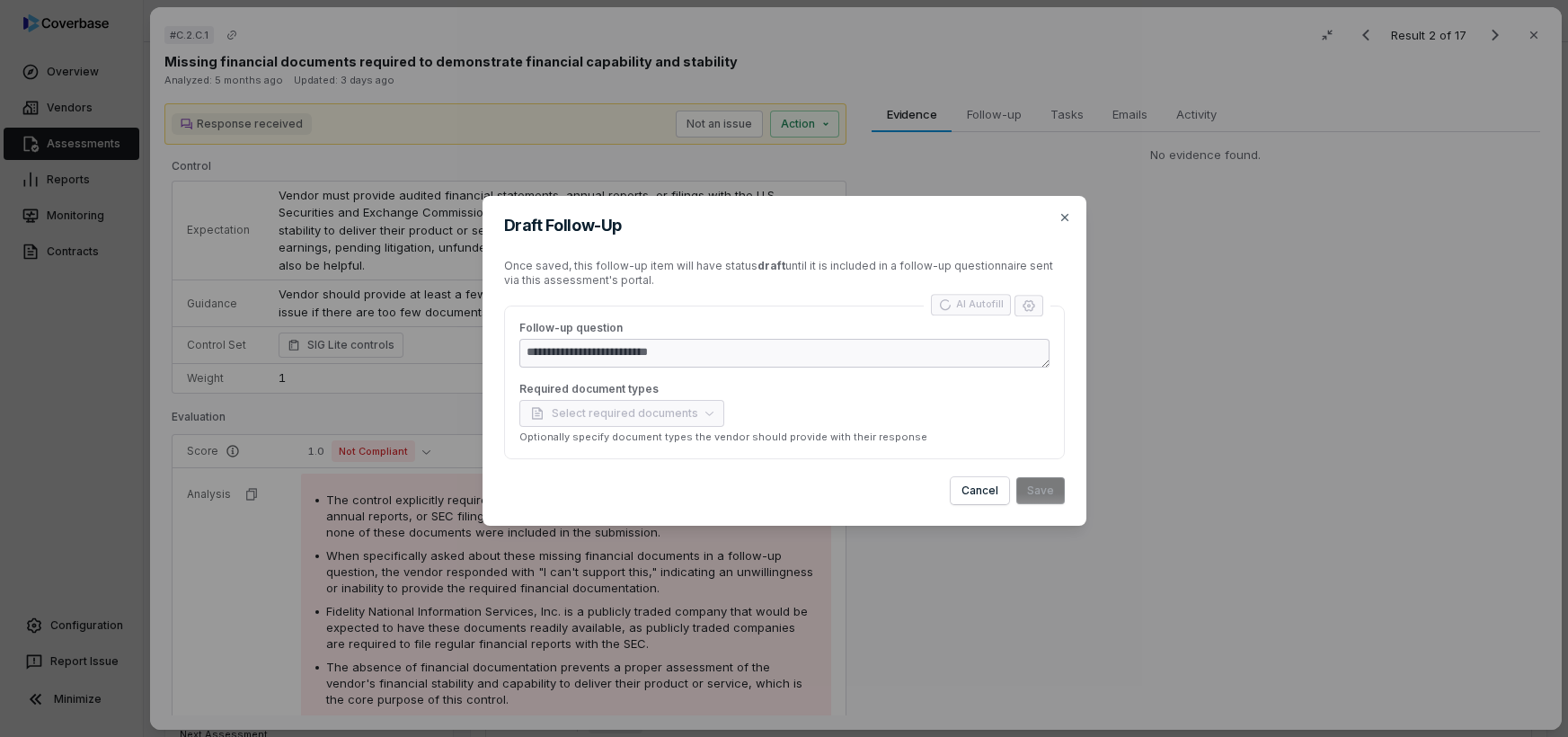 type on "**********" 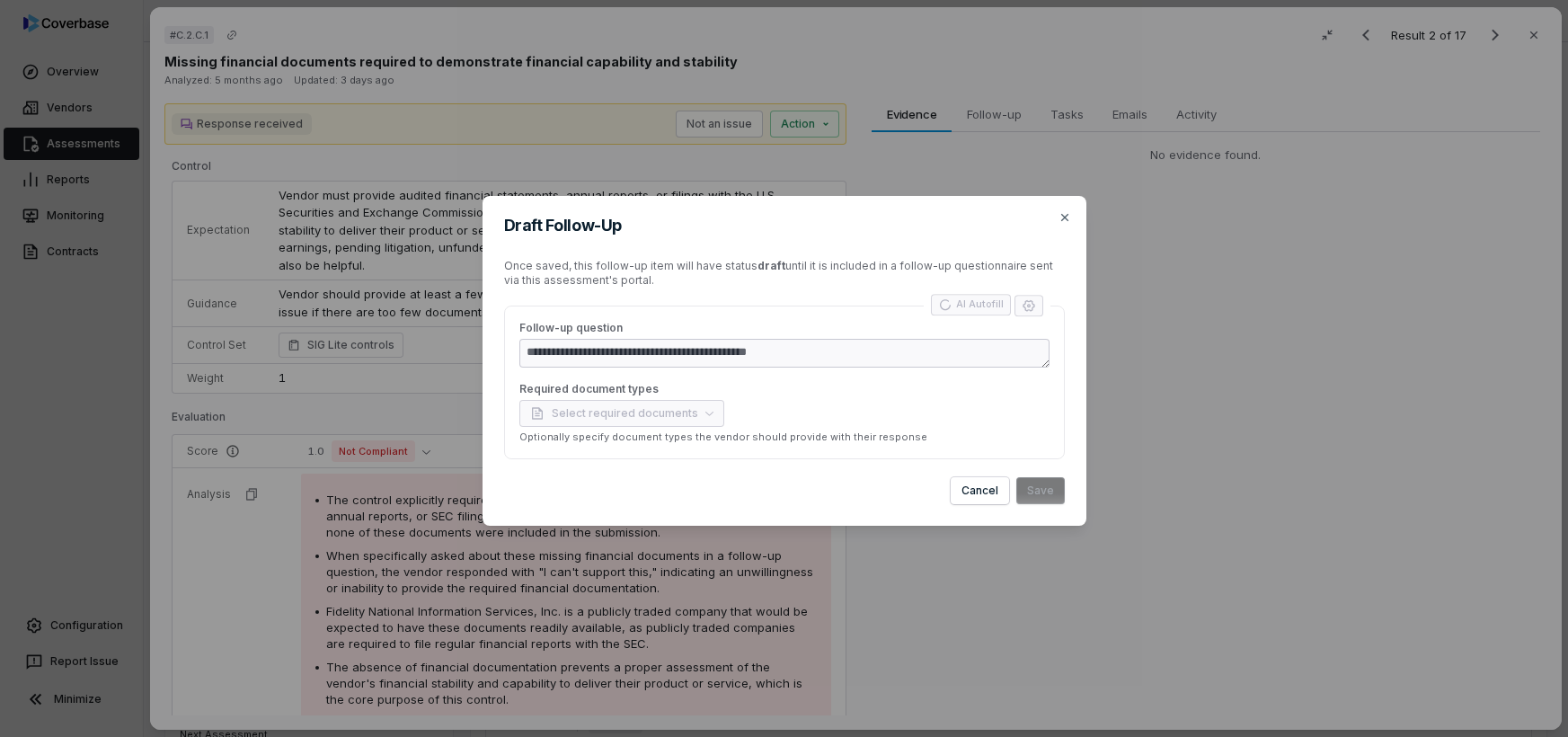 type on "**********" 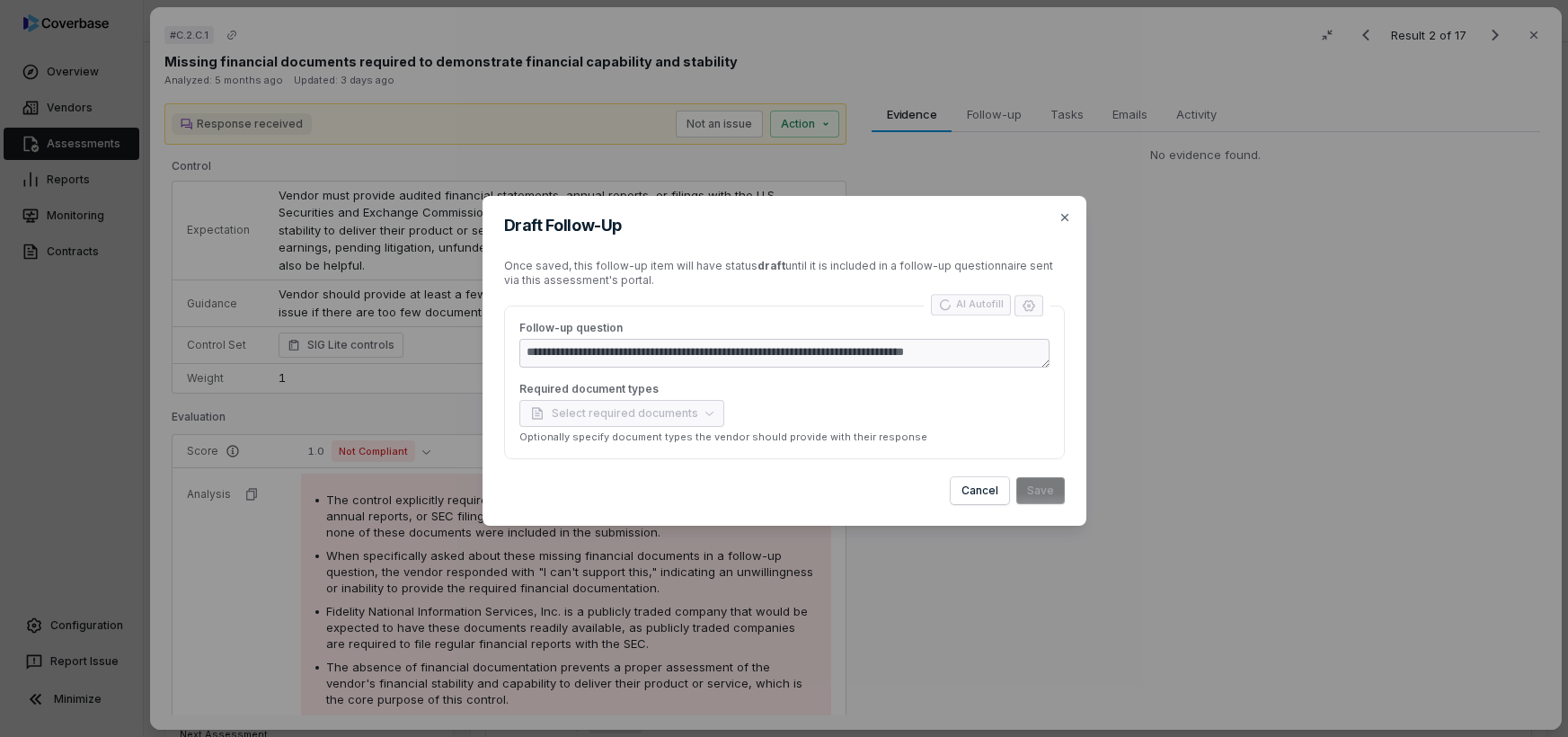 type on "**********" 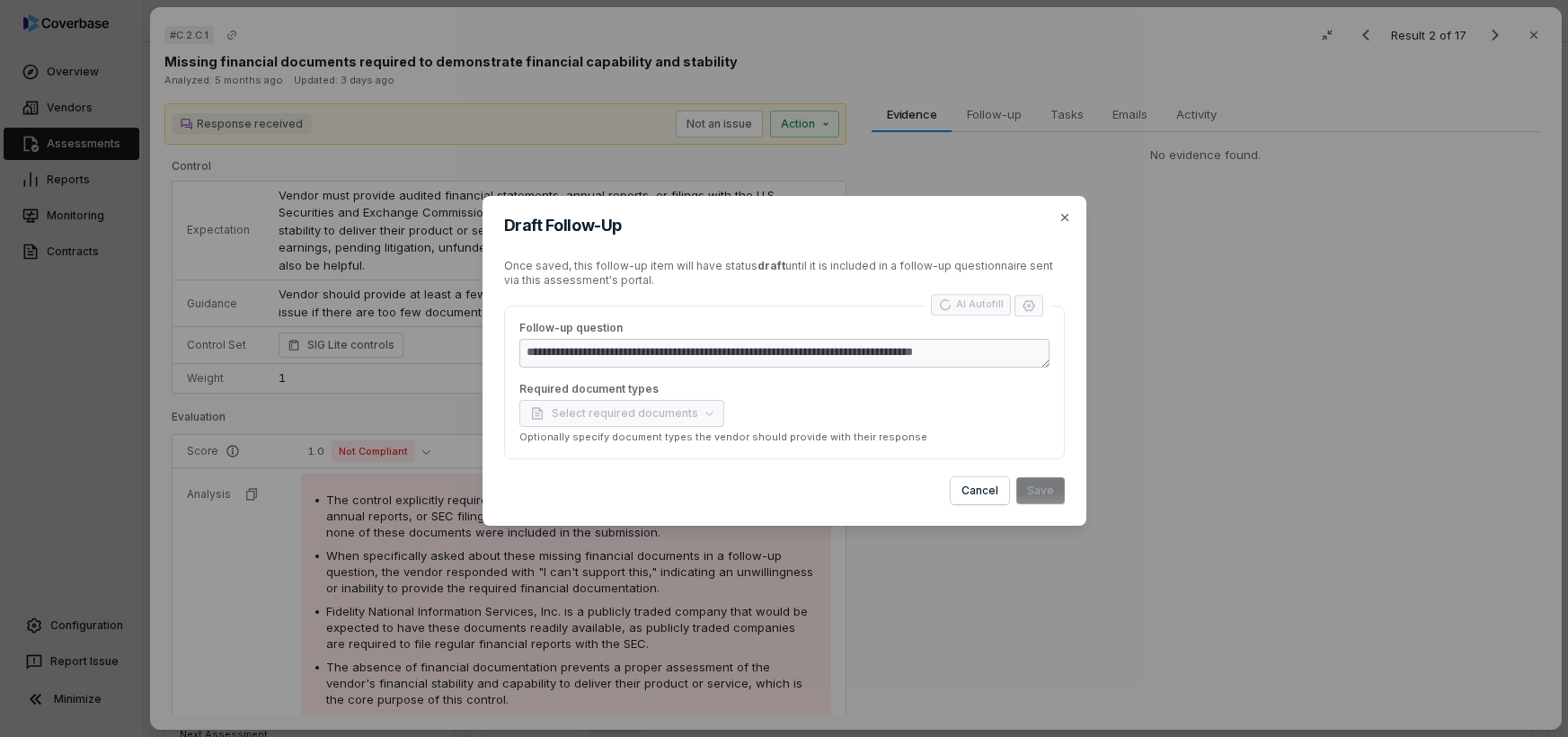 type on "**********" 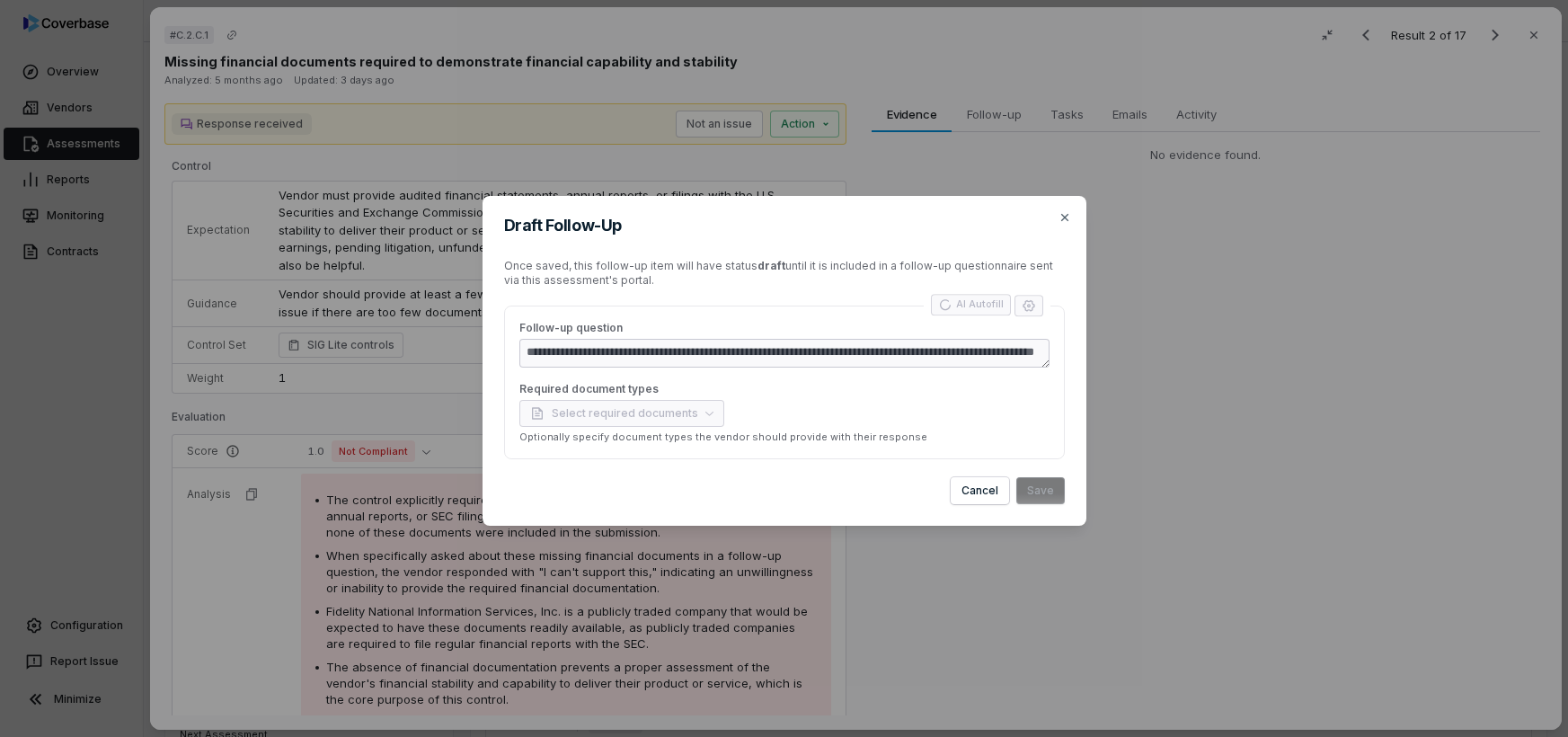 type on "**********" 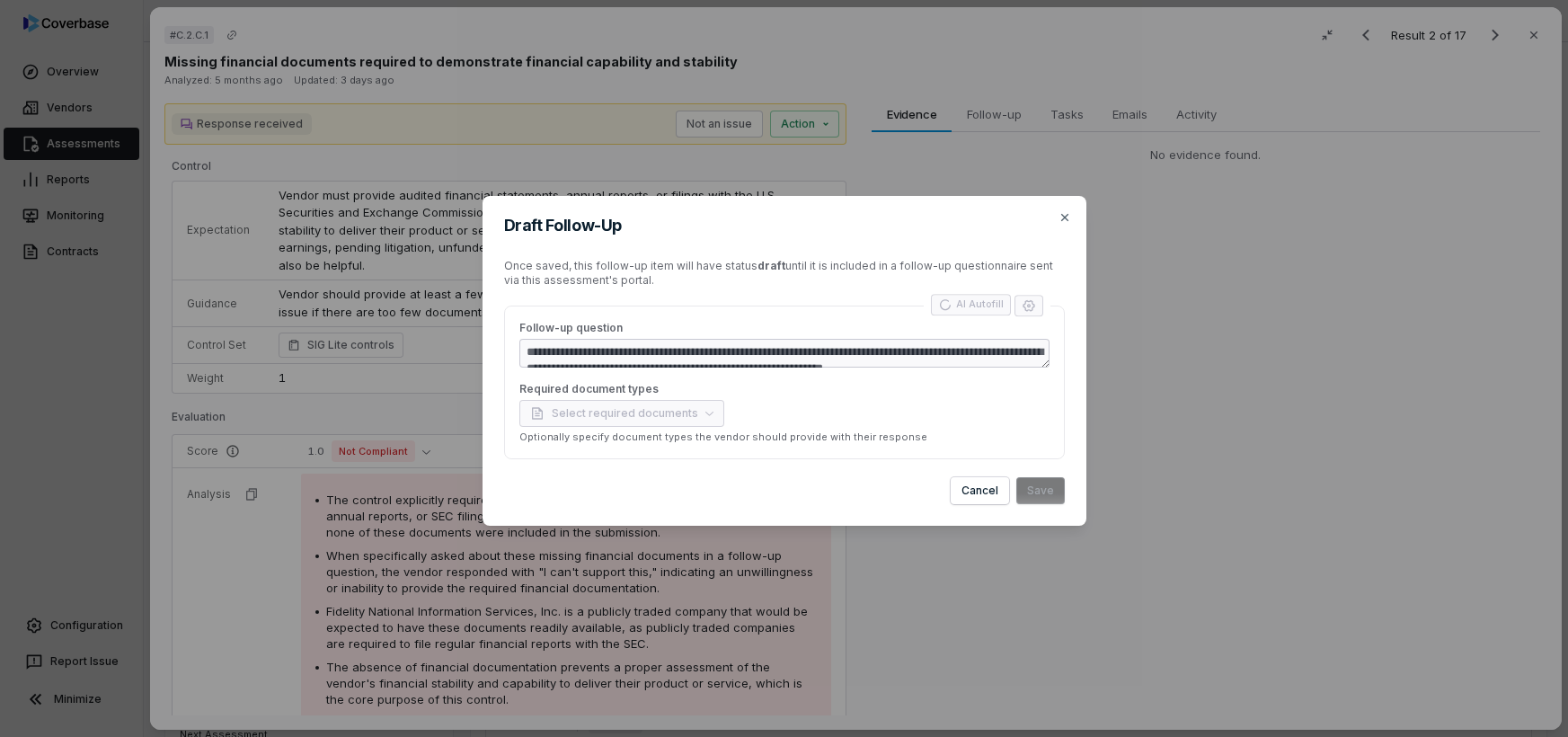 type on "**********" 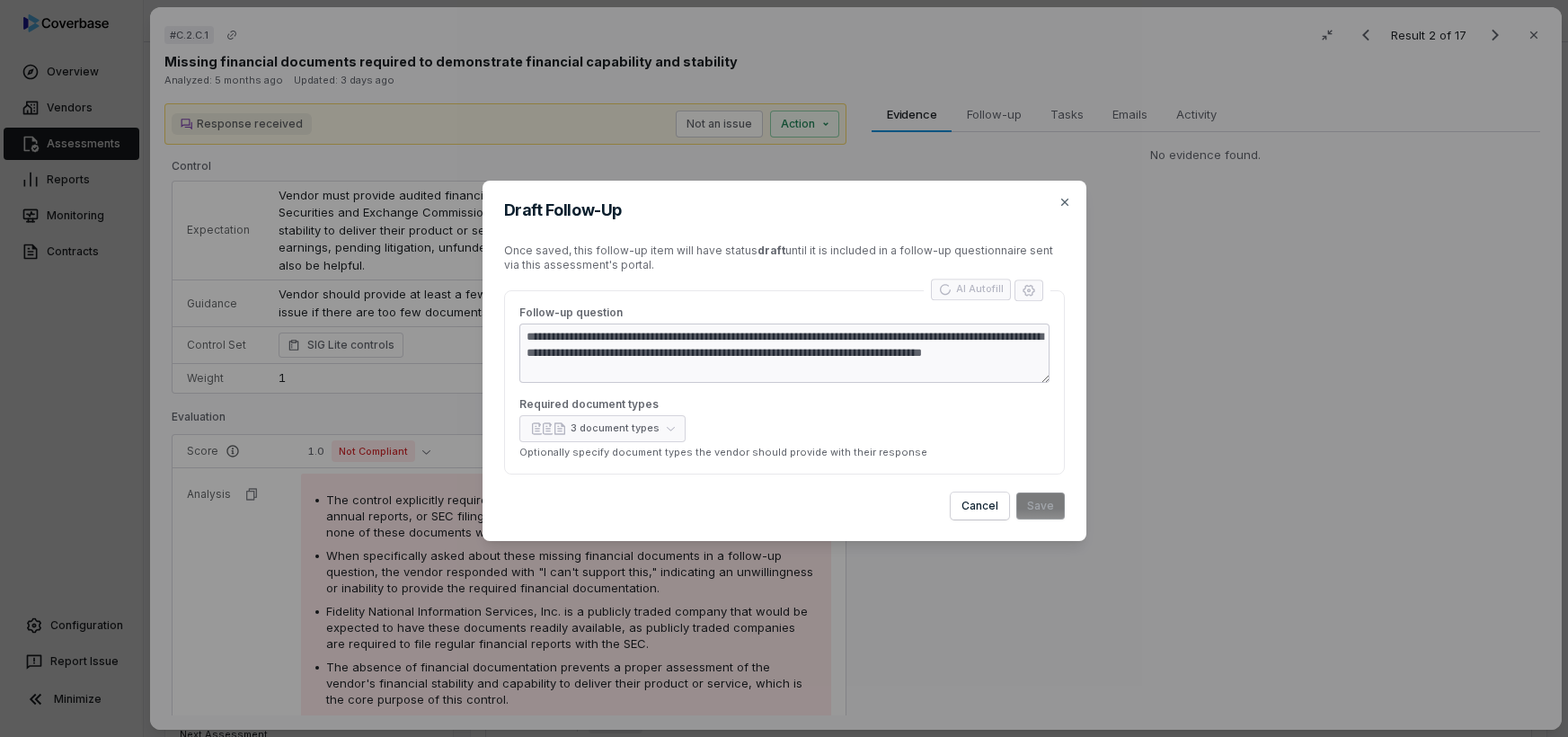 type on "*" 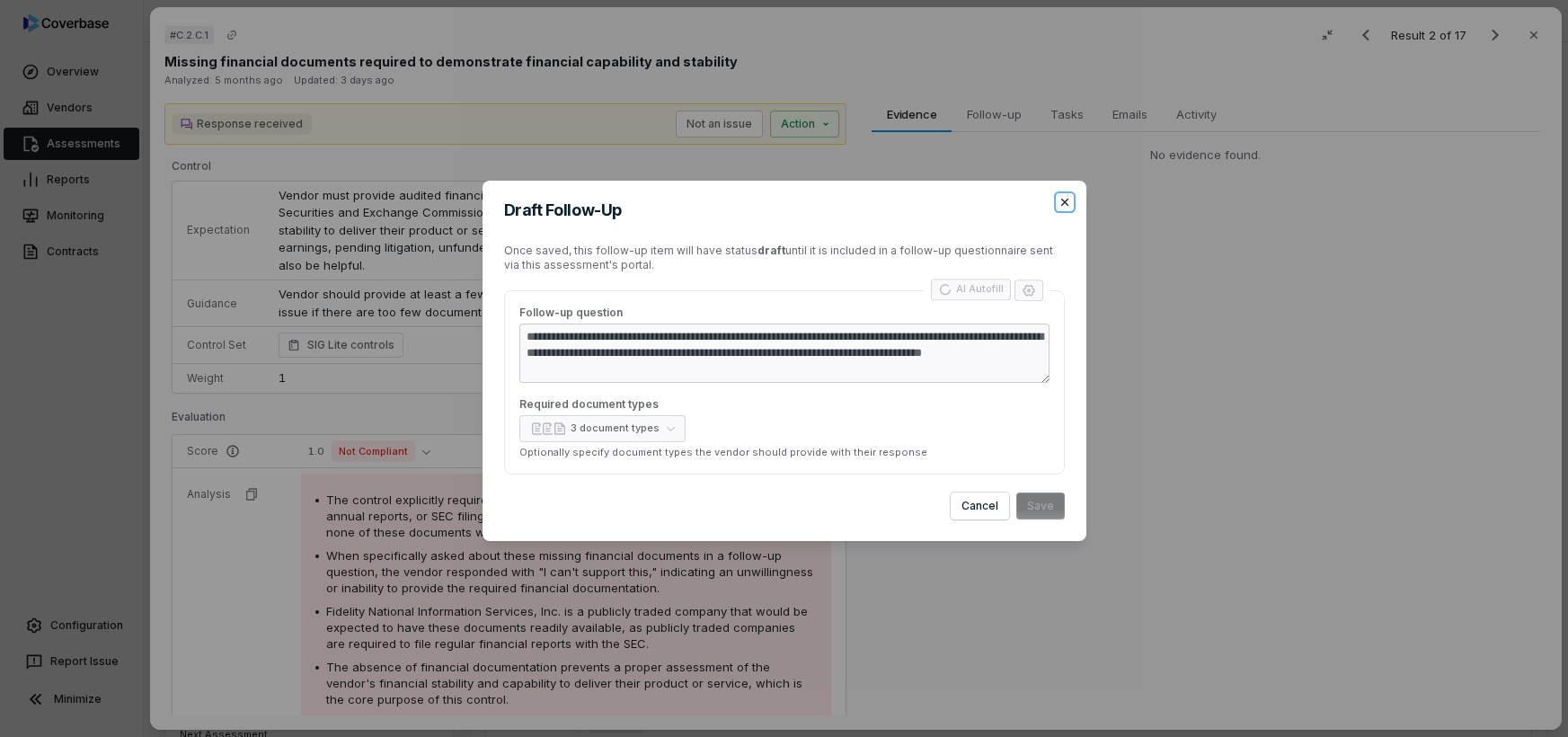 click 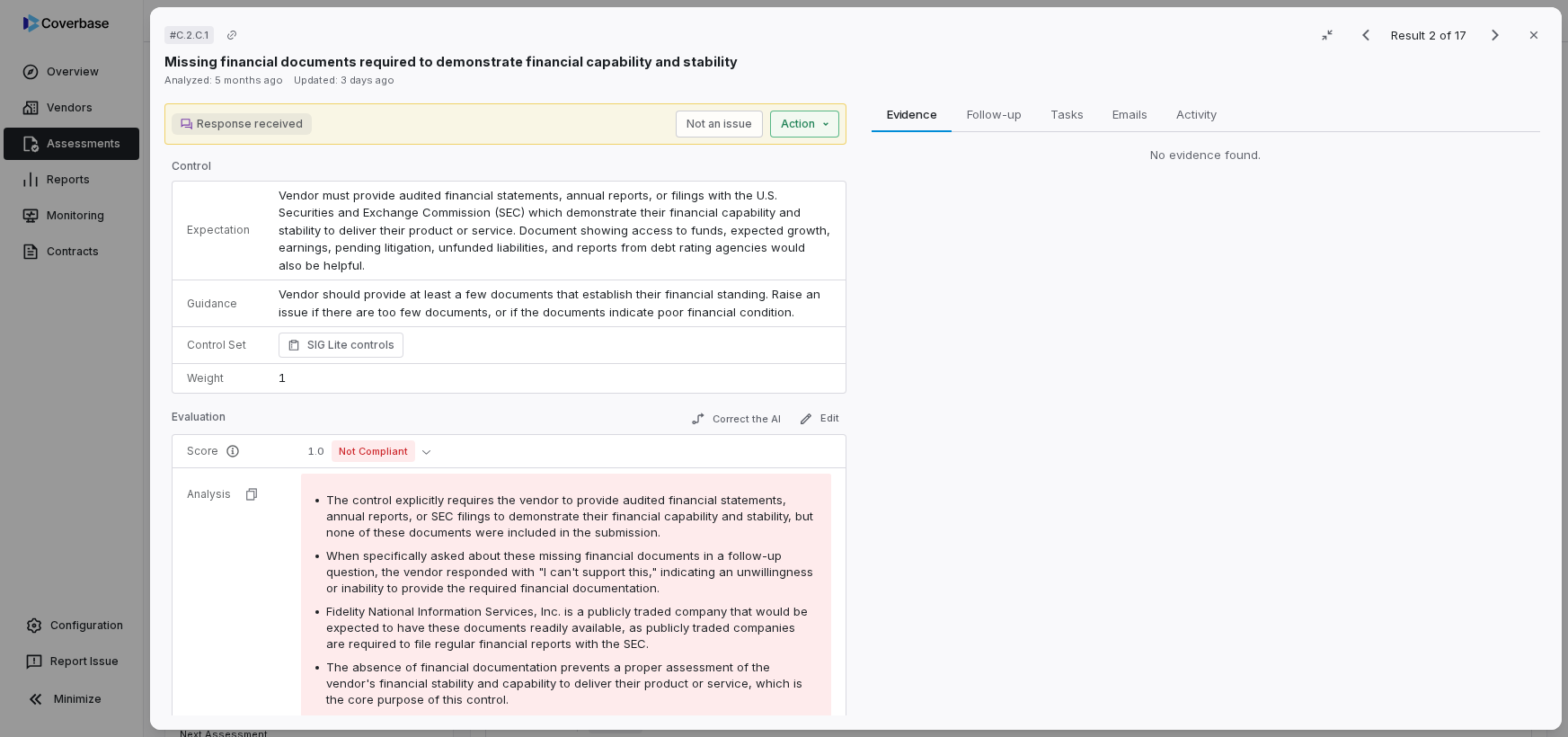 click on "# C.2.C.1 Result 2 of 17 Close Missing financial documents required to demonstrate financial capability and stability Analyzed: 5 months ago Updated: 3 days ago Response received Not an issue Action Control Expectation Vendor must provide audited financial statements, annual reports, or filings with the U.S. Securities and Exchange Commission (SEC) which demonstrate their financial capability and stability to deliver their product or service. Document showing access to funds, expected growth, earnings, pending litigation, unfunded liabilities, and reports from debt rating agencies would also be helpful. Guidance Vendor should provide at least a few documents that establish their financial standing. Raise an issue if there are too few documents, or if the documents indicate poor financial condition. Vendor should provide at least a few documents that establish their financial standing. Raise an issue if there are too few documents, or if the documents indicate poor financial condition. Control Set Weight 1" at bounding box center (784, 368) 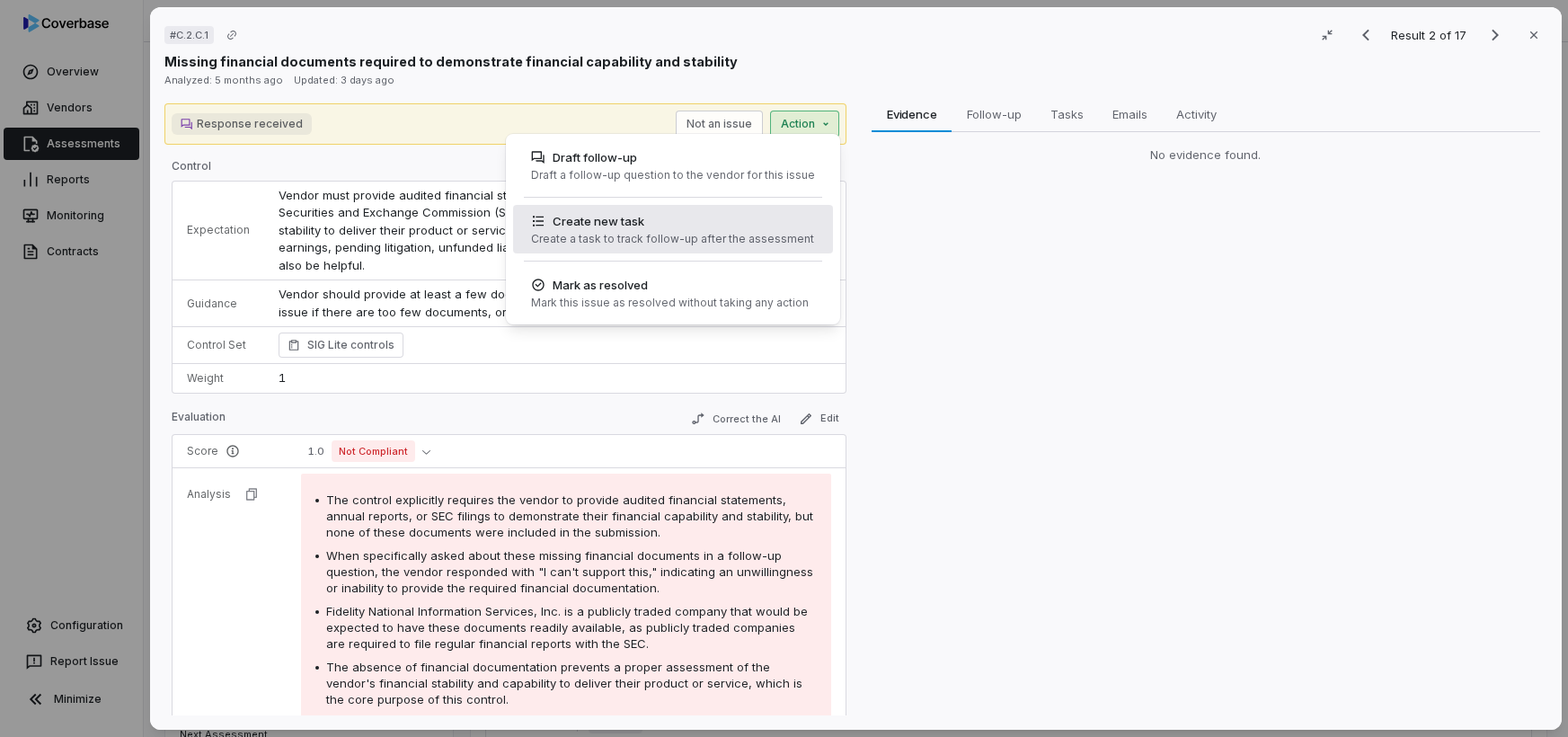 click on "Create a task to track follow-up after the assessment" at bounding box center (672, 239) 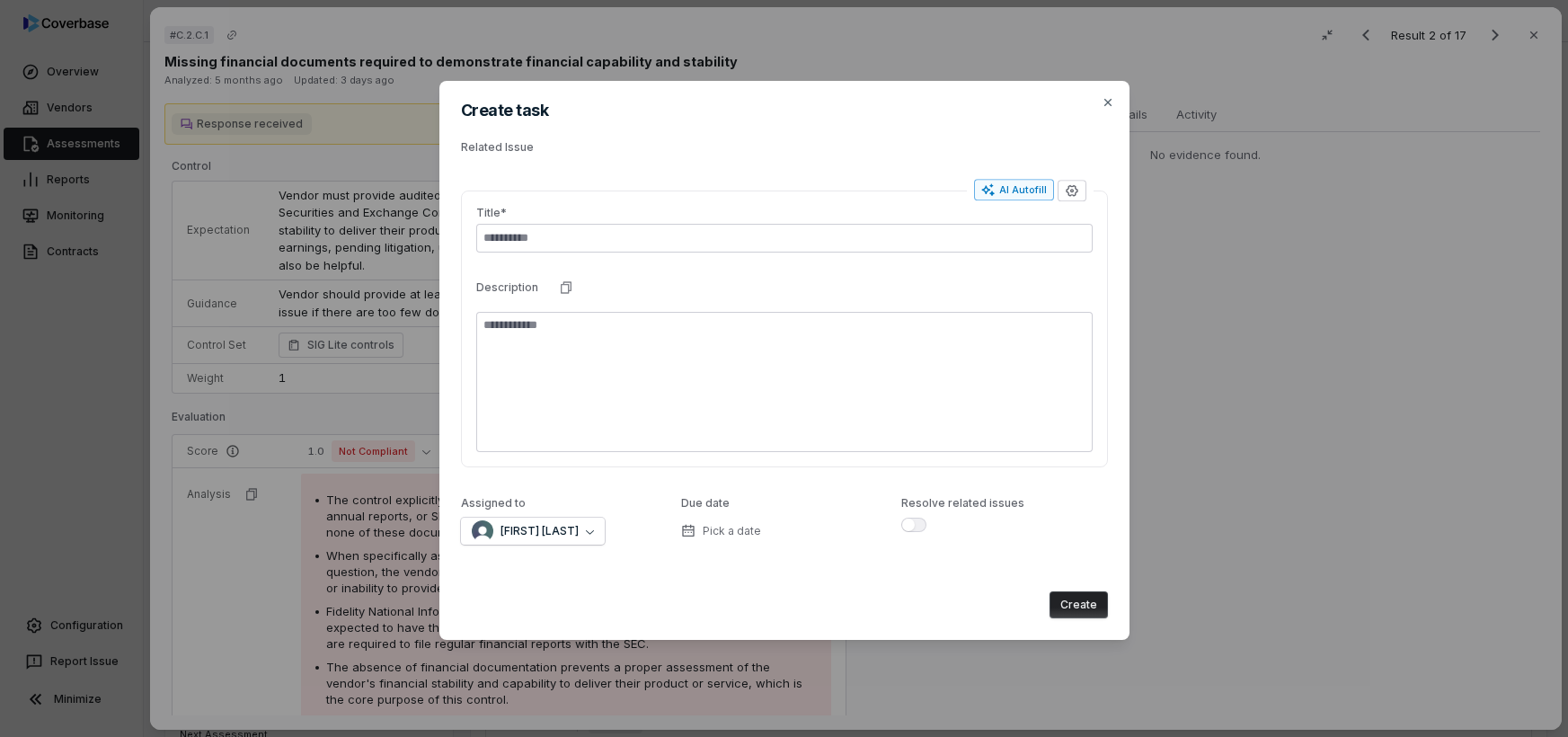 click on "AI Autofill" at bounding box center (1014, 191) 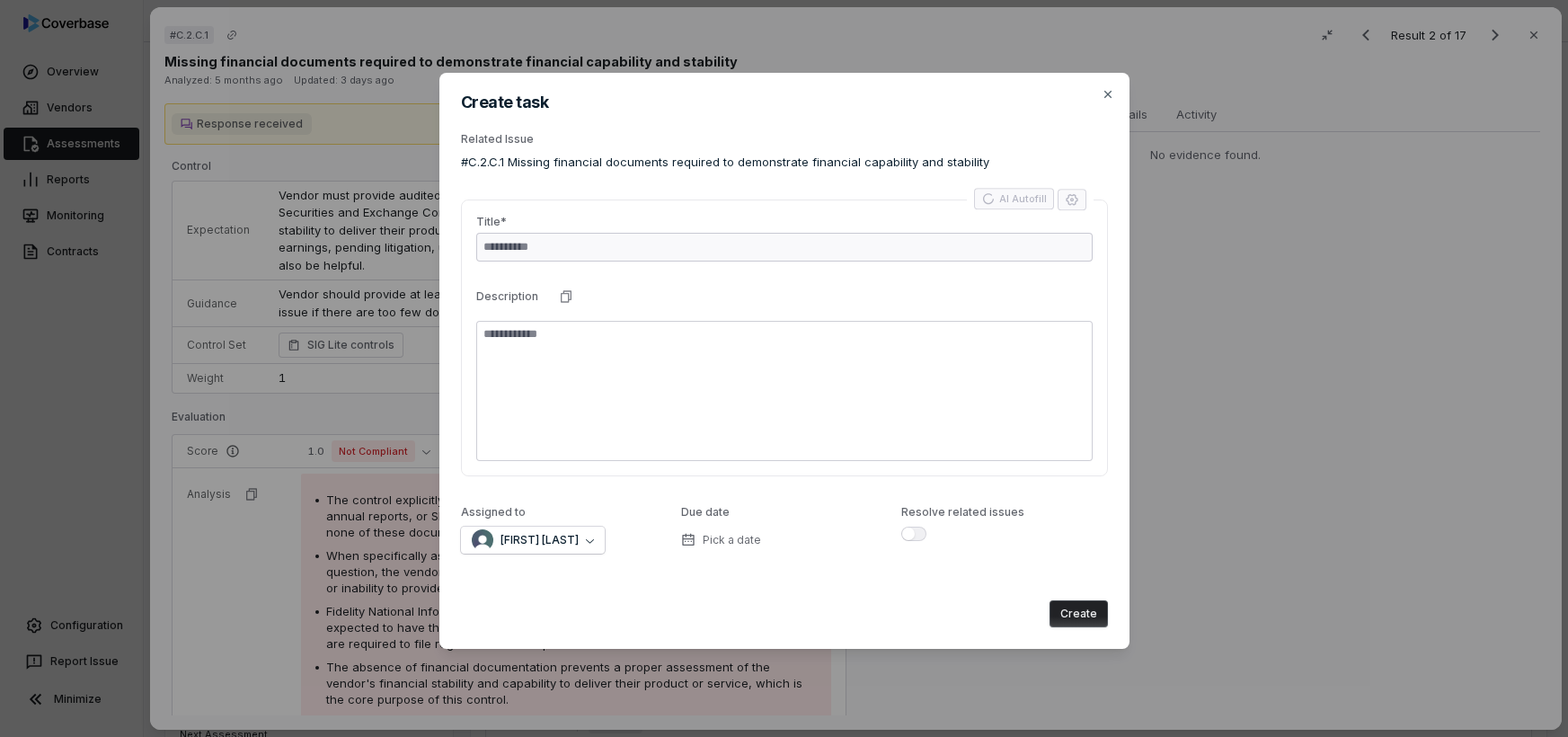 type on "*" 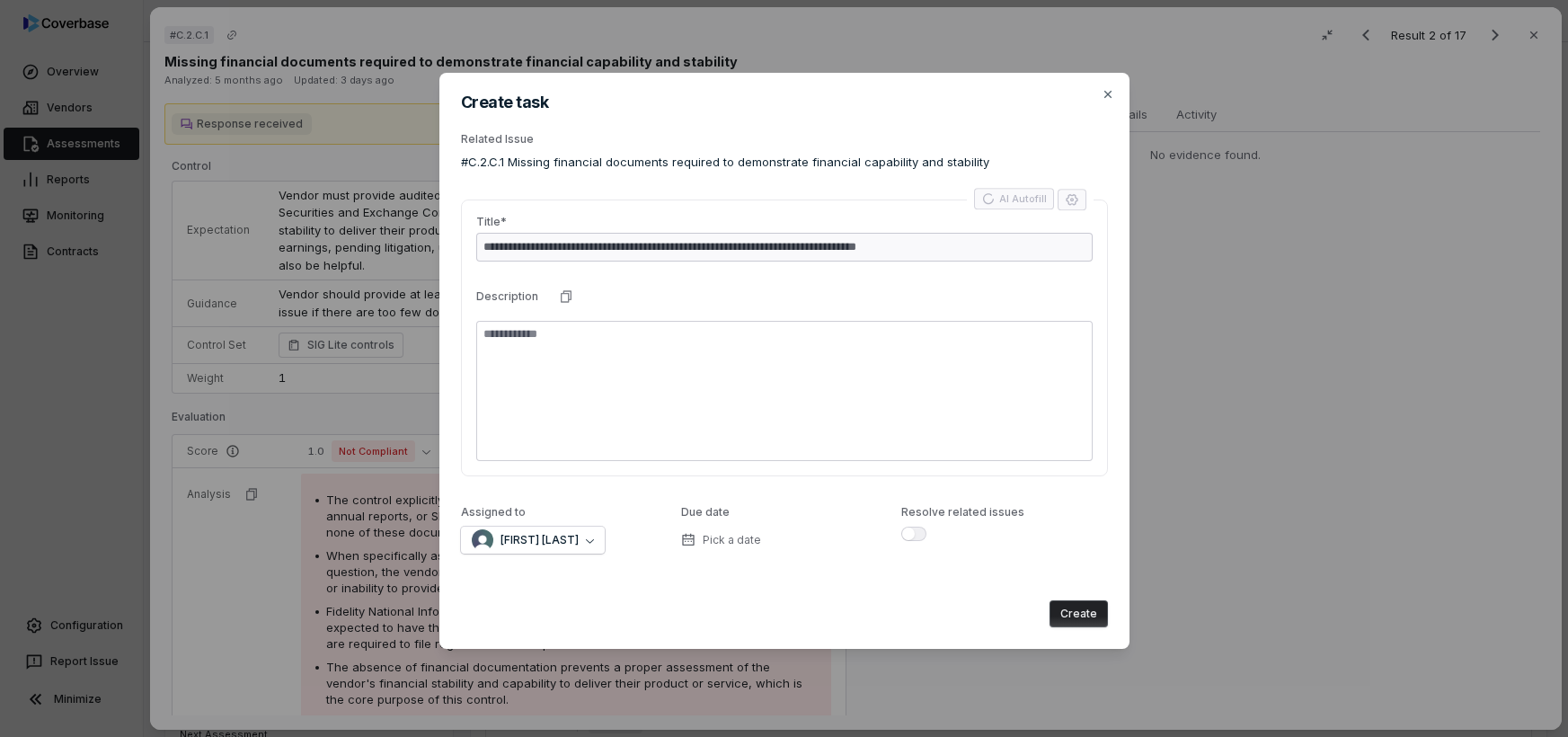 type on "*" 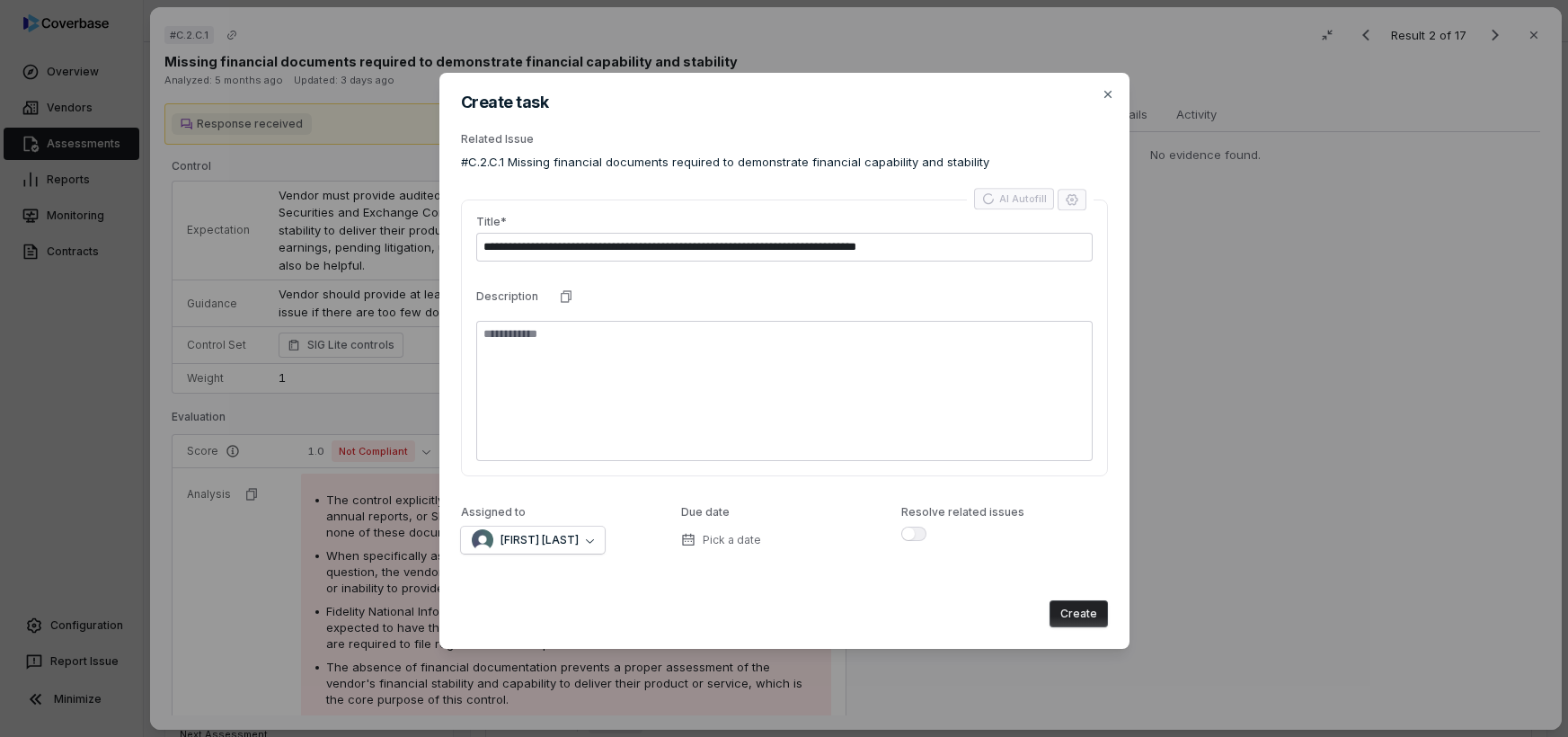 type on "**********" 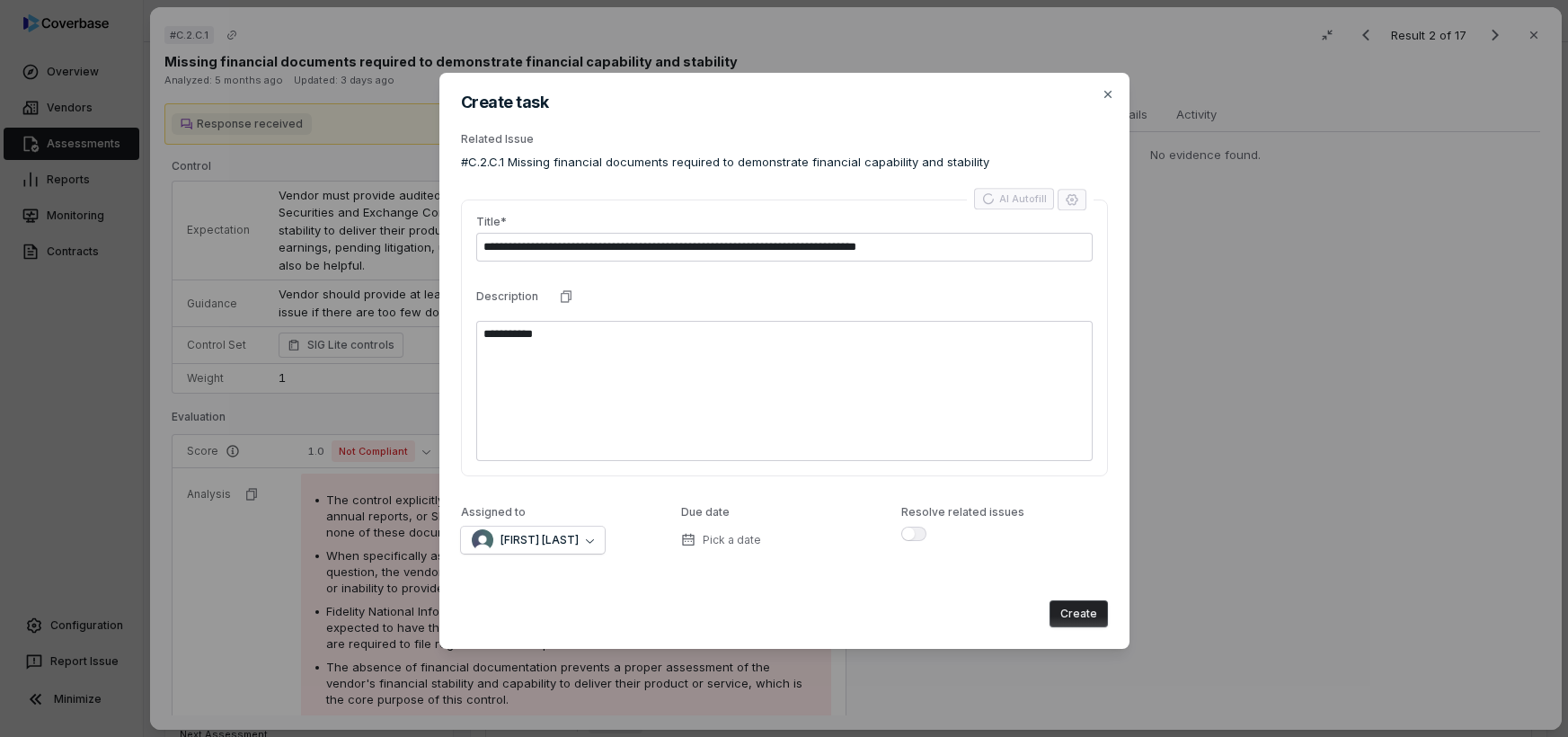 type on "*" 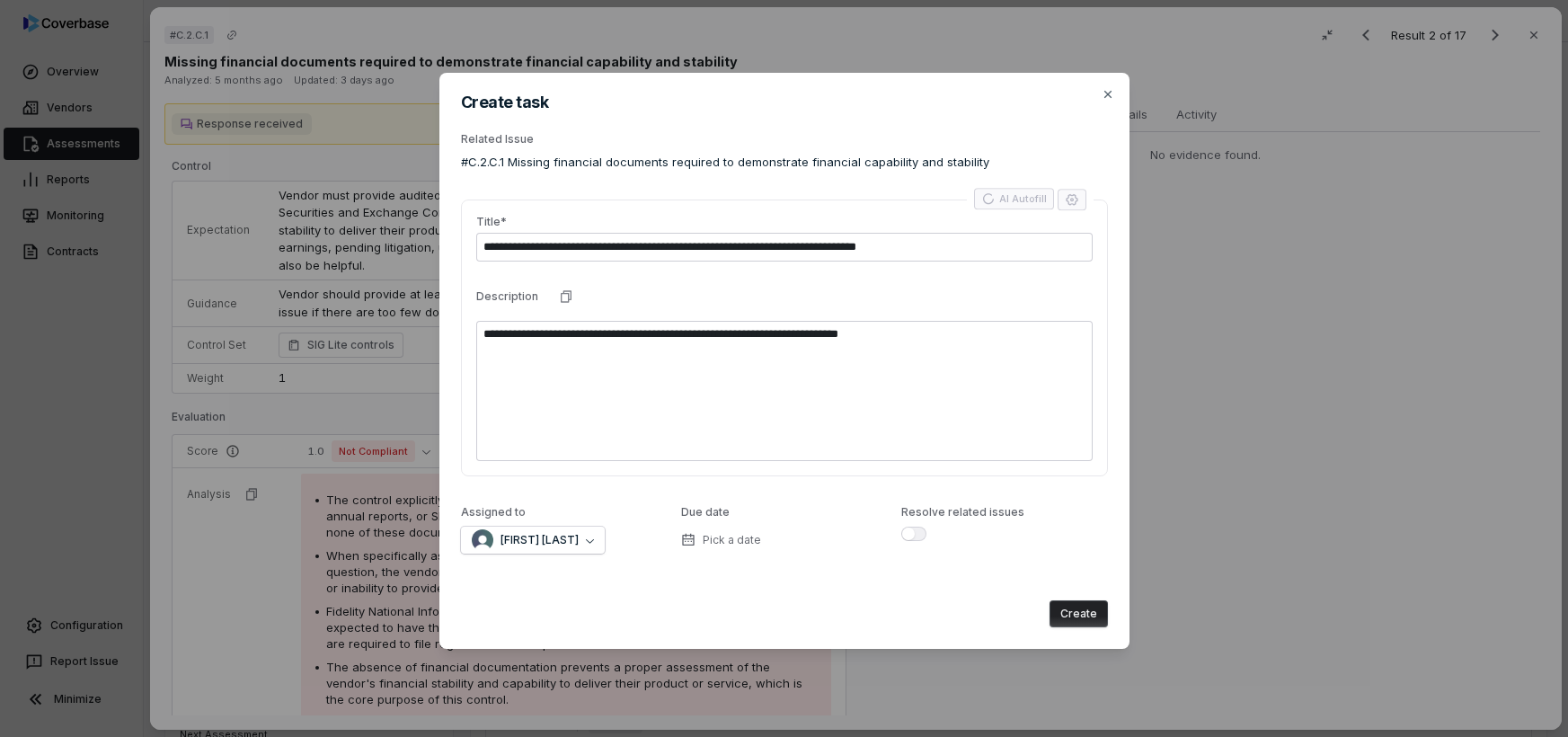 type on "*" 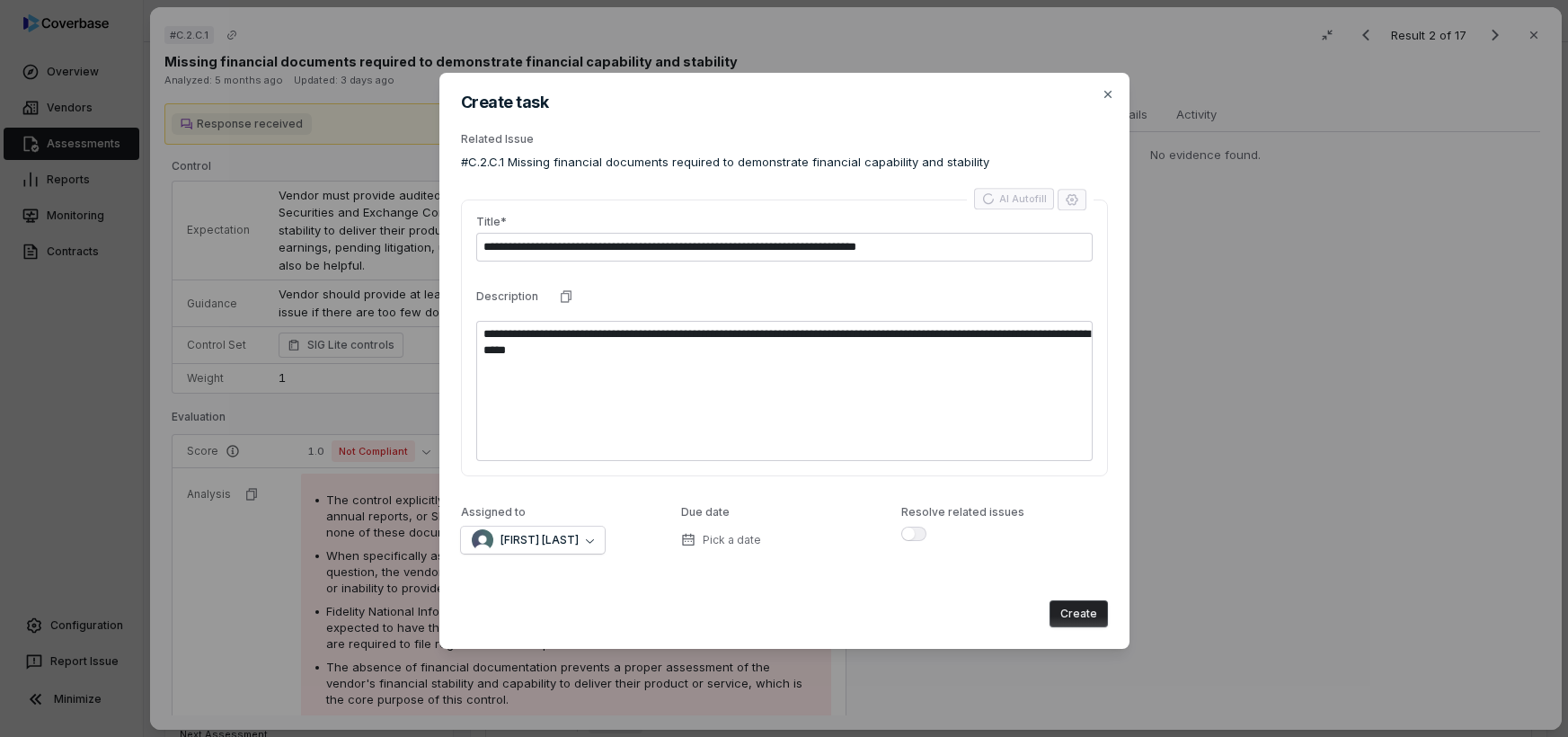 type on "*" 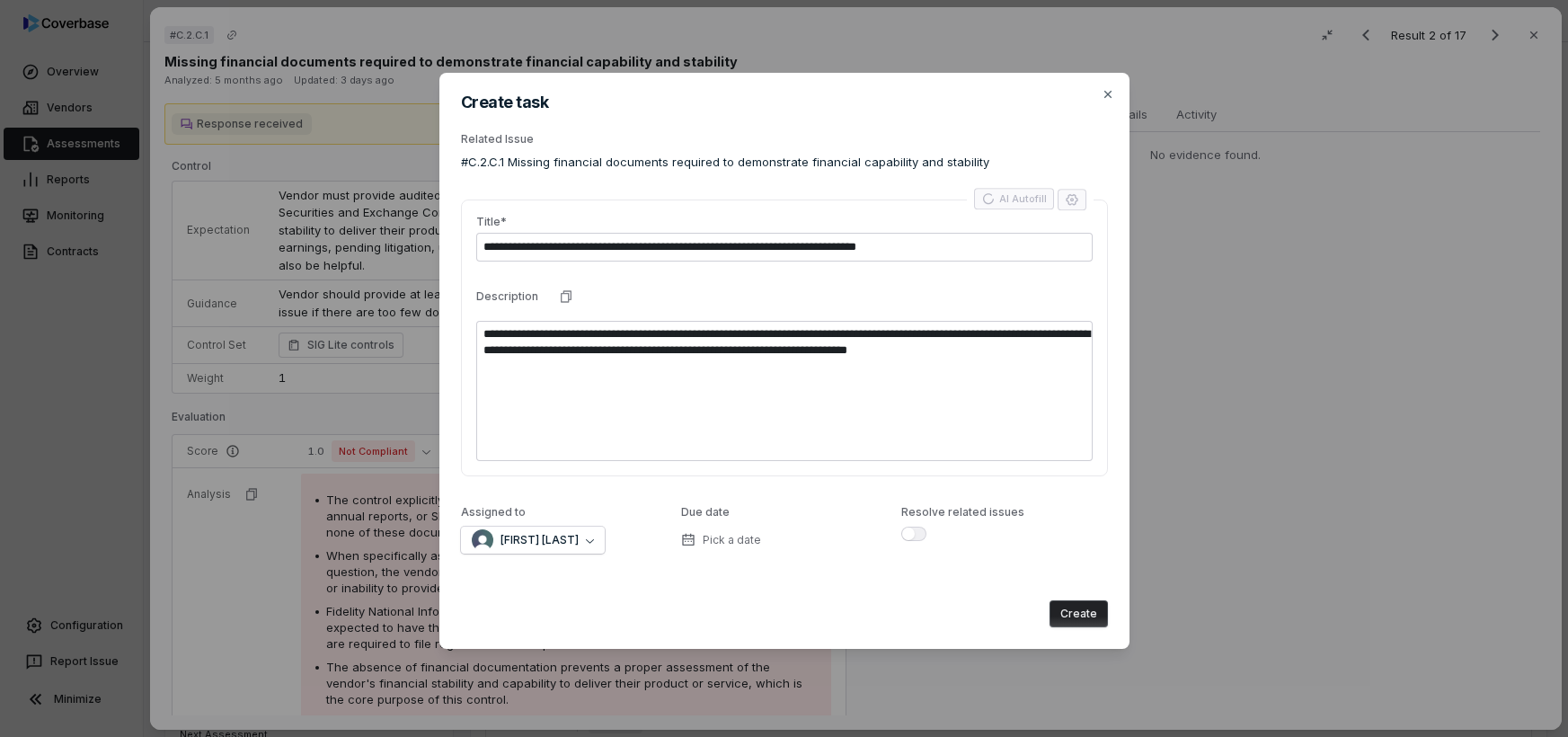 type on "*" 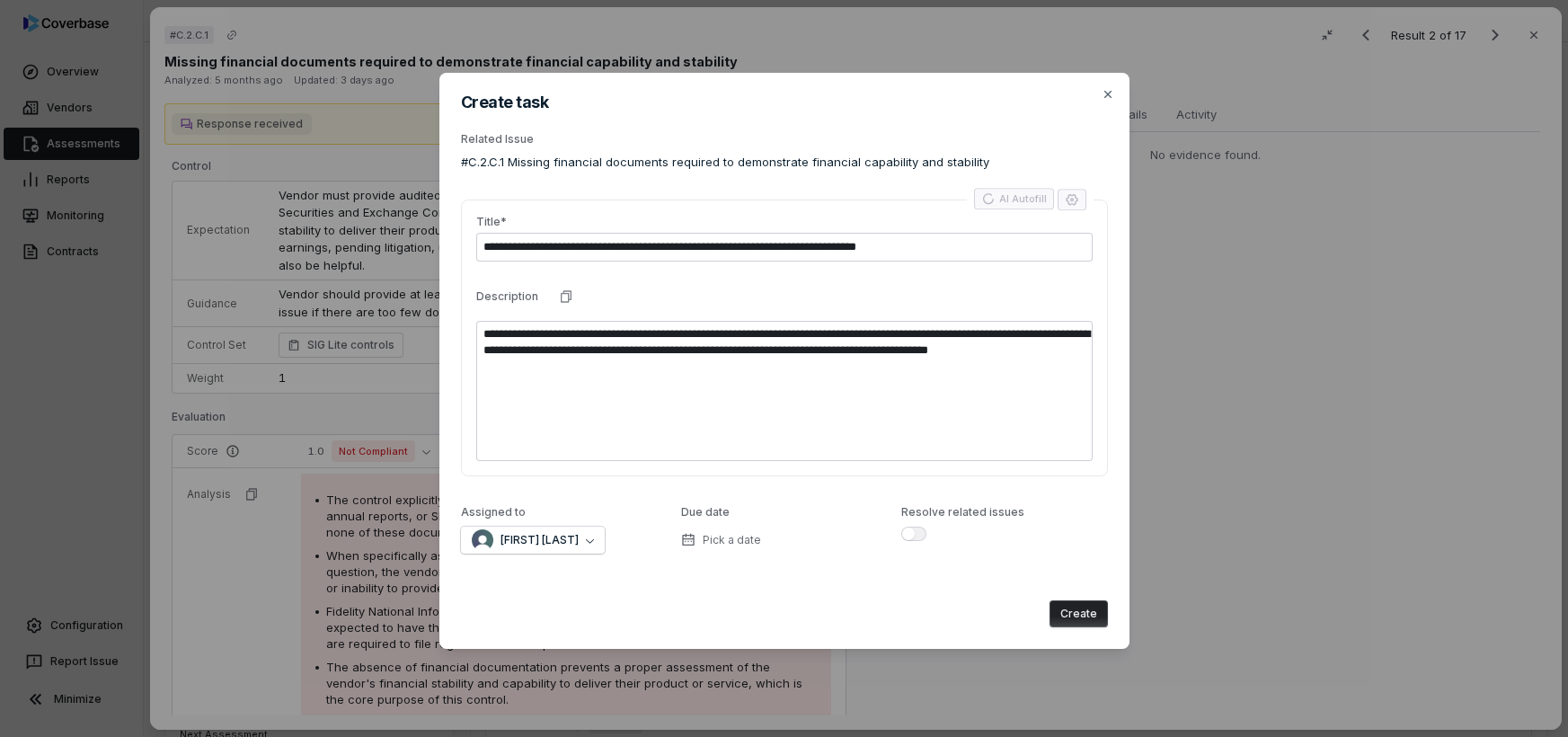 type on "*" 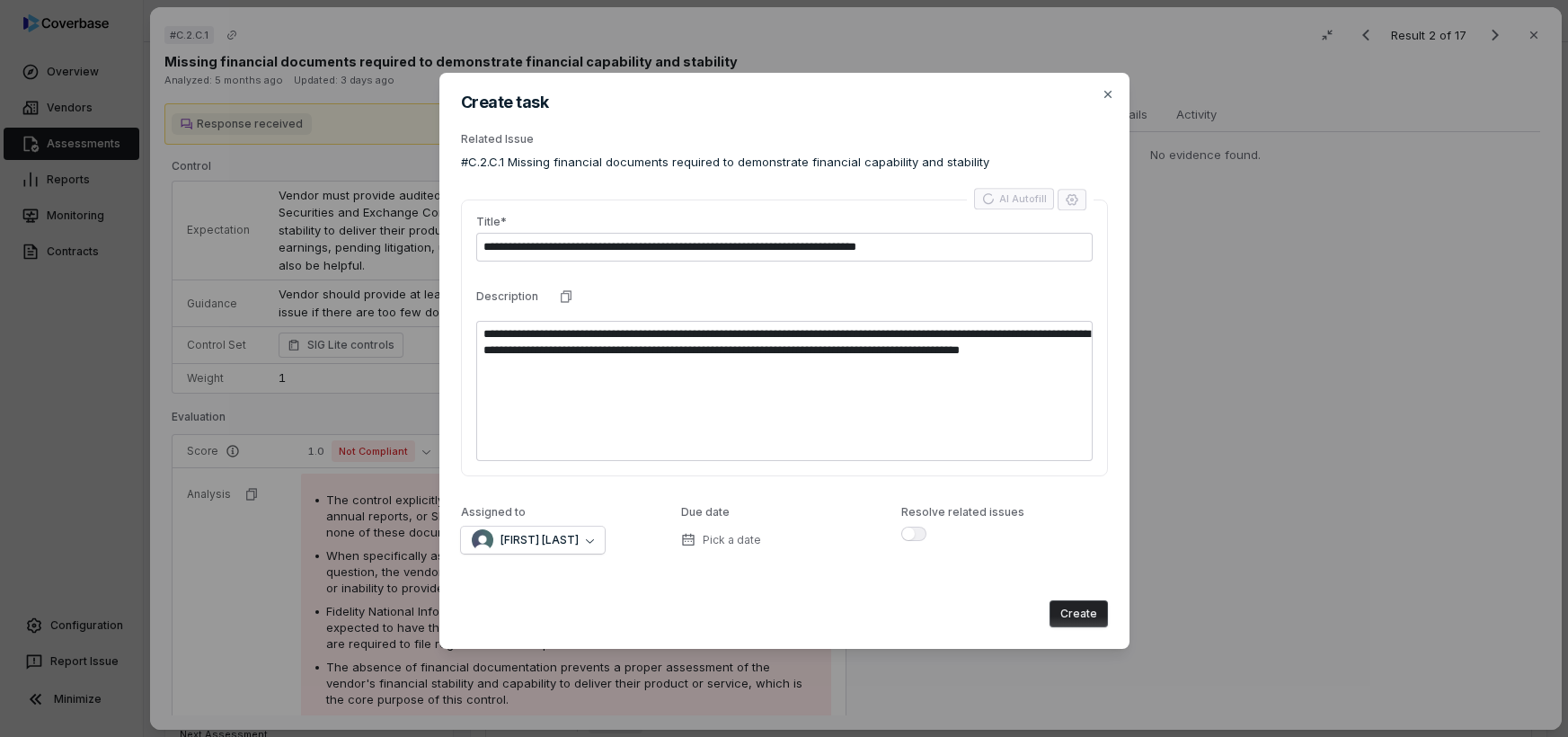 type on "*" 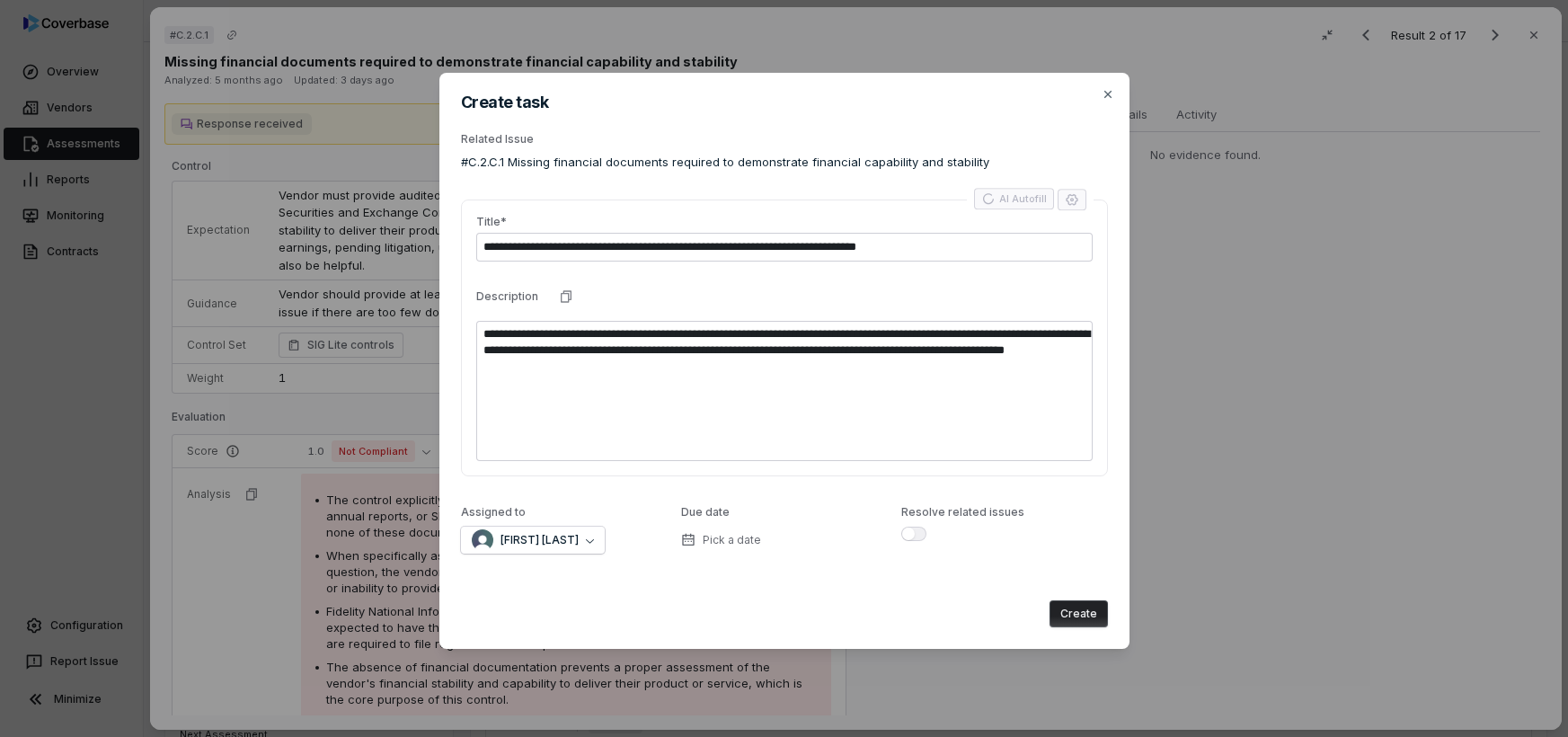 type on "*" 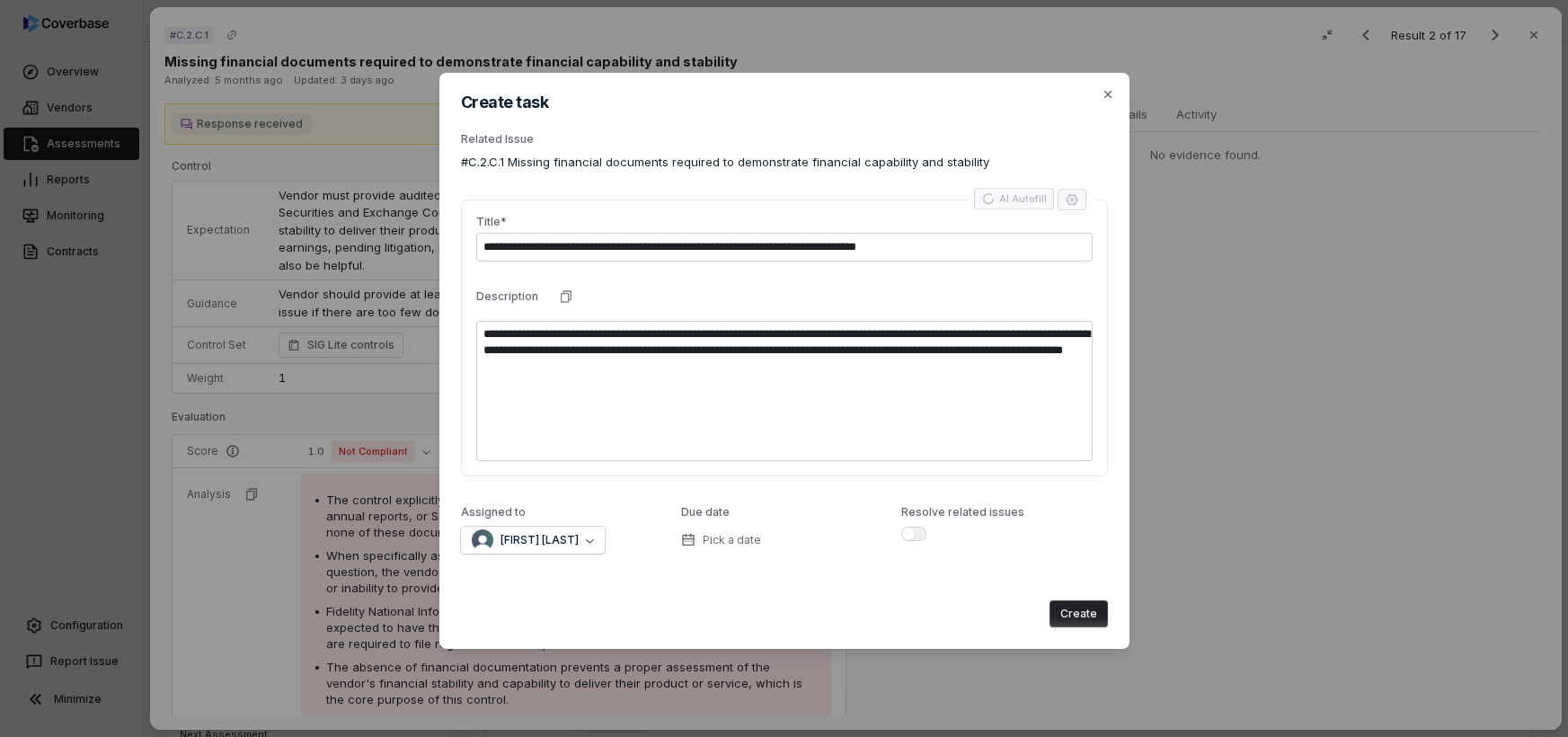 type on "*" 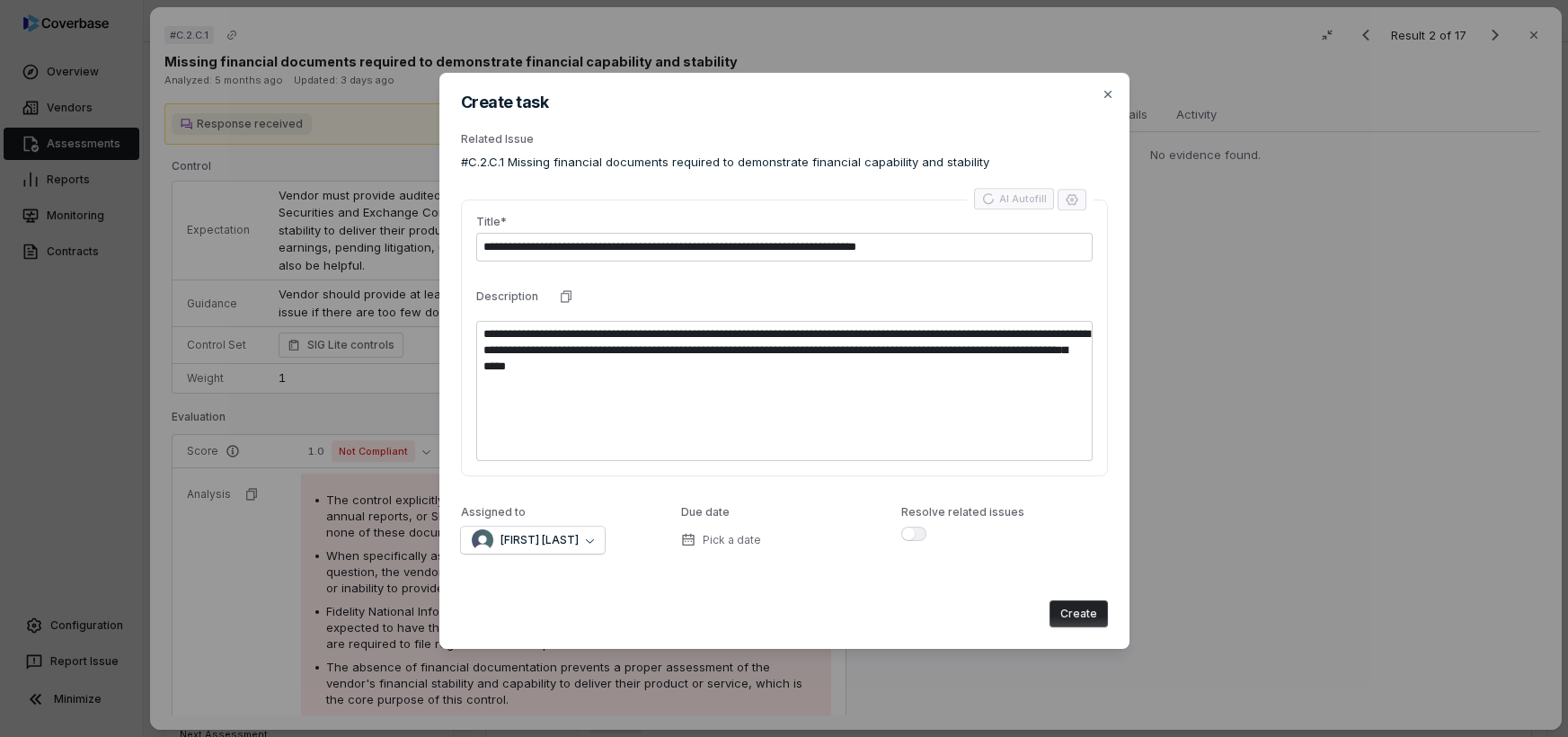 type on "*" 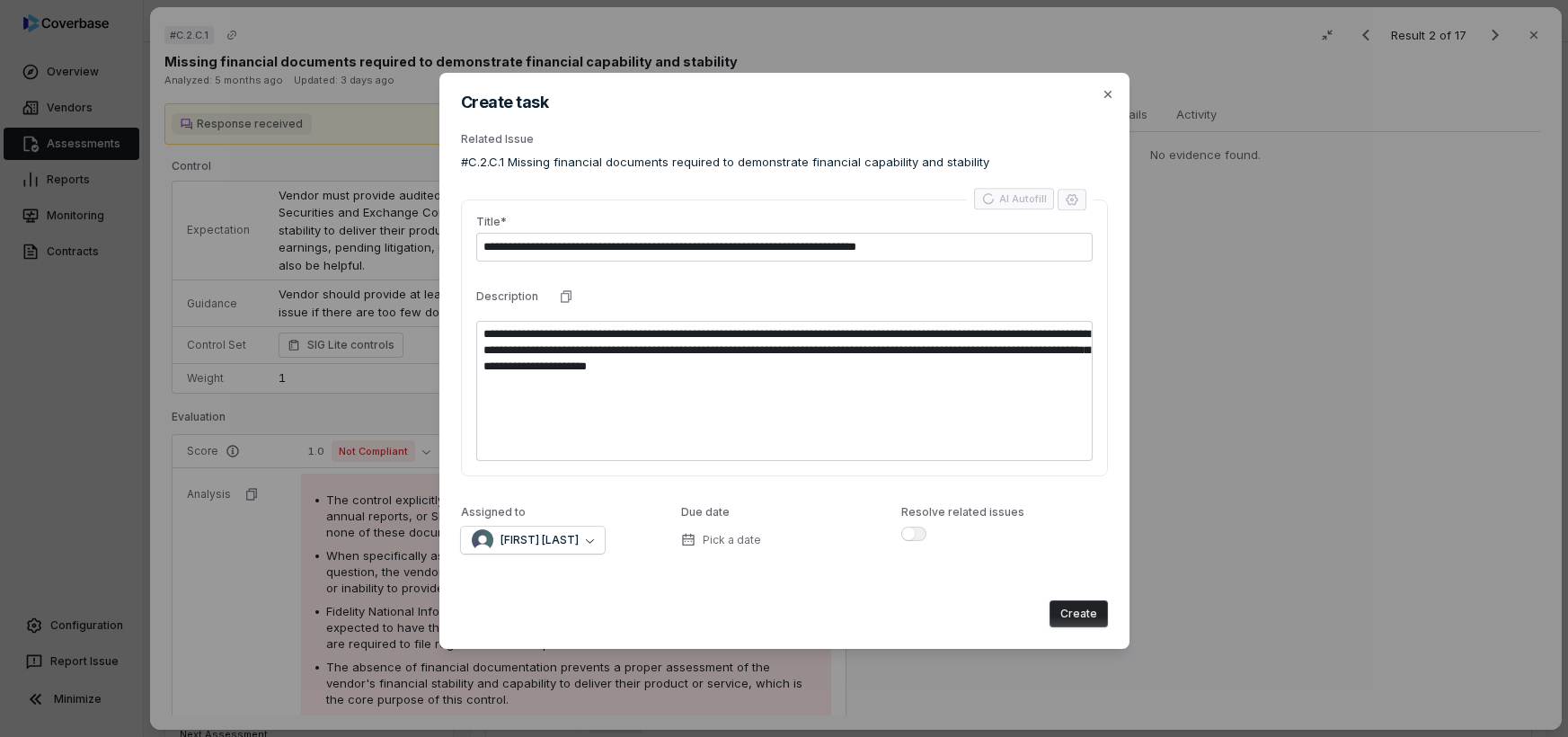 type on "*" 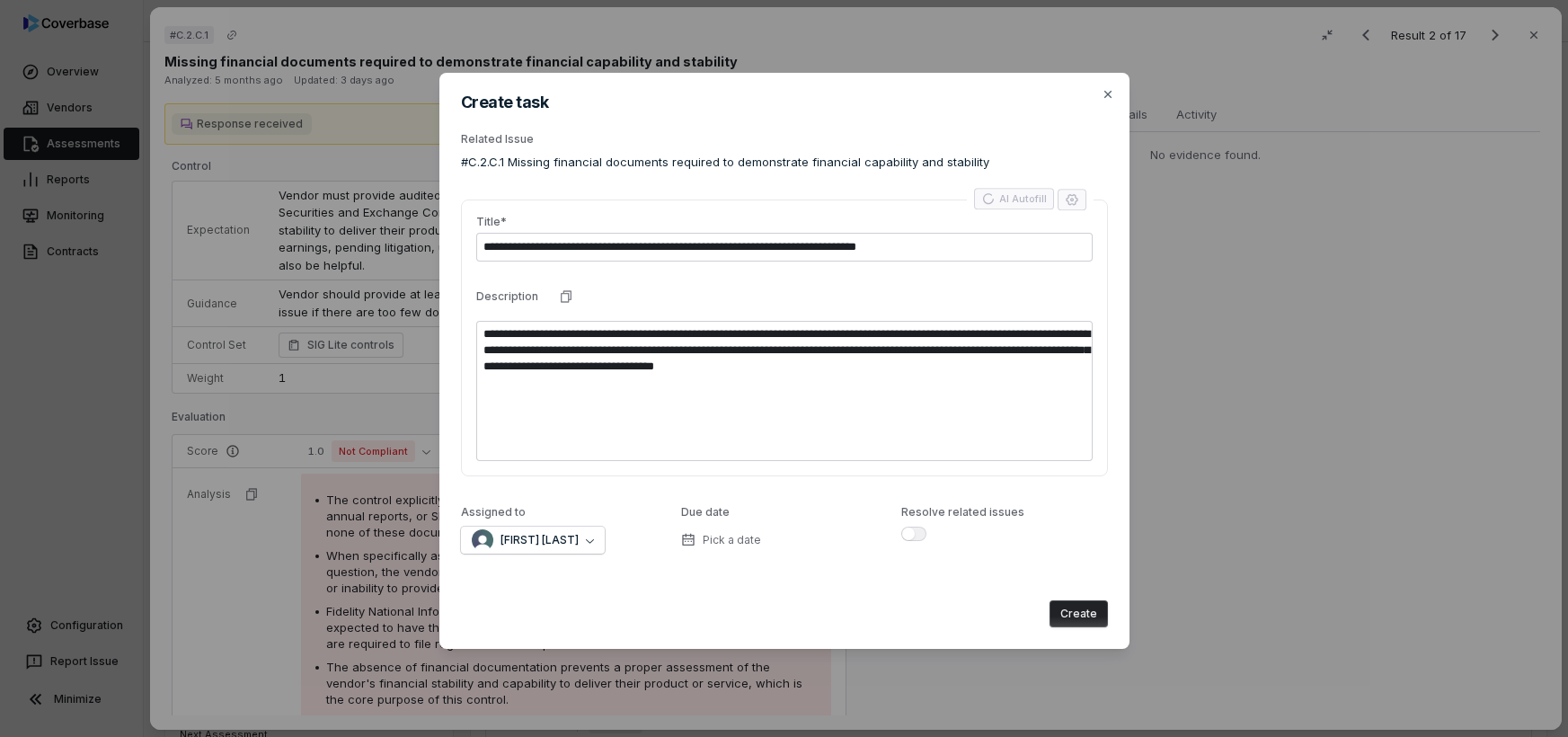 type on "*" 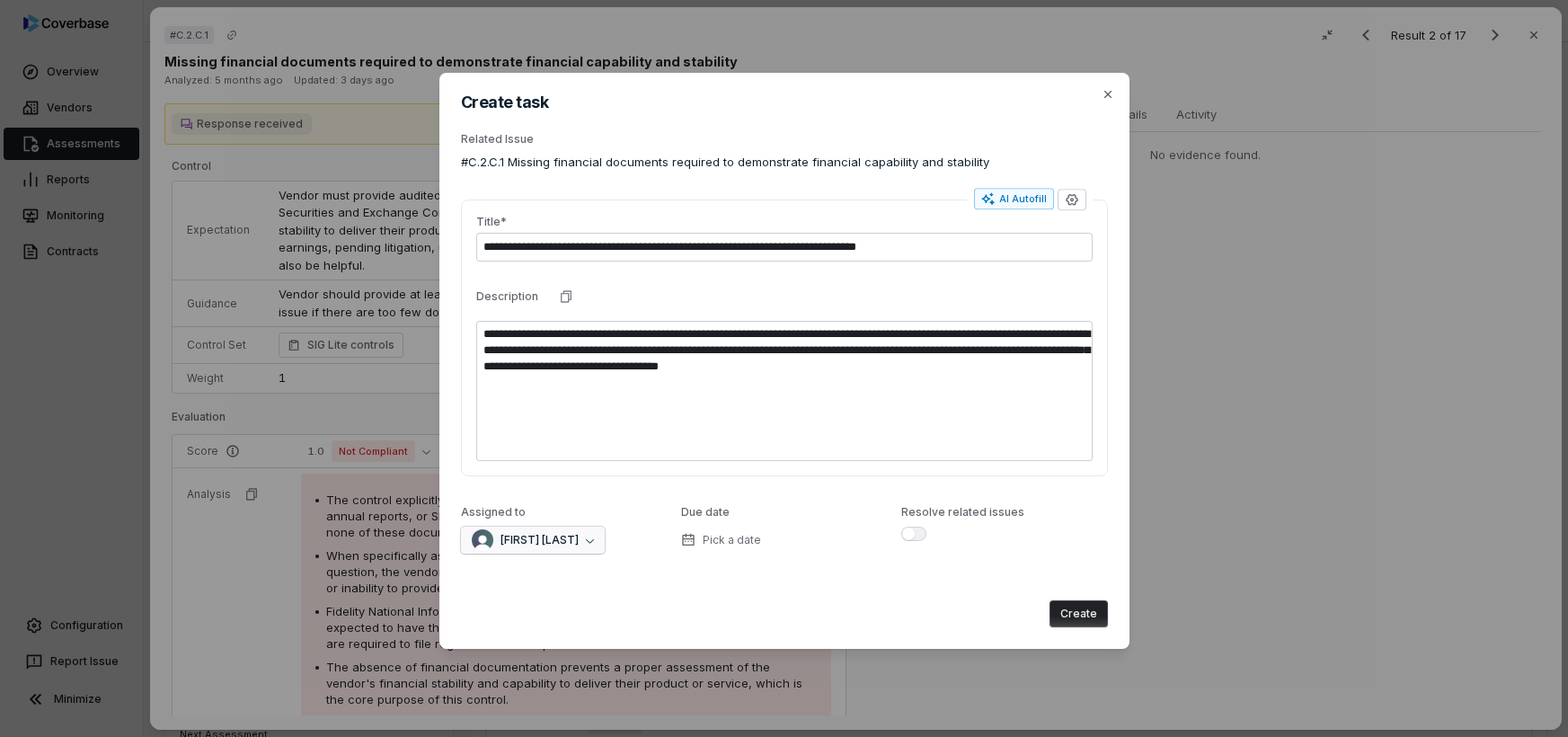 click on "[FIRST] [LAST]" at bounding box center [539, 540] 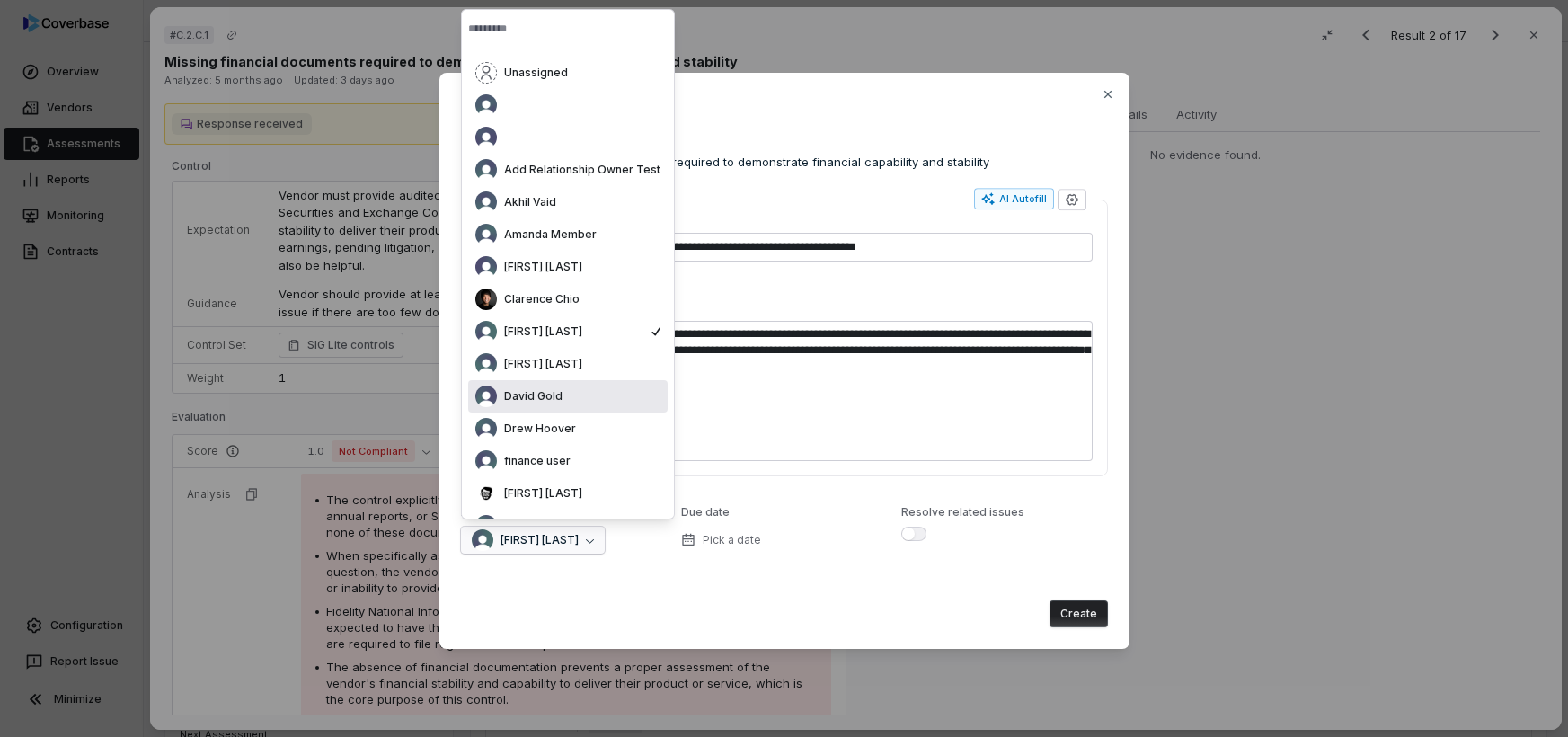 click on "David Gold" at bounding box center (533, 396) 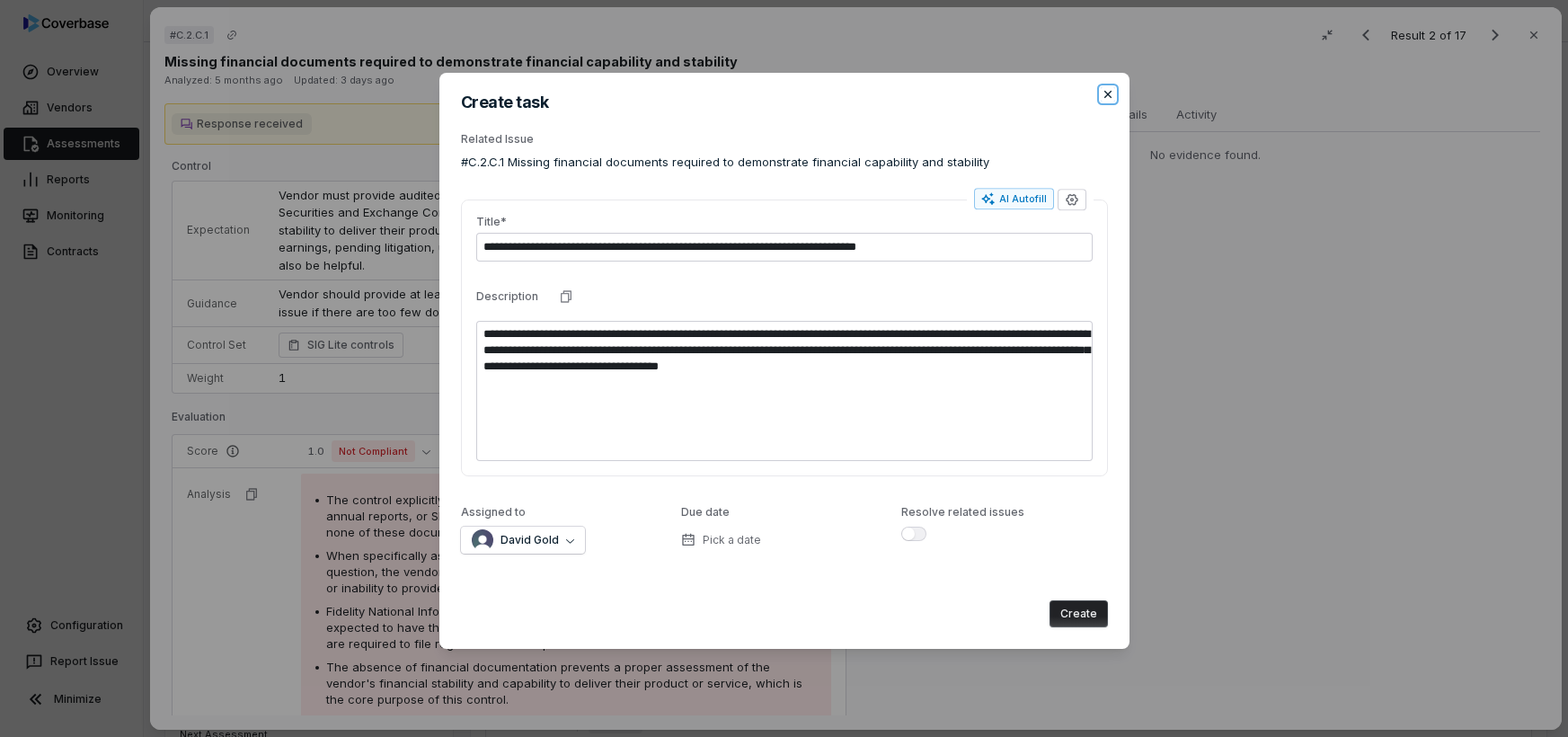 click 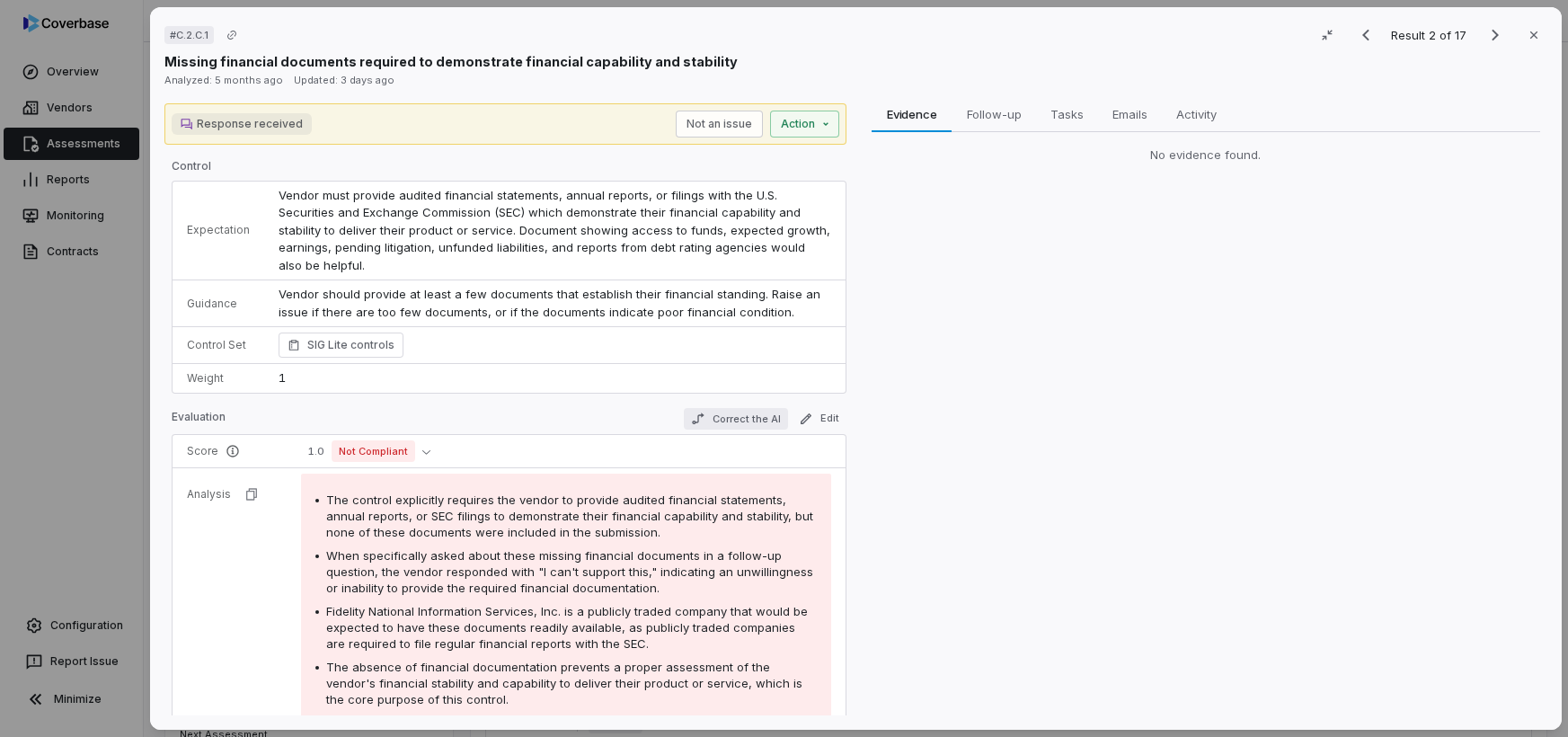 click on "Correct the AI" at bounding box center (736, 419) 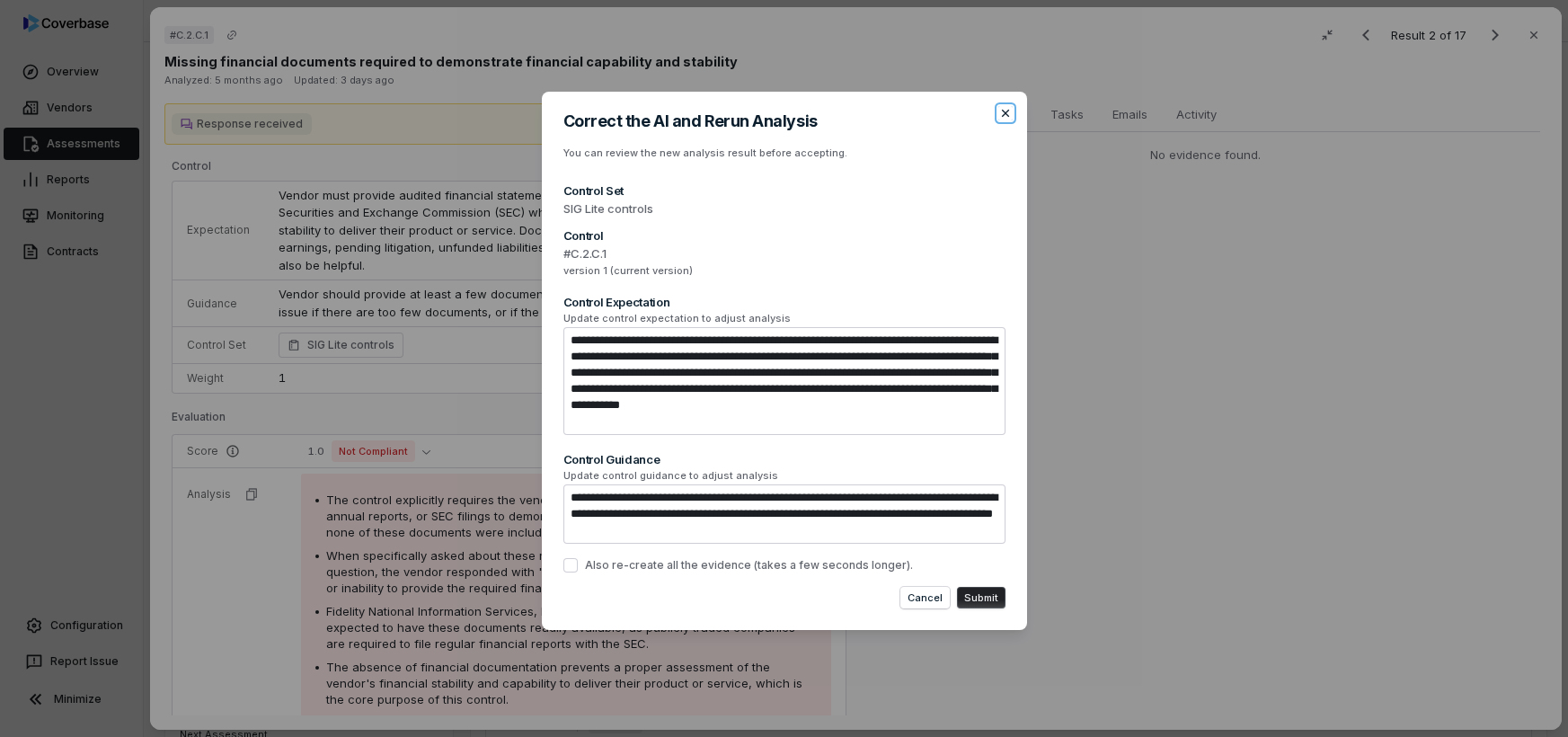 click 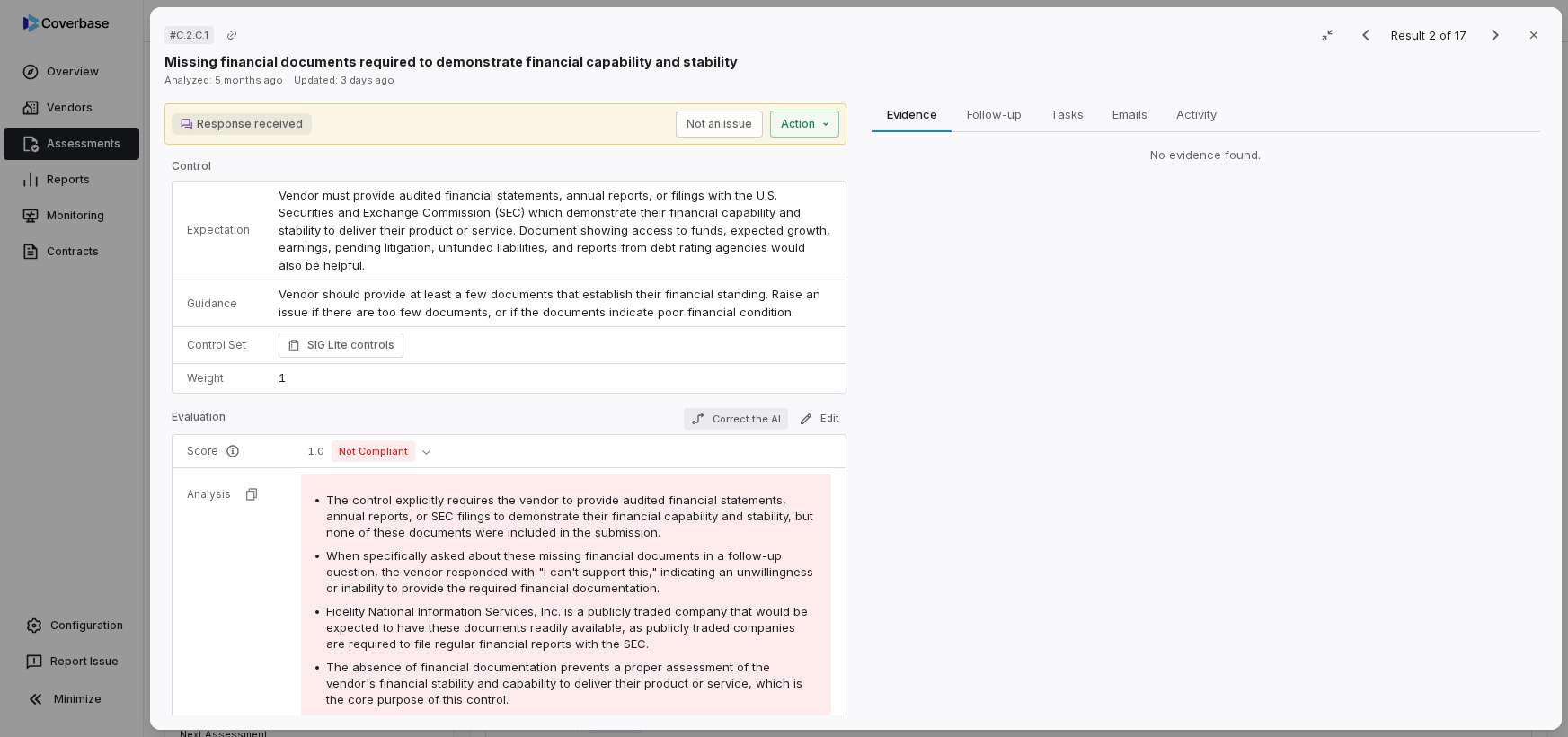 click on "Correct the AI" at bounding box center [736, 419] 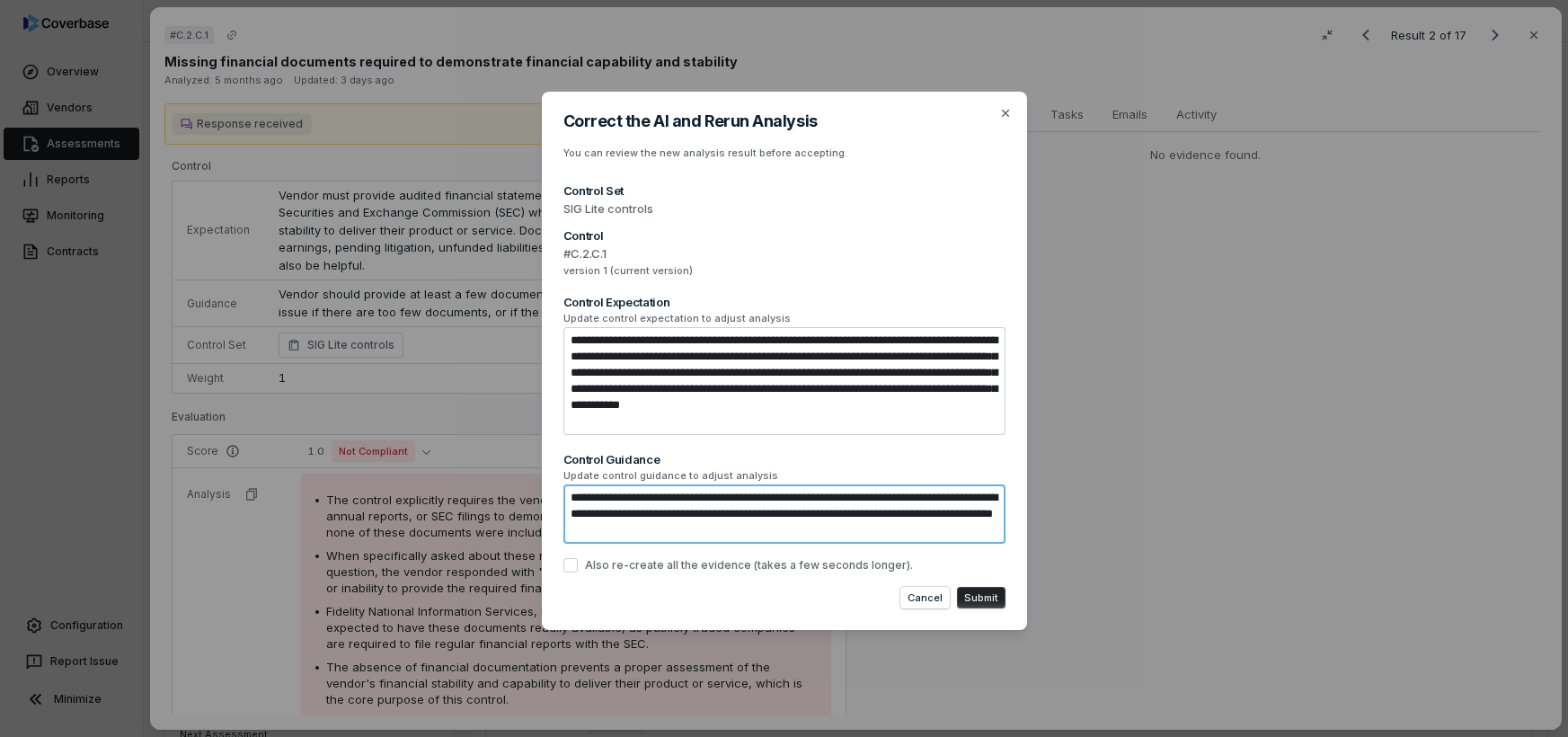 click on "**********" at bounding box center (784, 514) 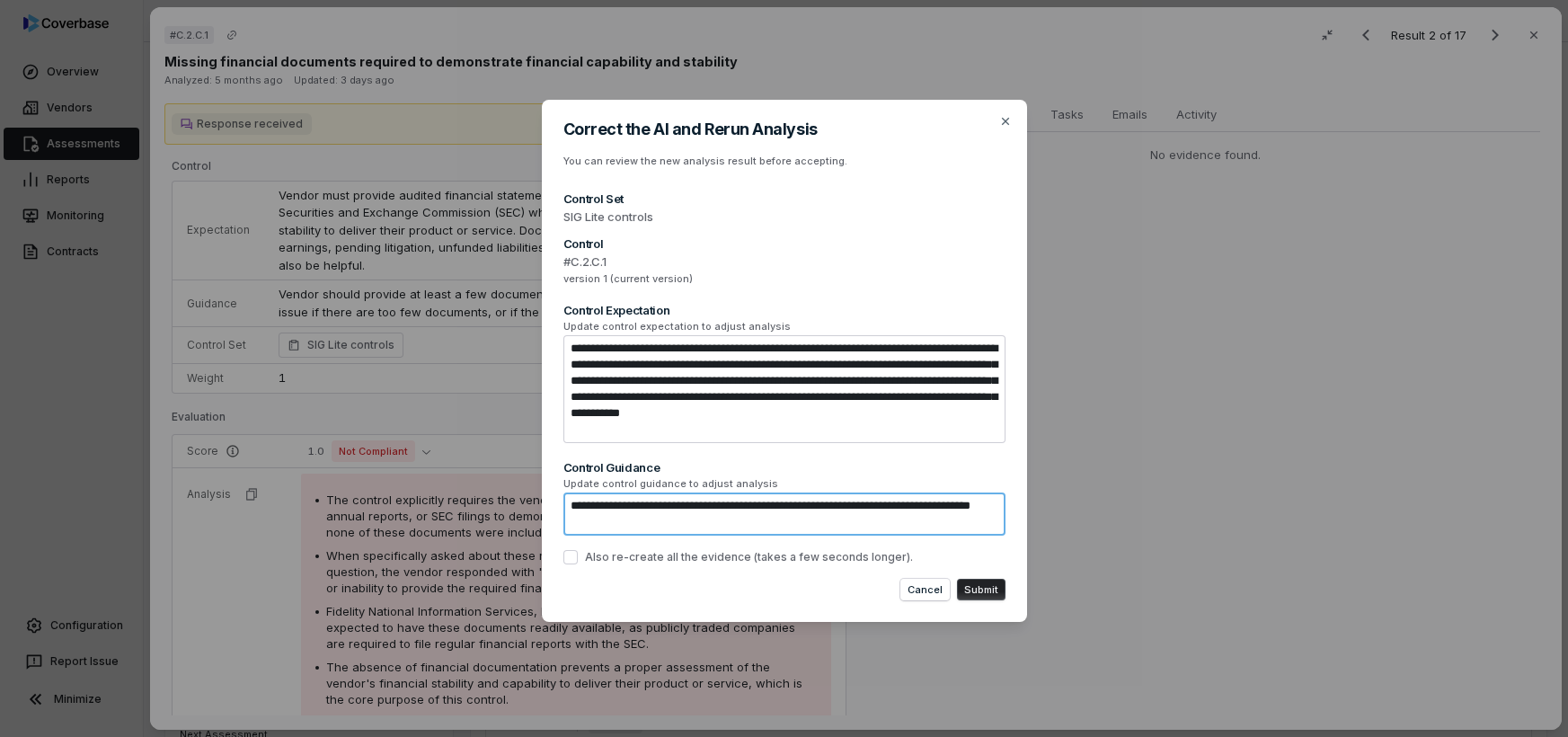 type on "*" 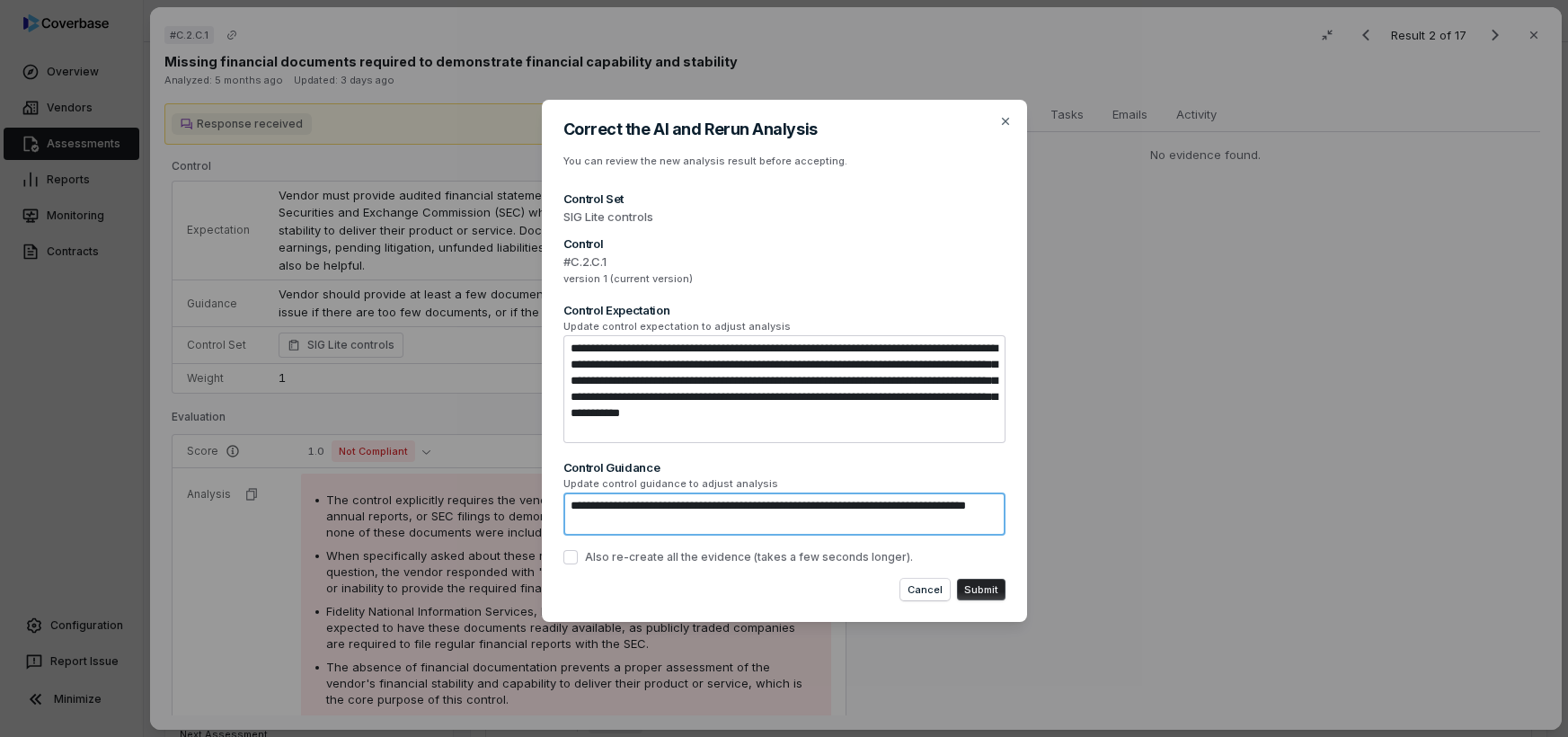 type on "*" 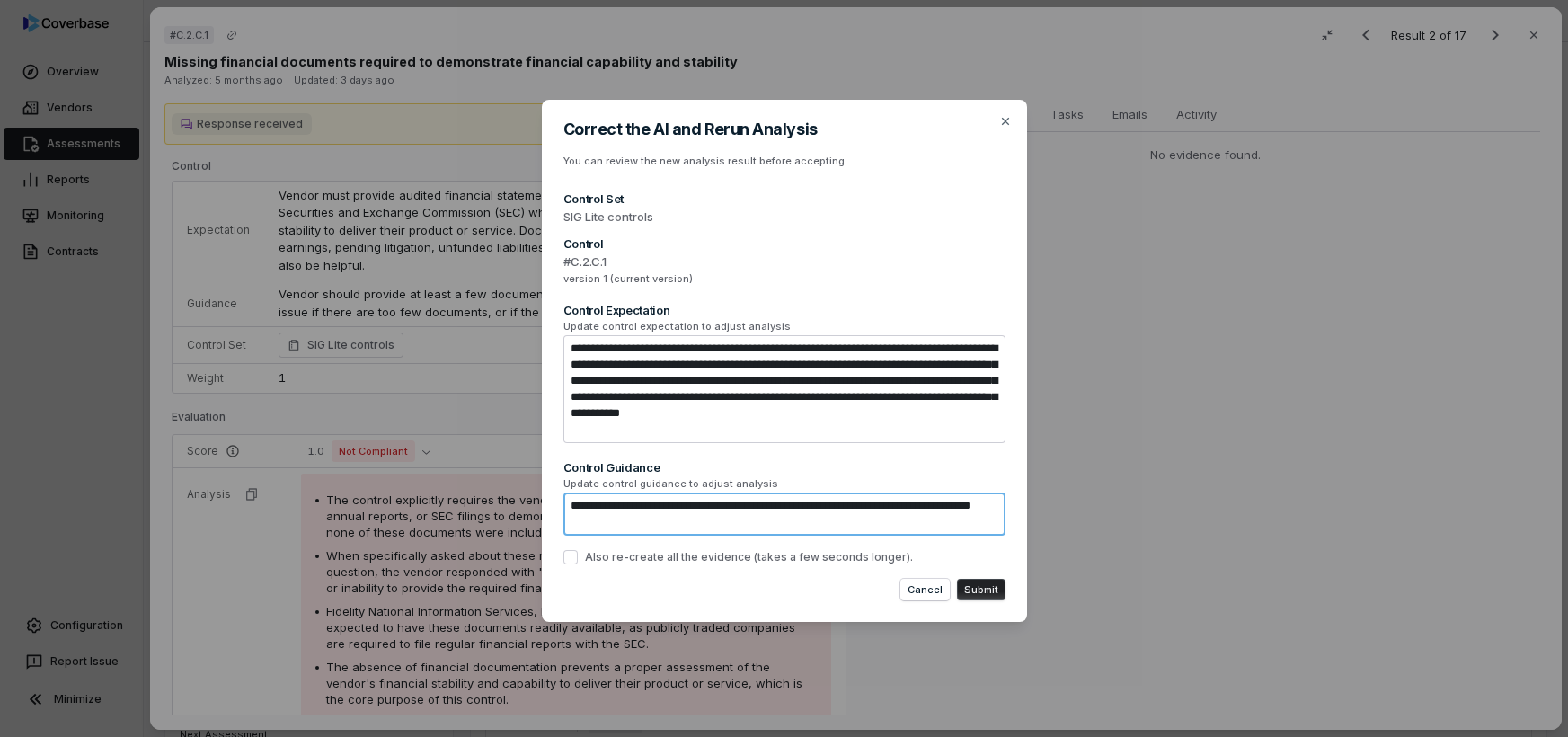 type on "*" 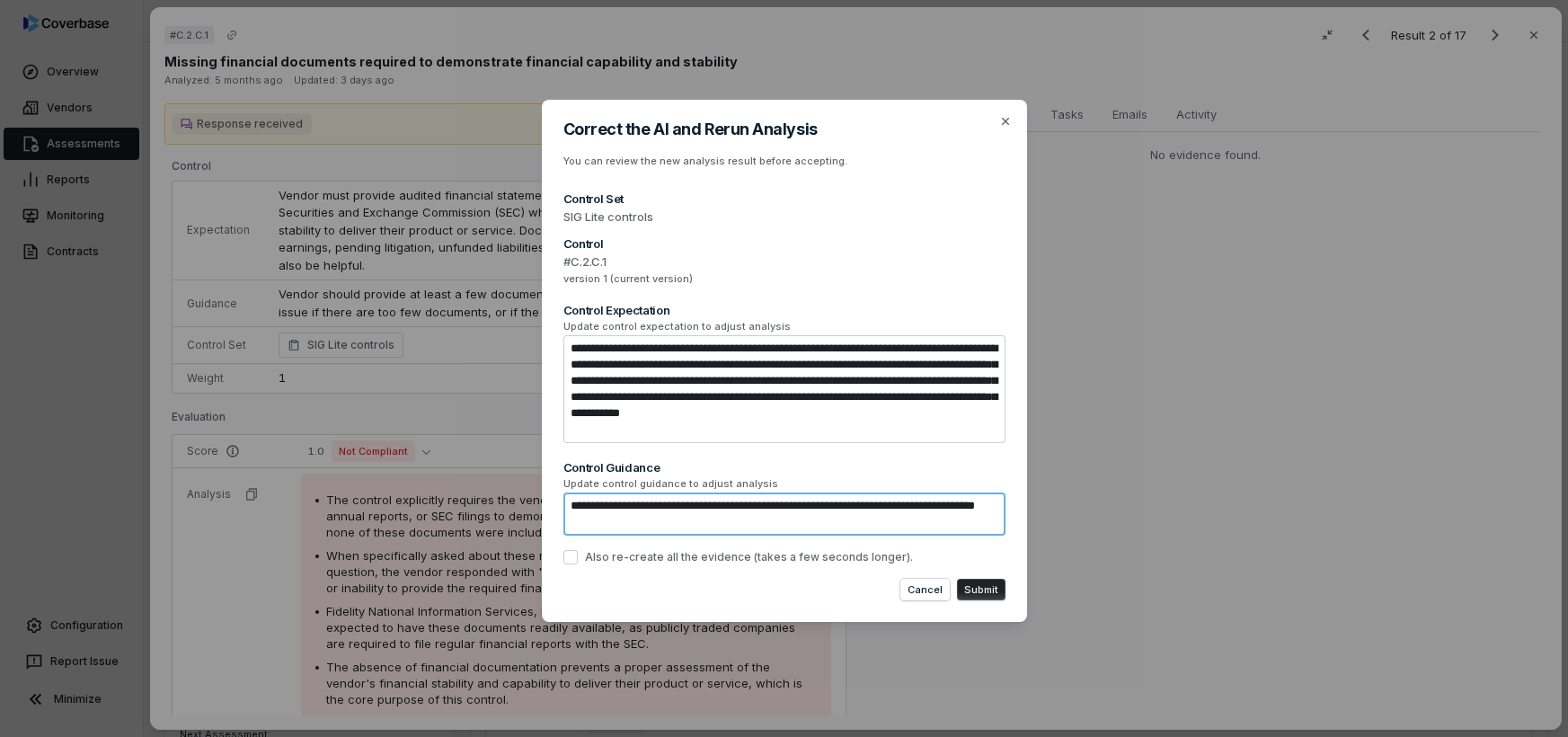 type on "*" 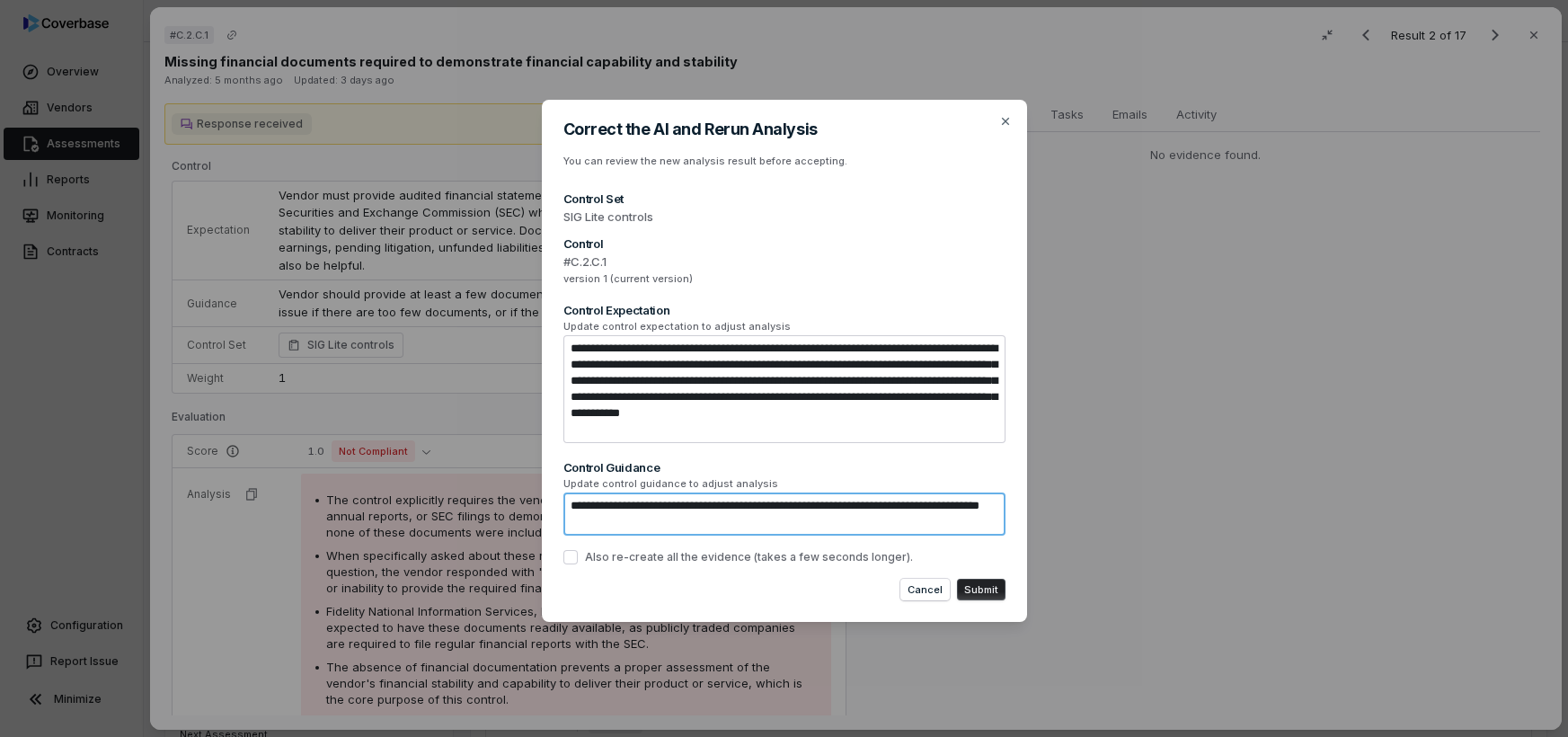 type on "*" 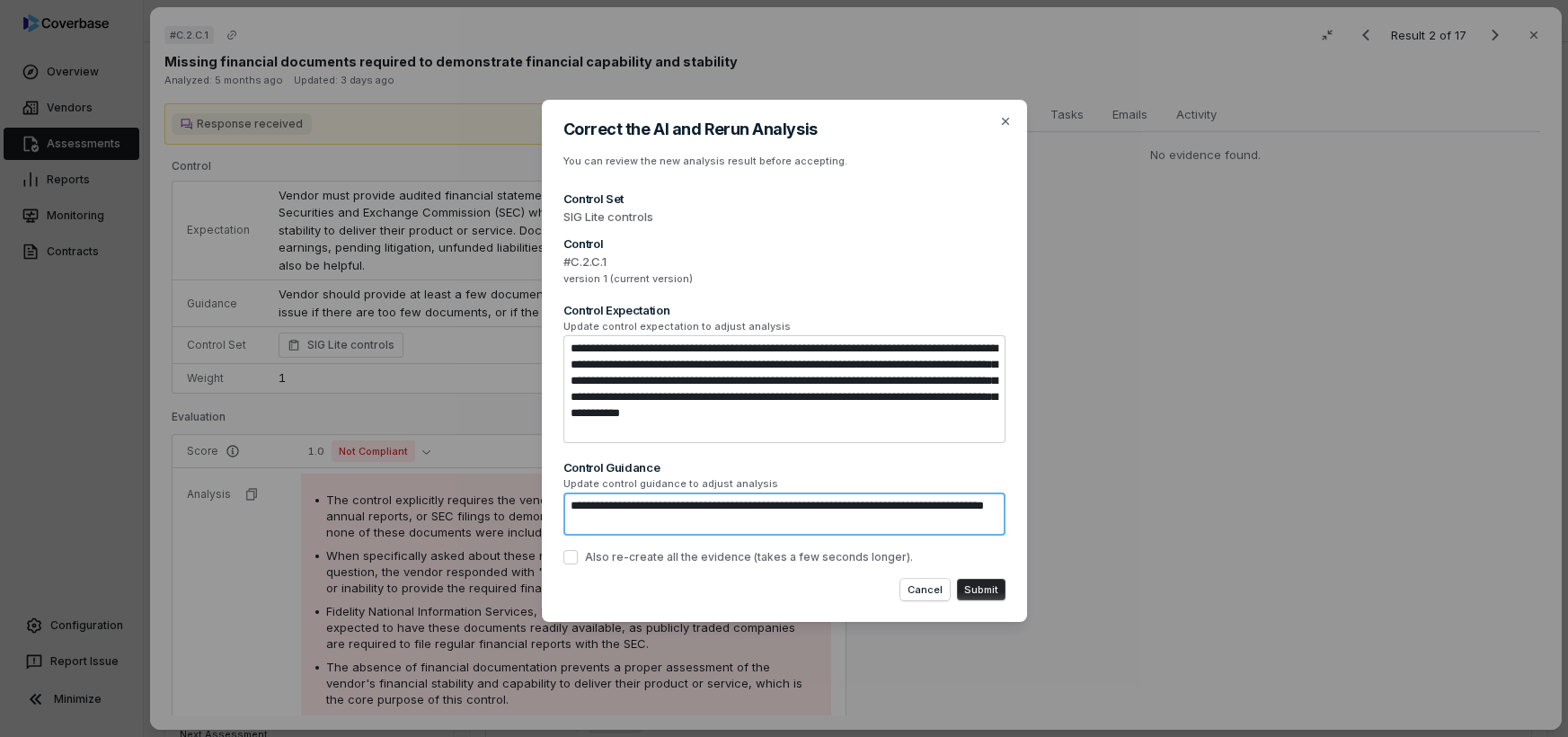 type on "*" 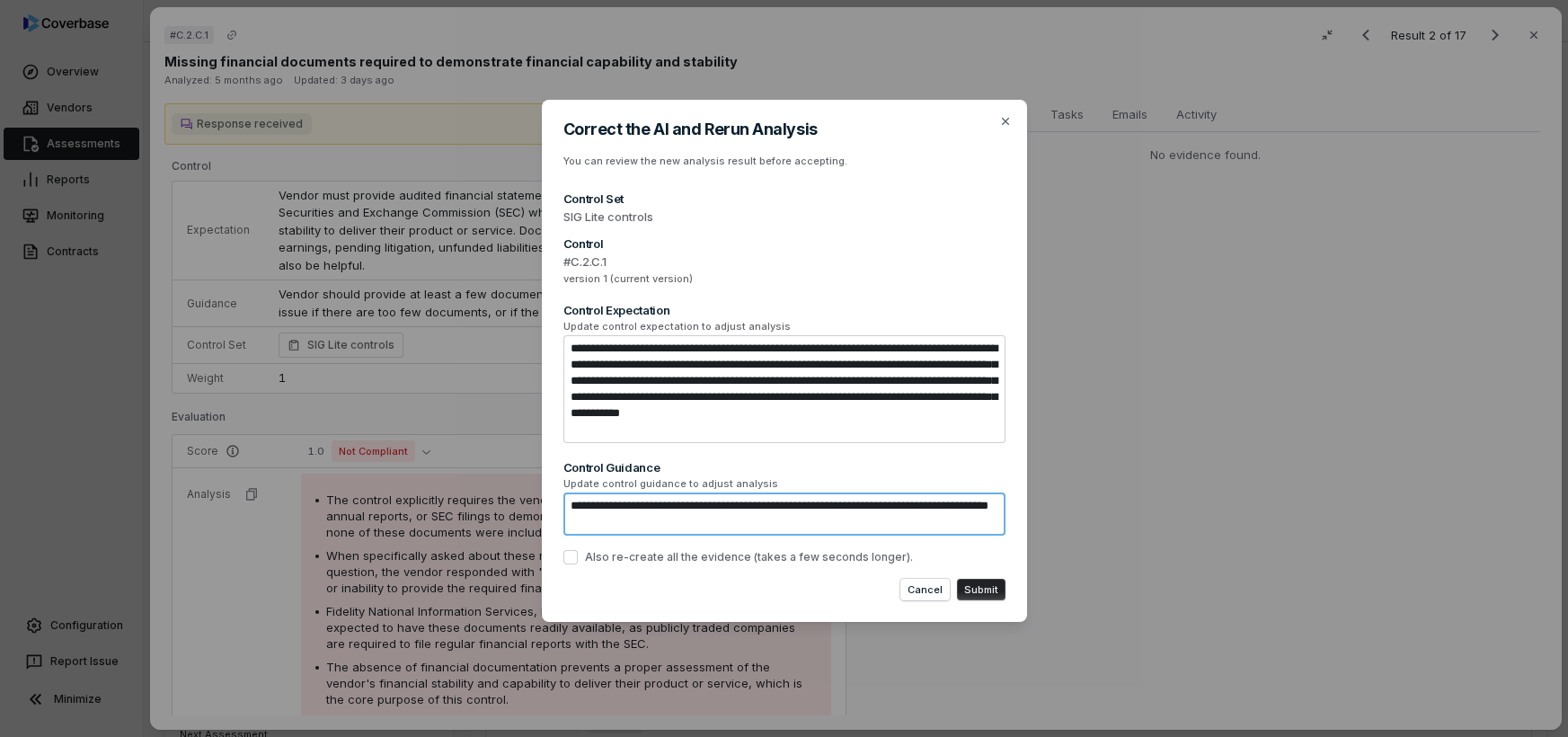 type on "*" 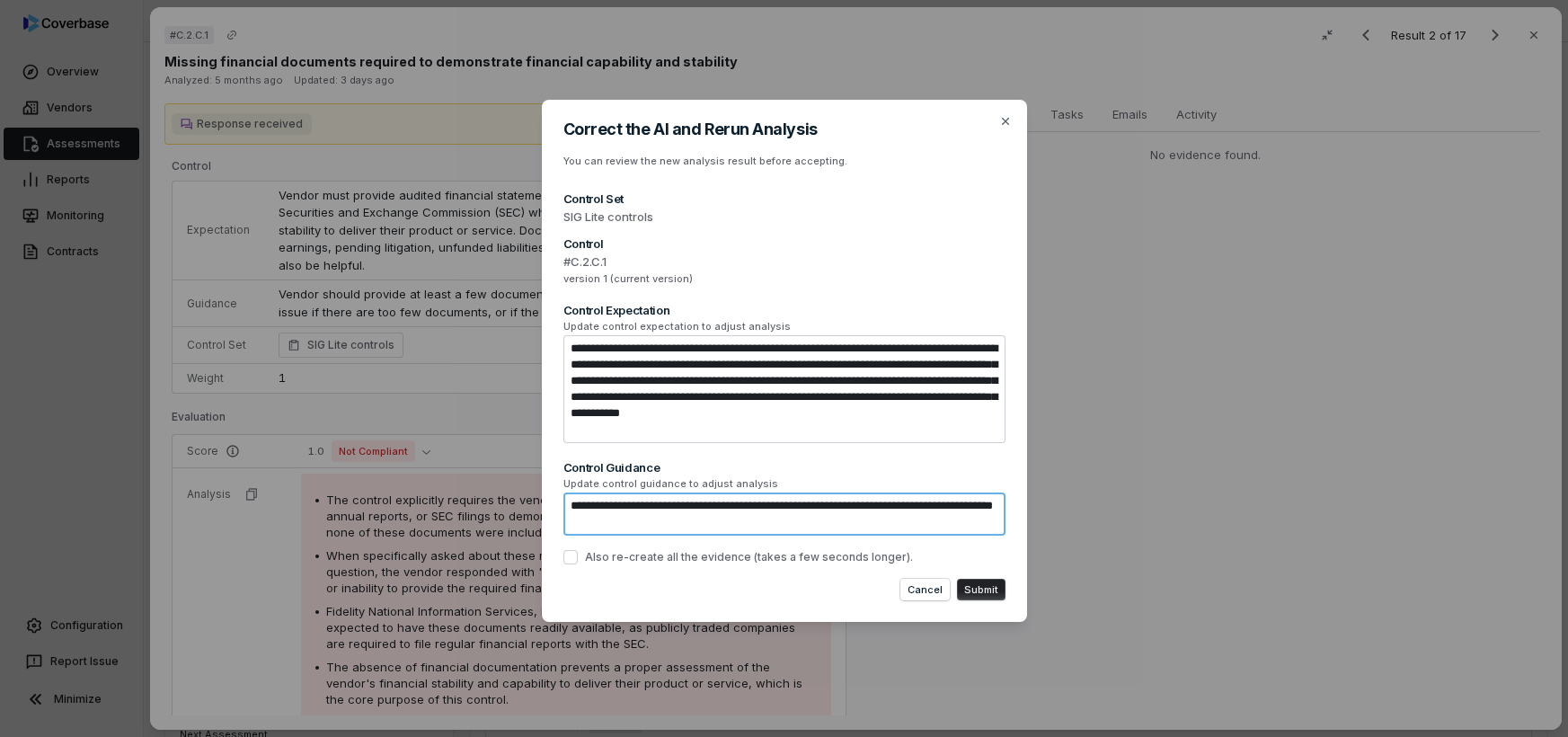 type on "**********" 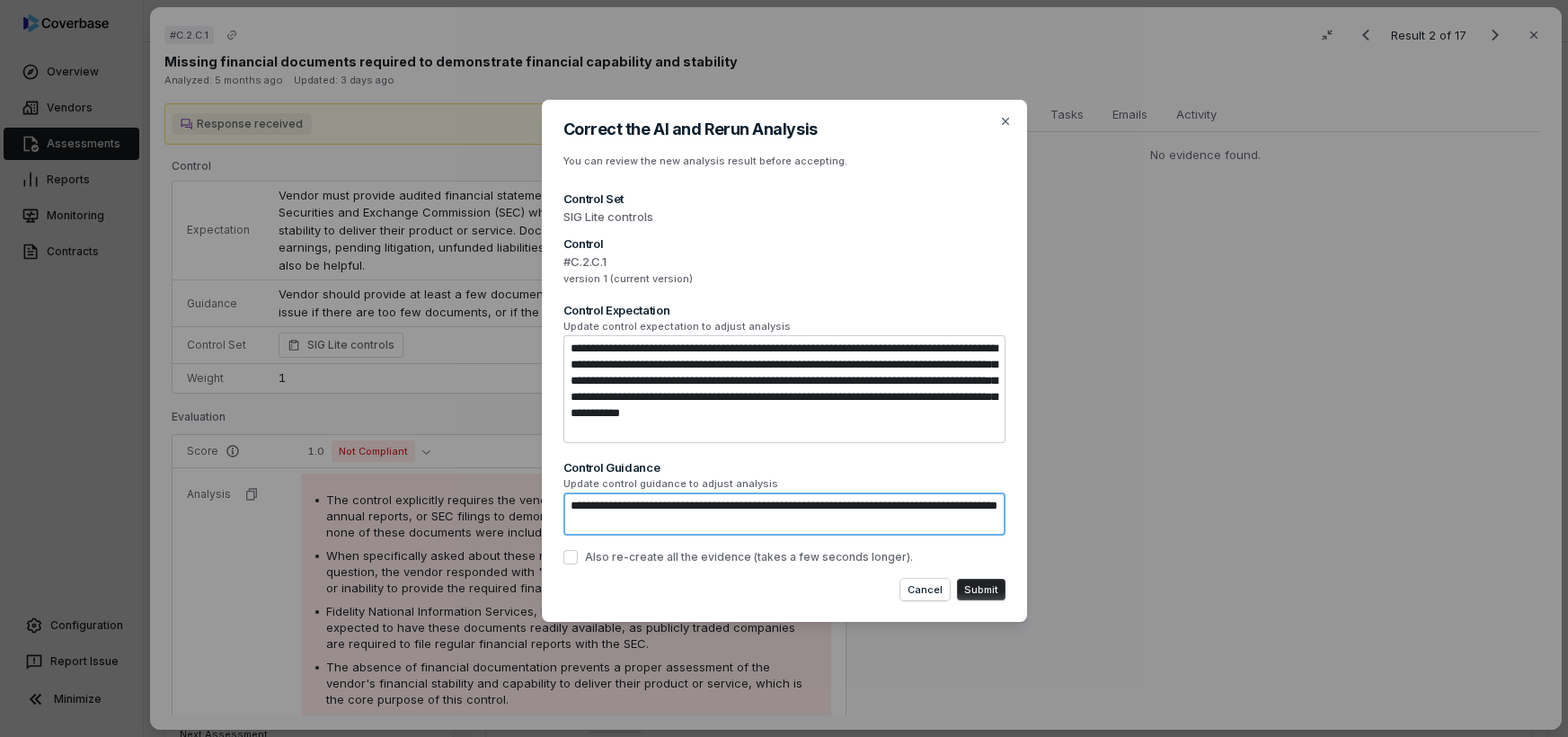 type on "*" 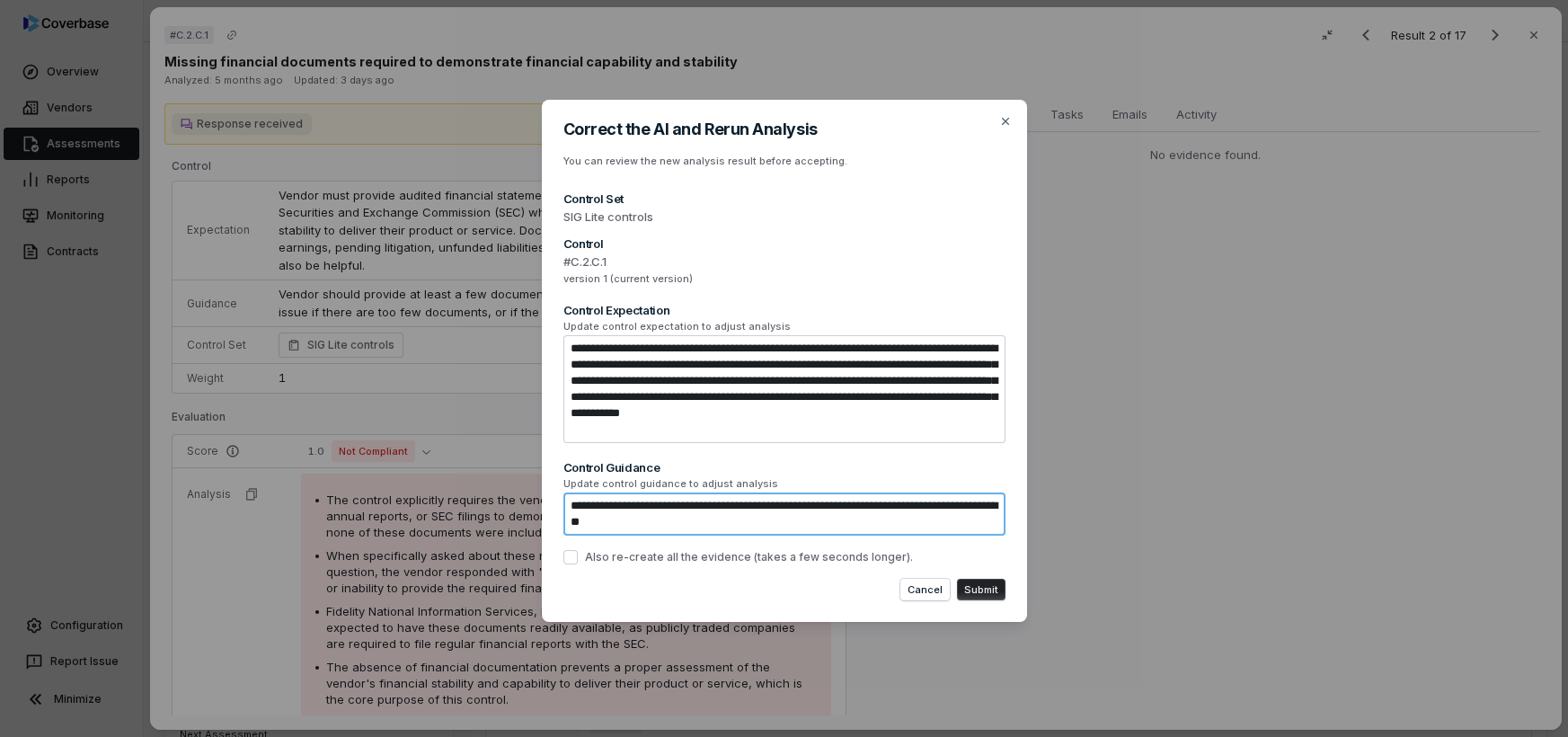 type on "*" 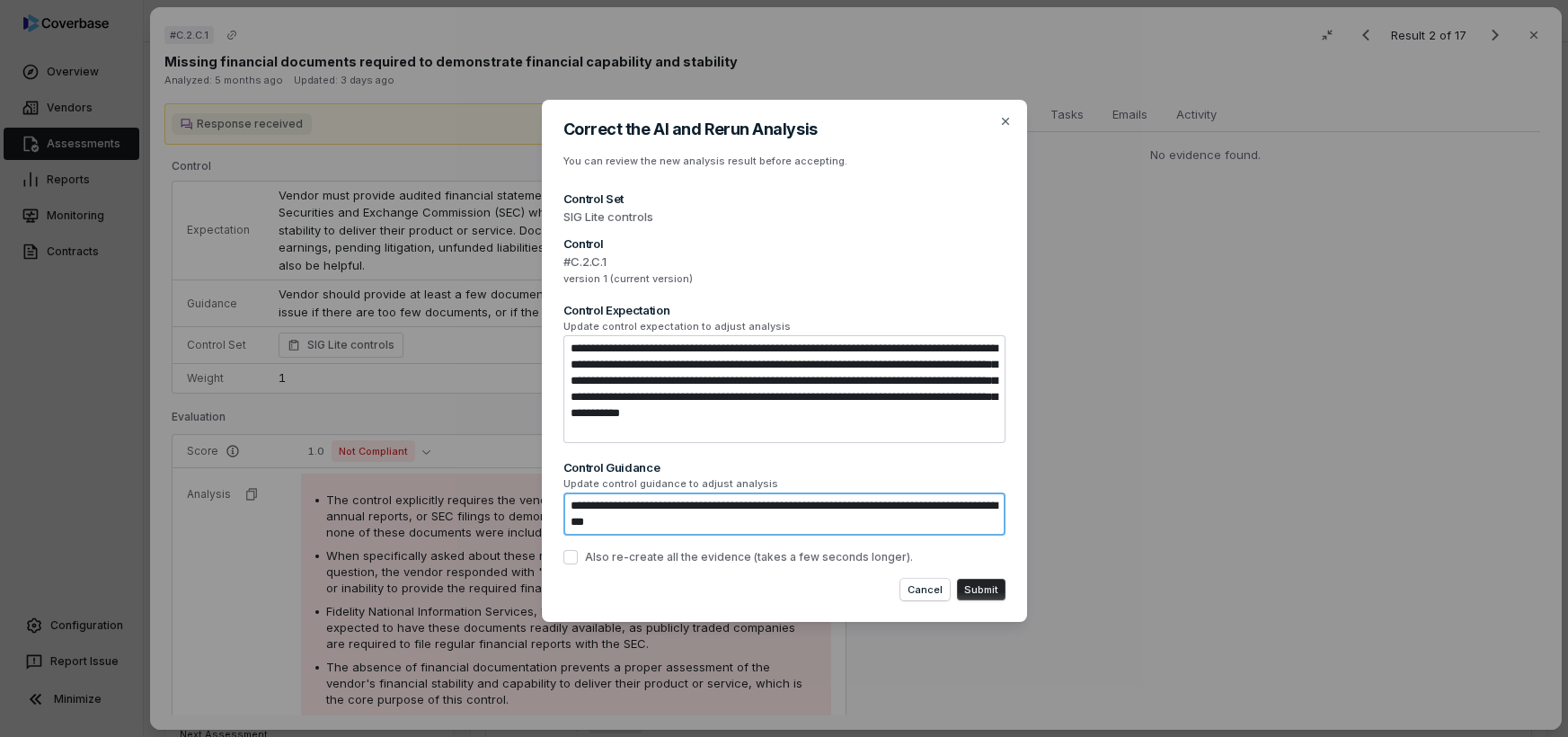 type on "*" 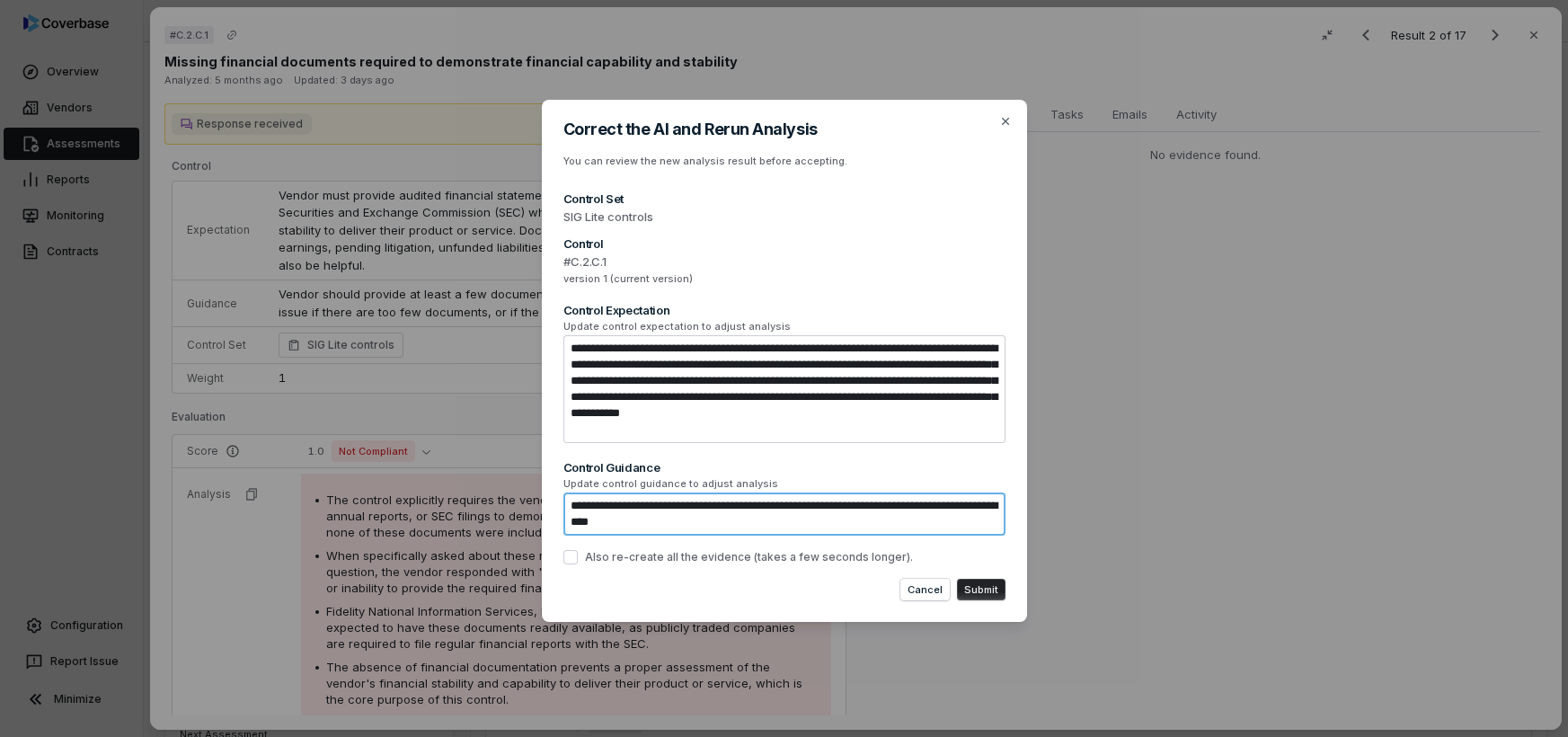 type on "*" 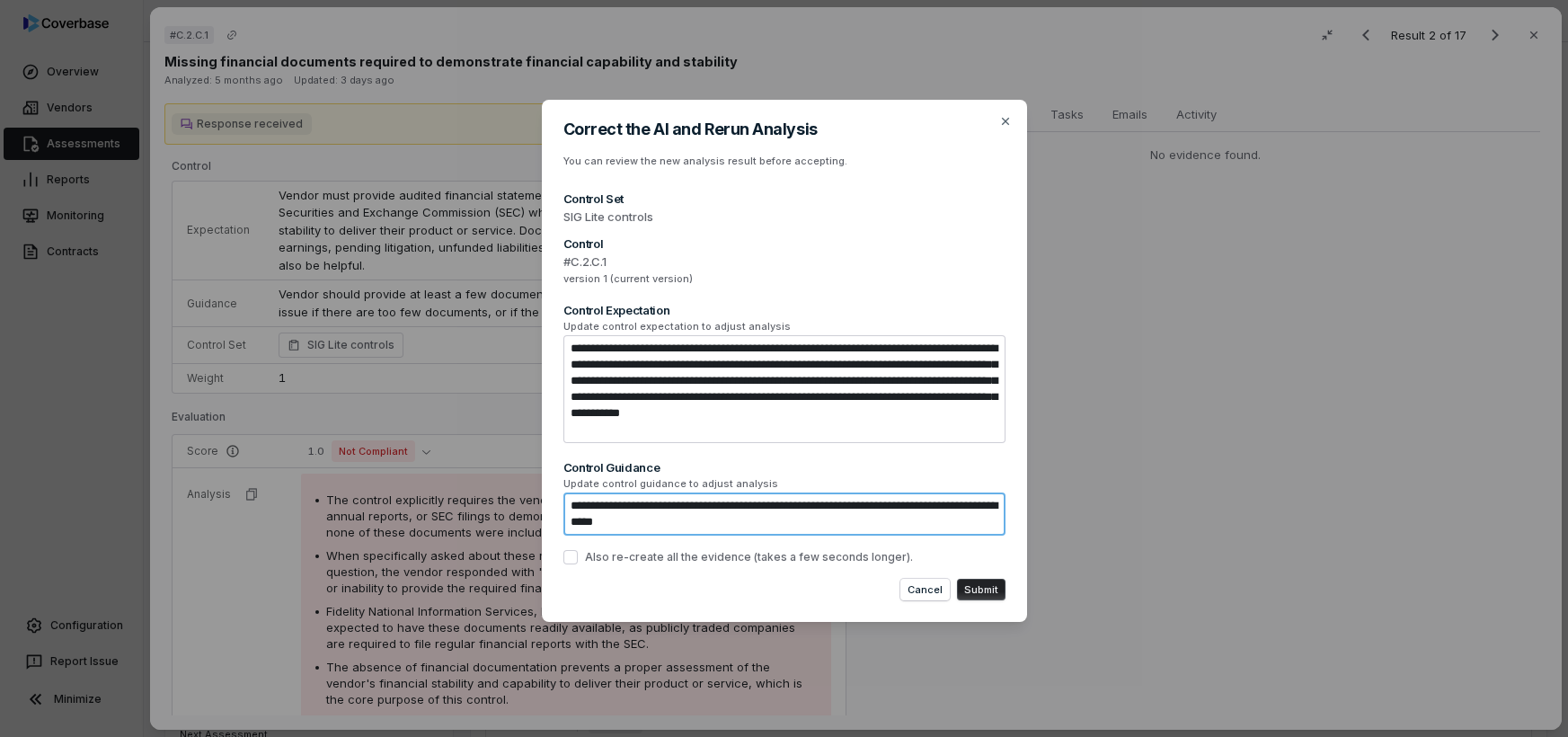 type on "*" 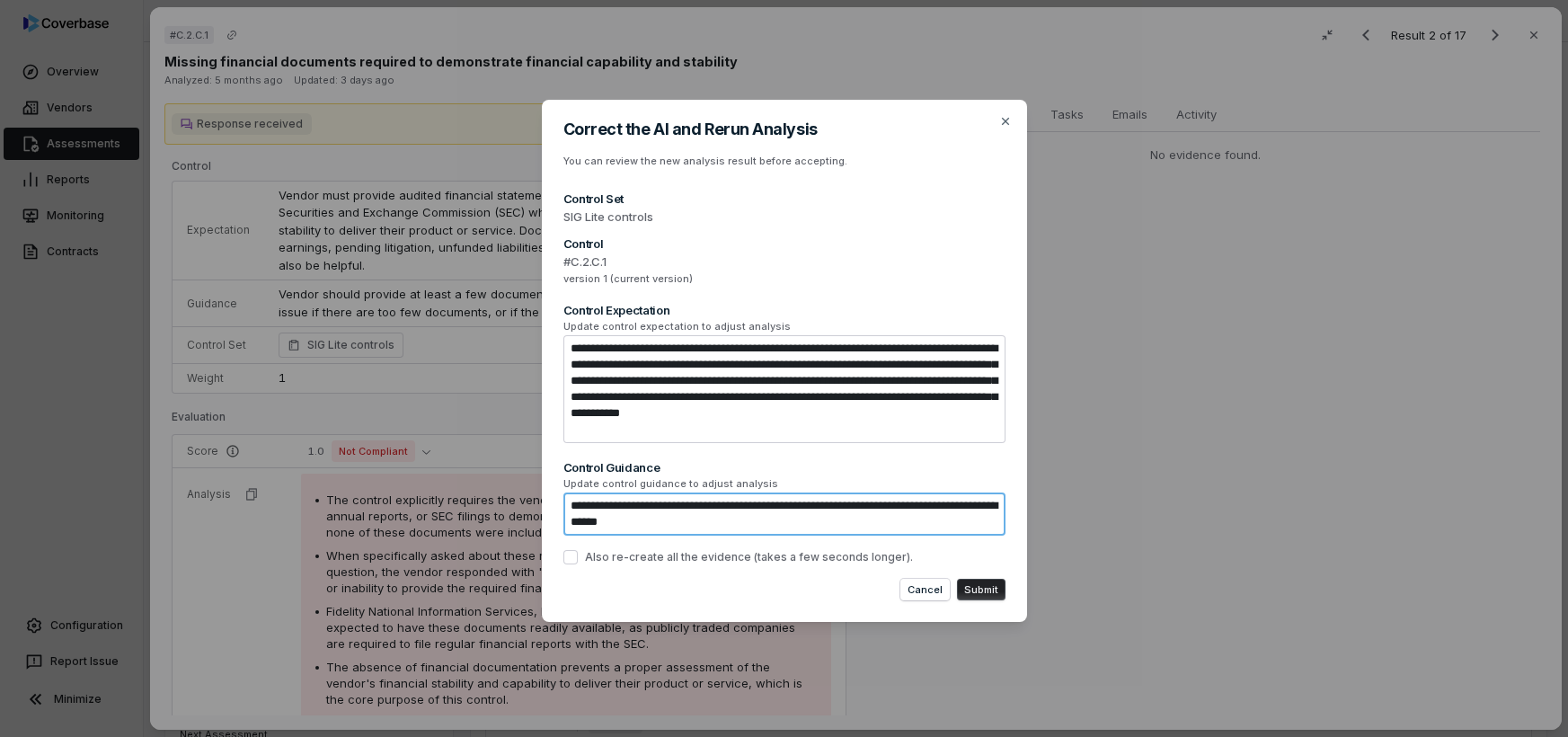 type on "*" 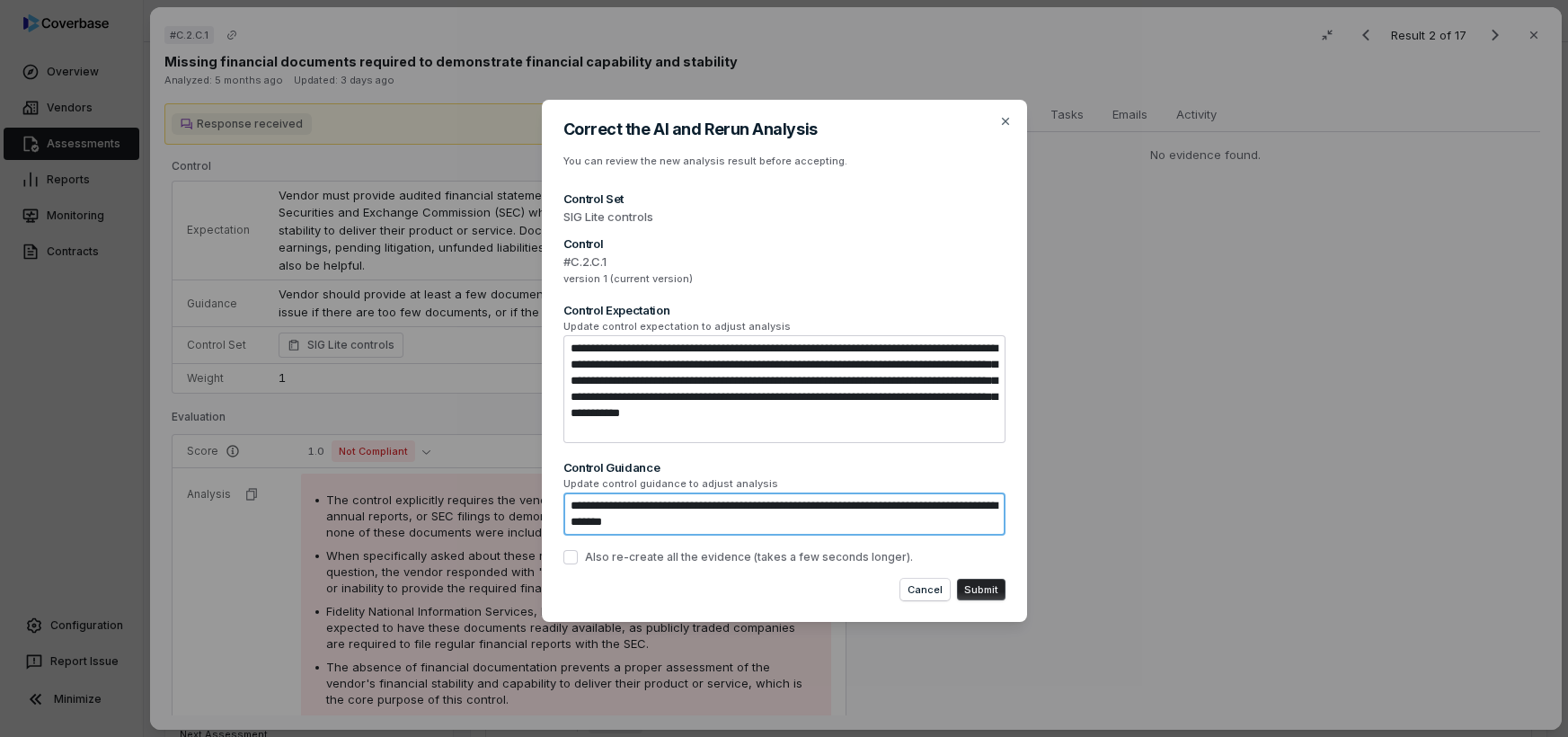 type on "*" 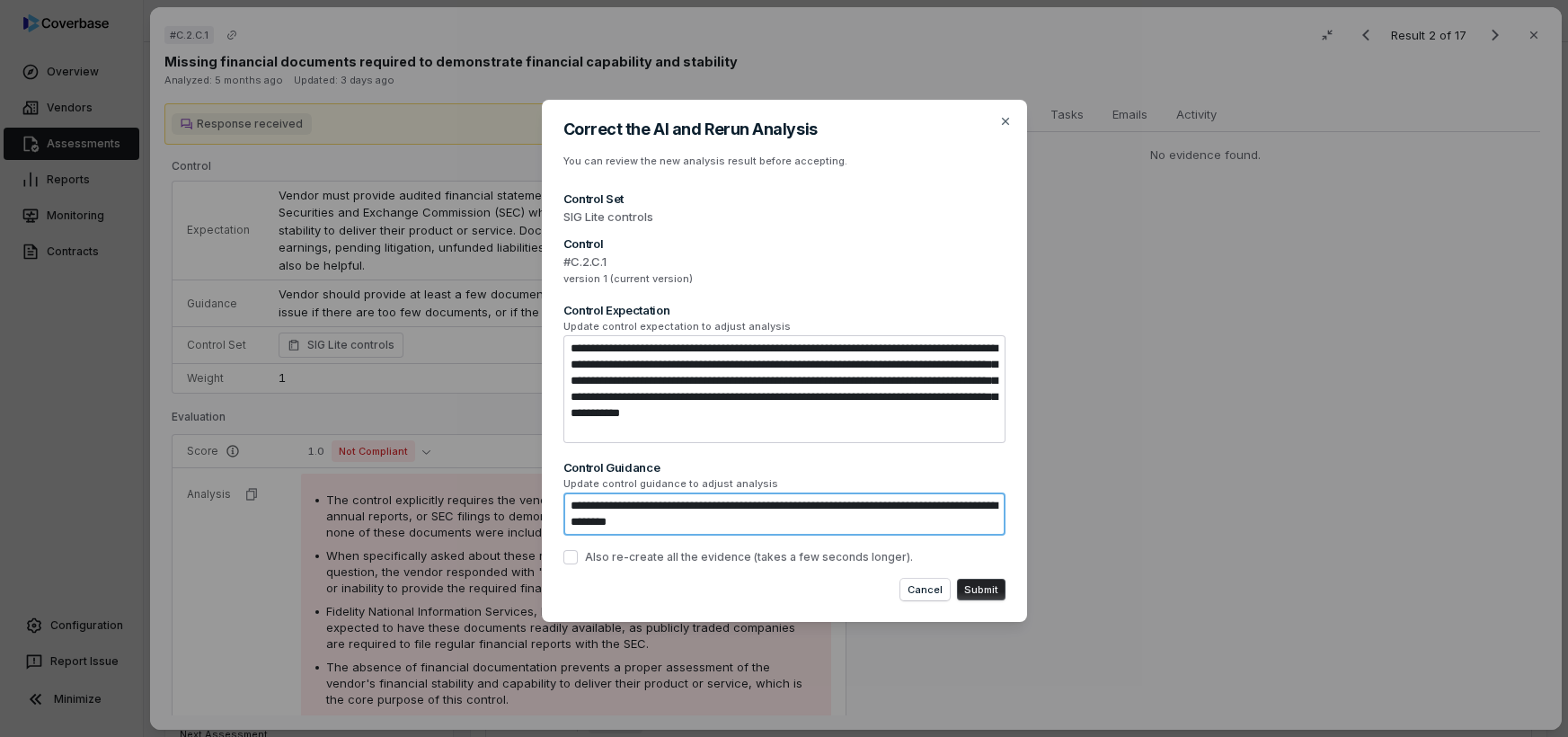 type on "**********" 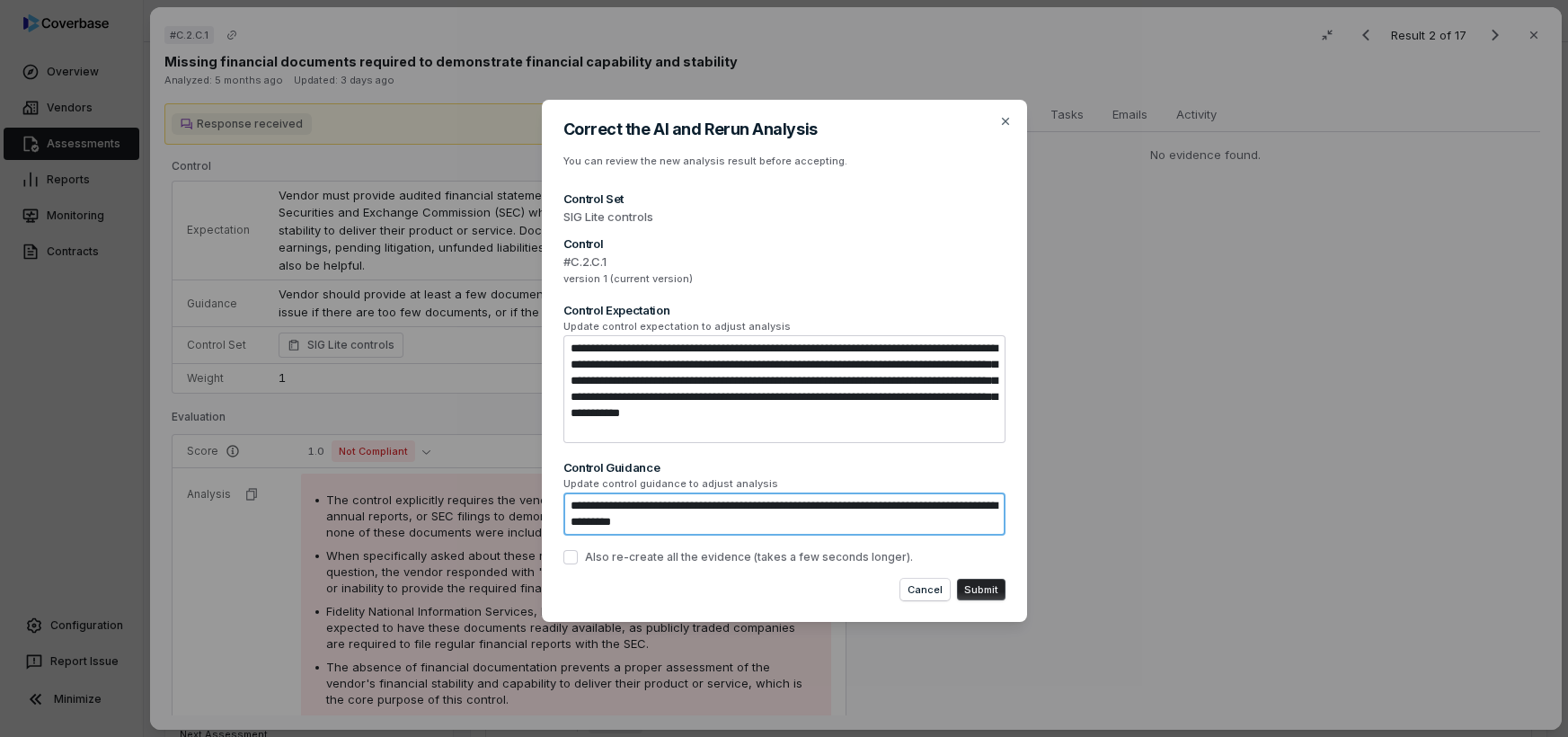 type on "*" 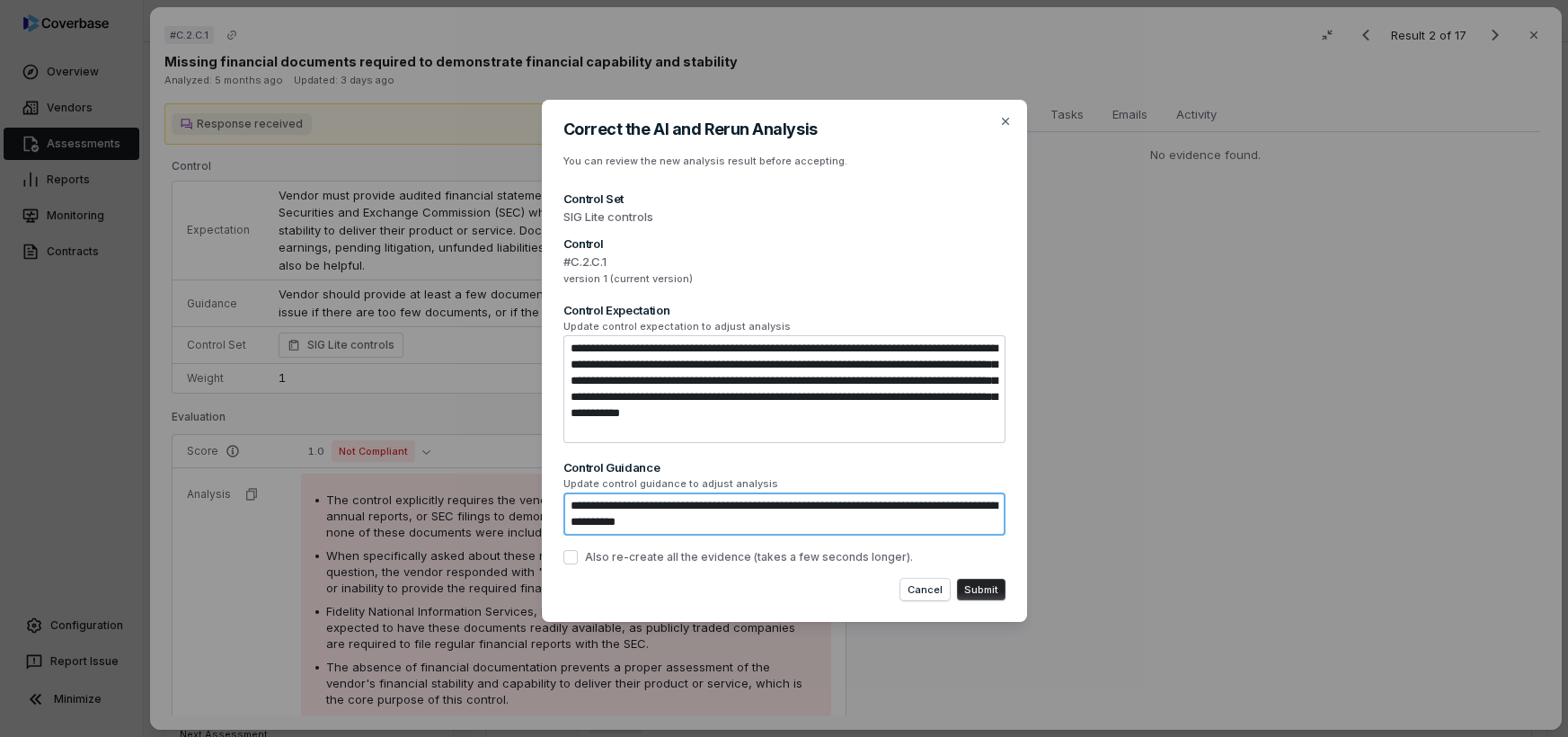 type on "**********" 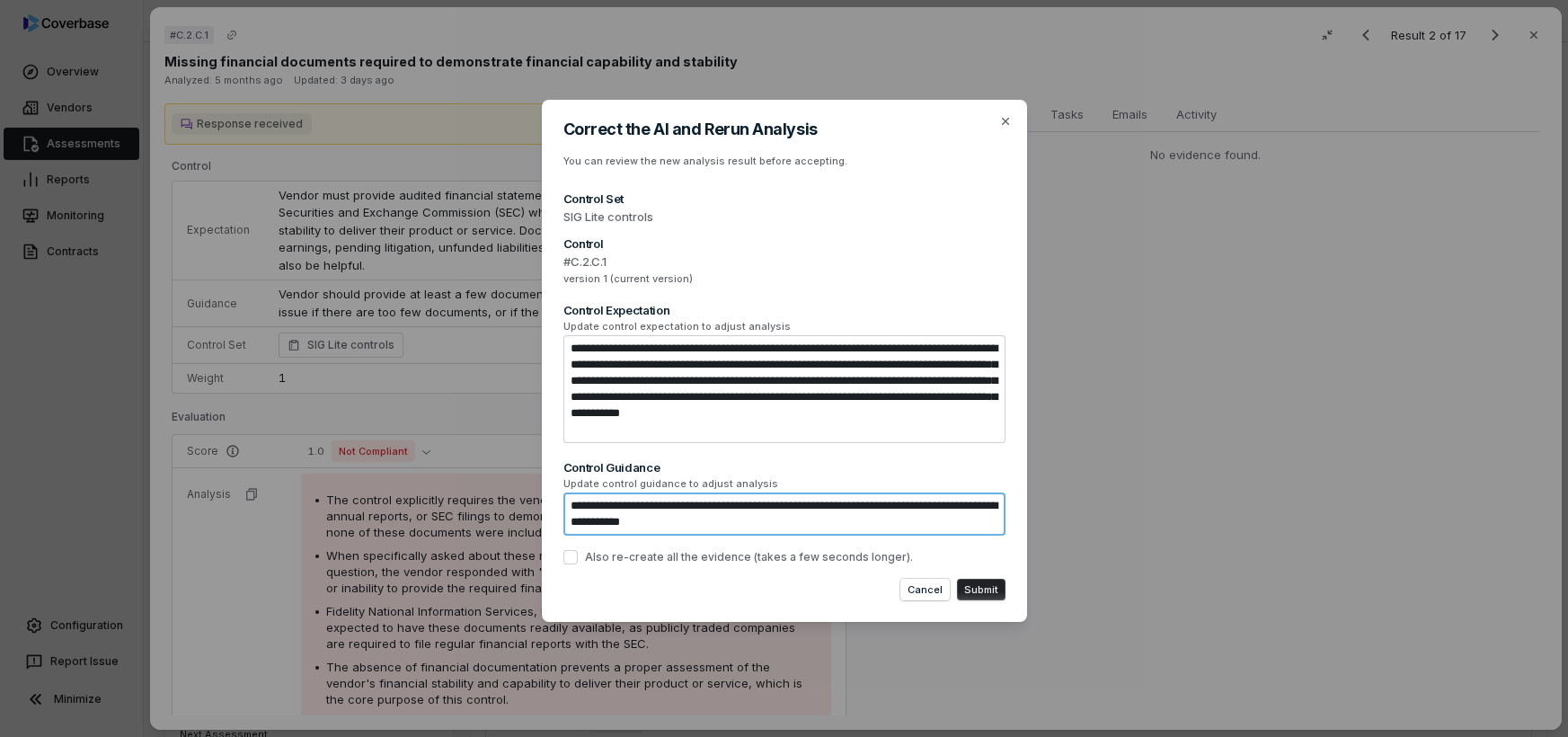 type on "*" 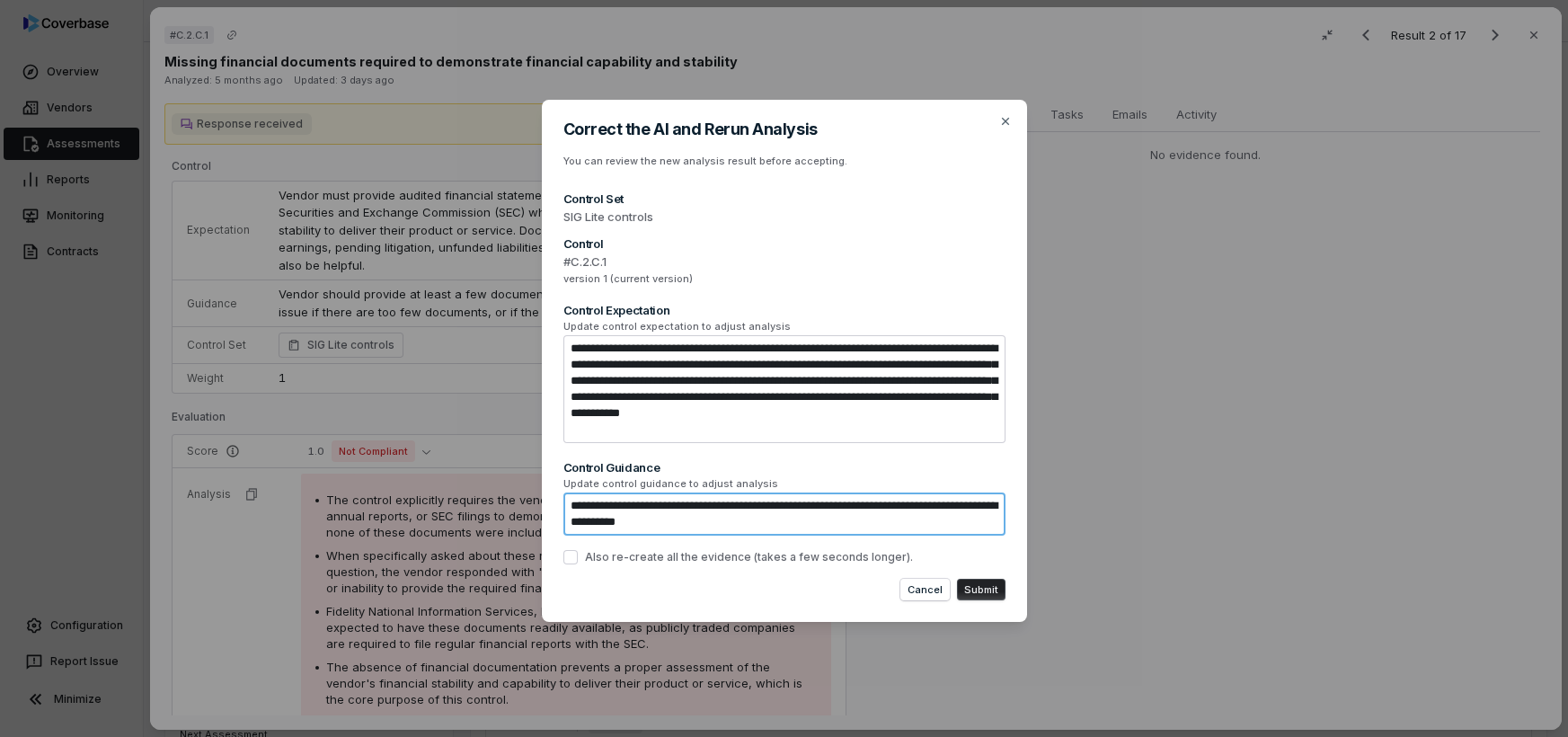 type on "*" 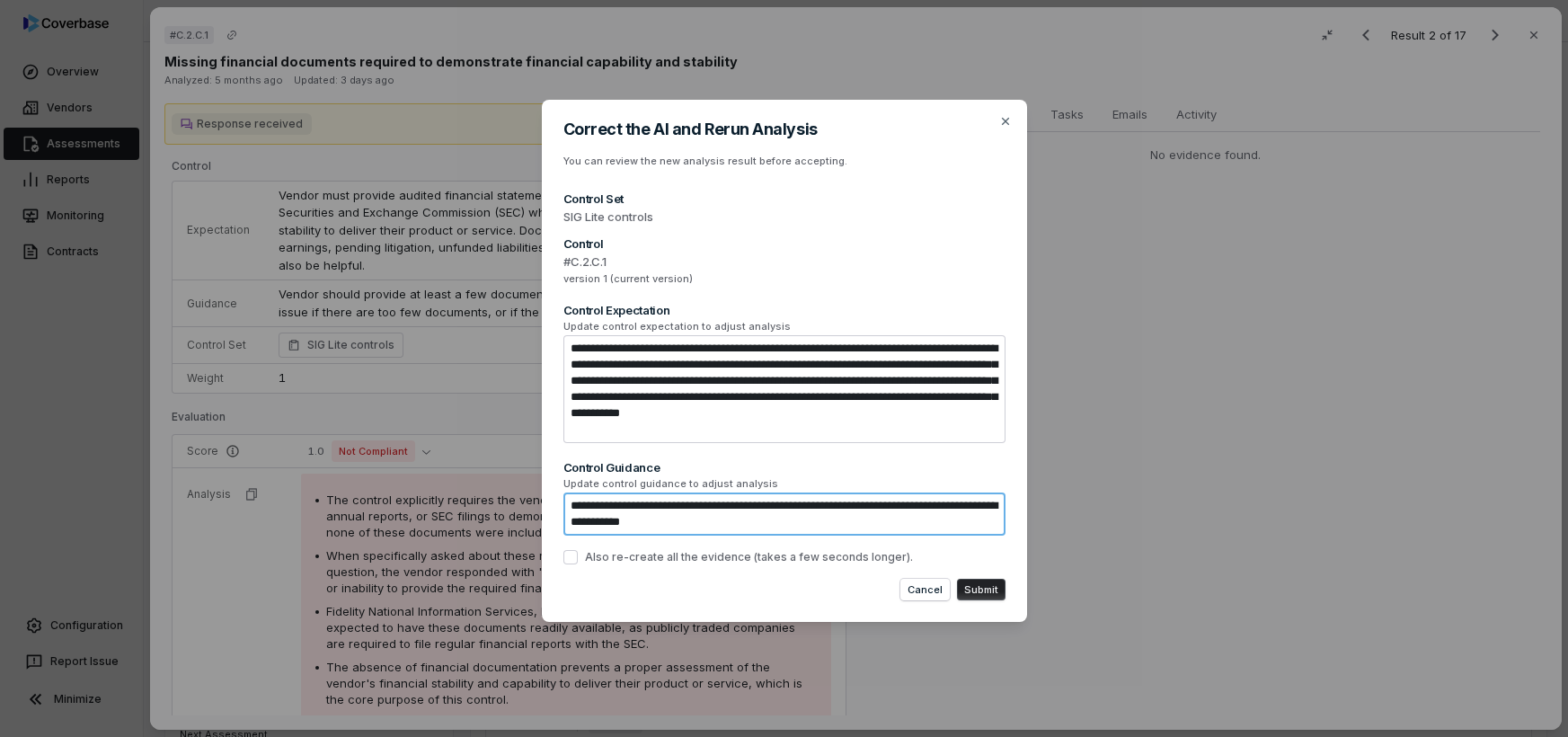 type on "*" 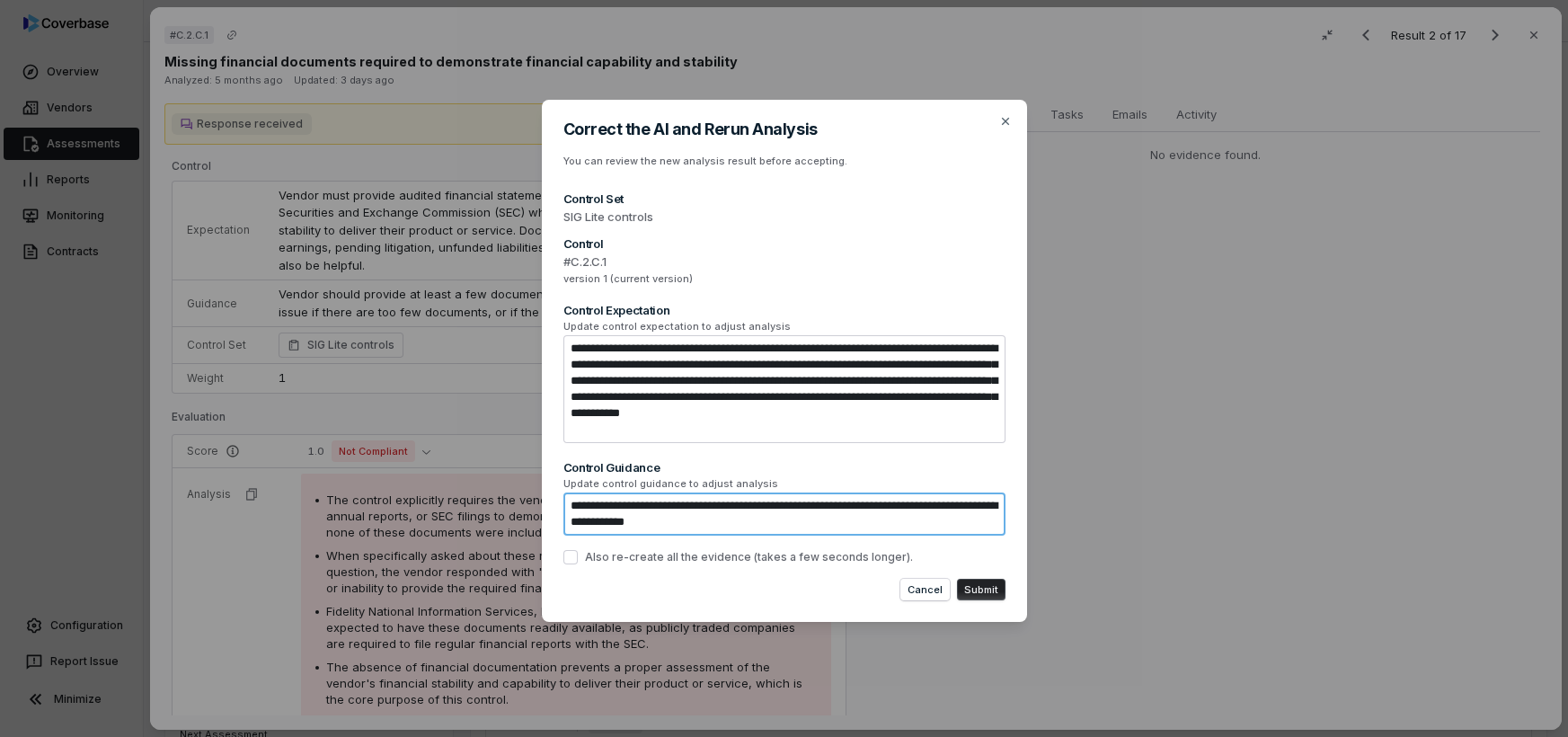 type on "*" 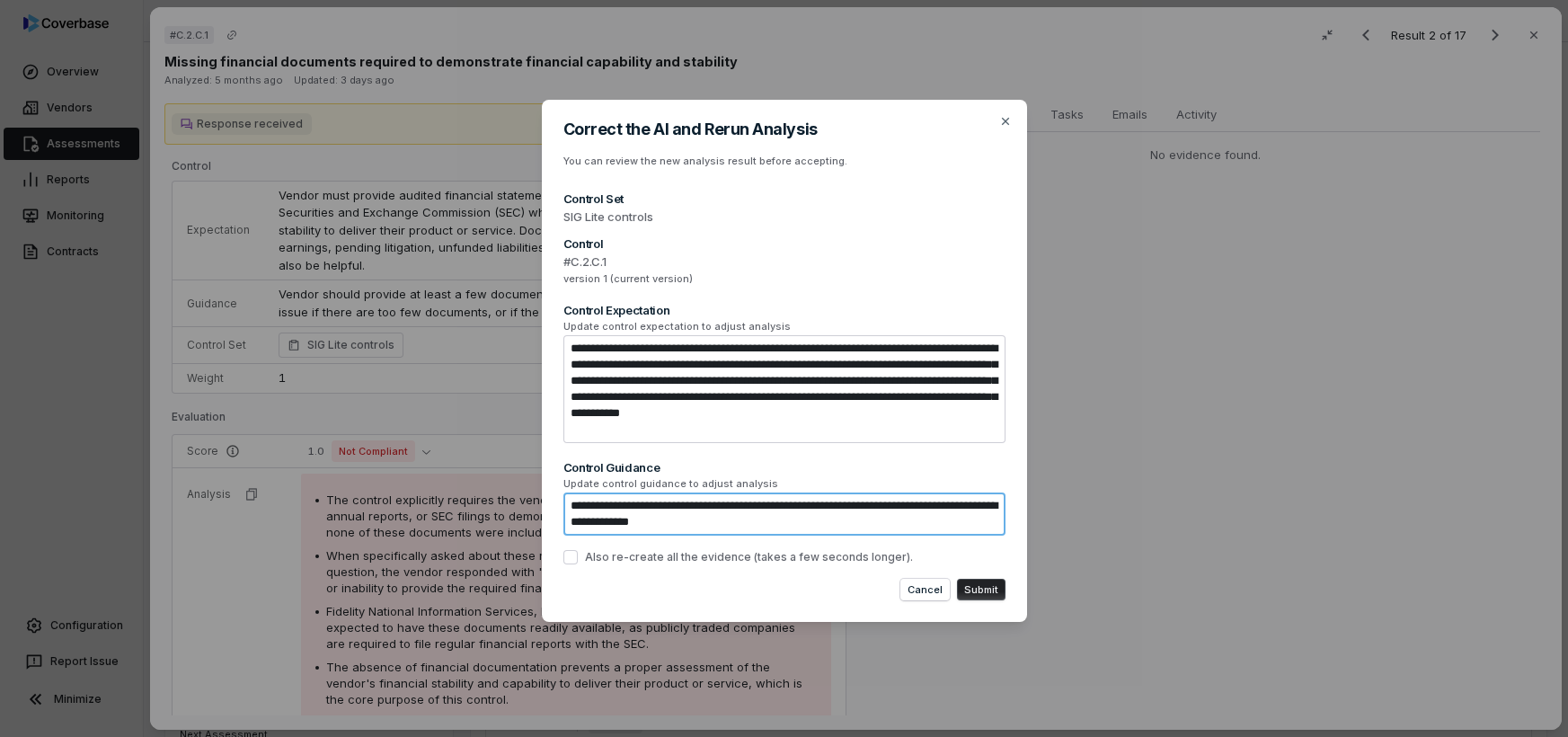 type on "*" 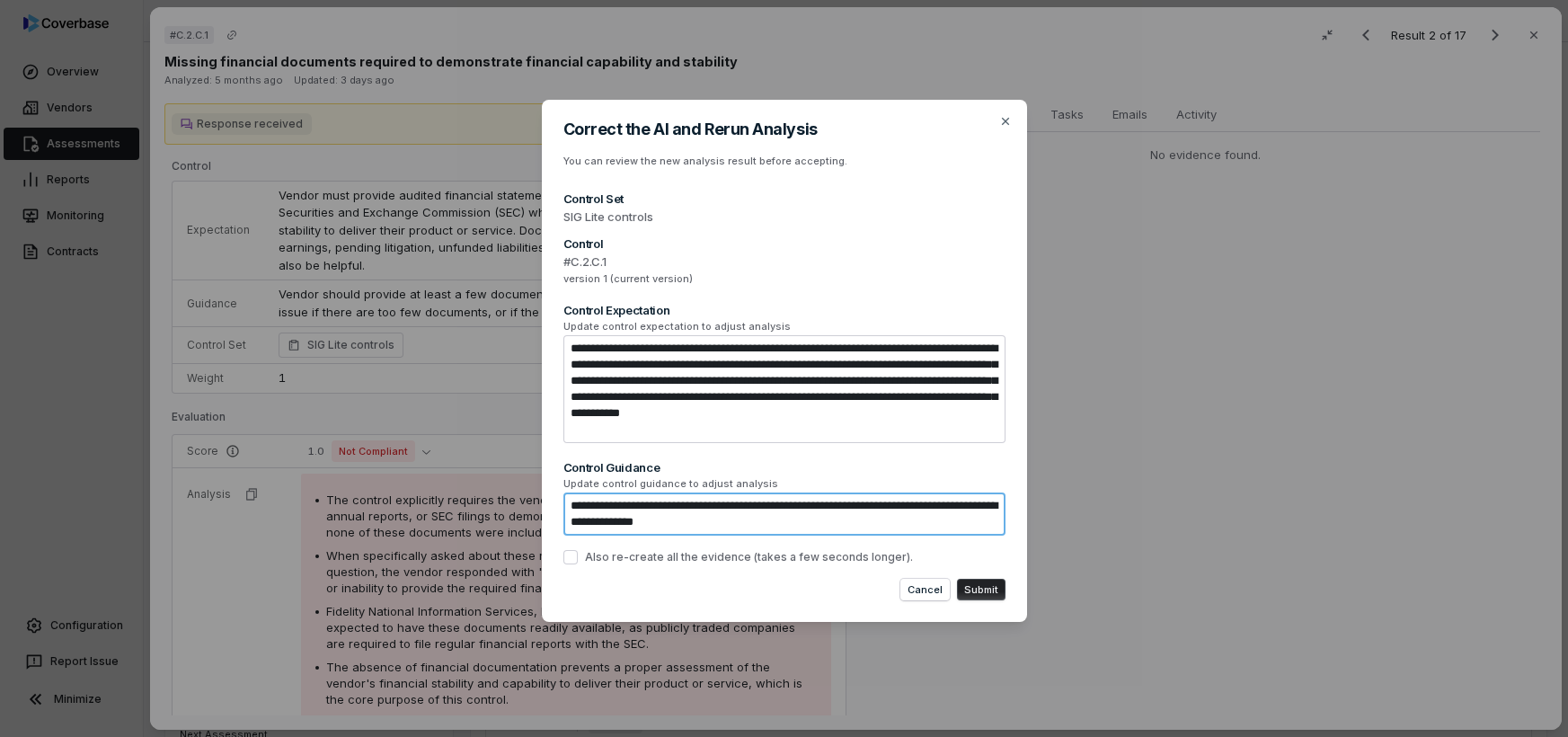 type on "*" 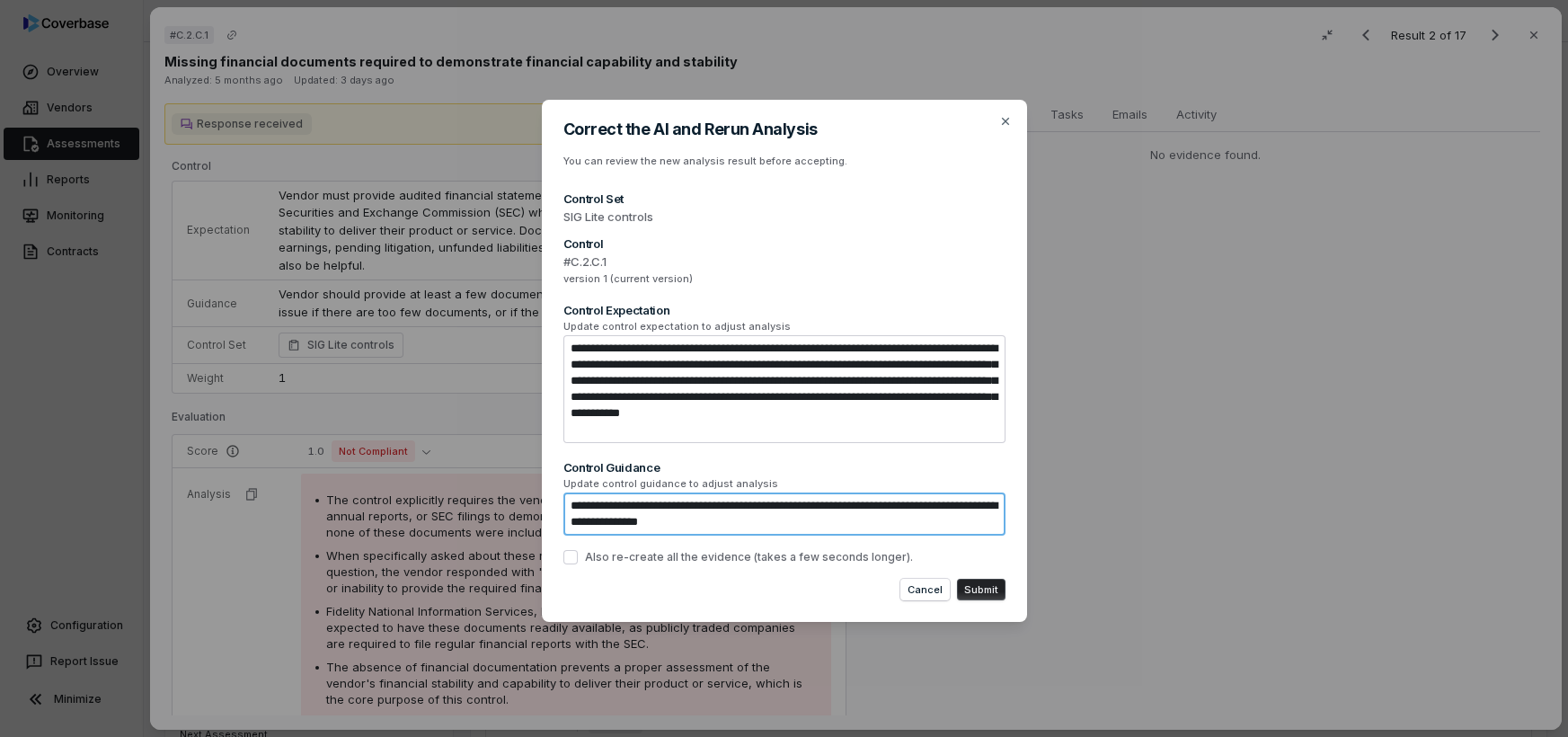 type on "*" 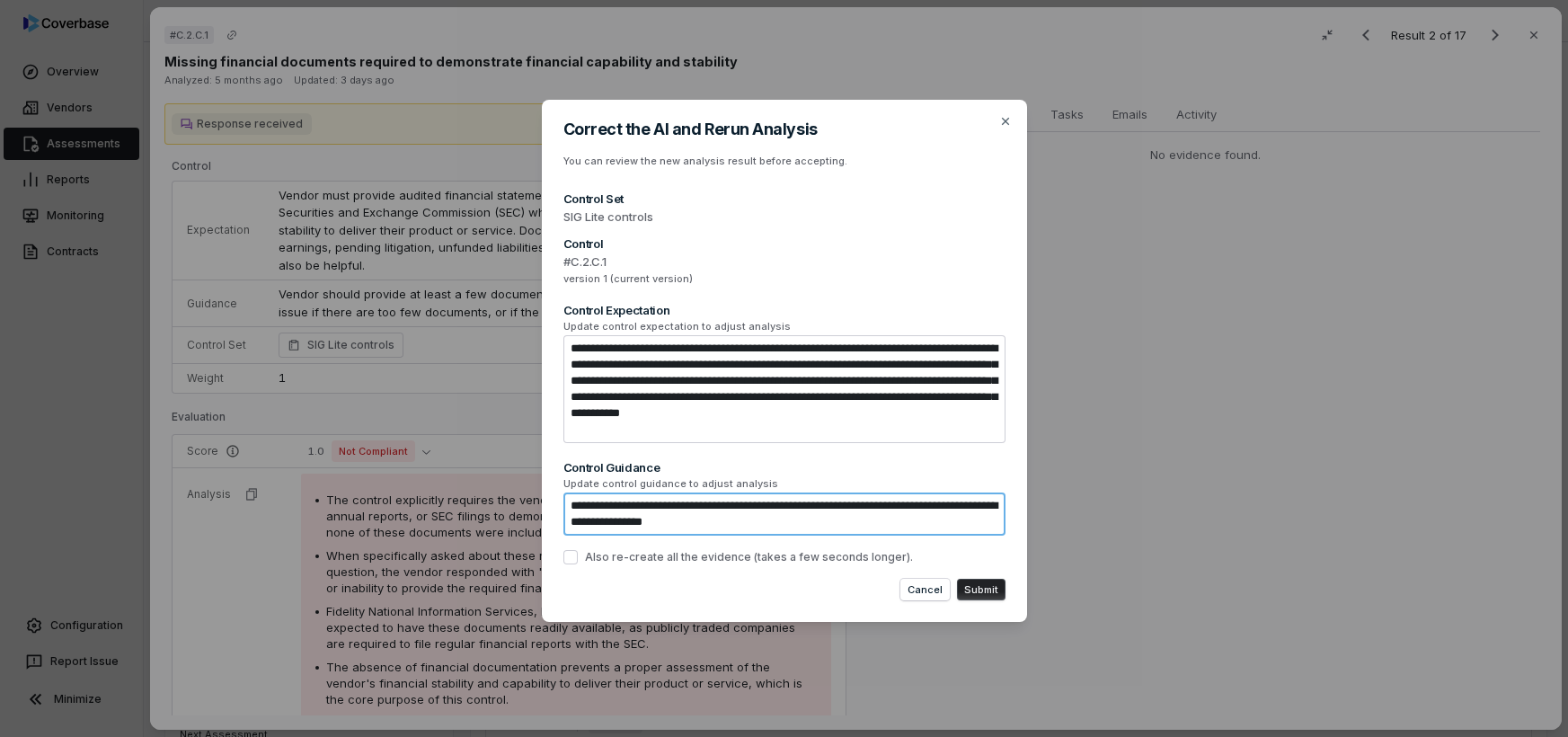 type on "*" 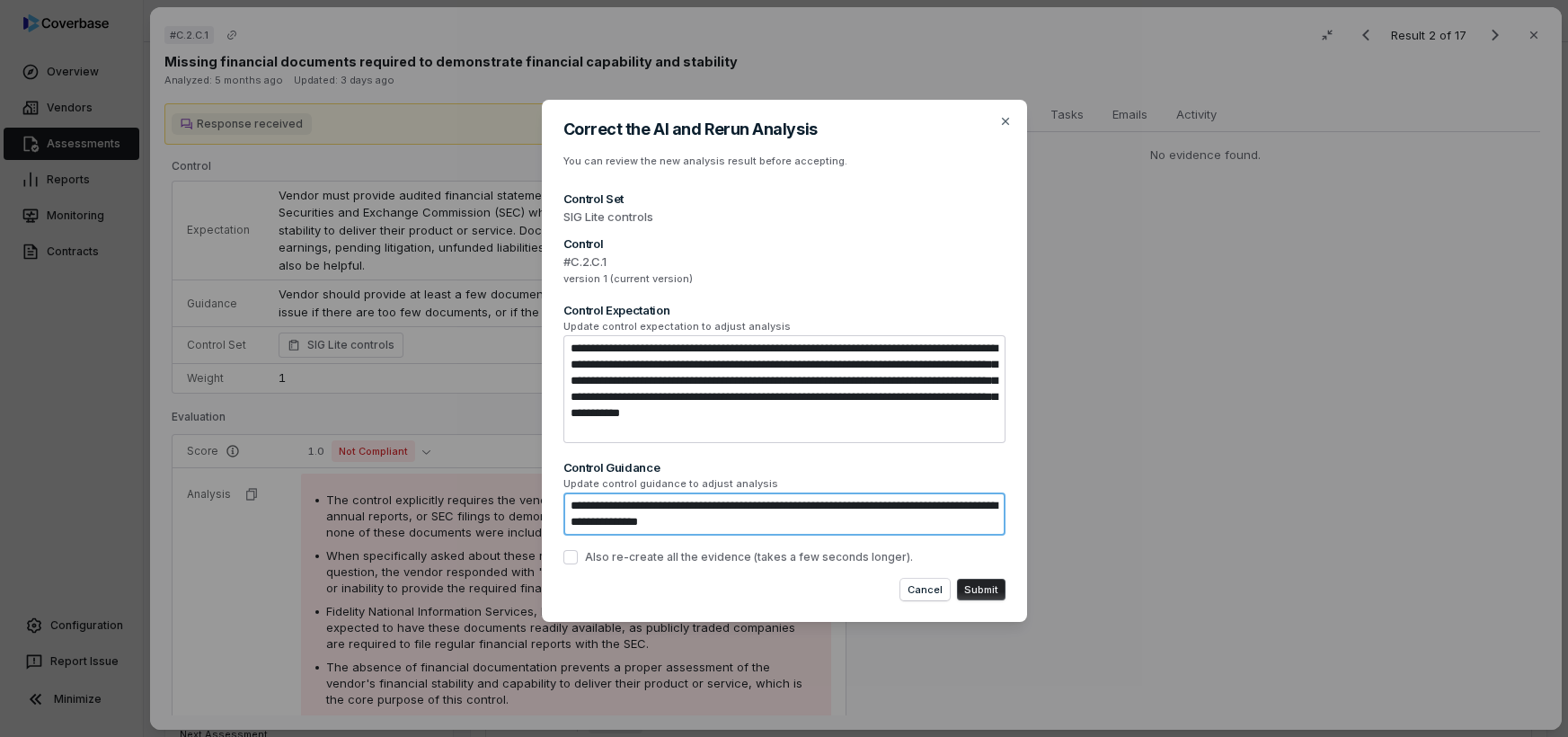 type on "*" 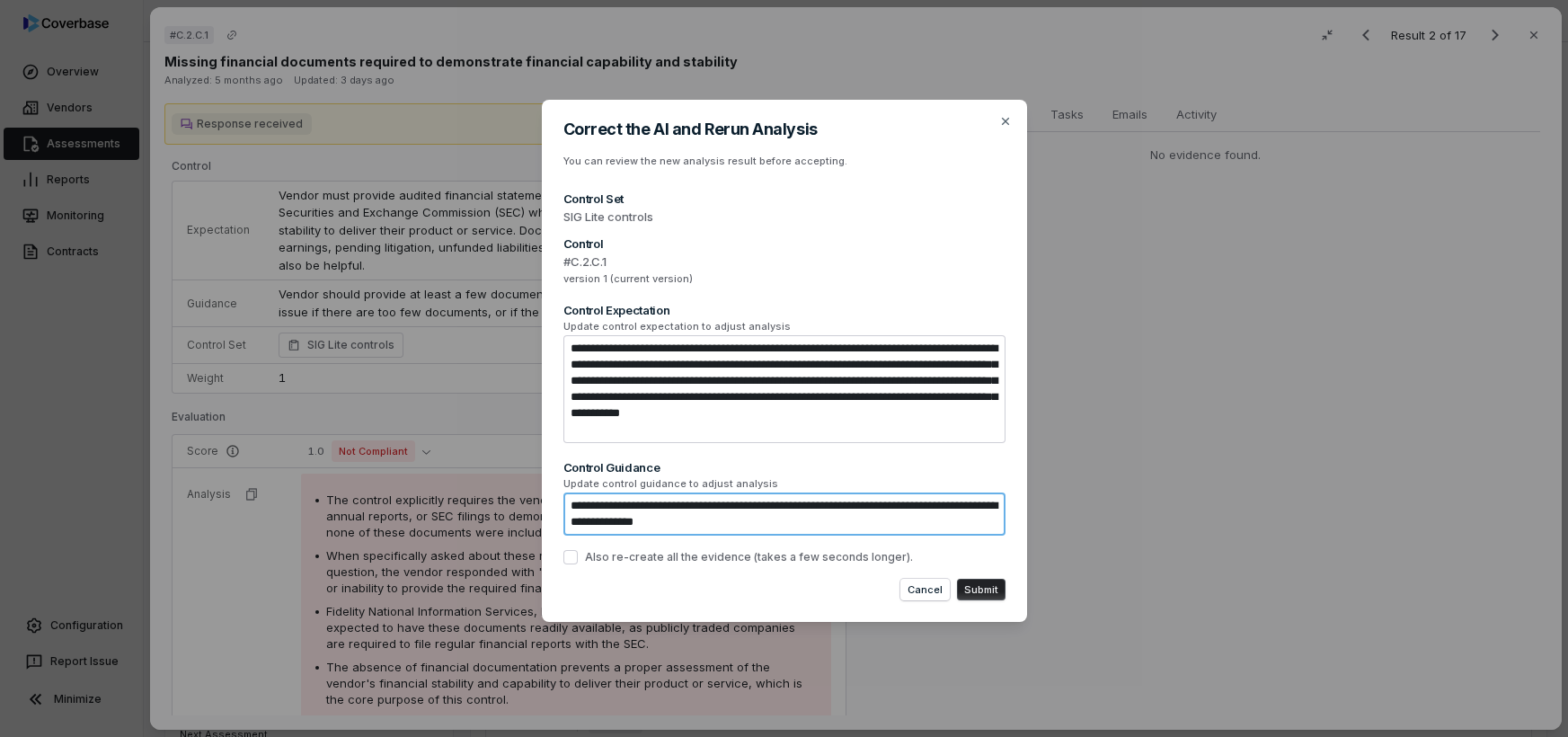 type on "*" 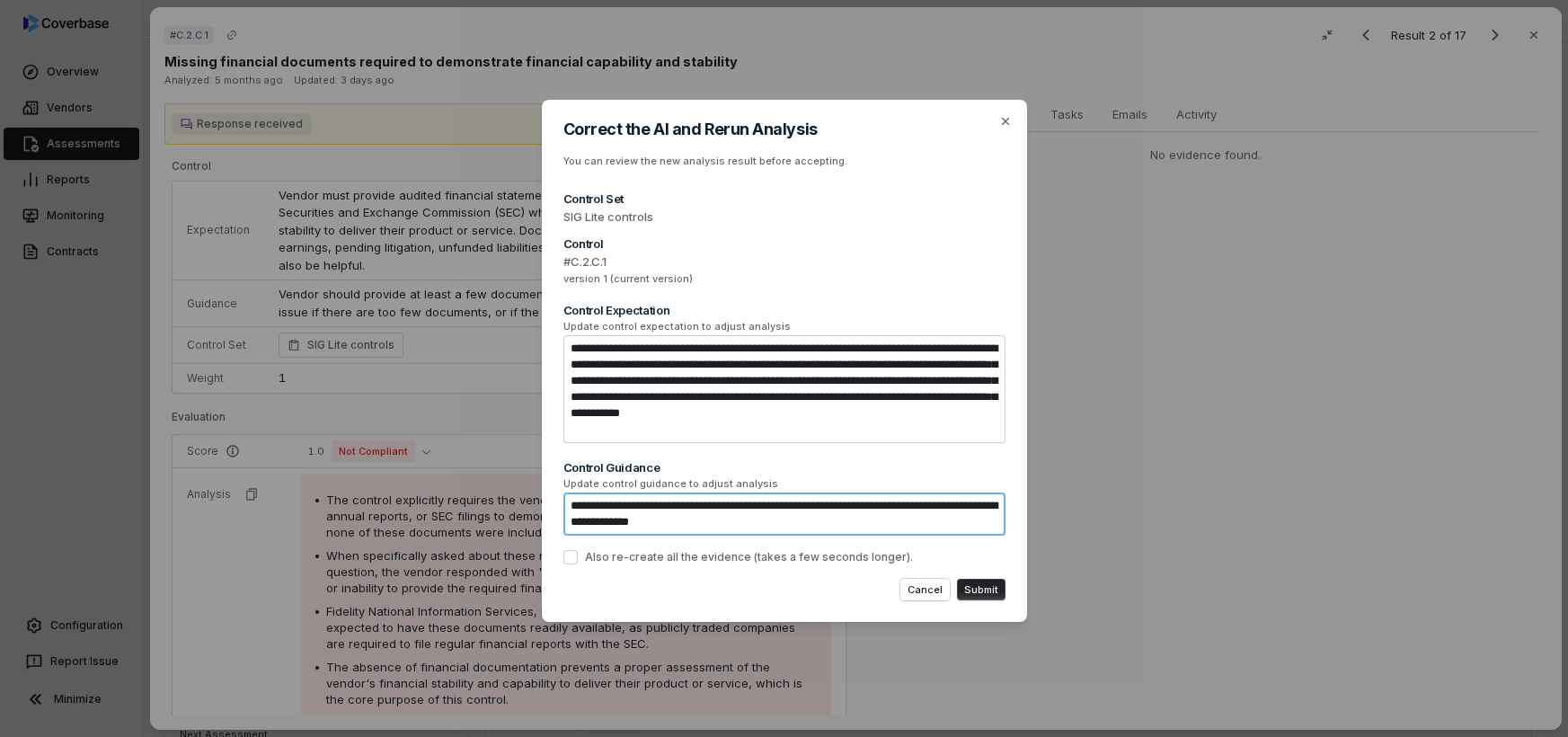 type on "*" 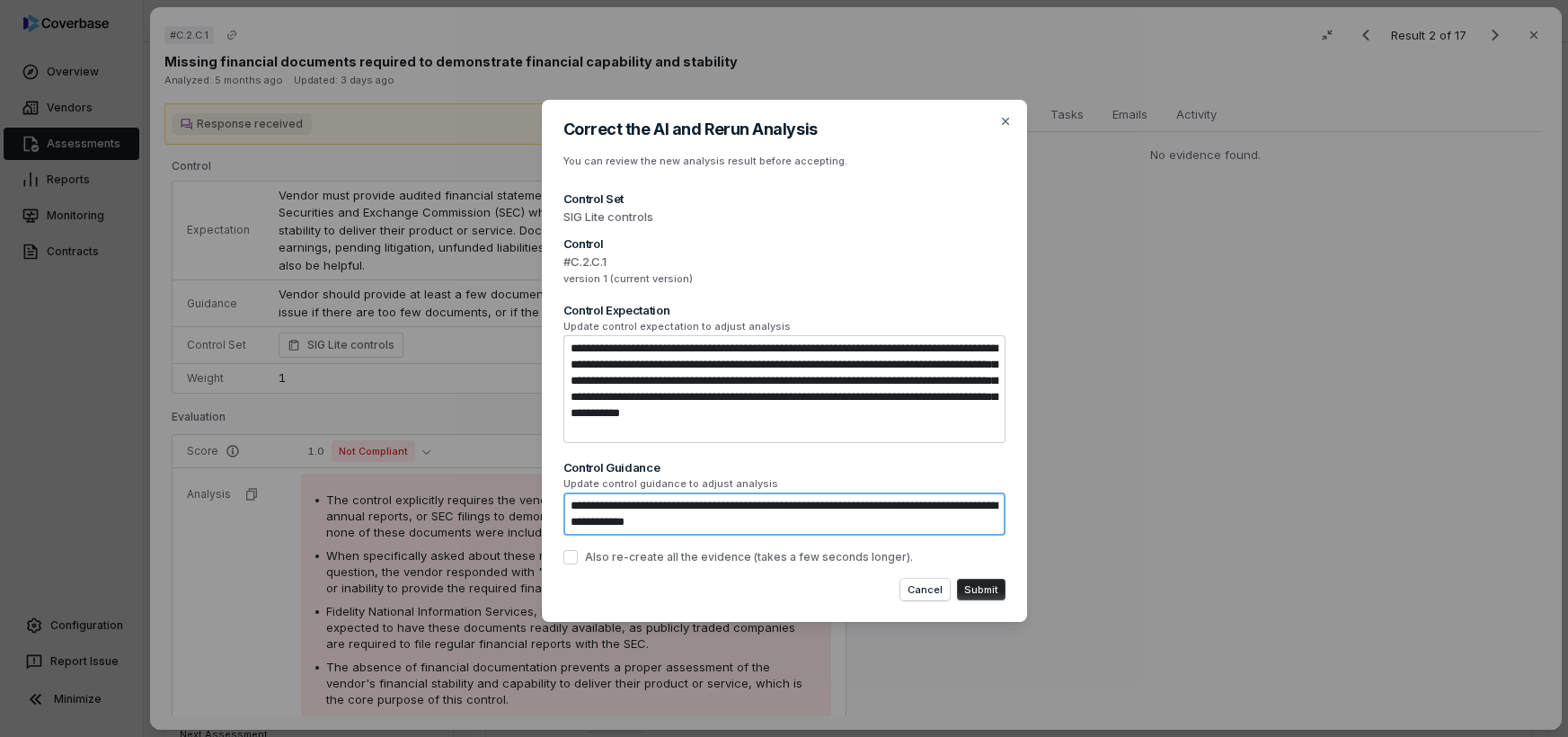 type on "*" 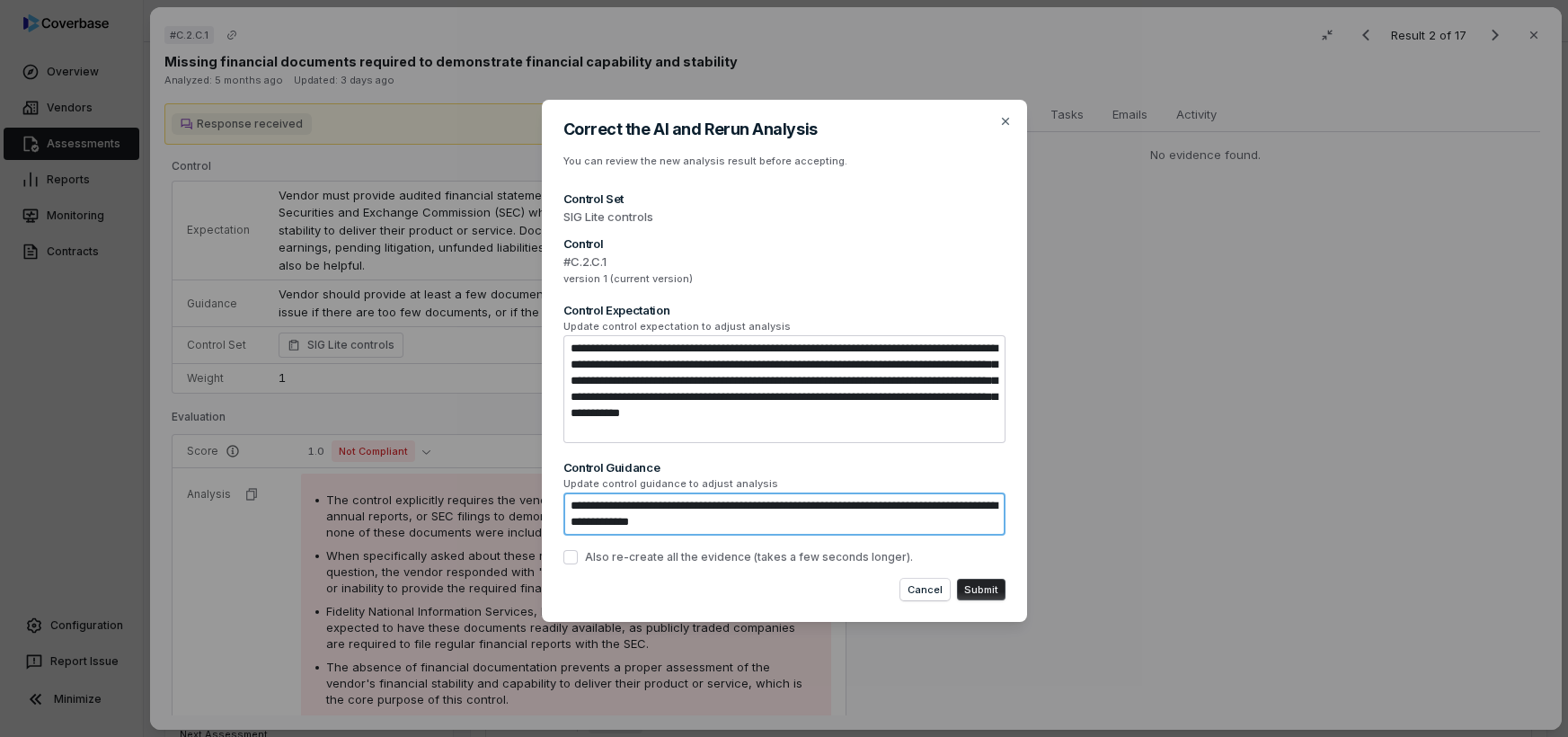 type on "*" 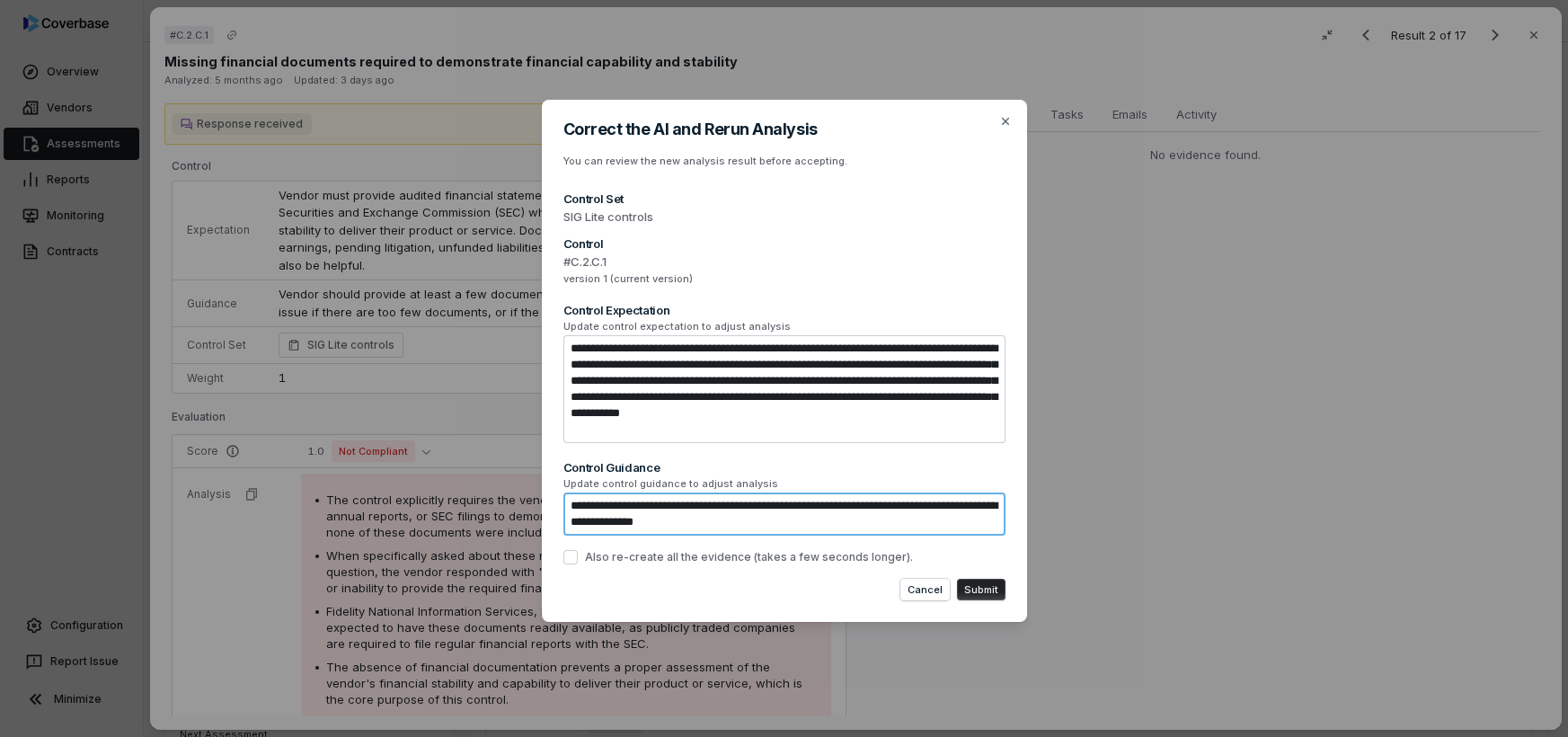 type on "*" 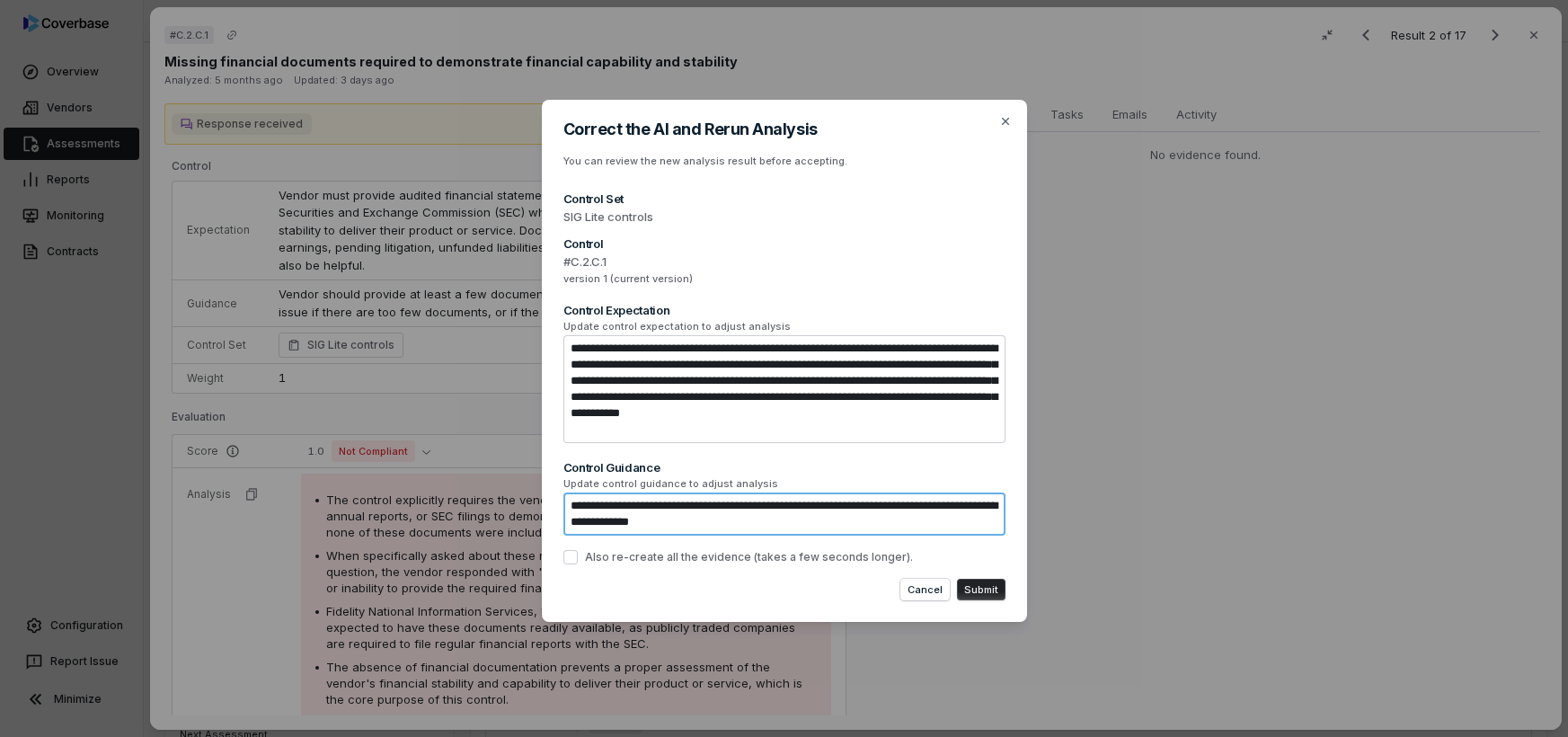 type on "*" 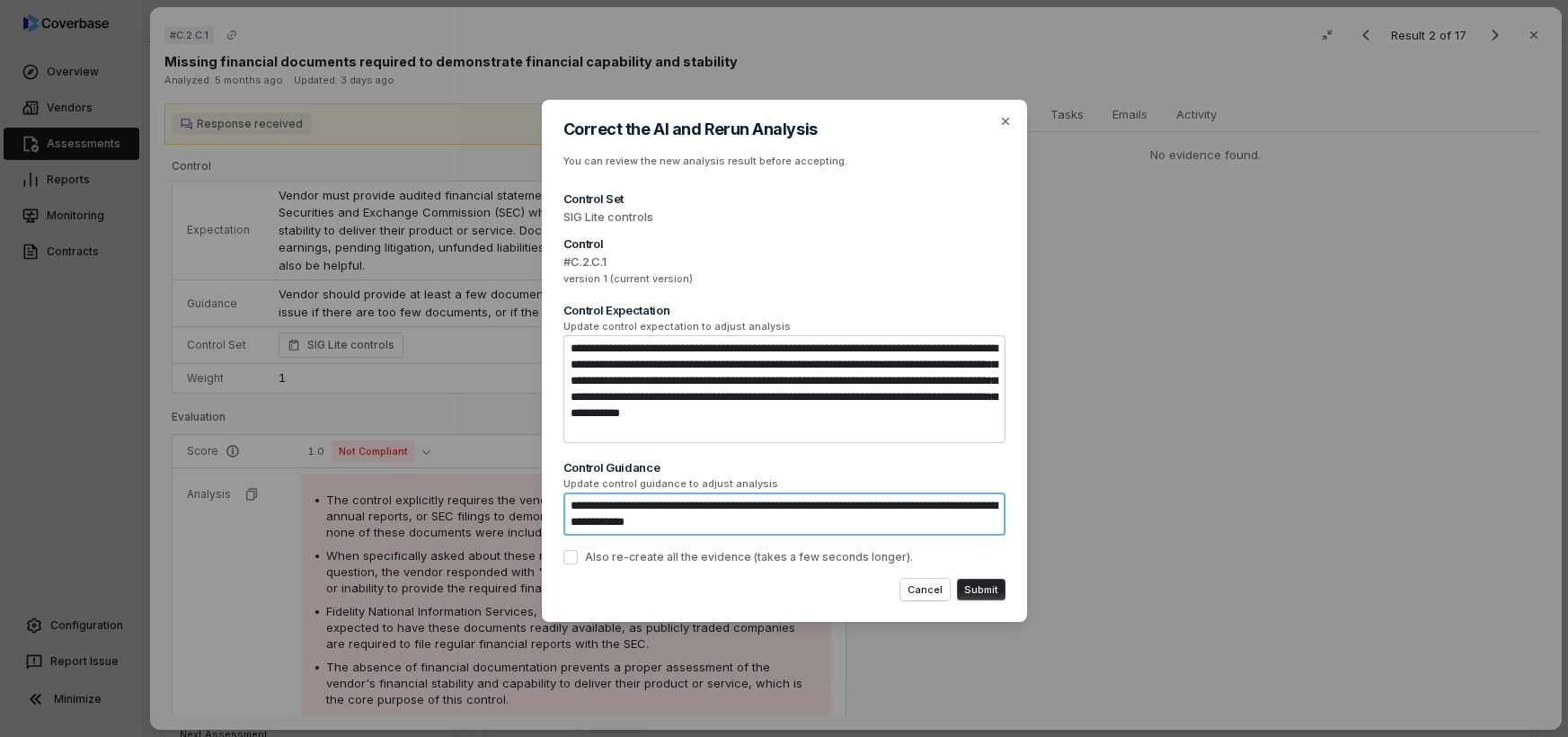 type on "*" 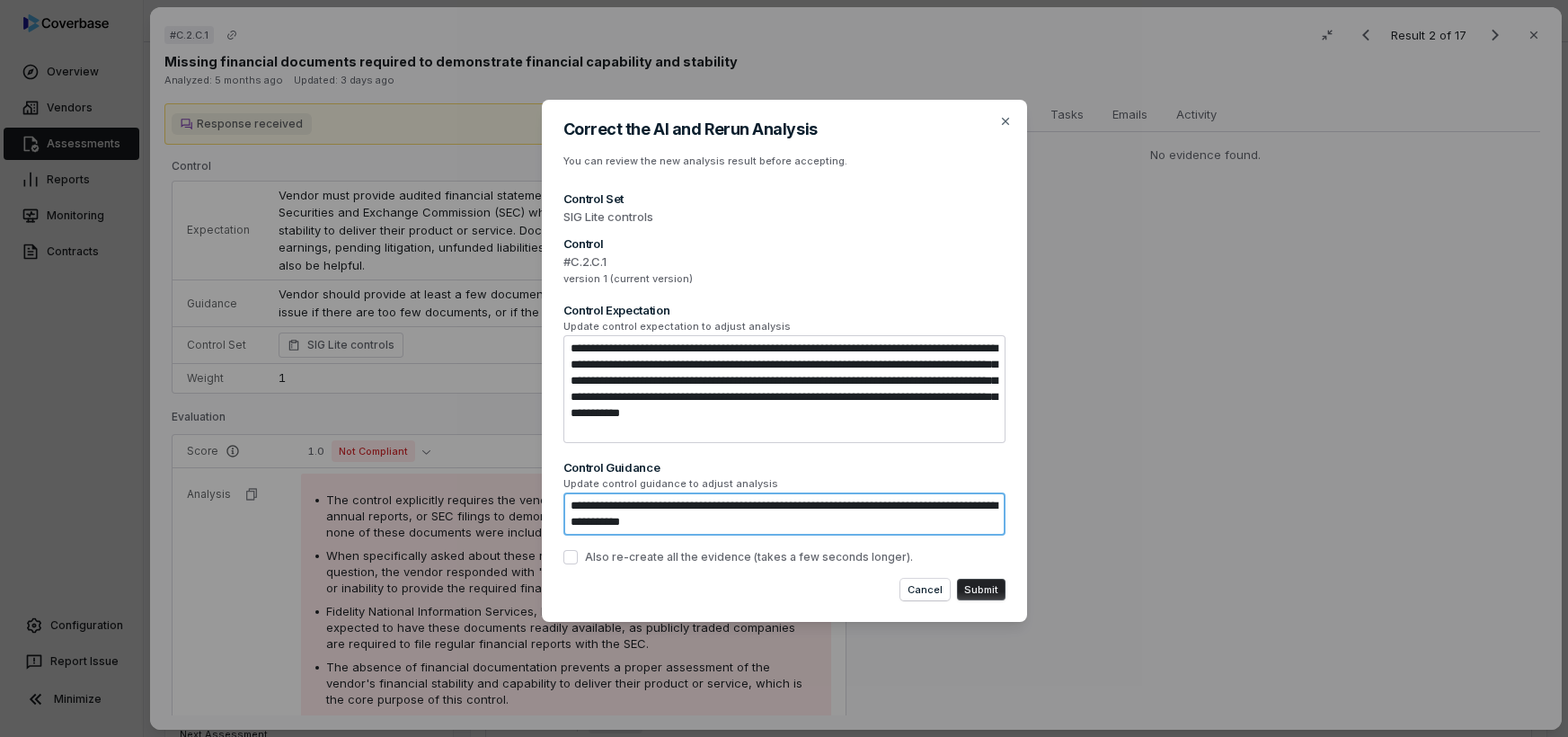 type on "*" 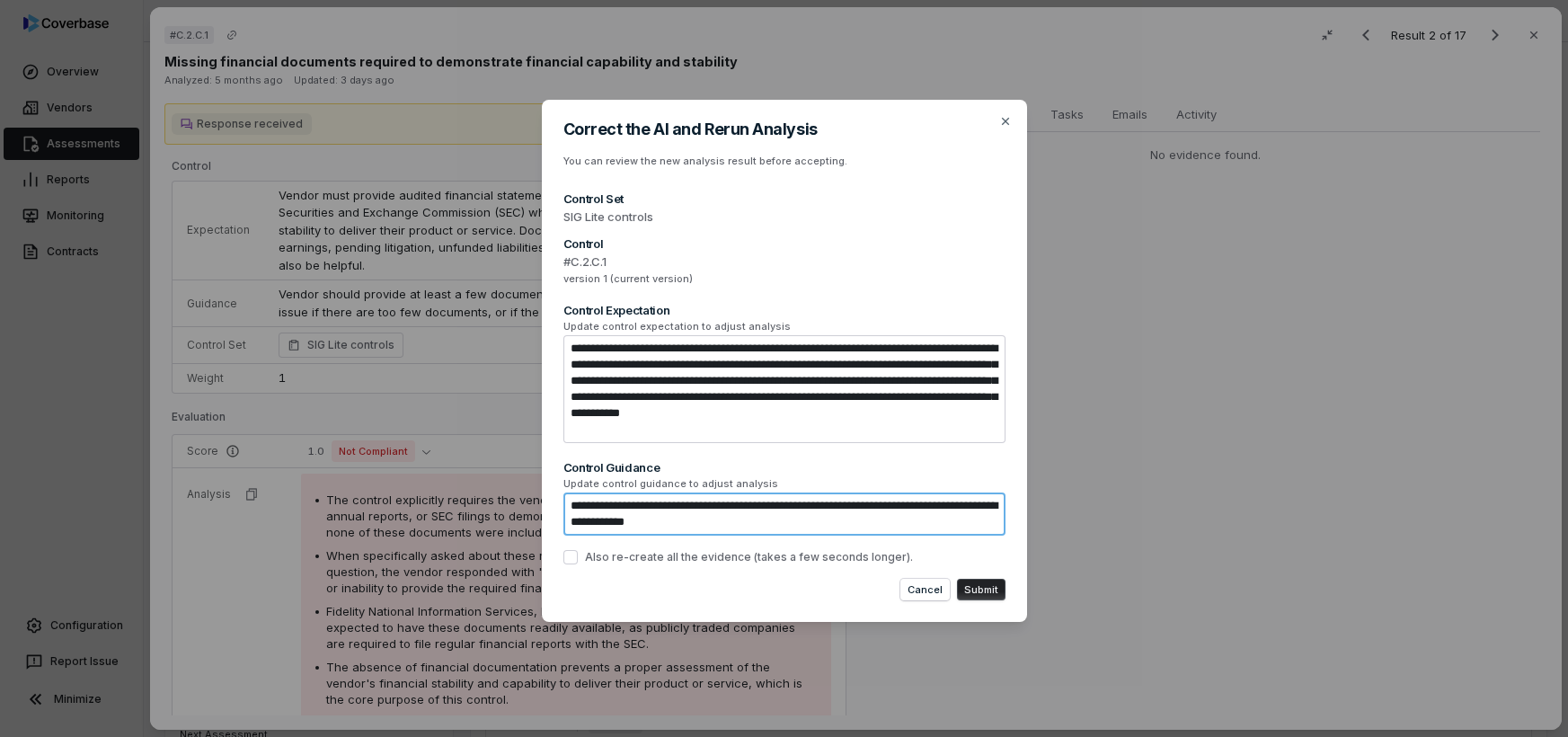 type on "*" 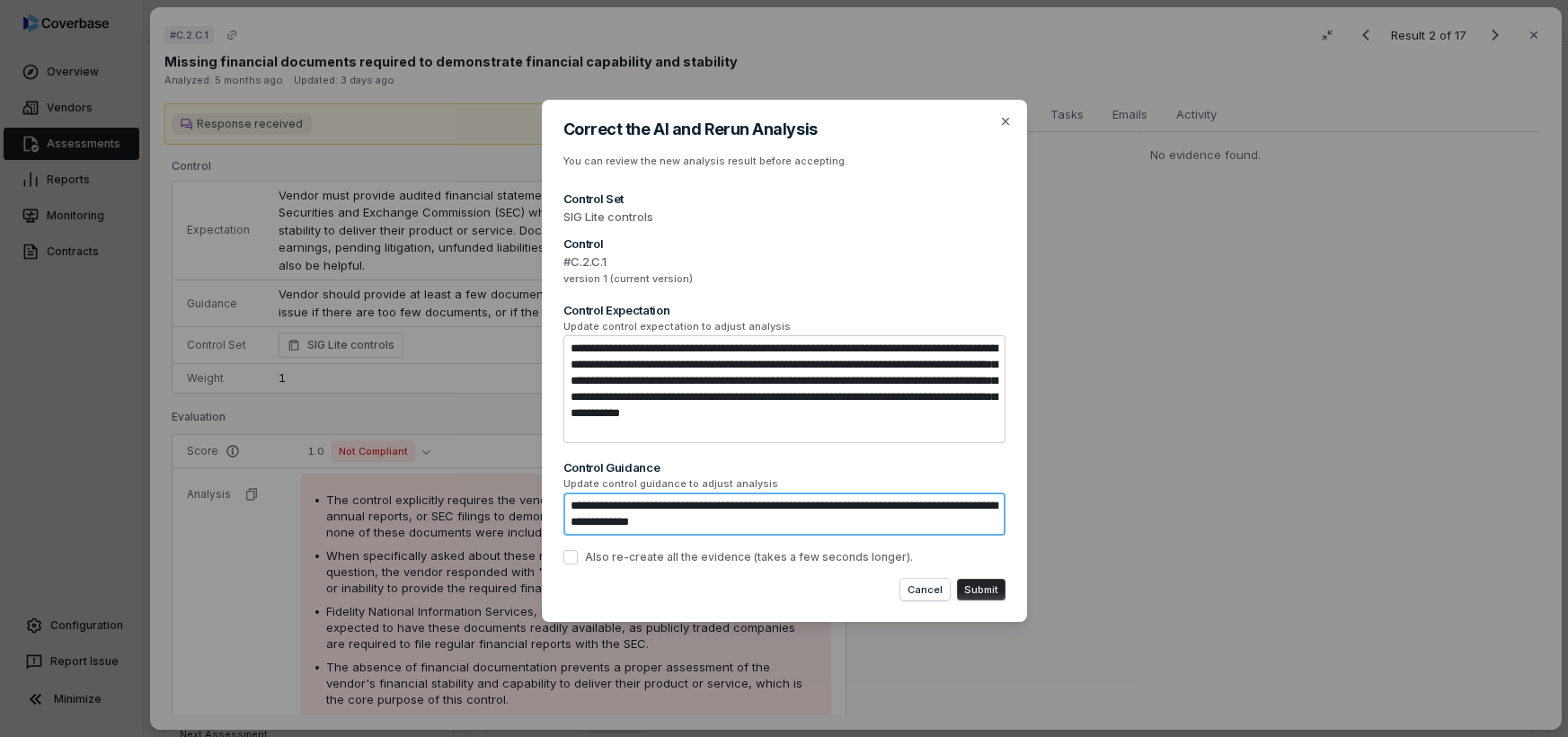 type on "*" 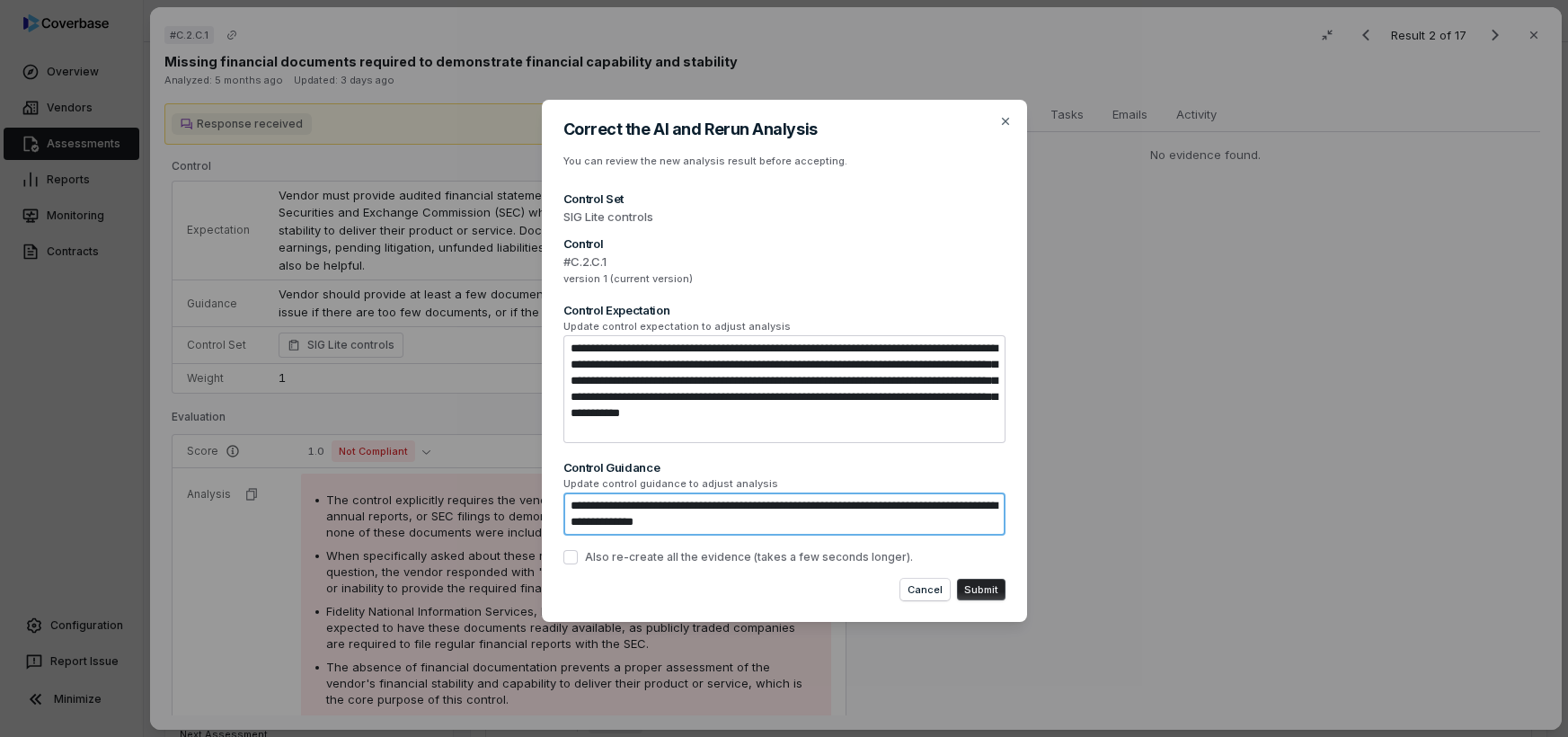 type on "*" 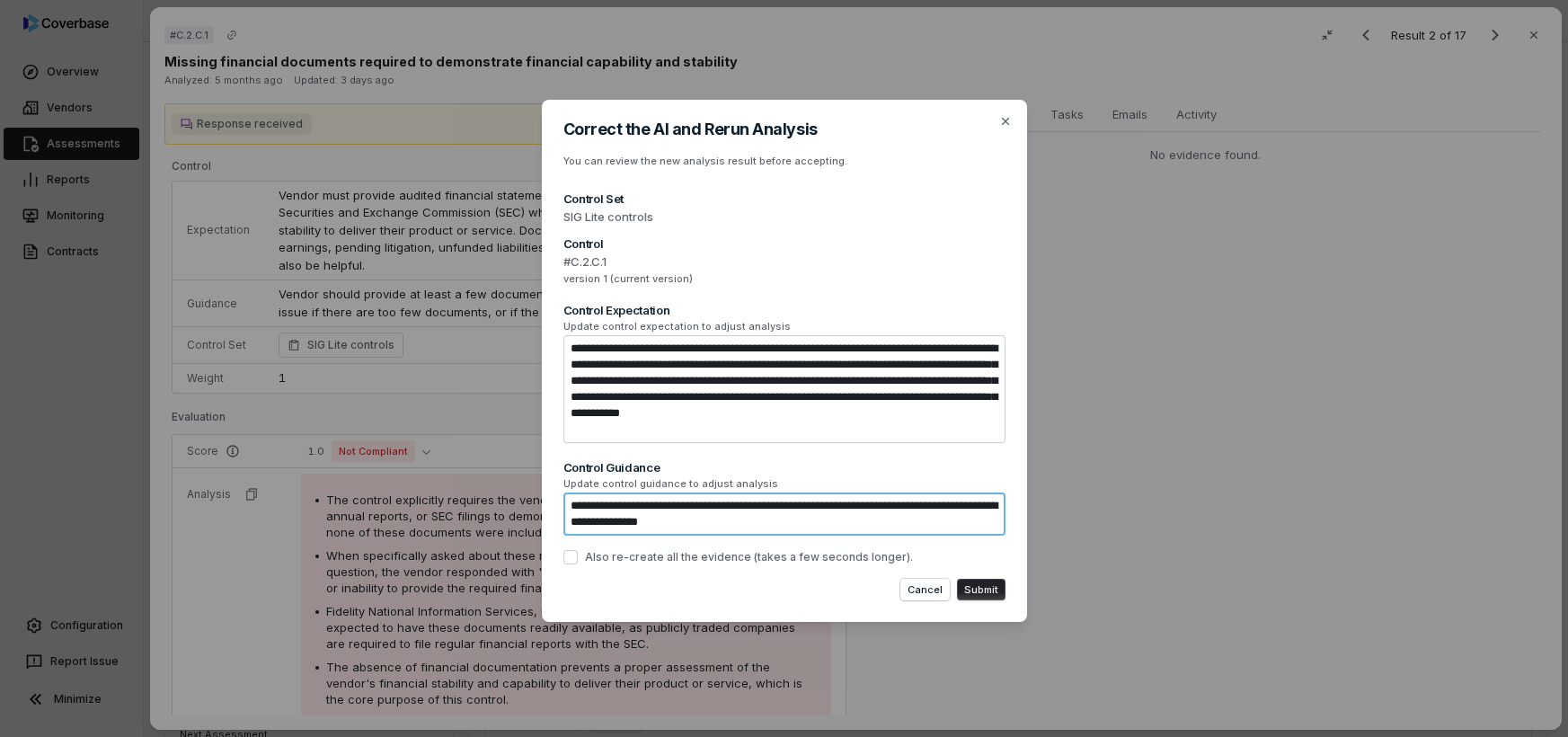 type on "*" 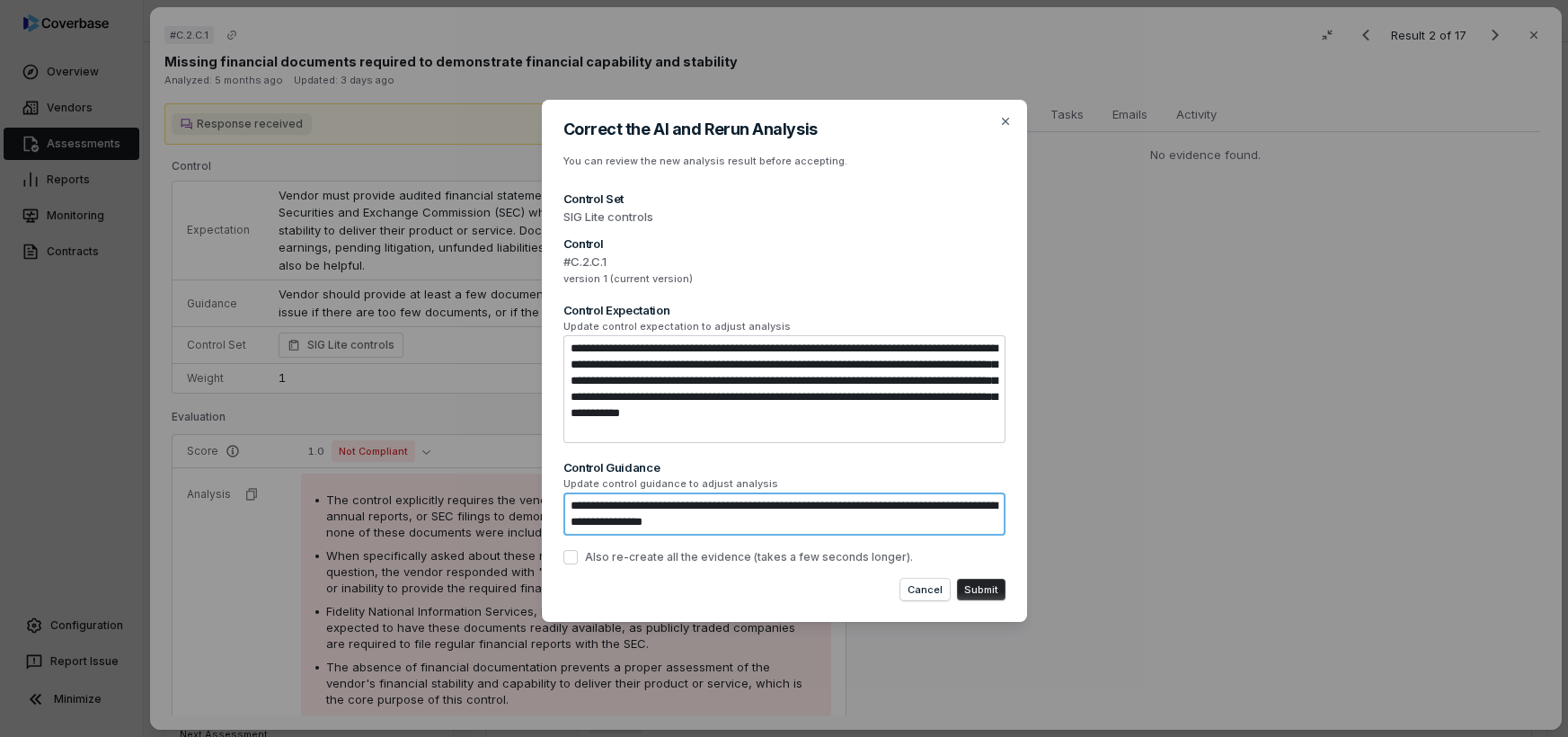 type on "*" 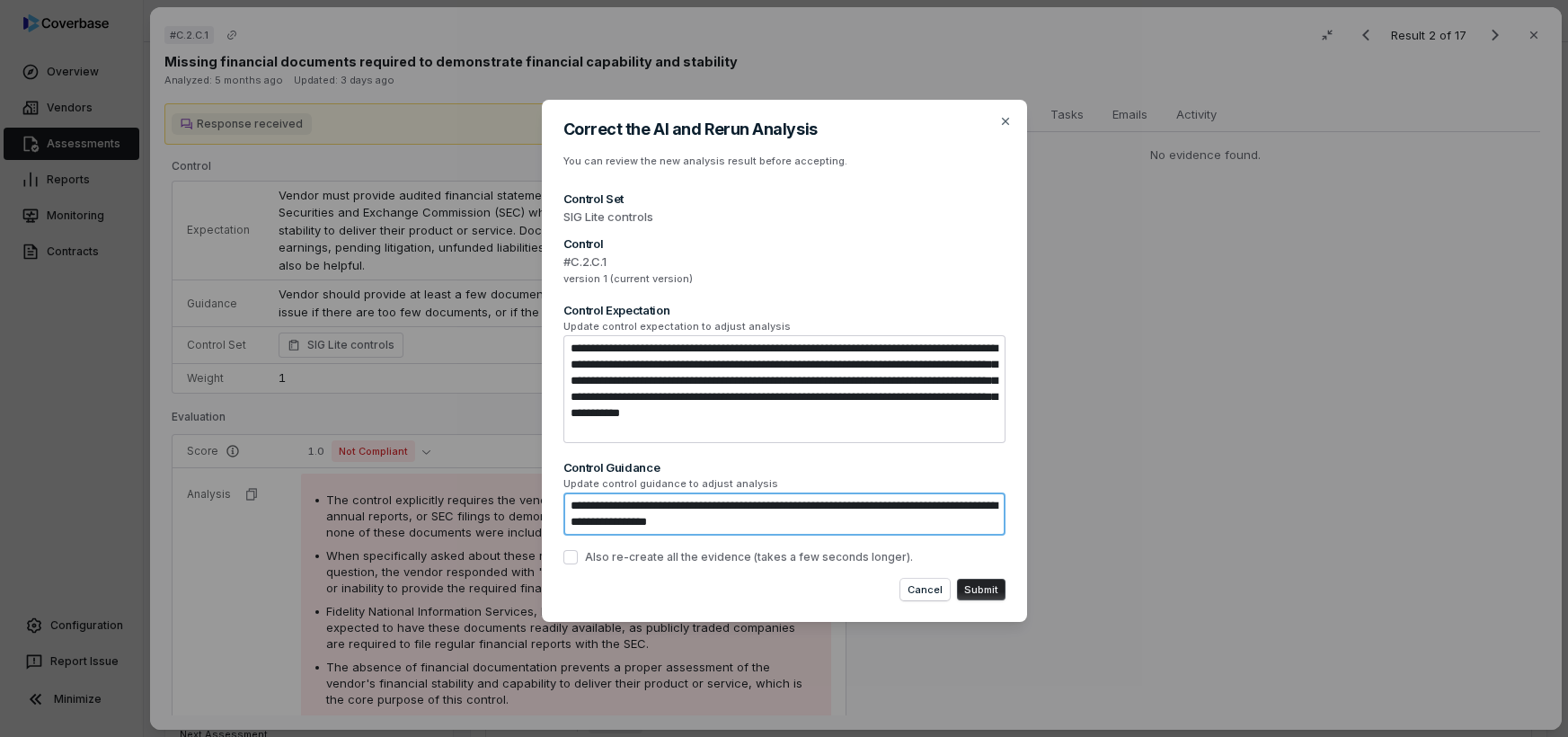 type on "*" 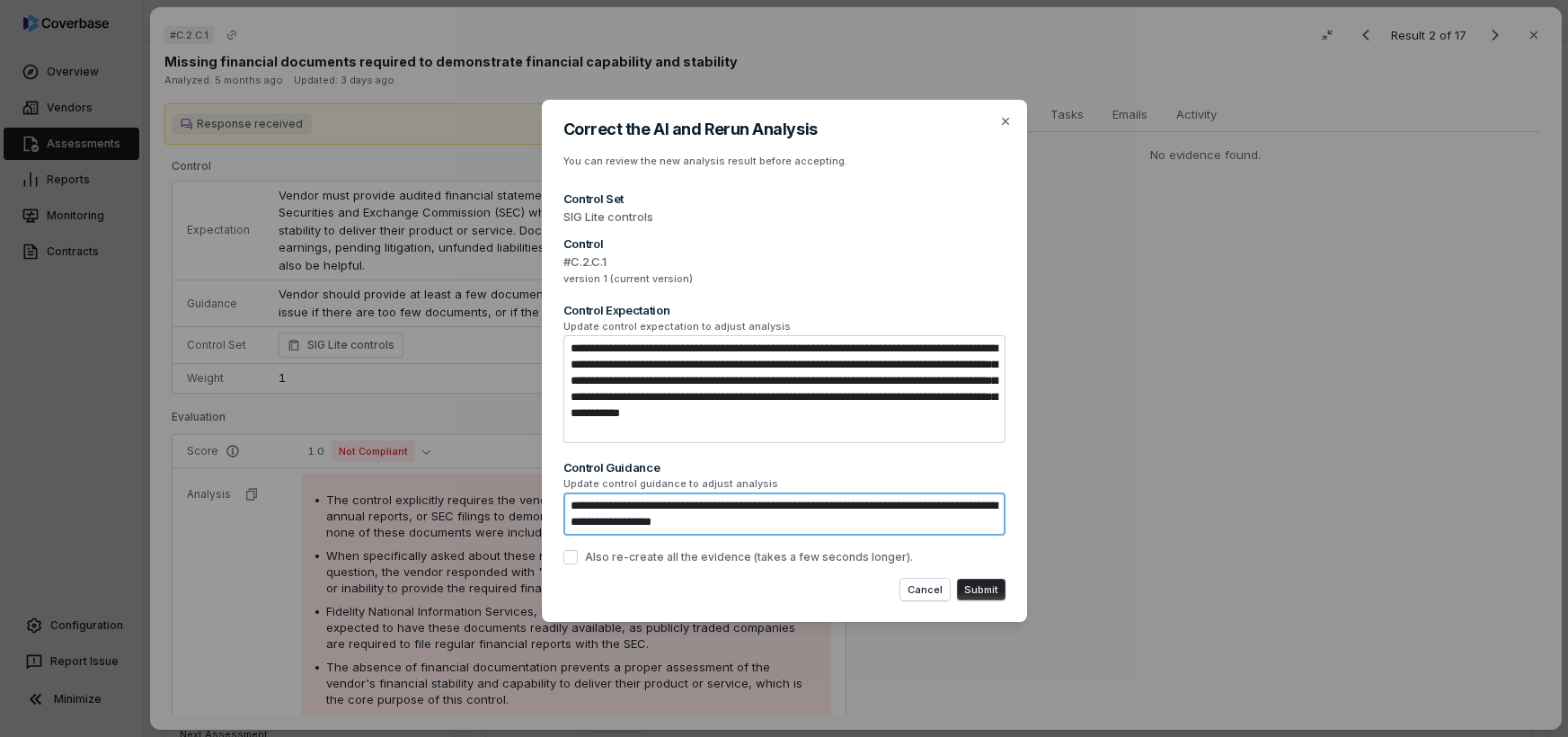 type on "*" 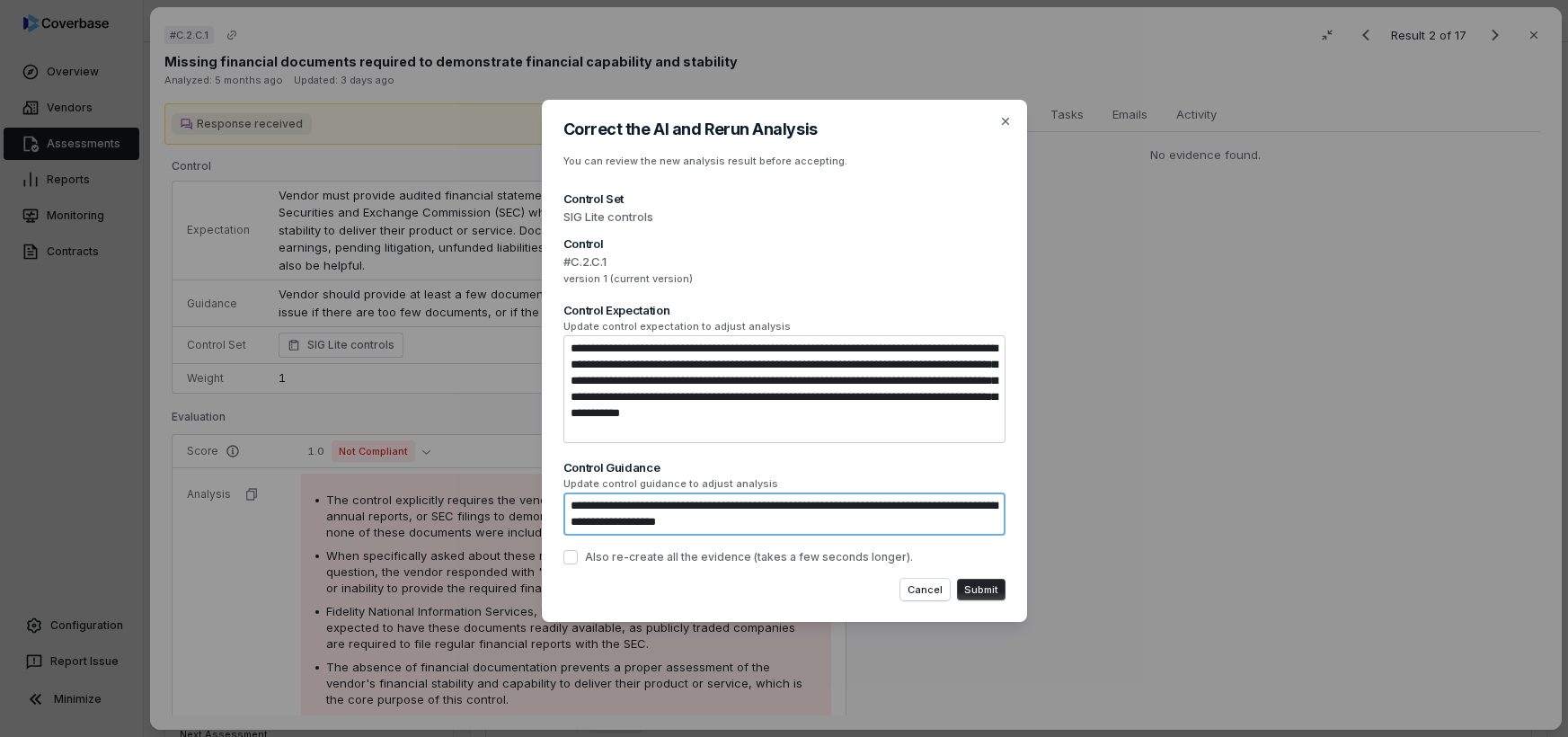 type on "*" 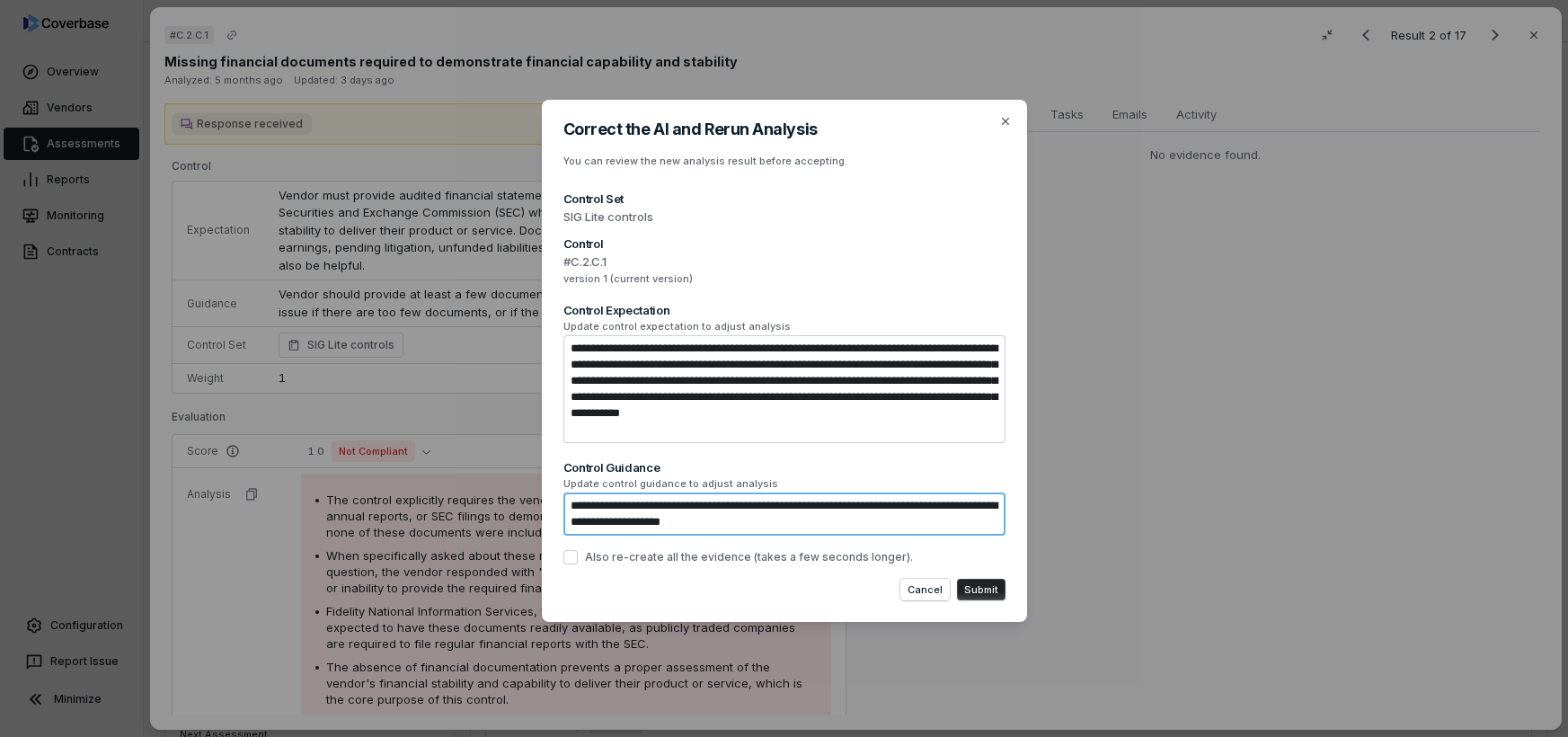 type on "*" 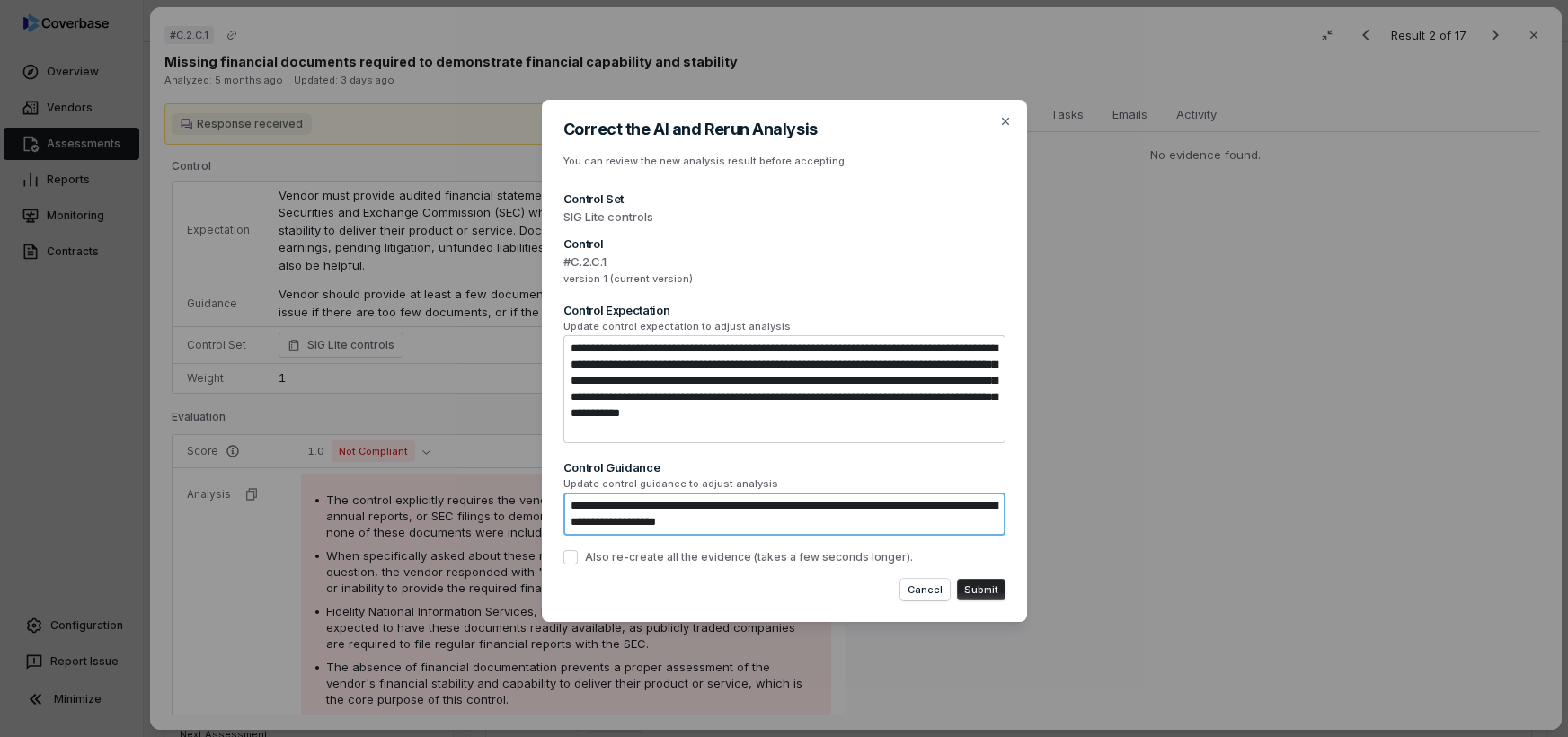 type on "*" 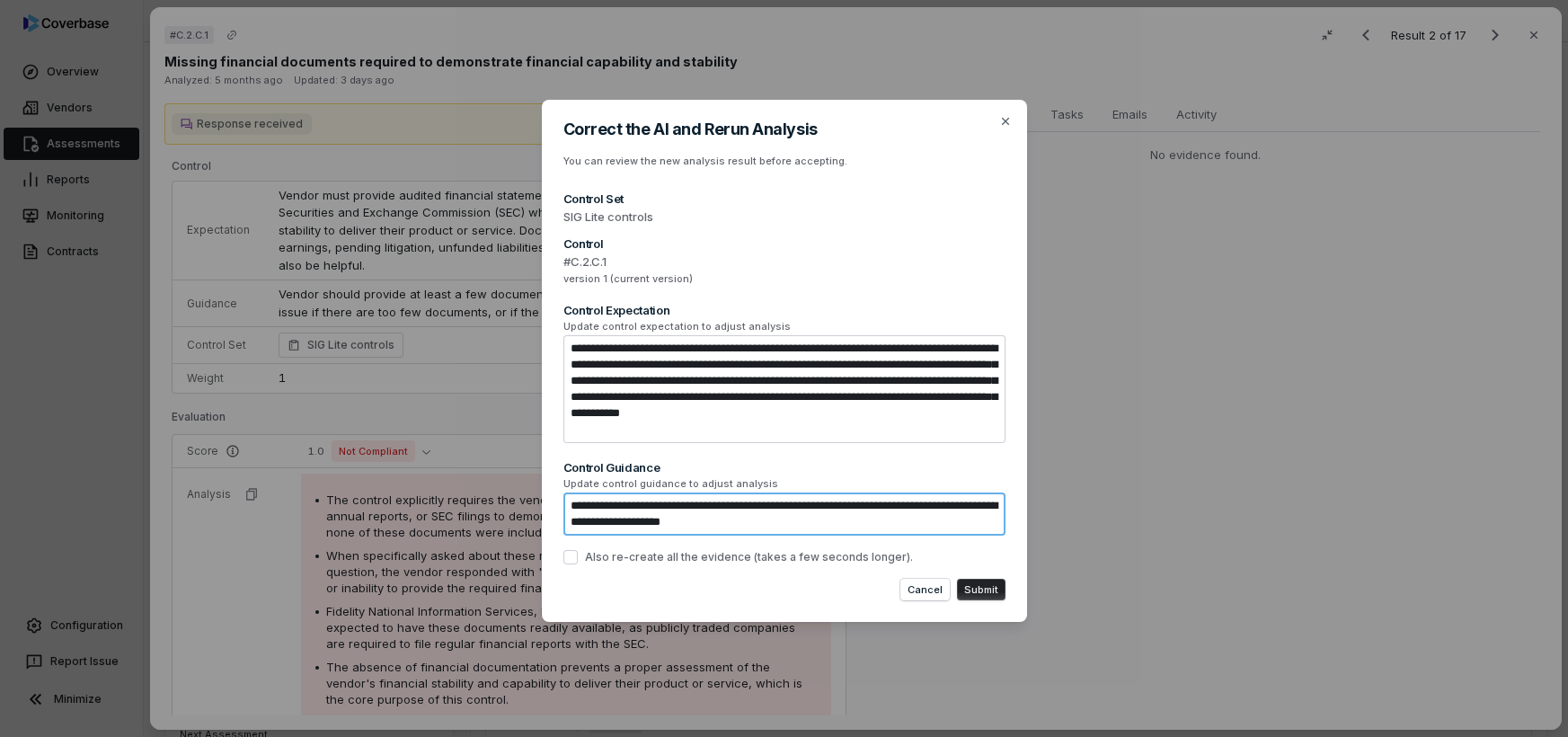 type on "*" 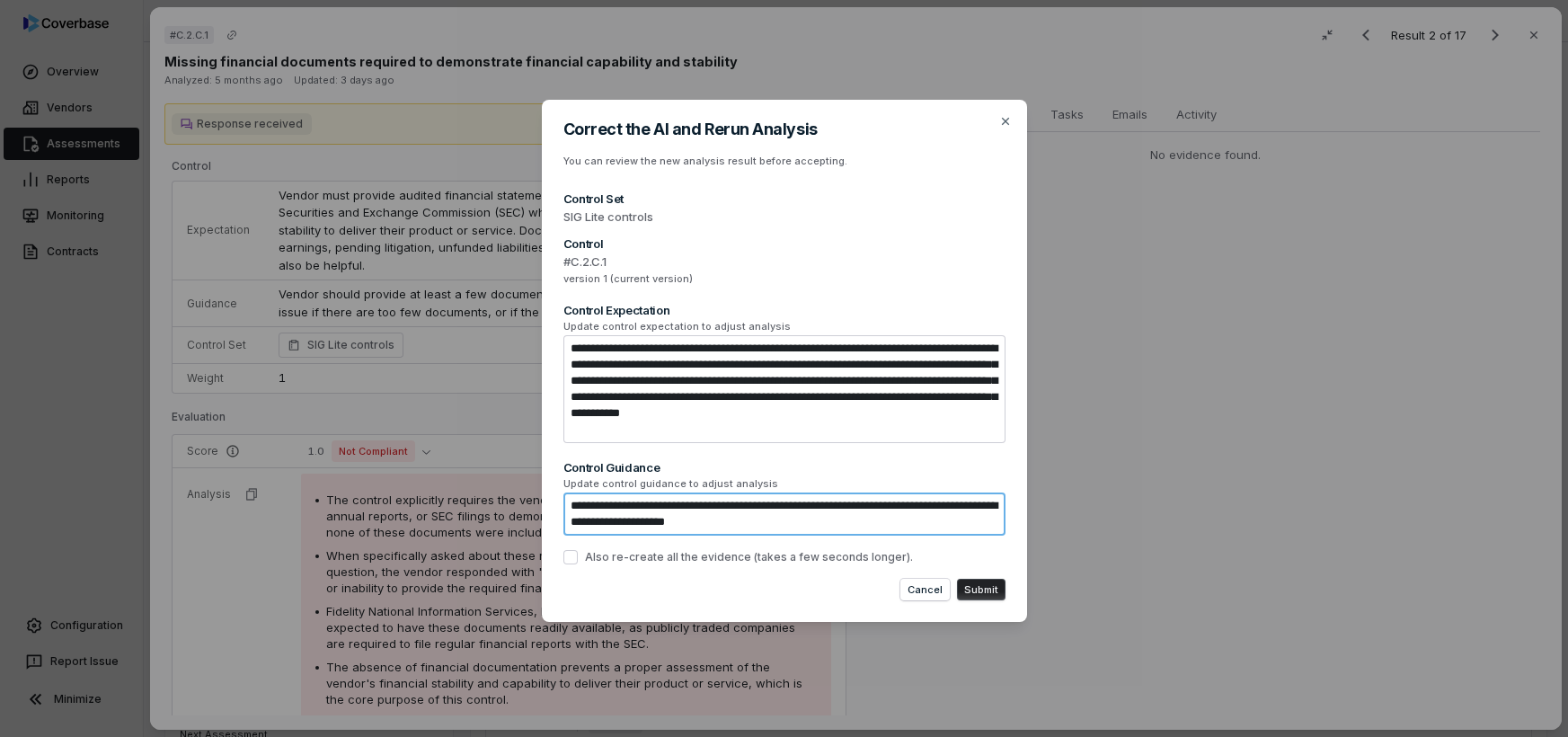 type on "*" 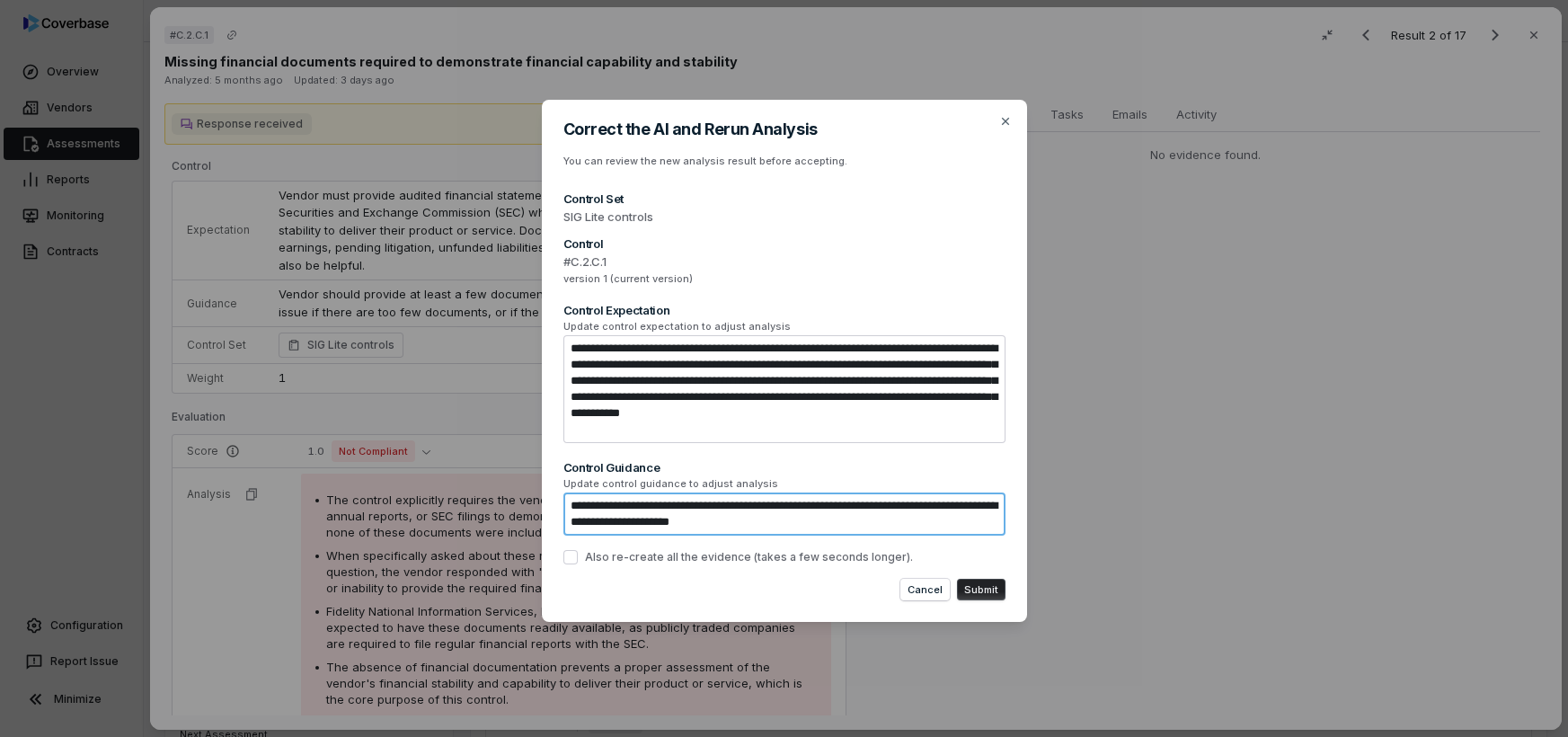 type on "*" 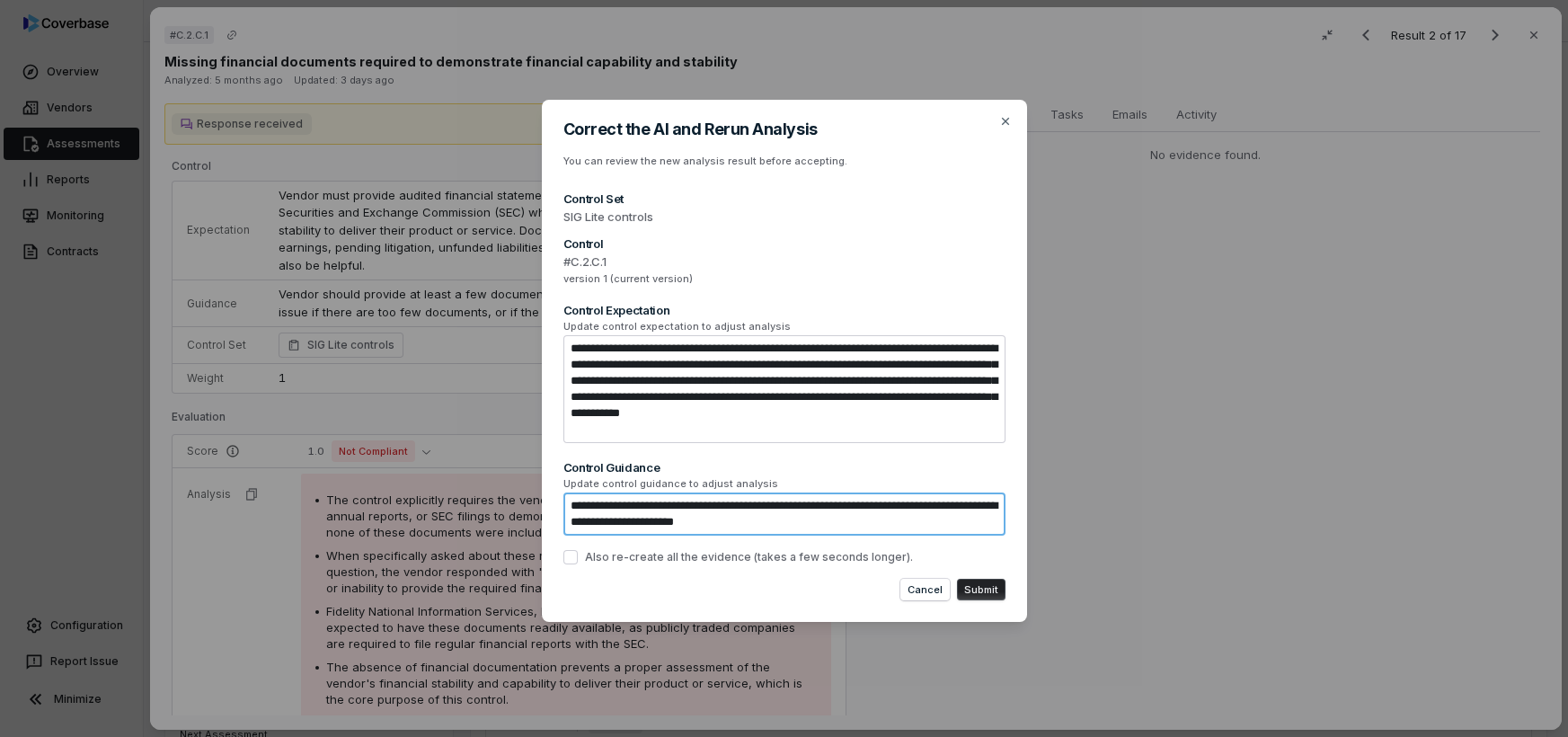 type on "*" 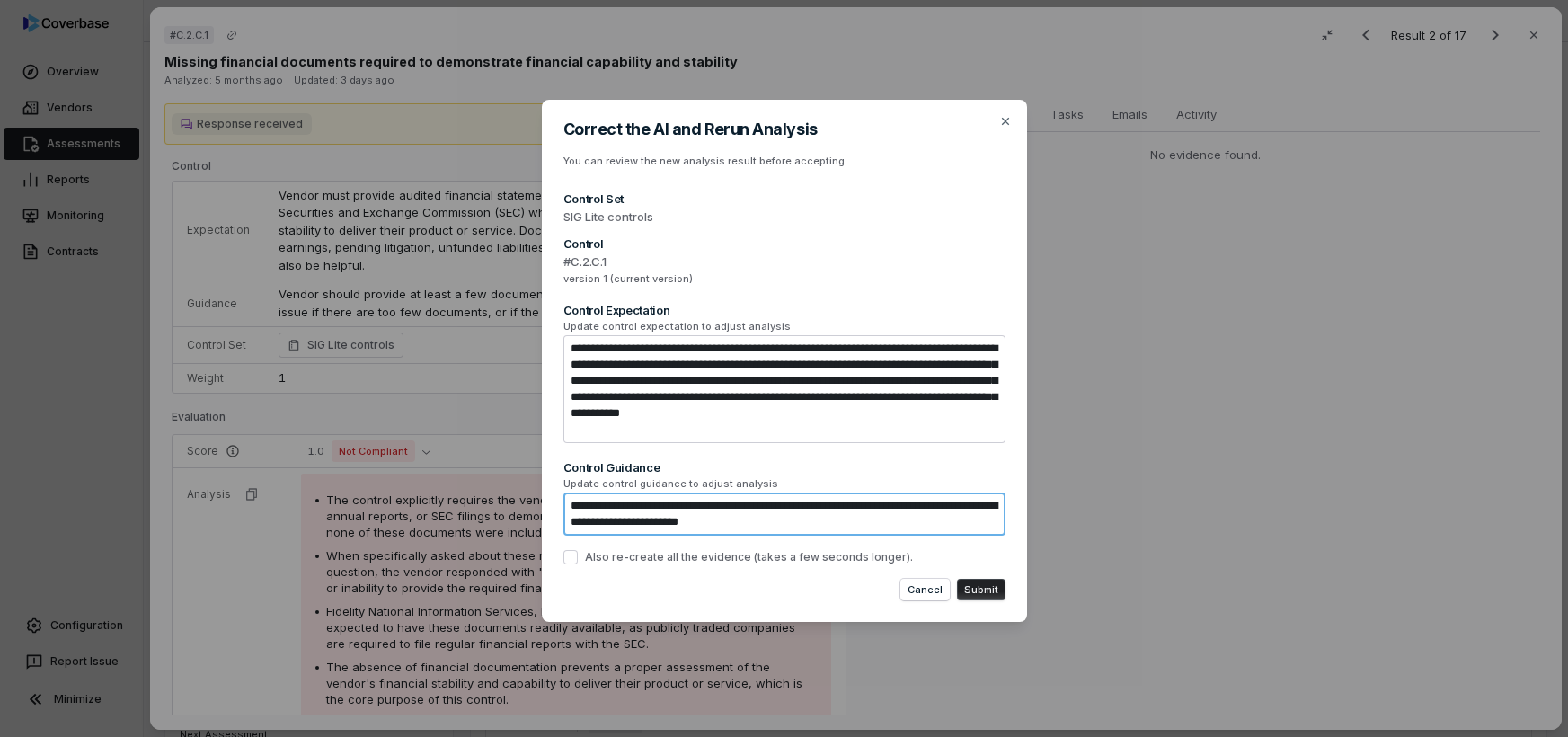 type on "*" 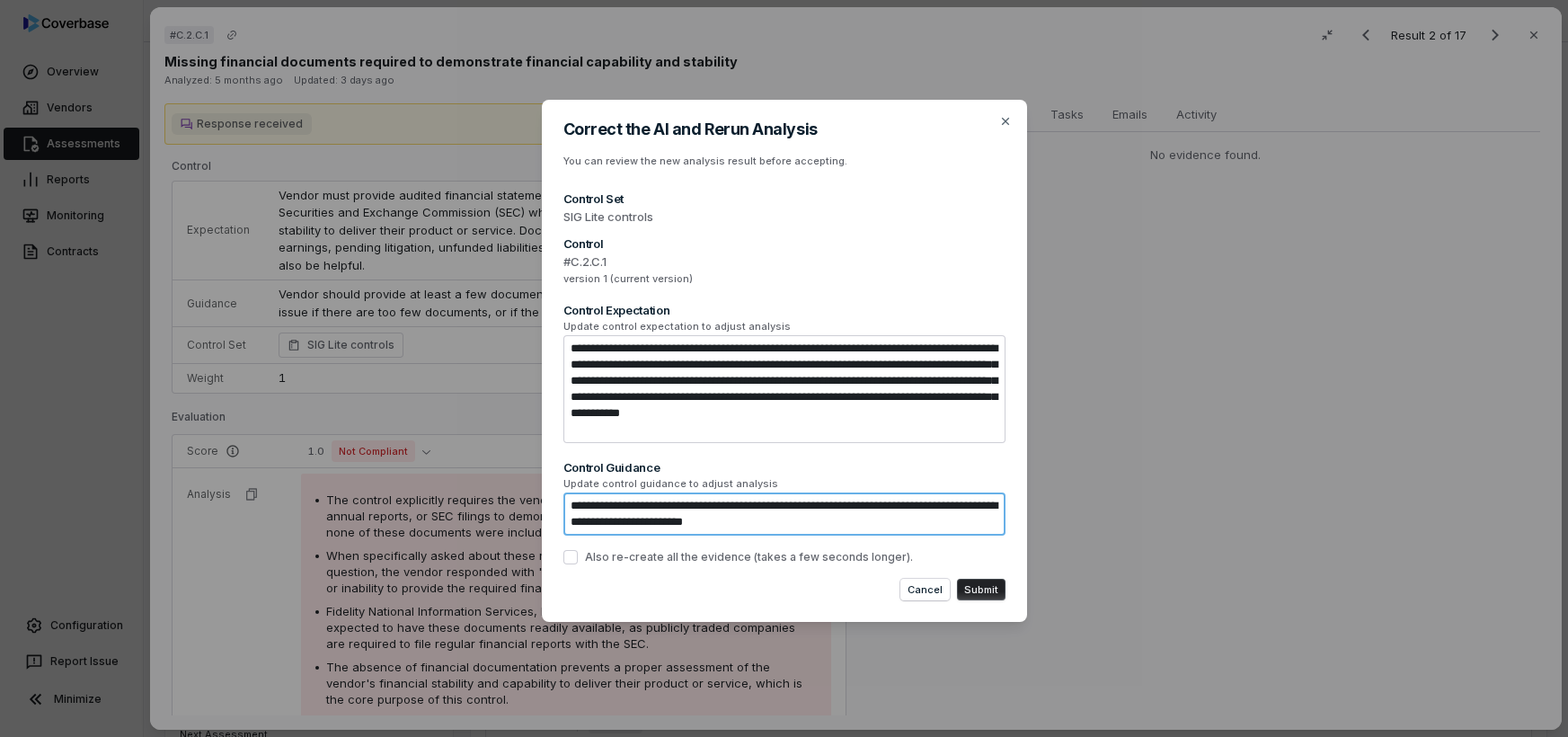 type on "*" 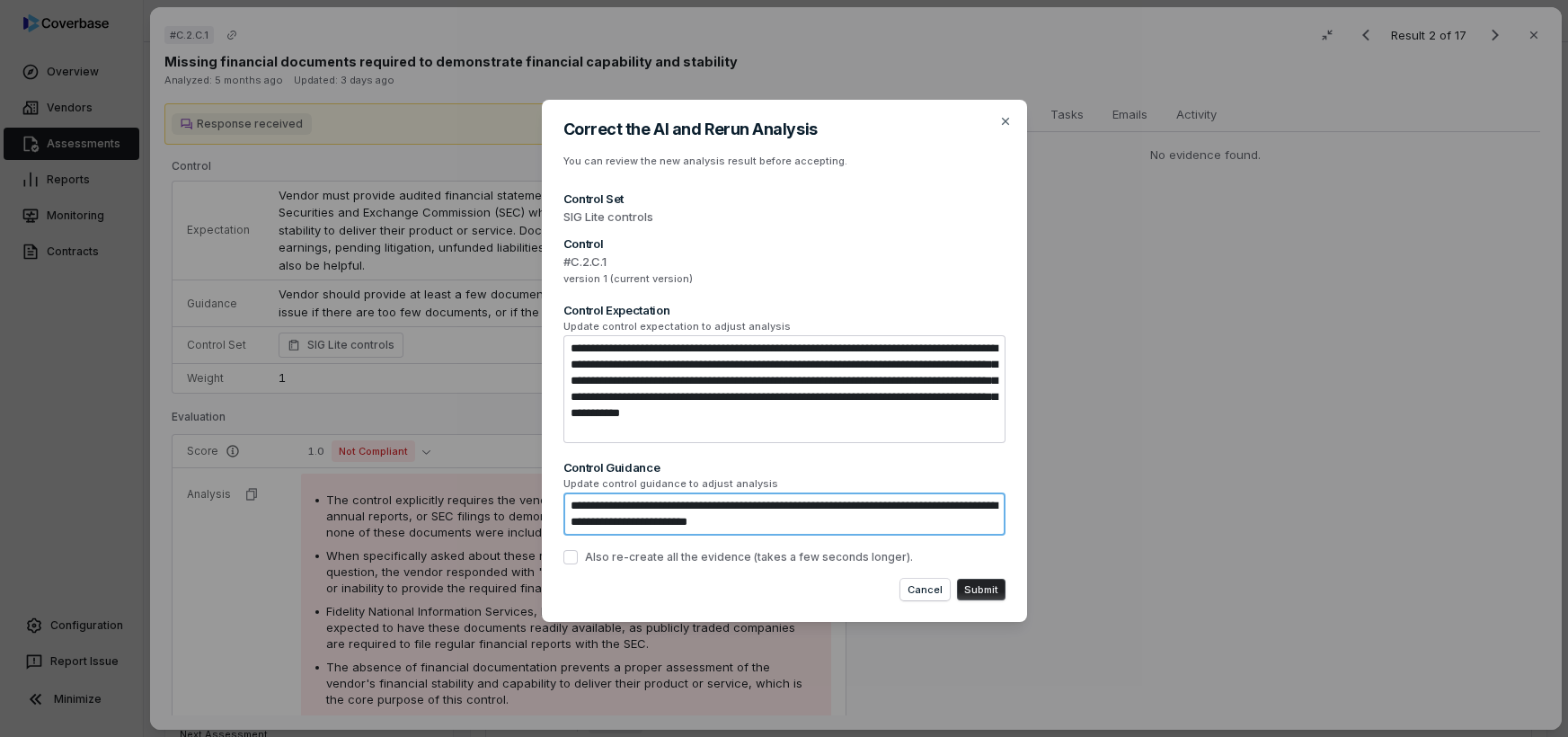 type on "*" 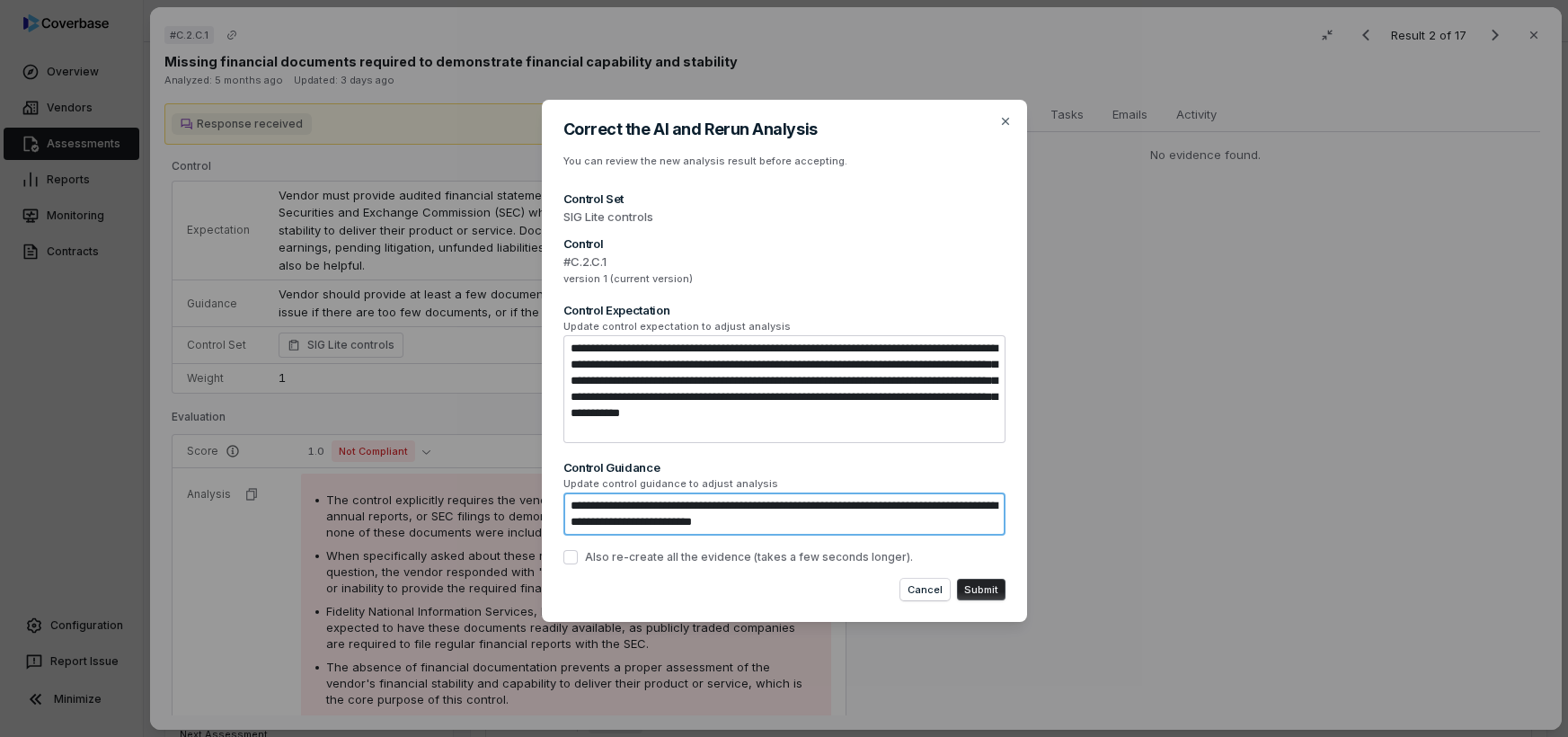 type on "*" 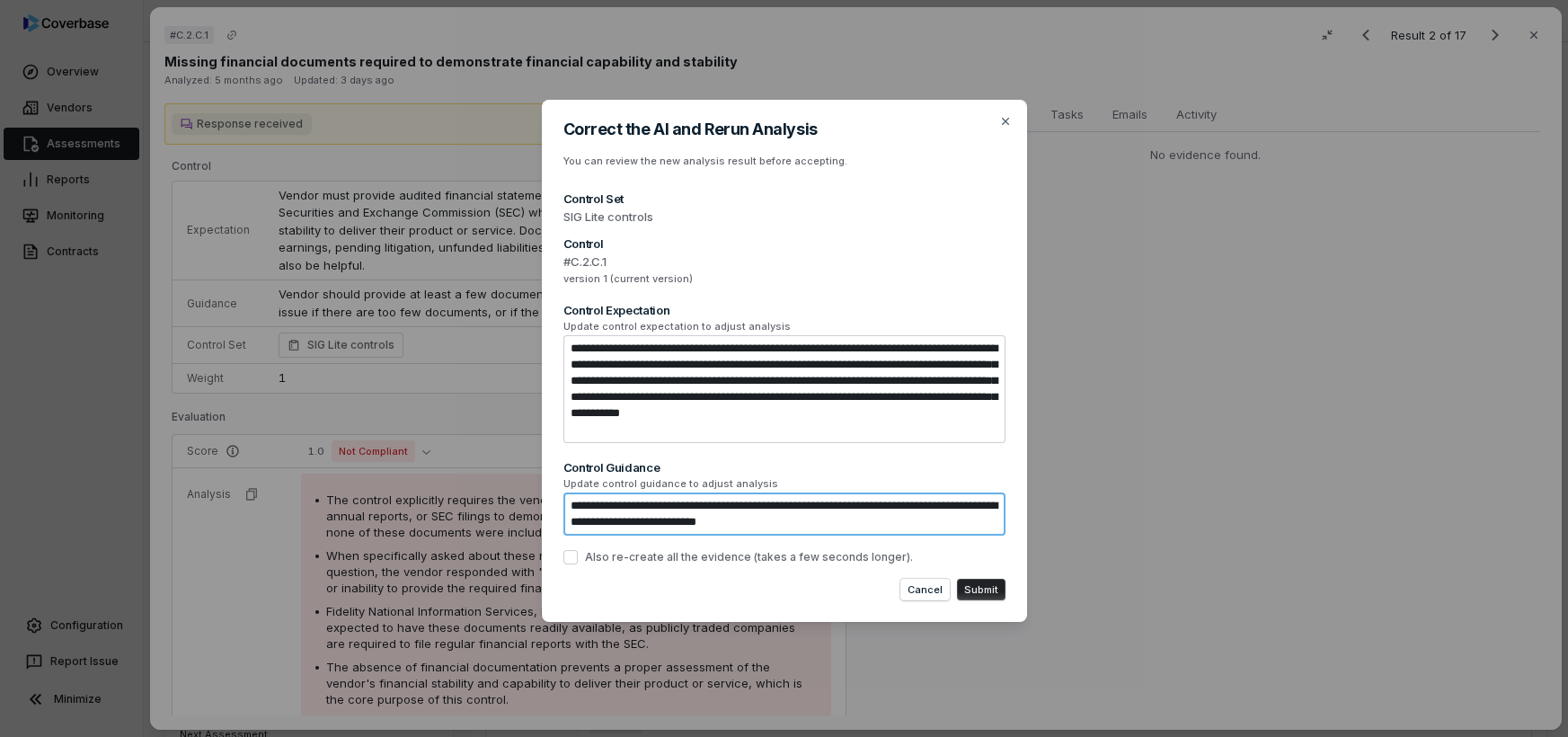 type on "*" 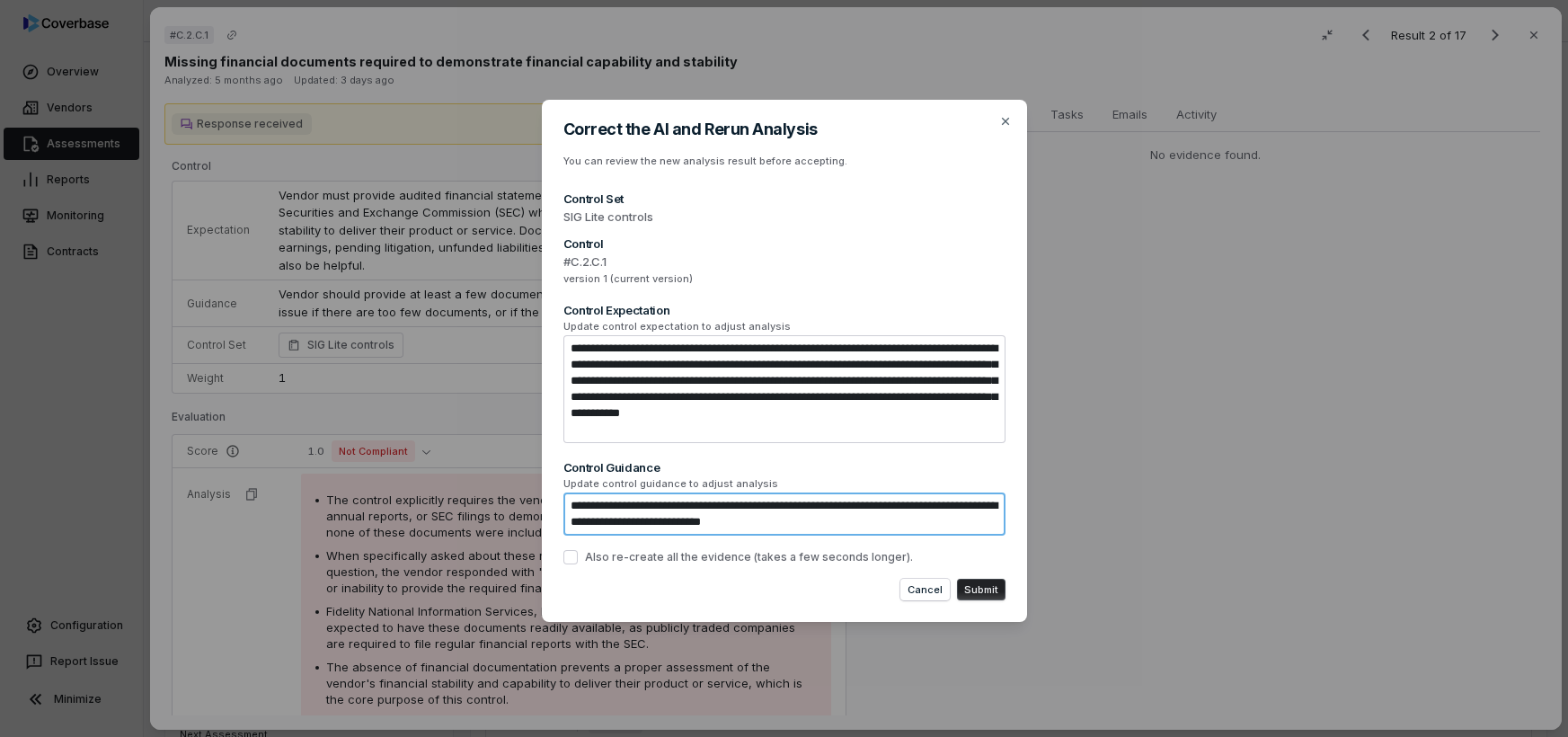 type on "*" 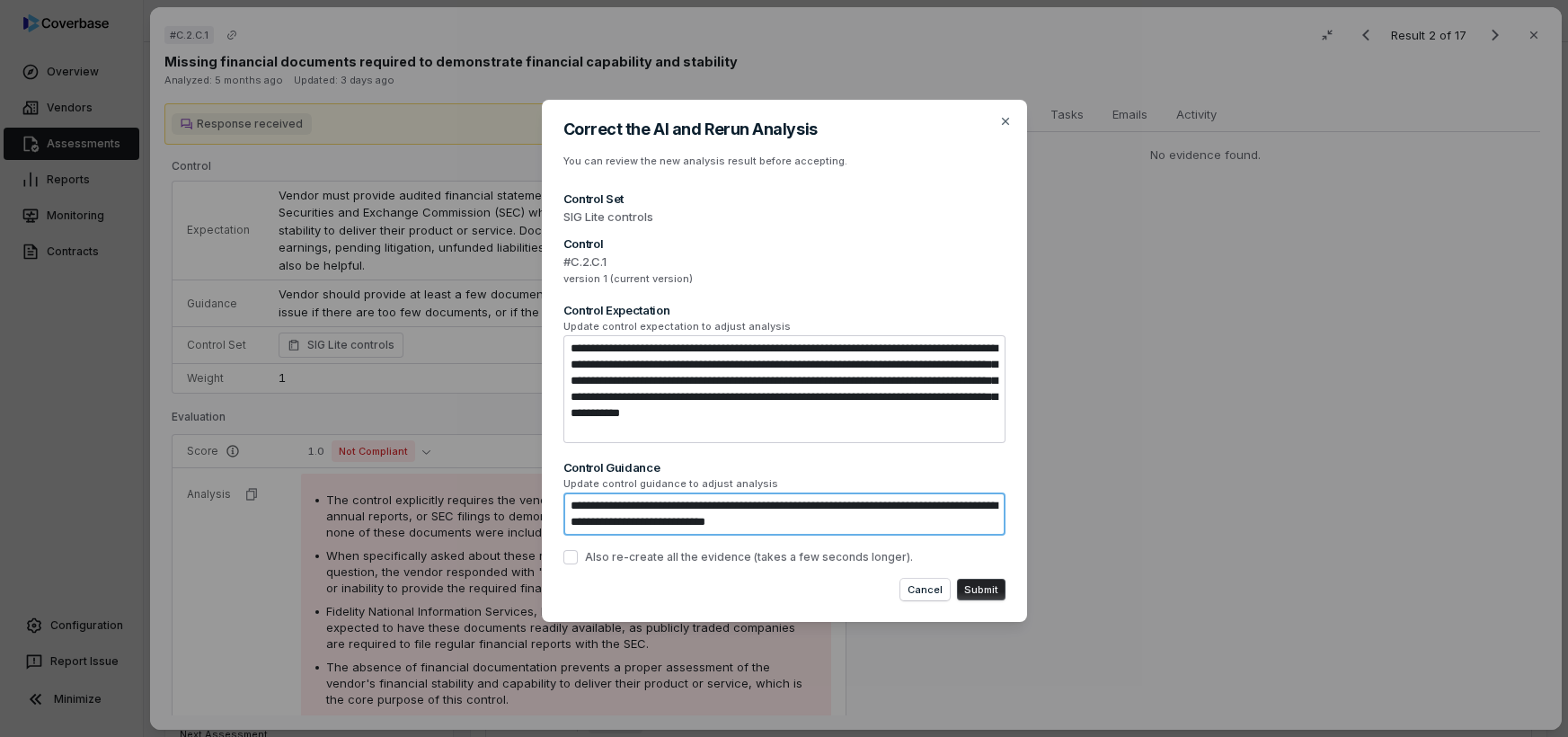 type on "*" 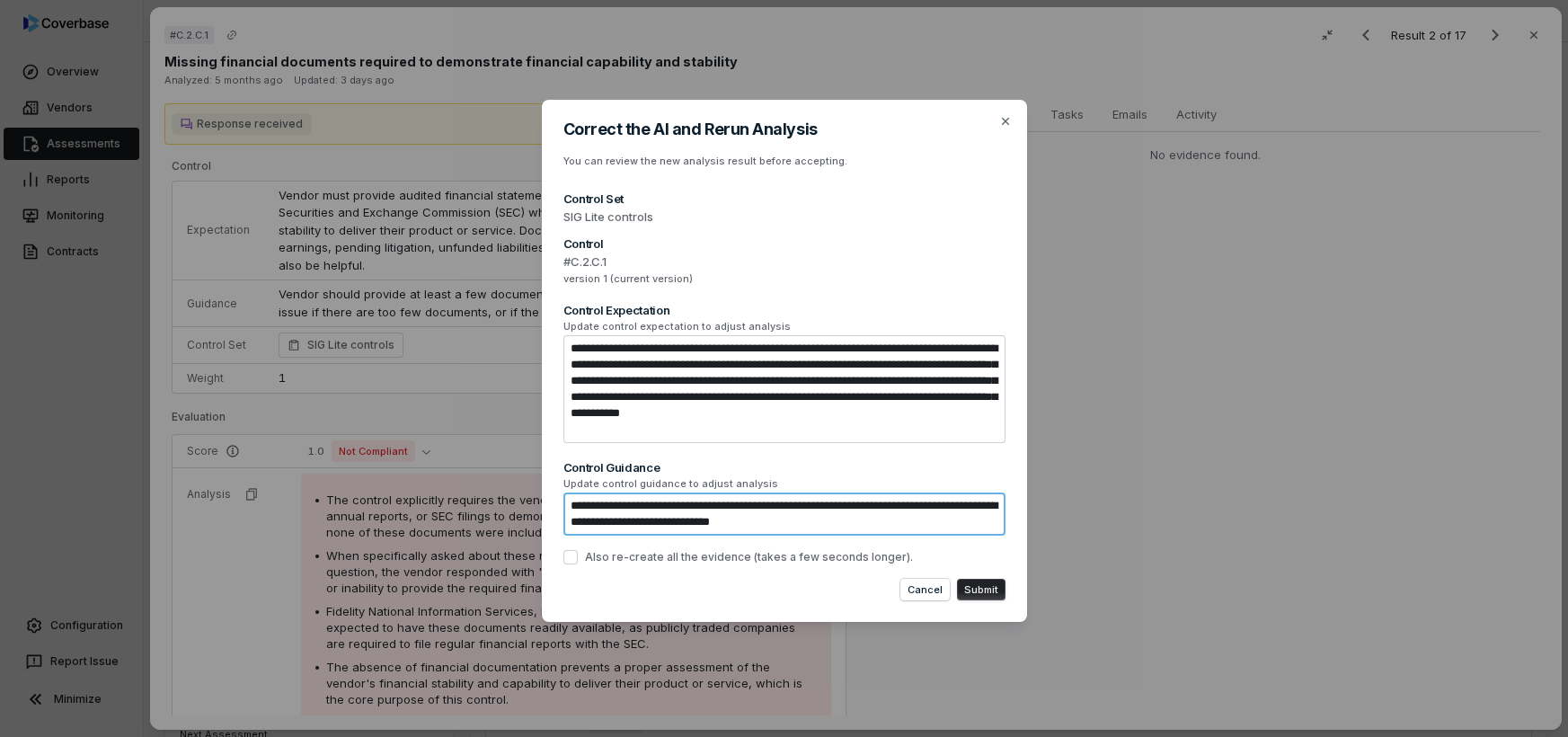 type on "*" 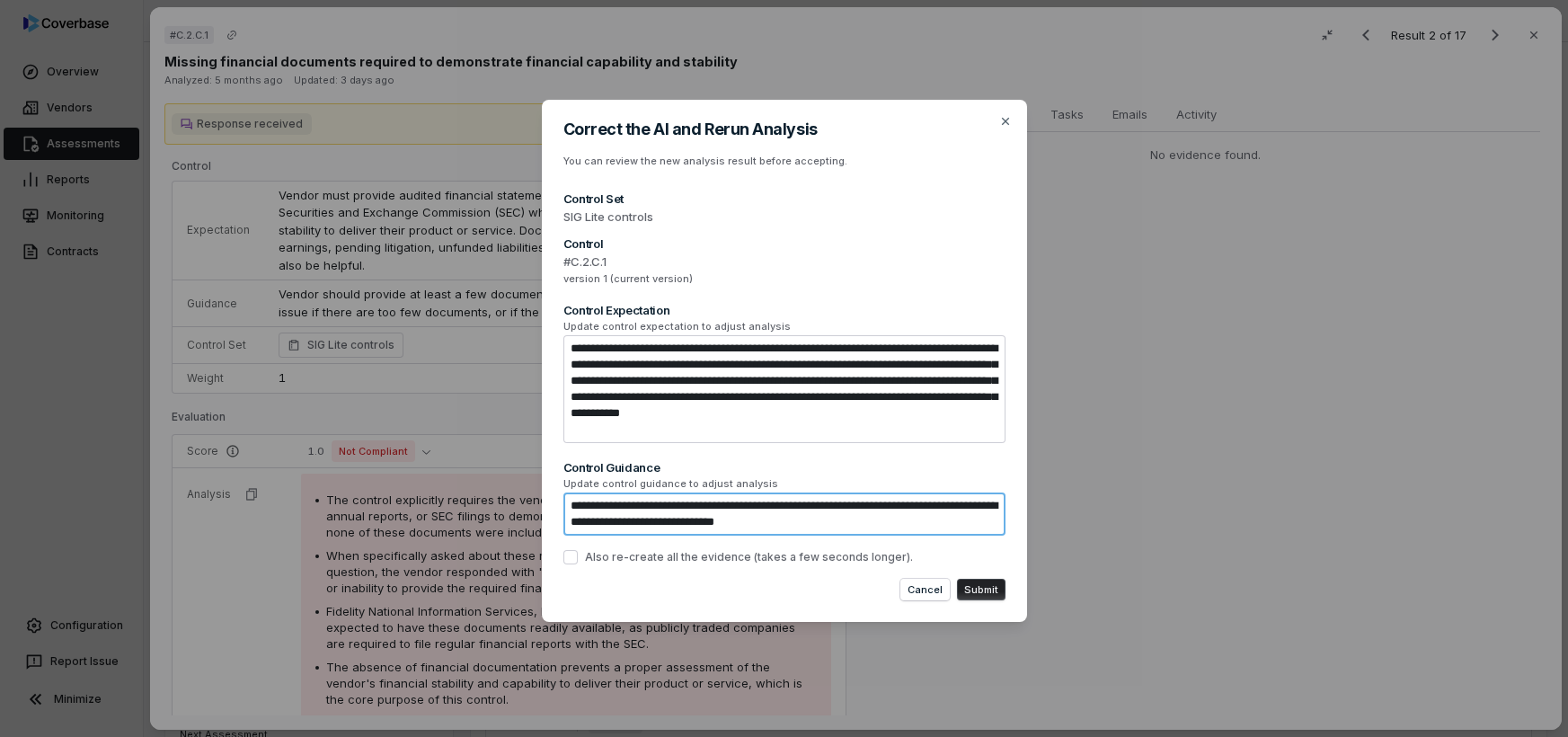 type on "*" 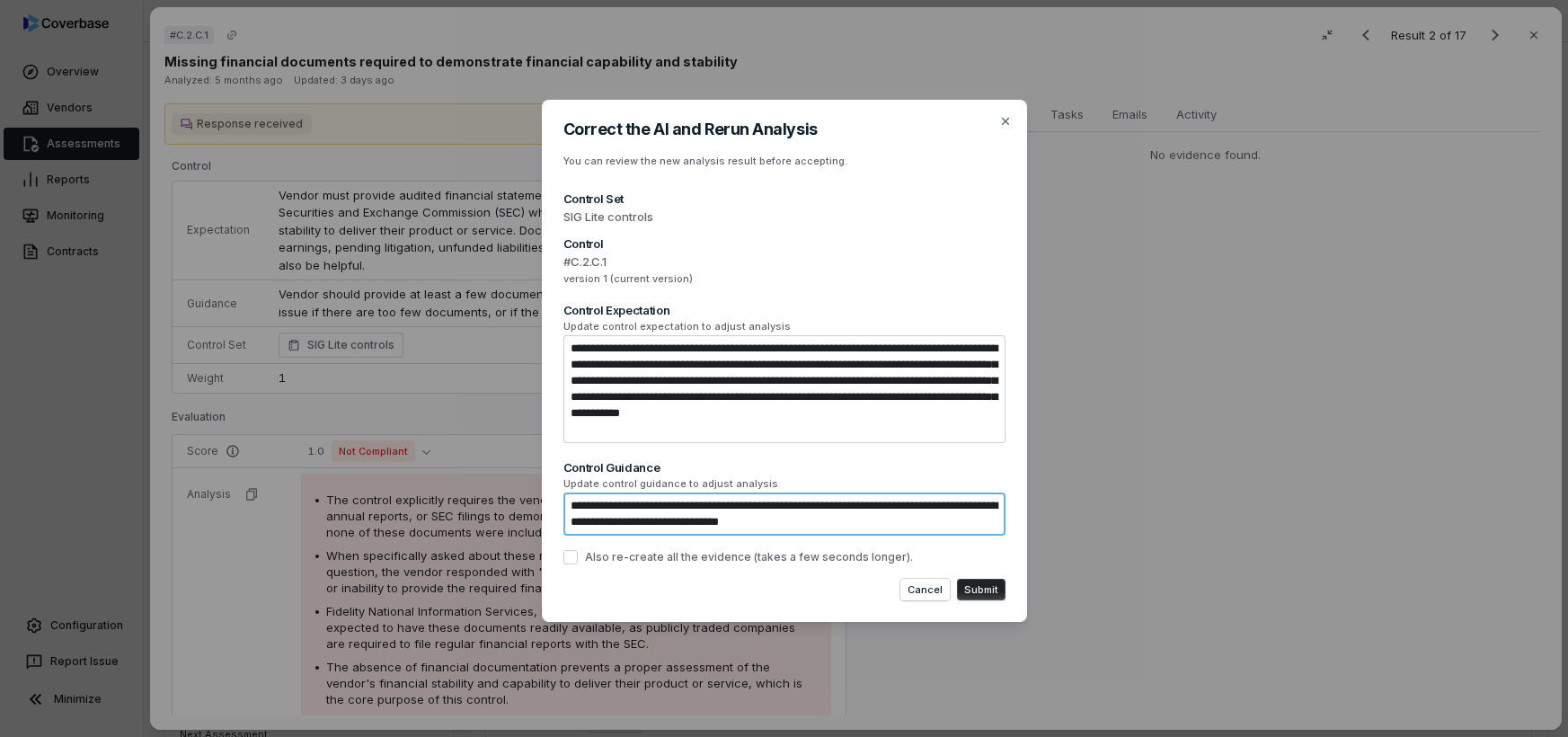 type on "*" 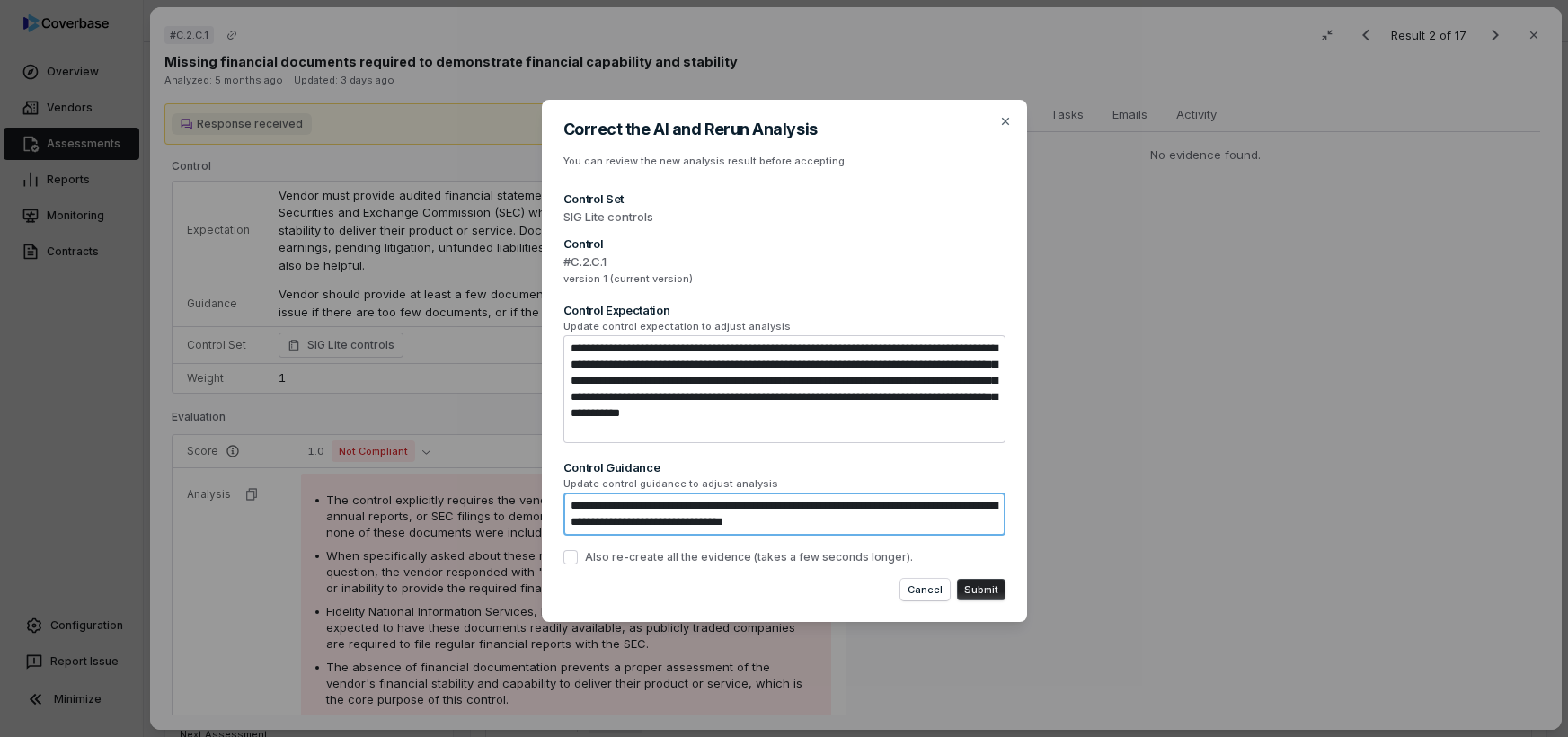type on "*" 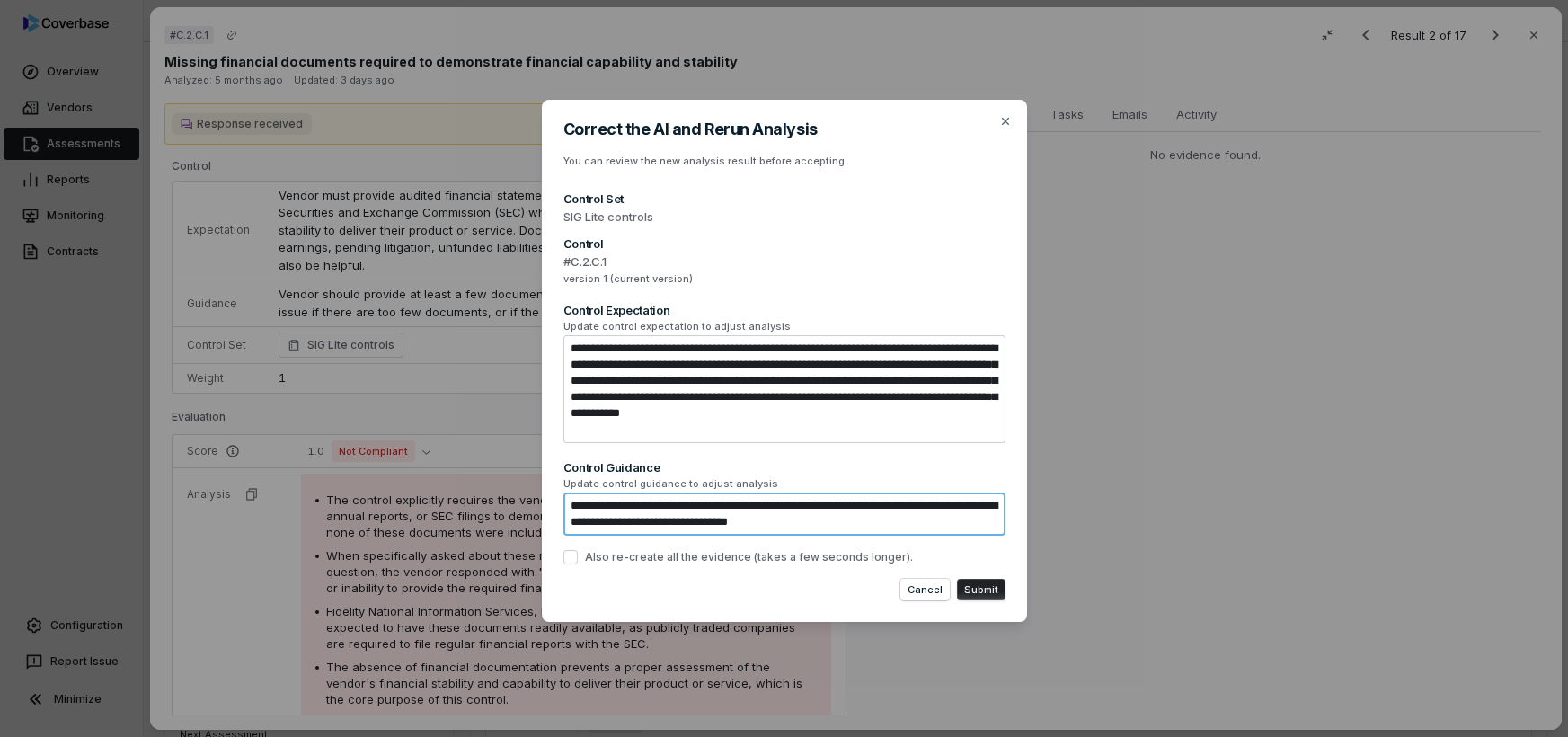 type on "*" 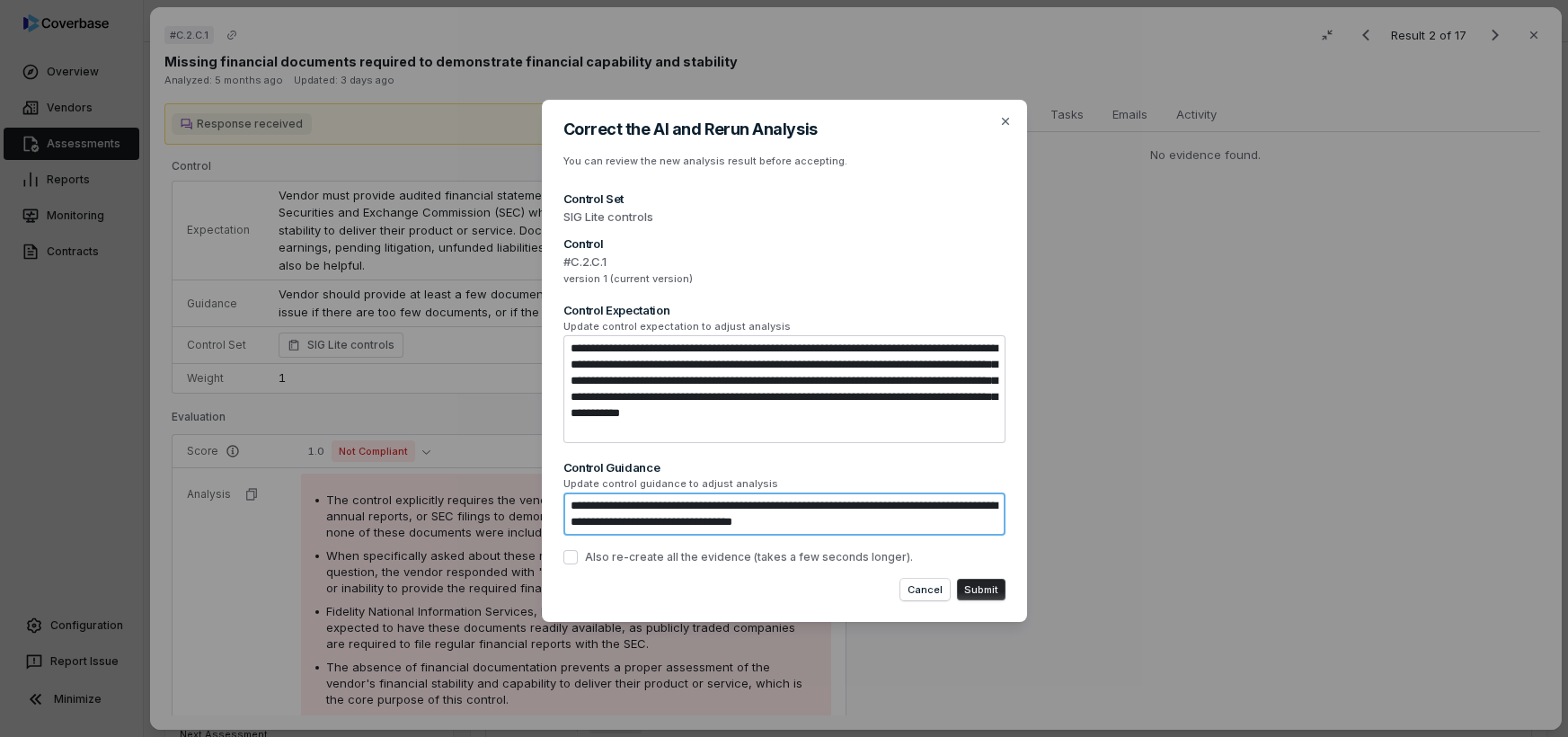 type on "*" 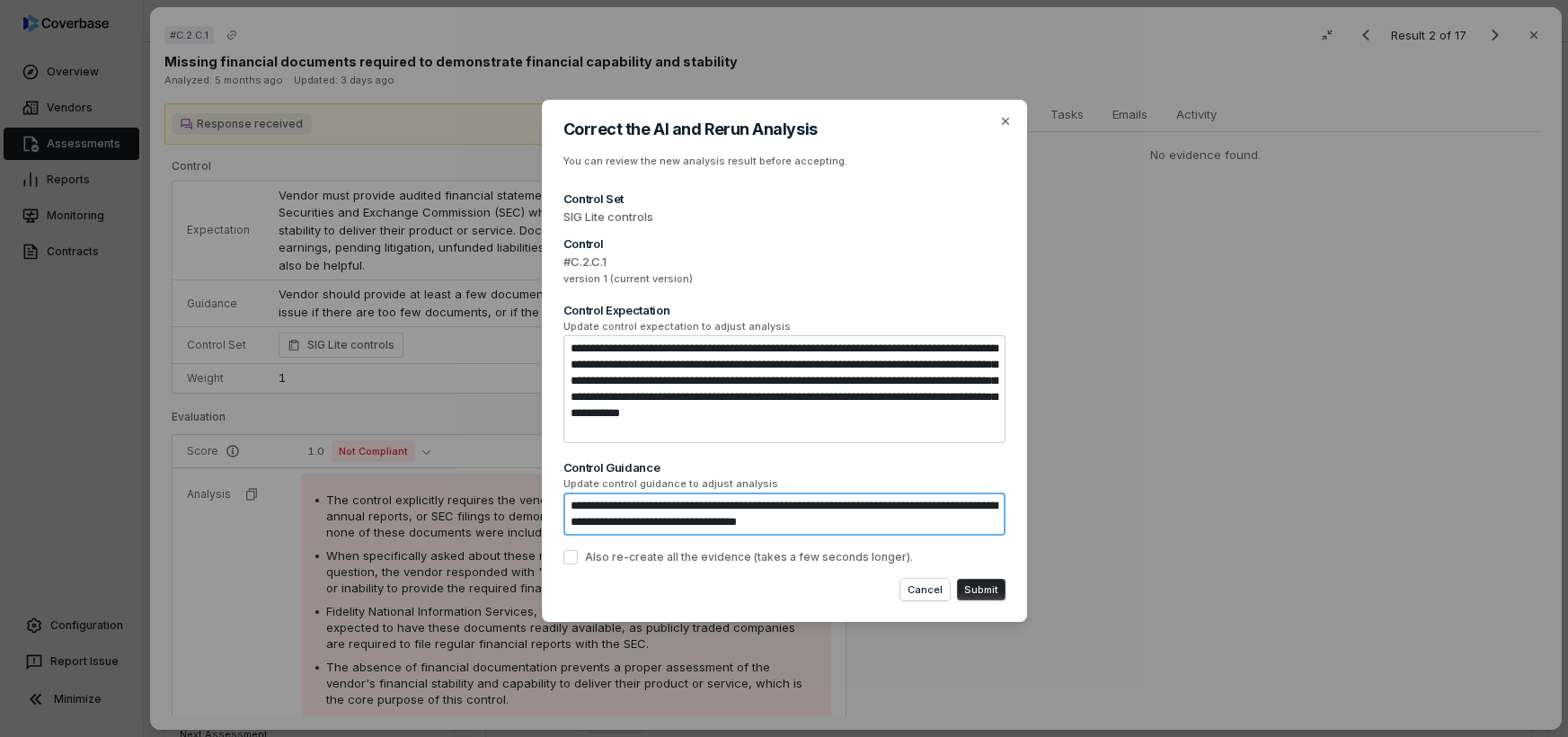 type on "*" 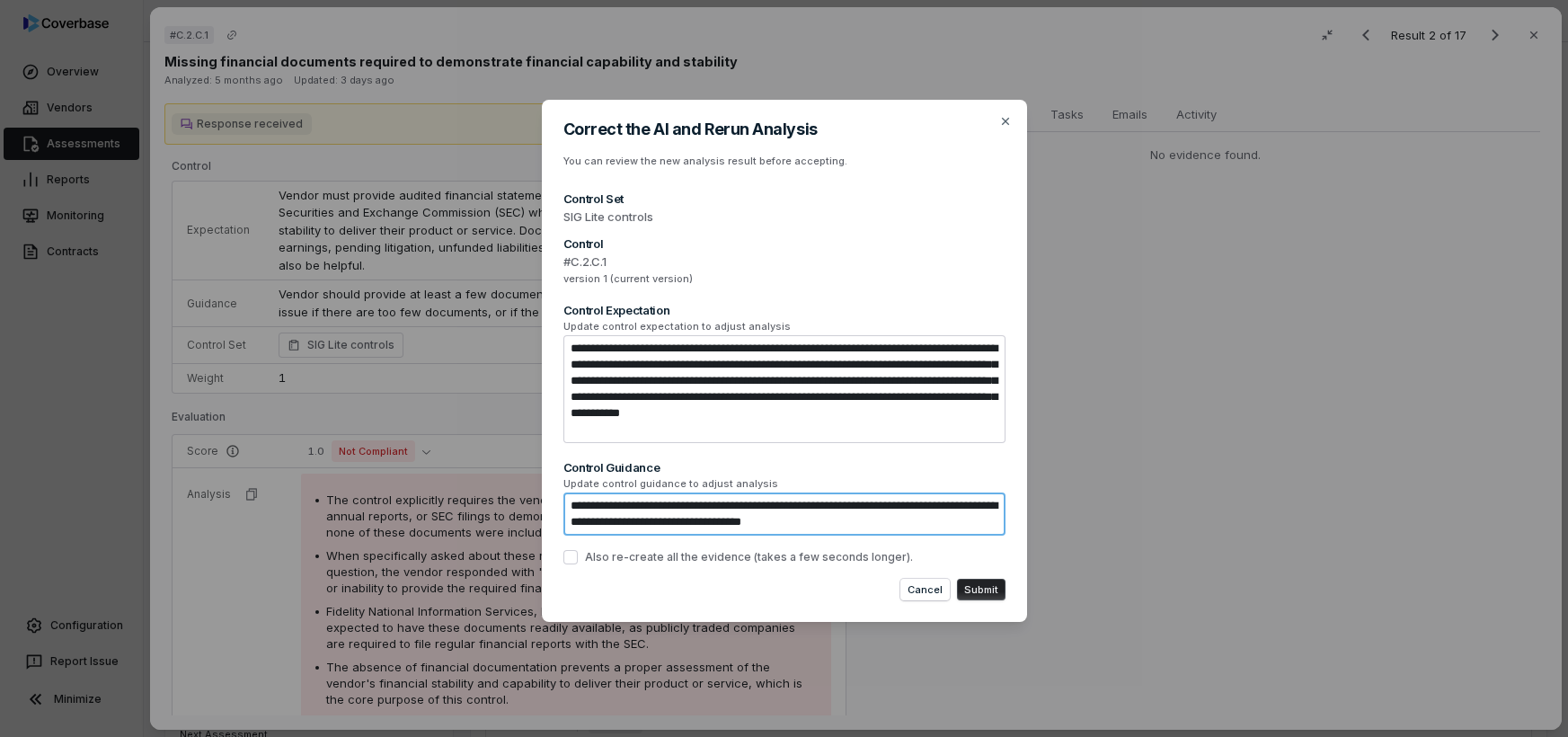 type on "*" 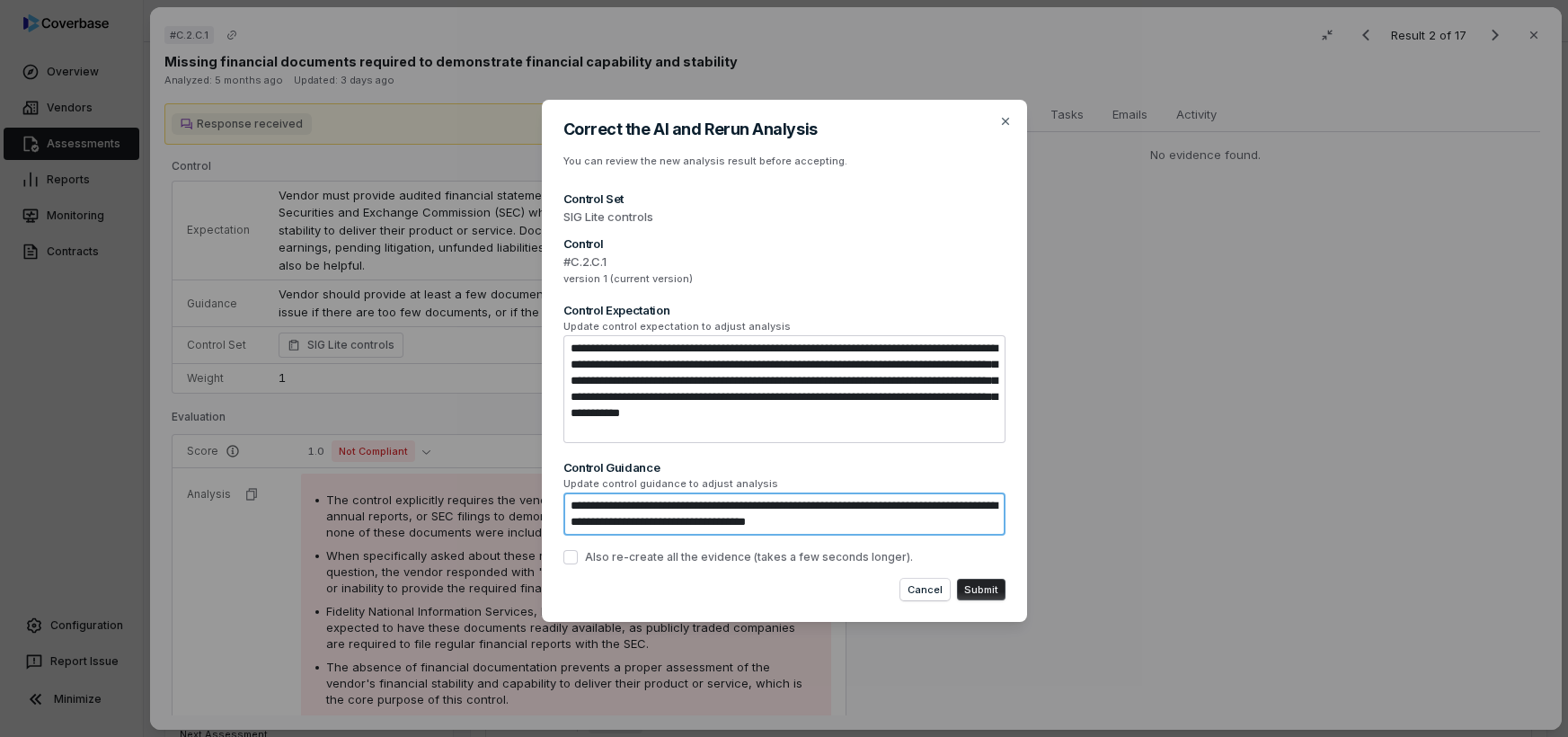 type on "*" 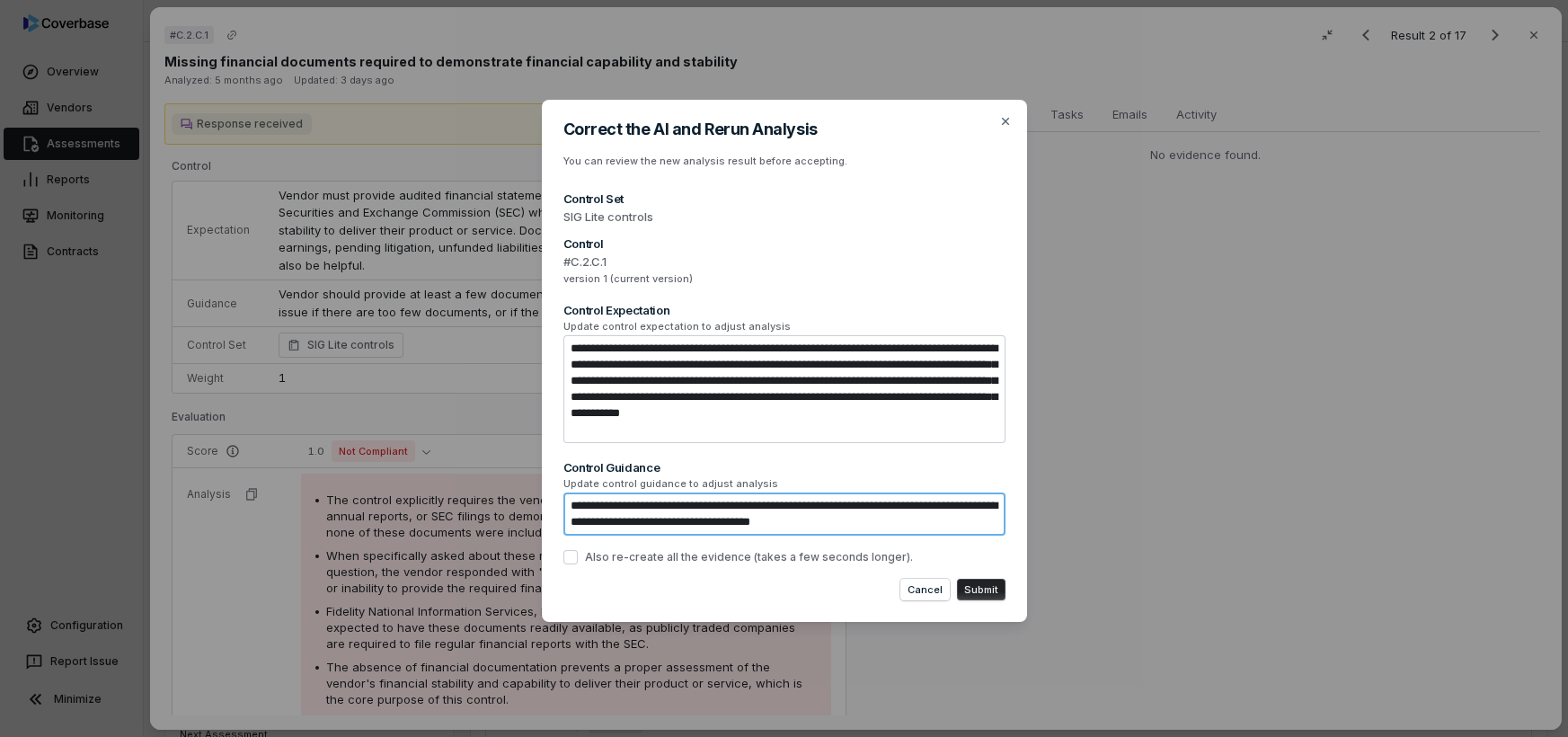 type on "*" 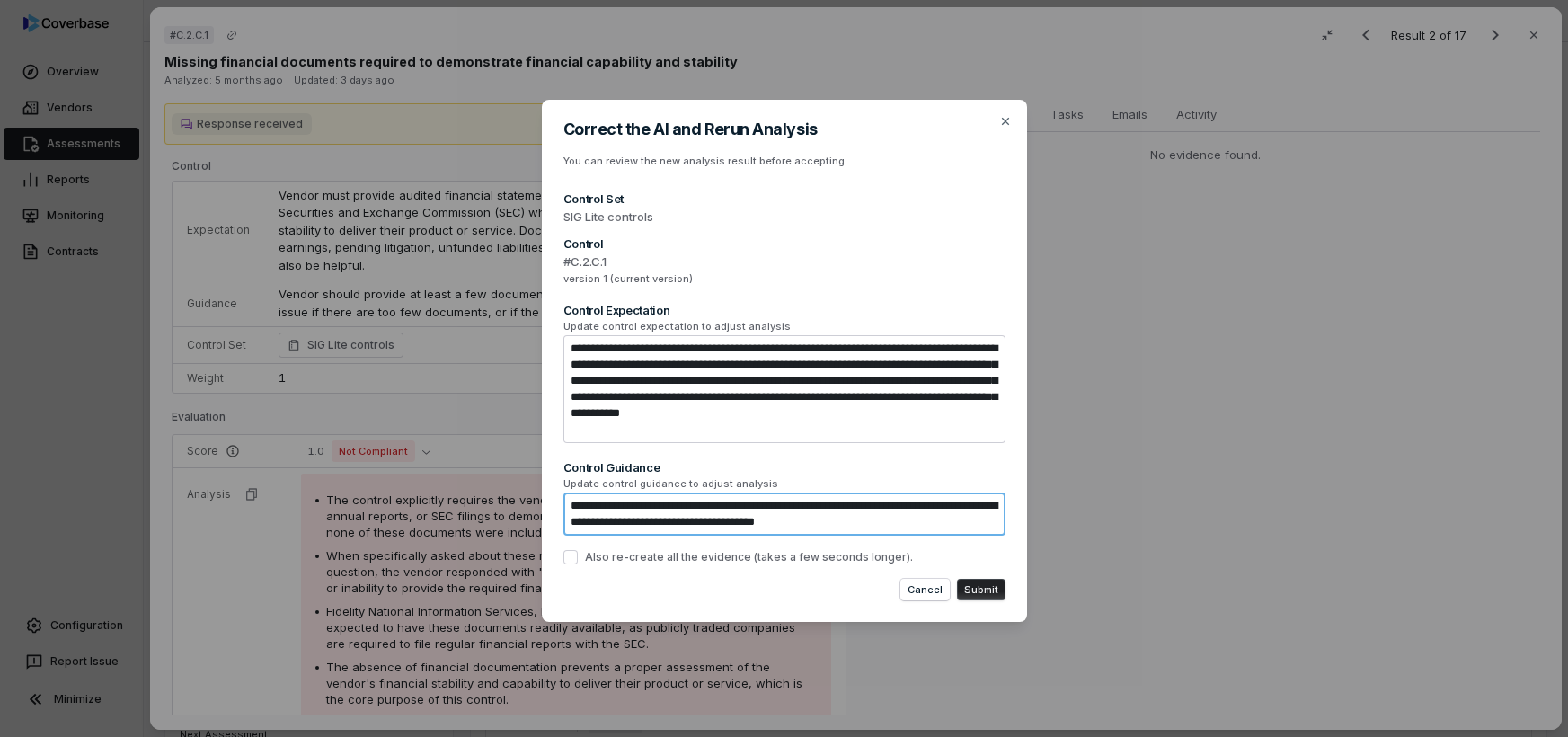 type on "*" 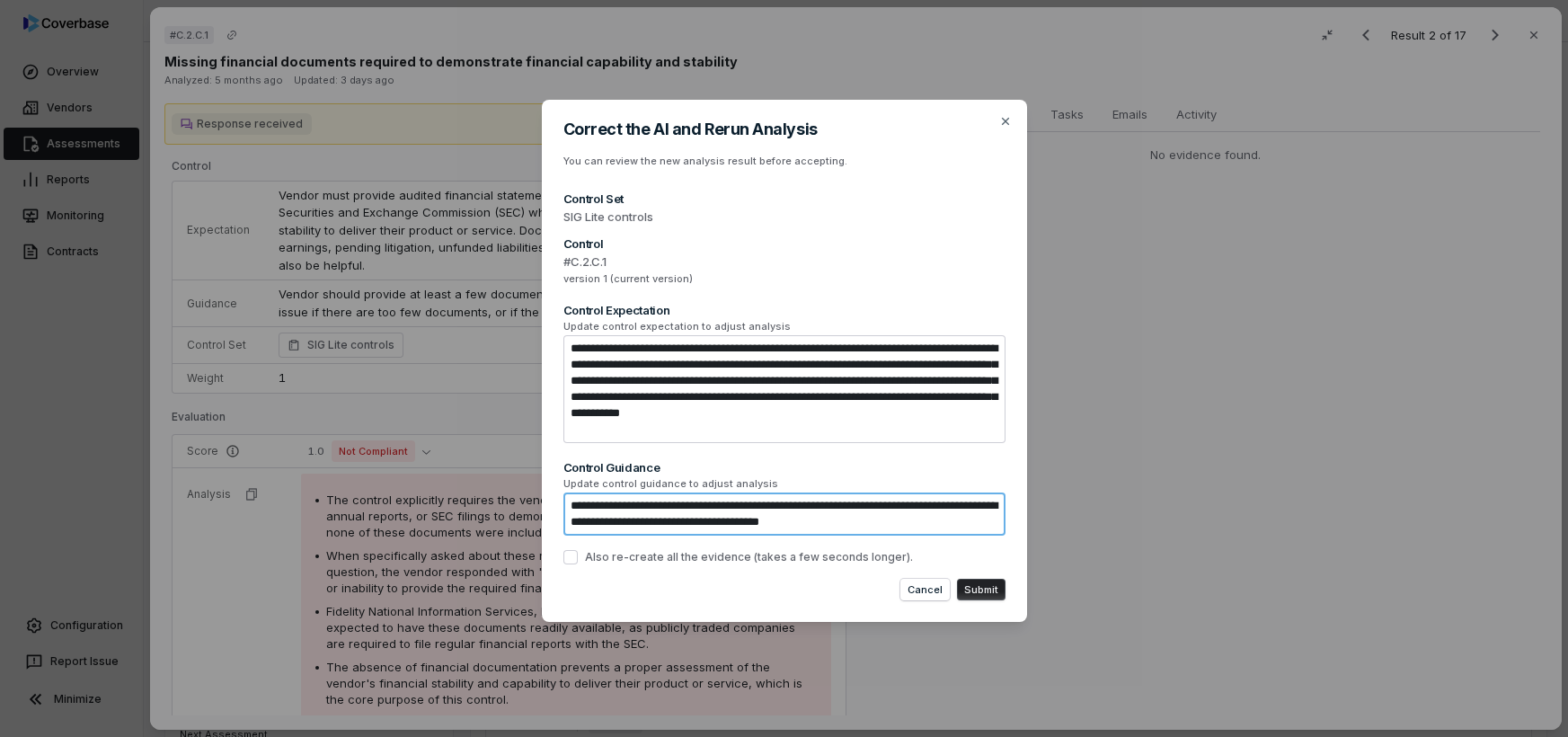 type on "*" 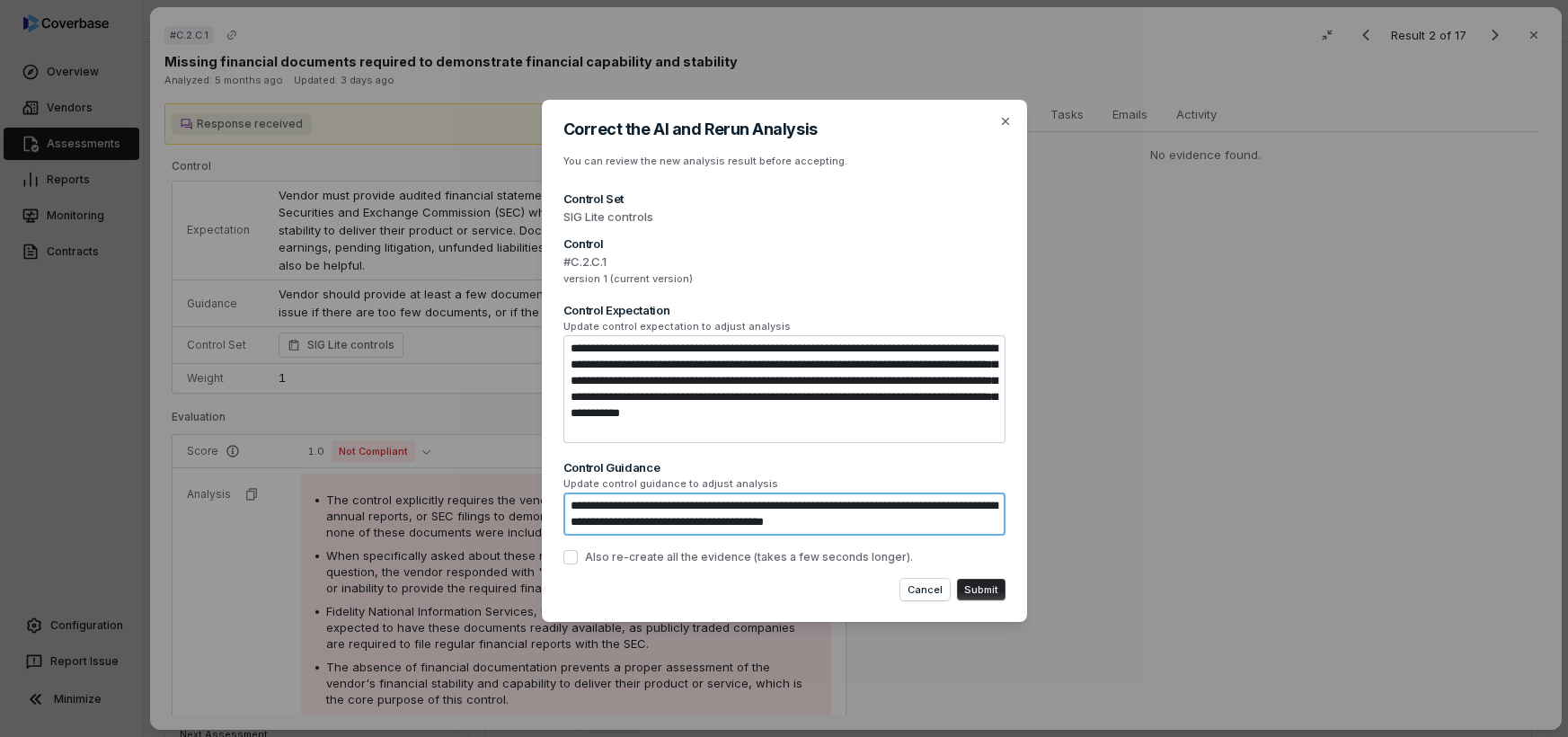 type on "*" 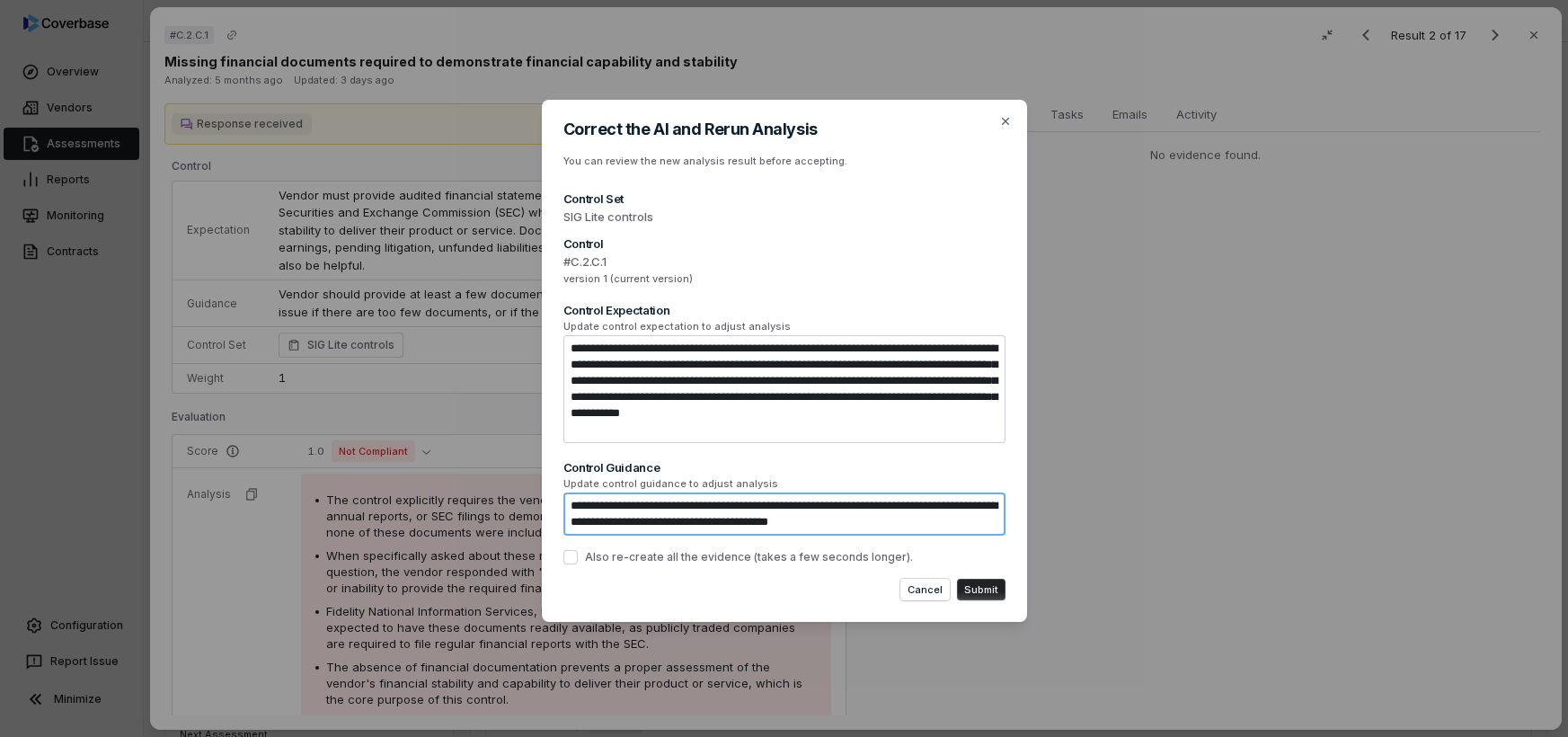 type on "*" 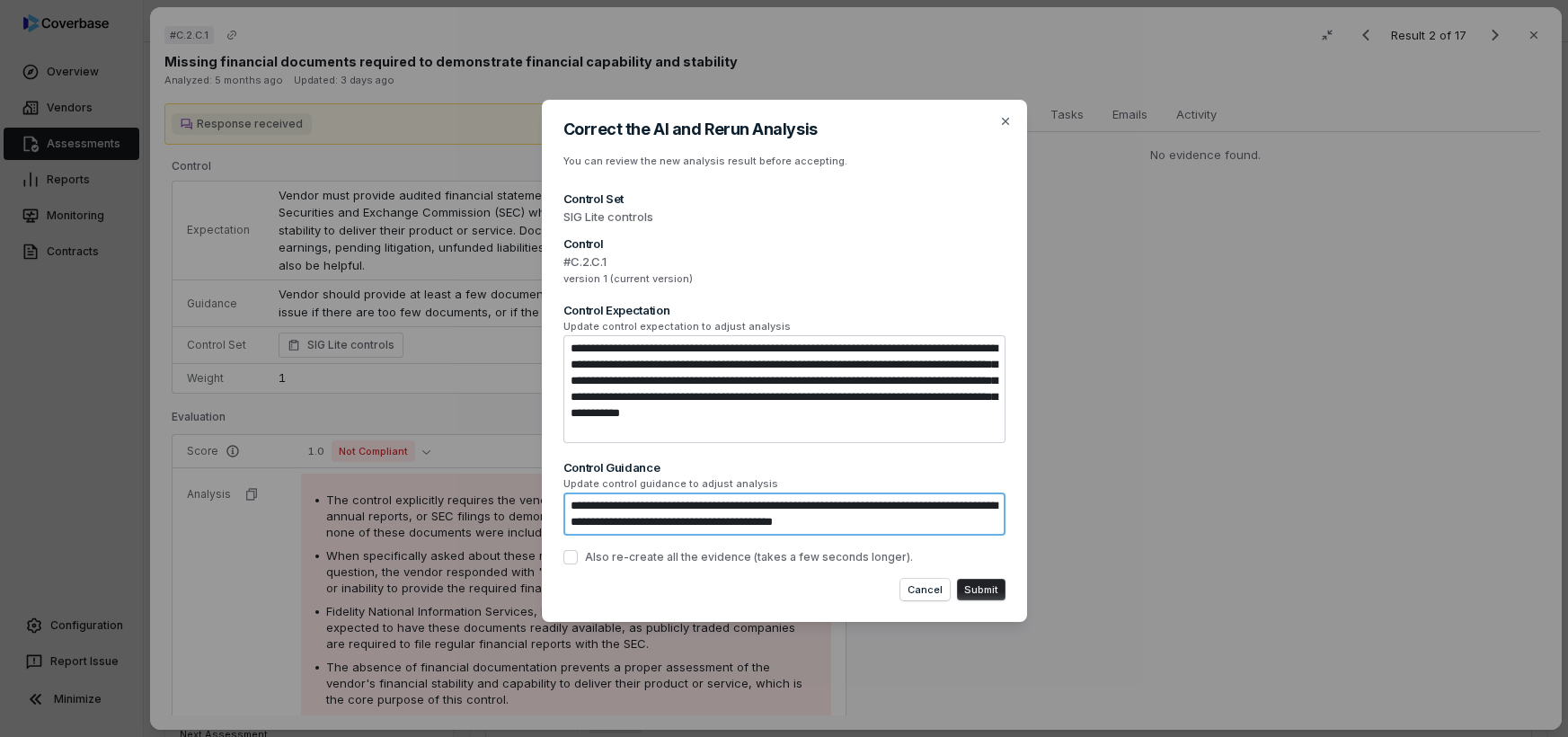 type on "**********" 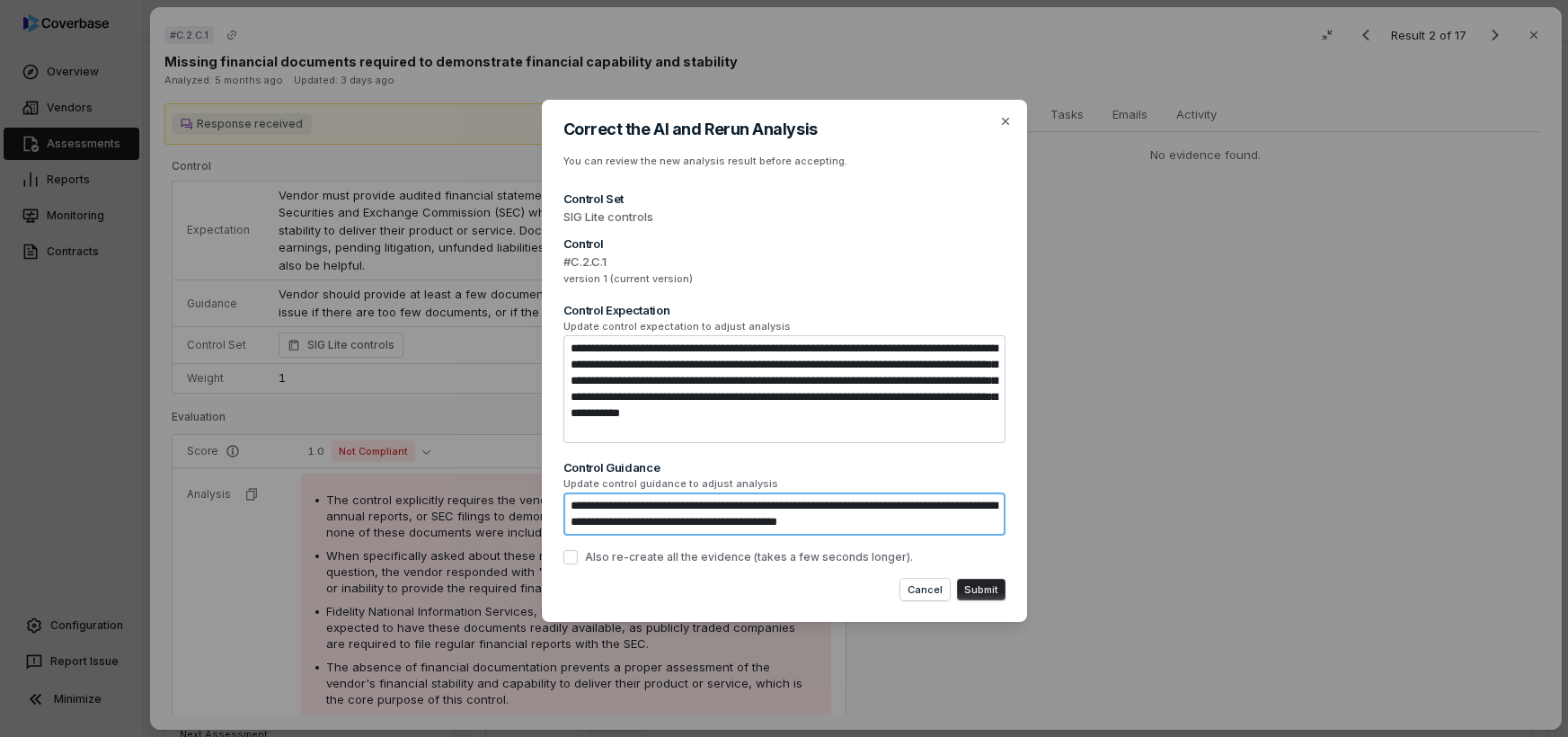 type on "*" 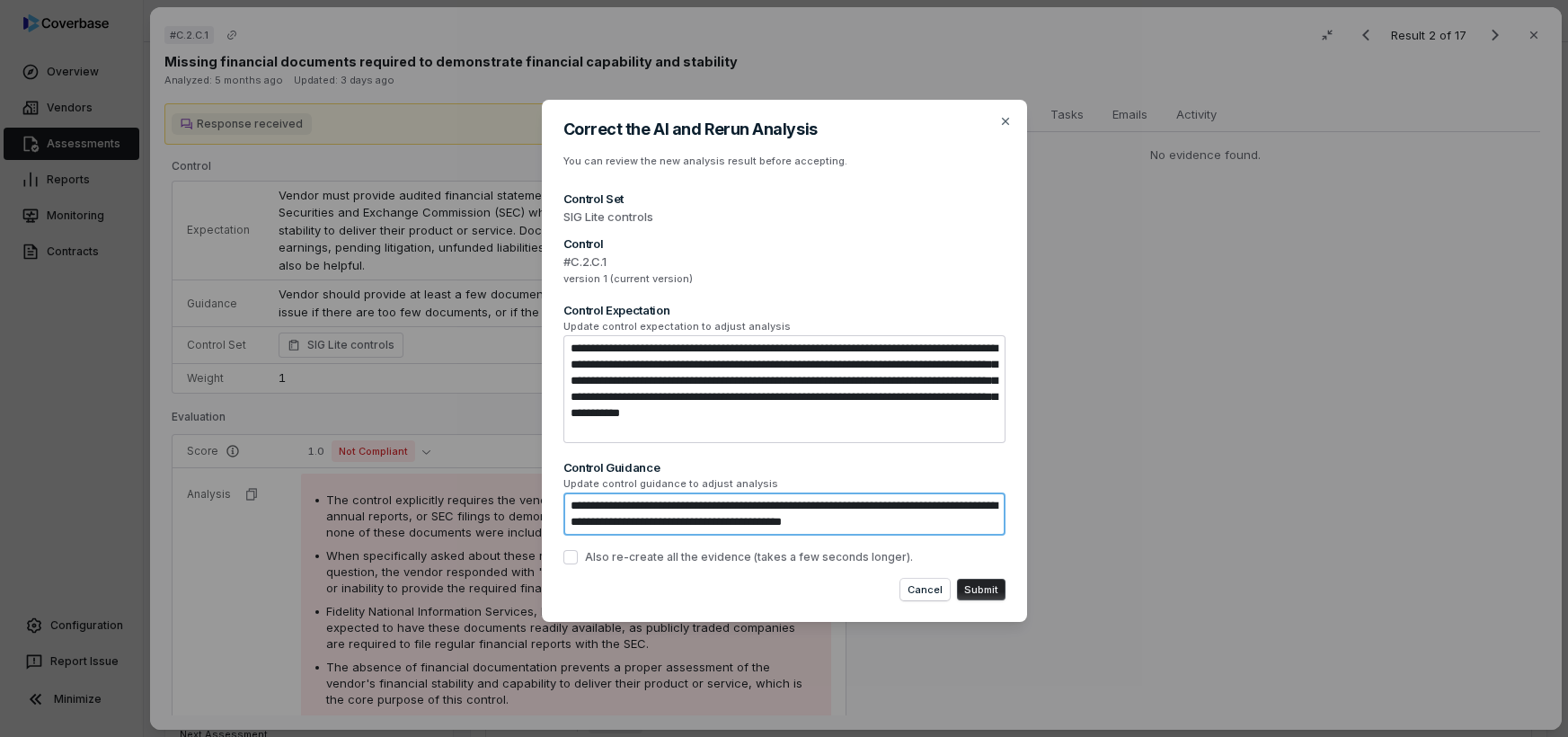type on "*" 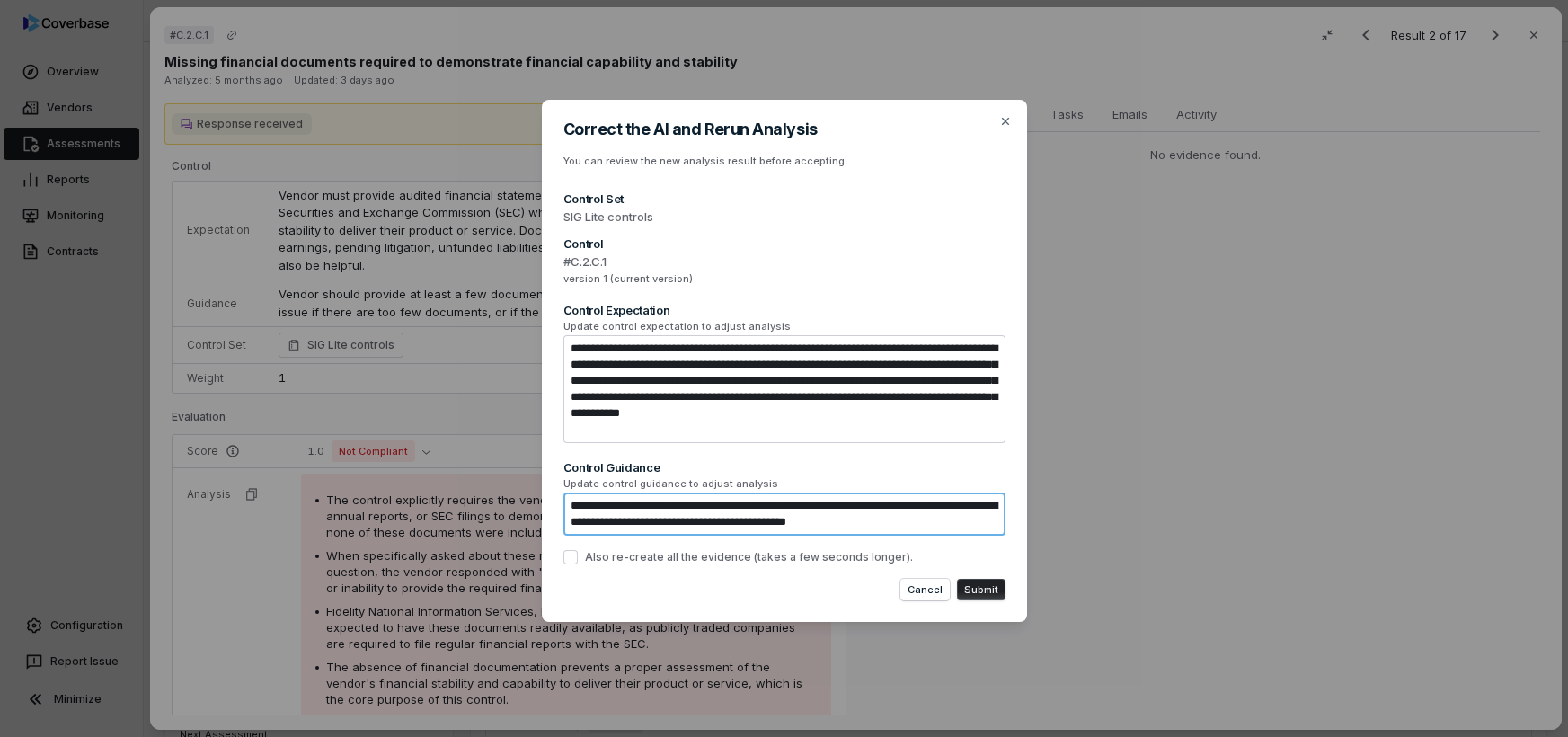 type on "*" 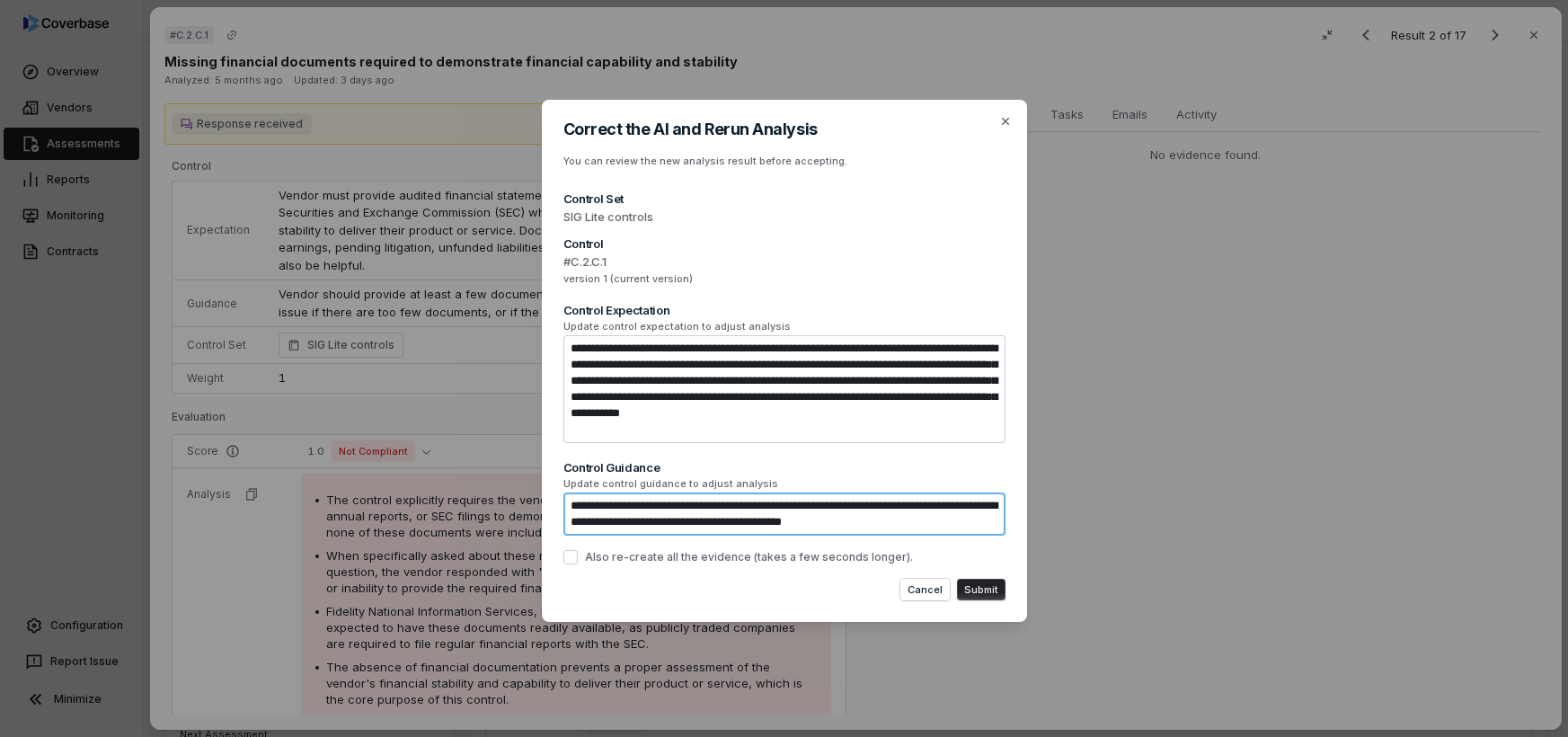 type on "*" 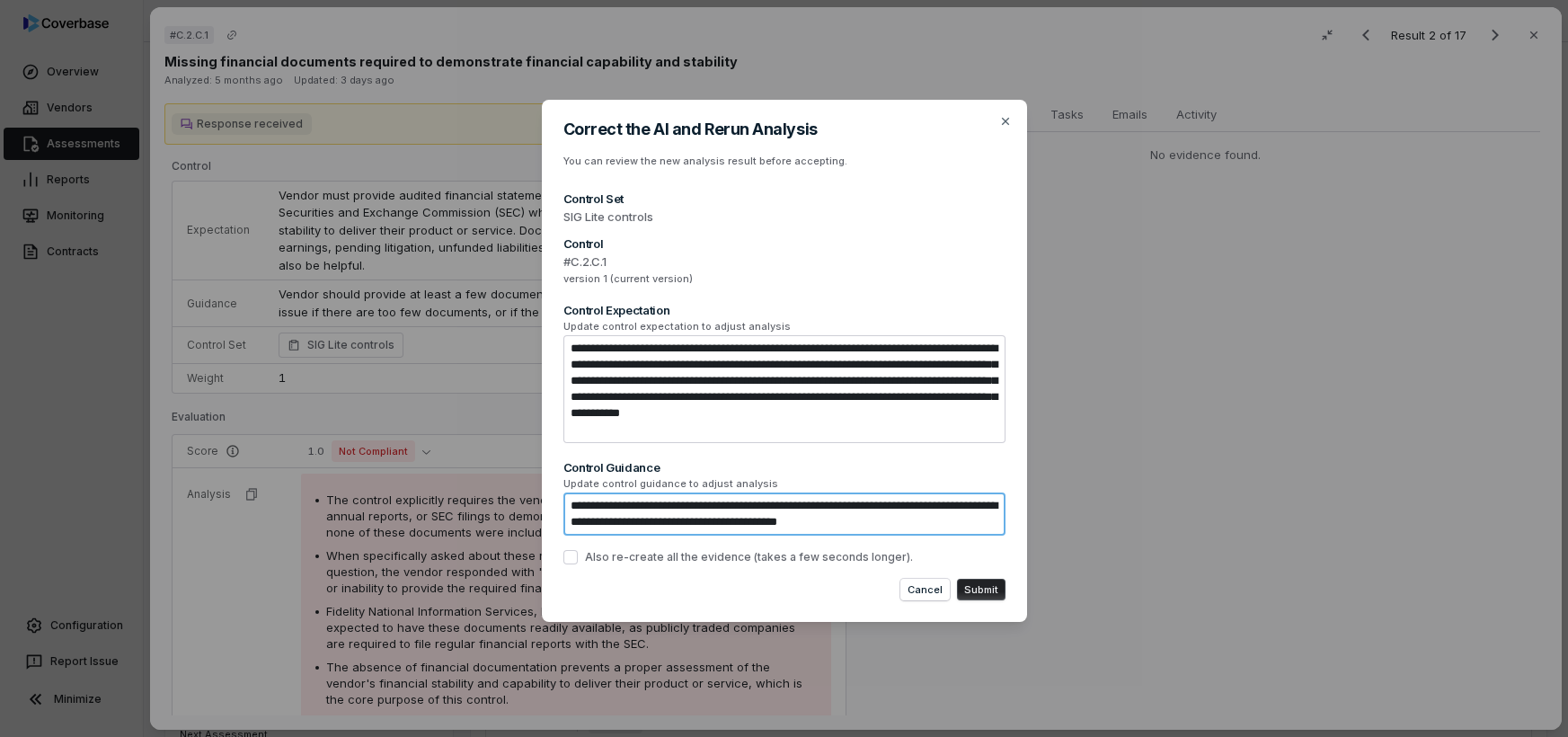 type on "*" 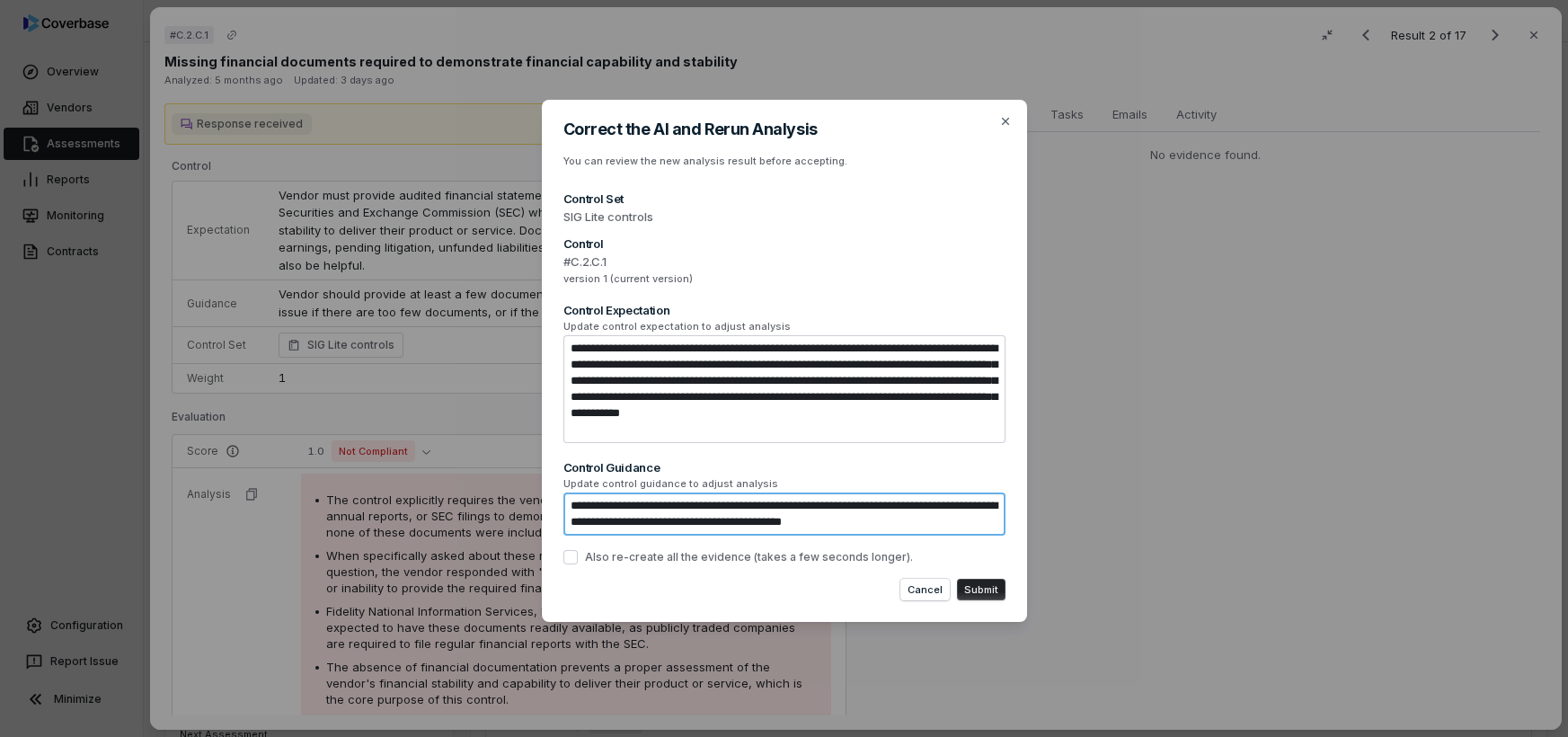 type on "*" 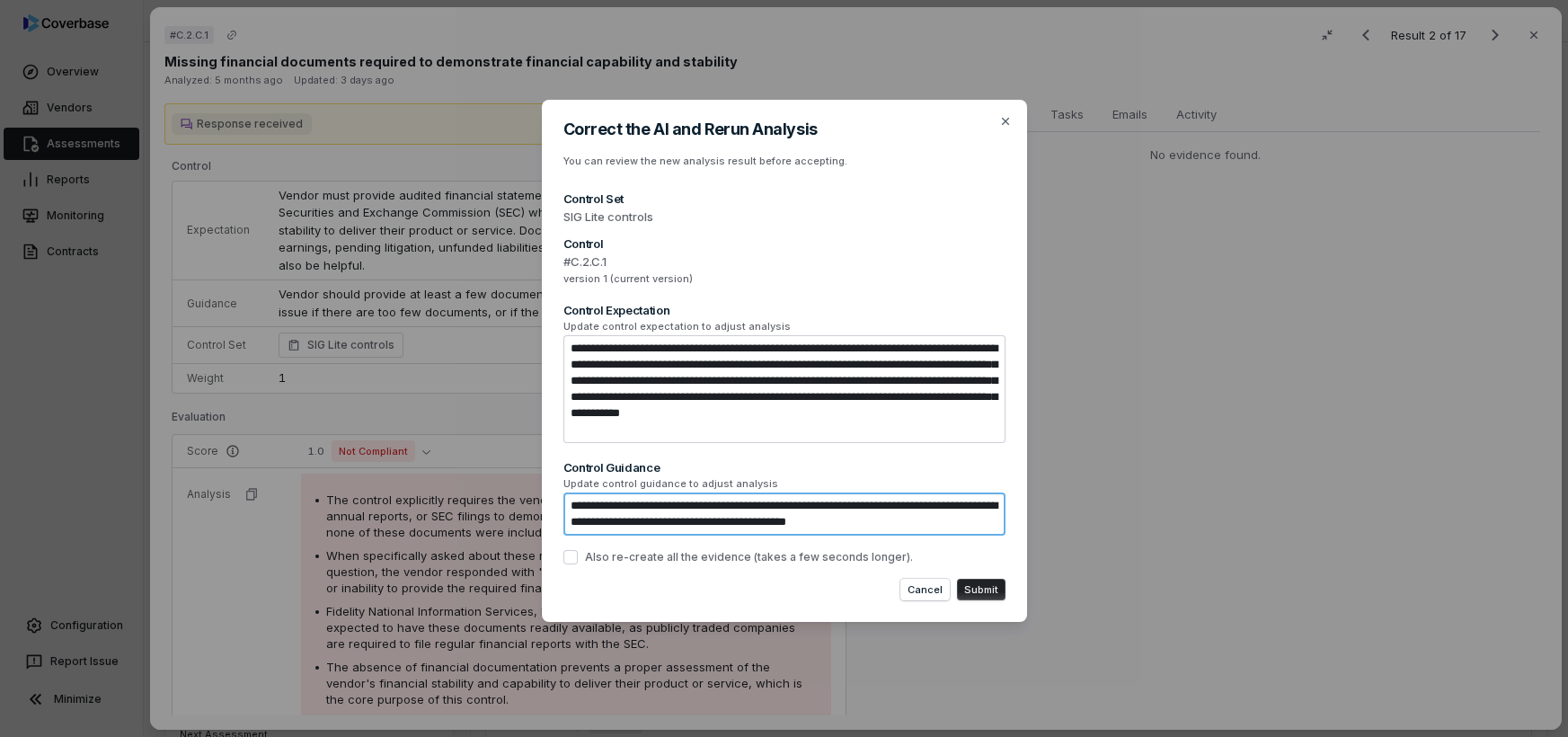 type on "*" 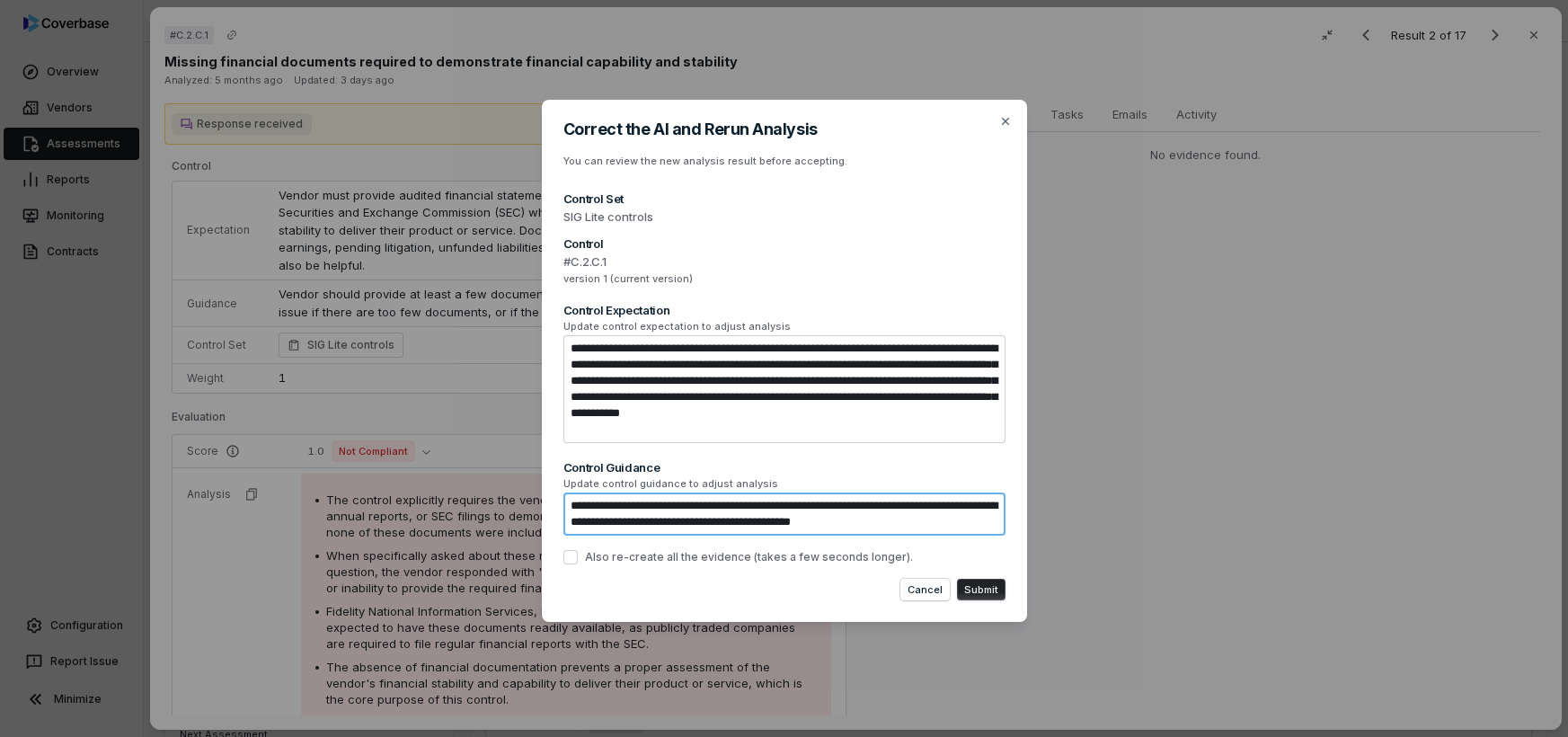 type on "*" 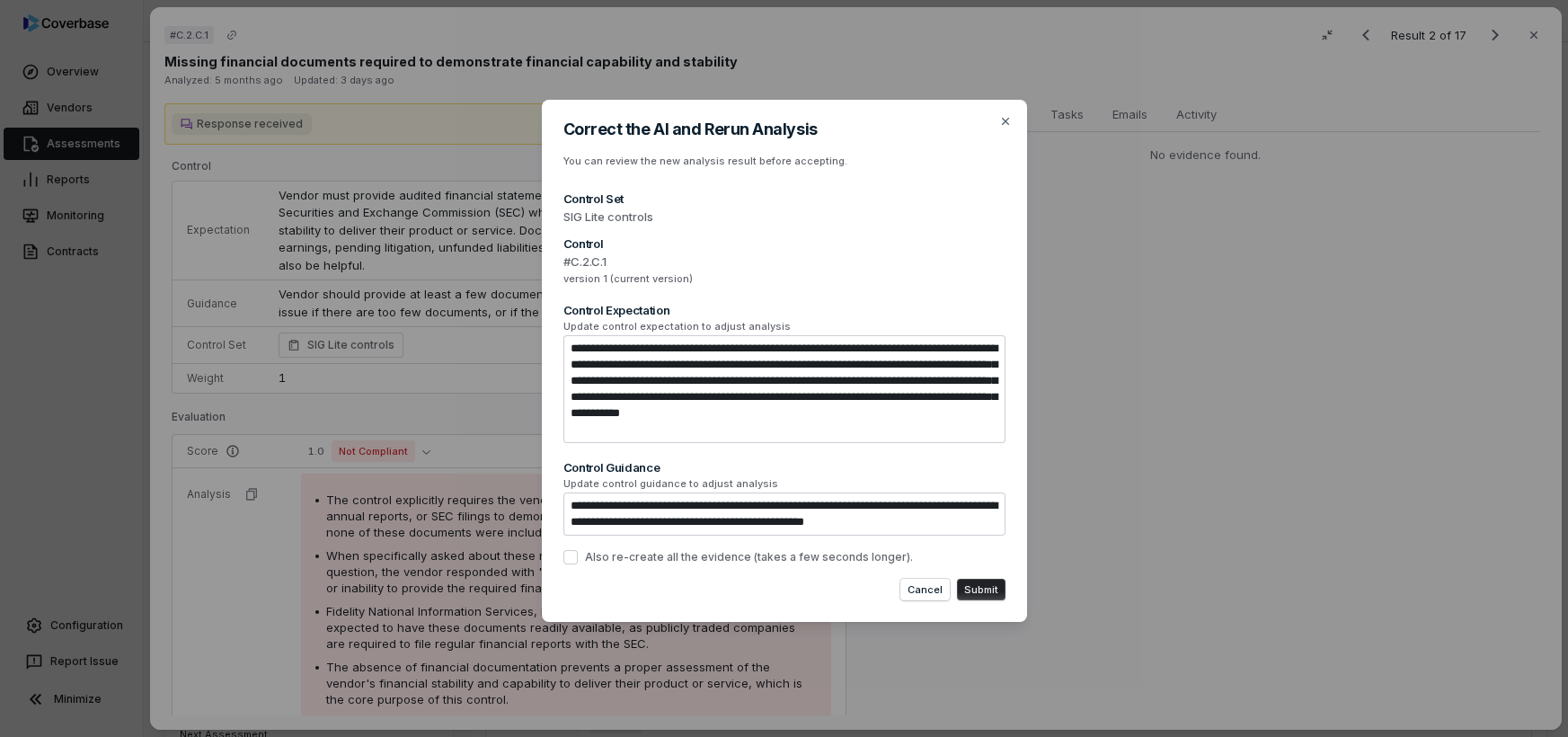 click on "Submit" at bounding box center (981, 590) 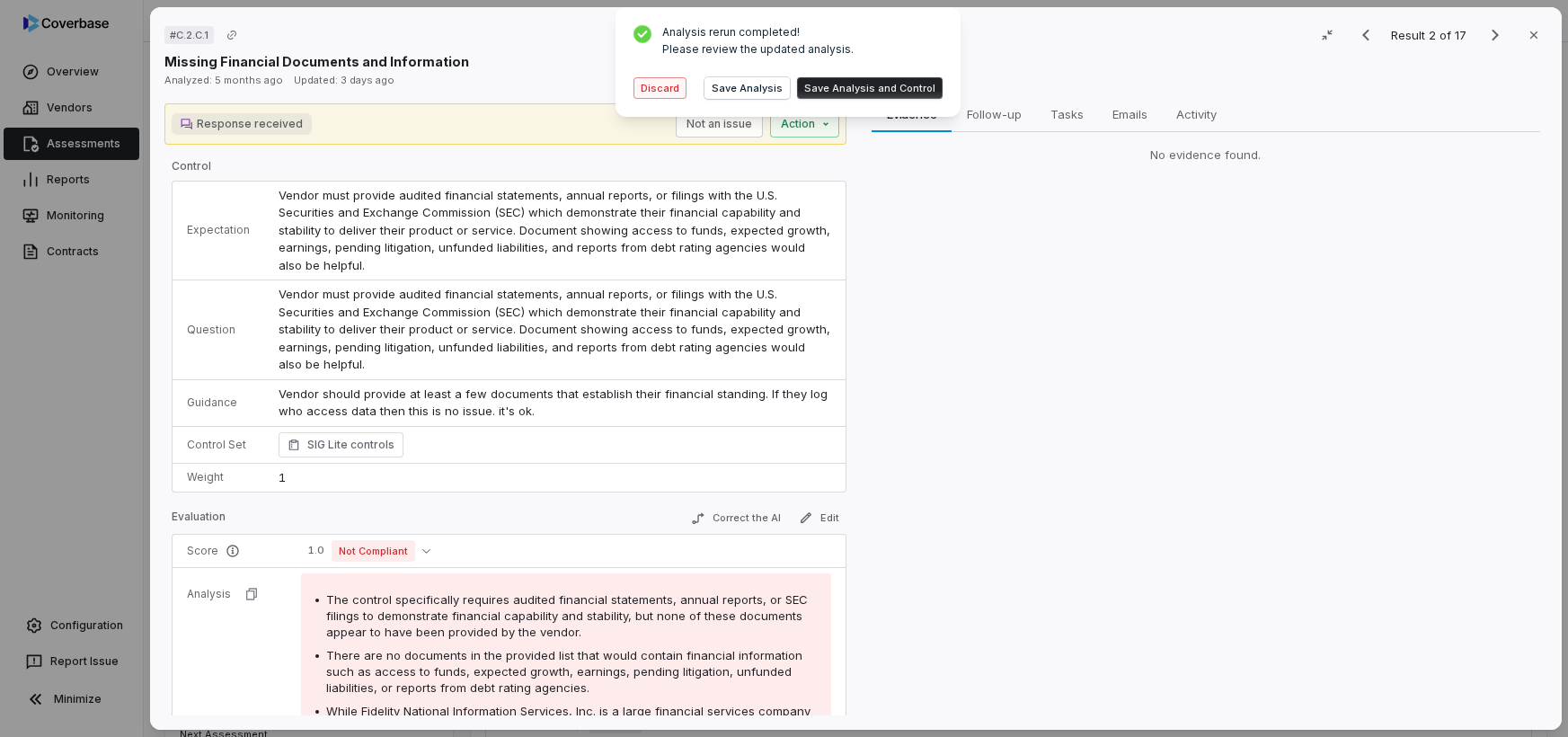 click on "Discard" at bounding box center [660, 88] 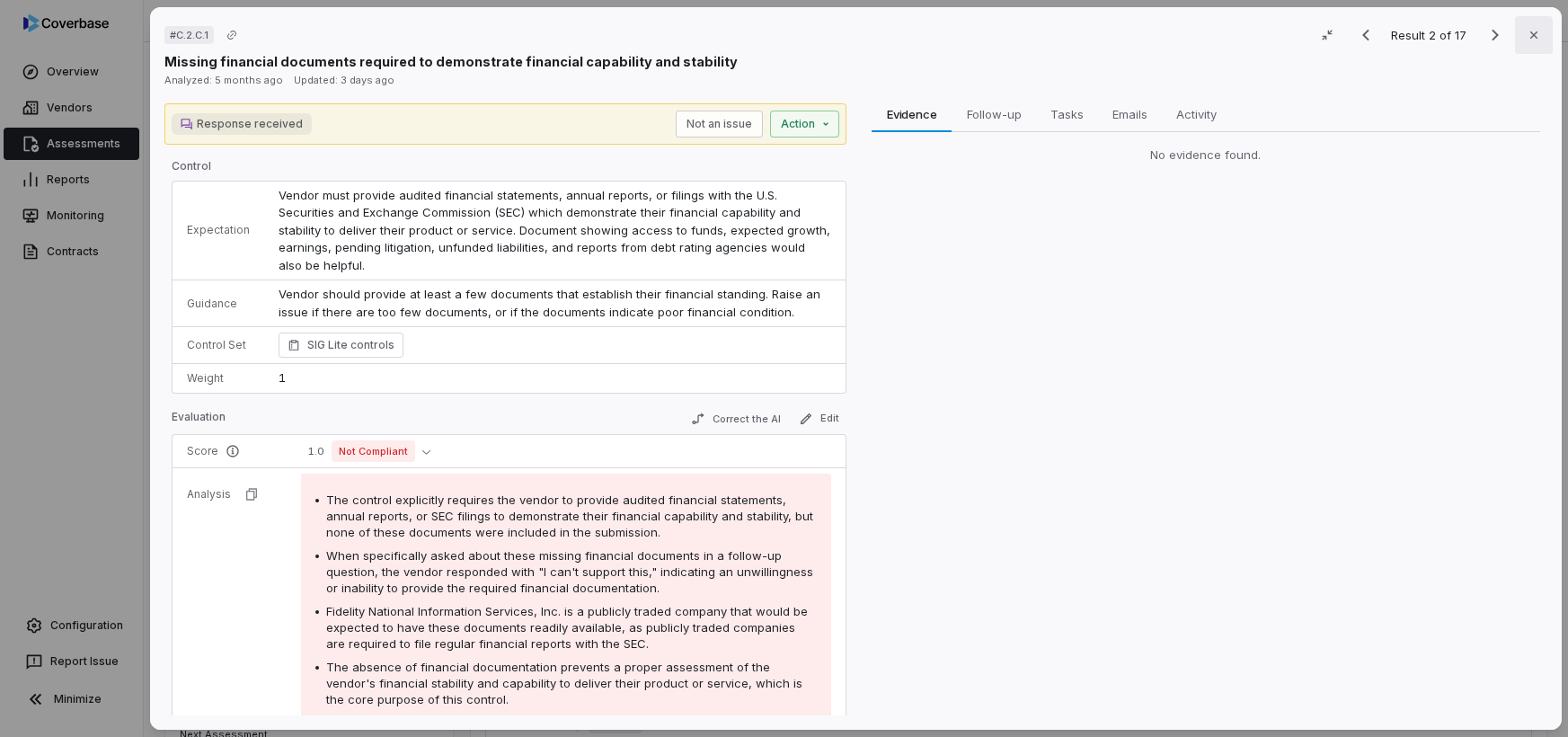 click 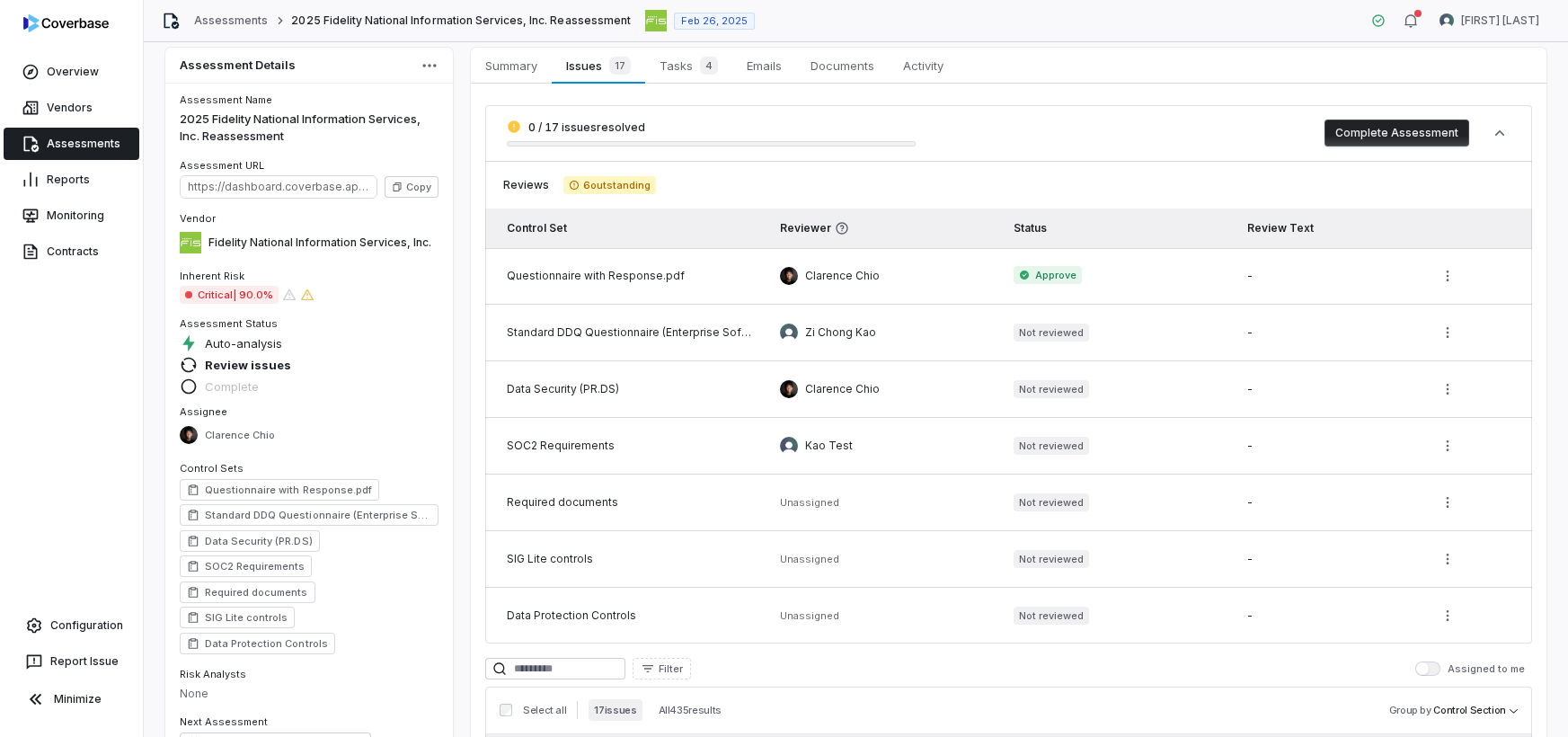 scroll, scrollTop: 0, scrollLeft: 0, axis: both 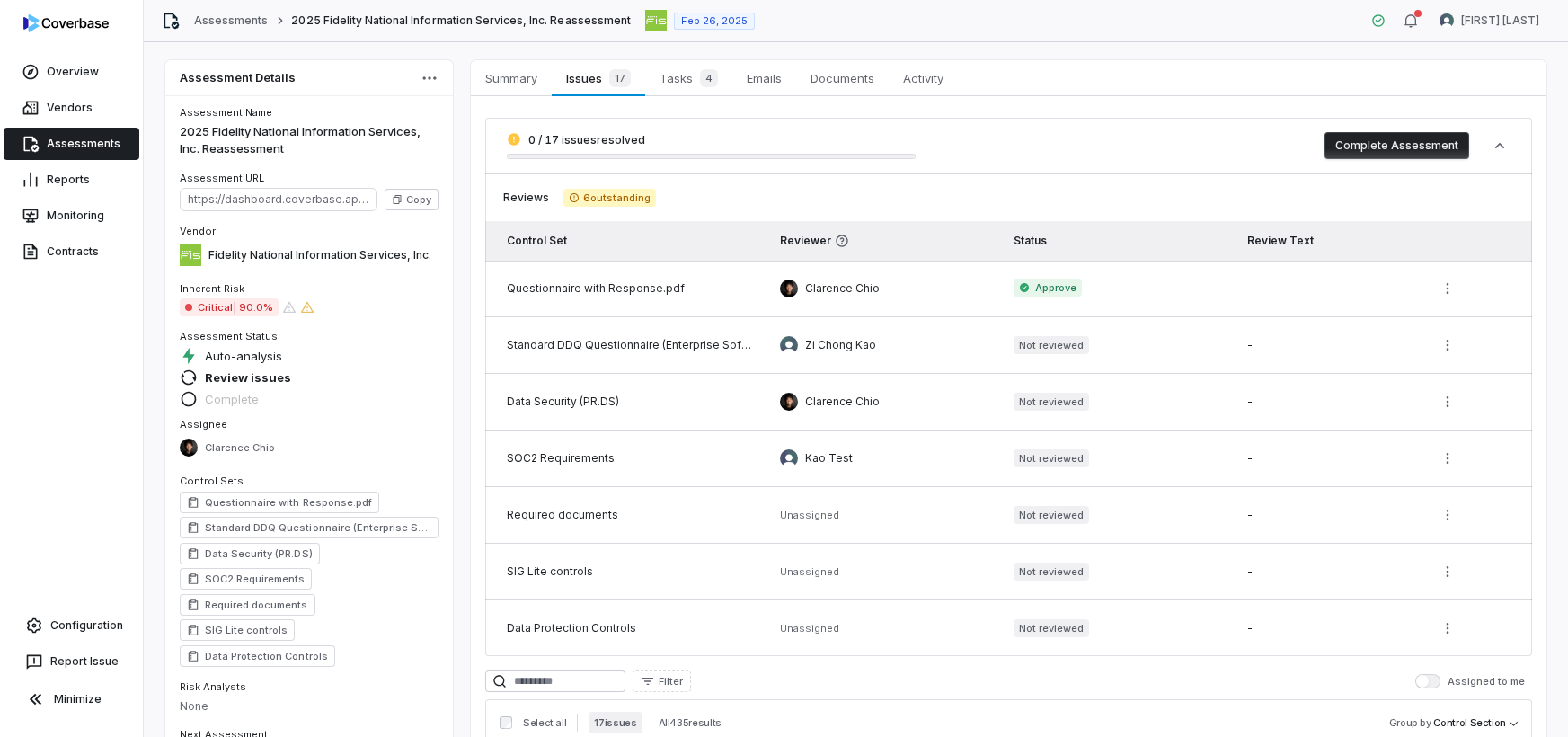 click on "0 / 17   issues  resolved Complete Assessment" at bounding box center [1008, 146] 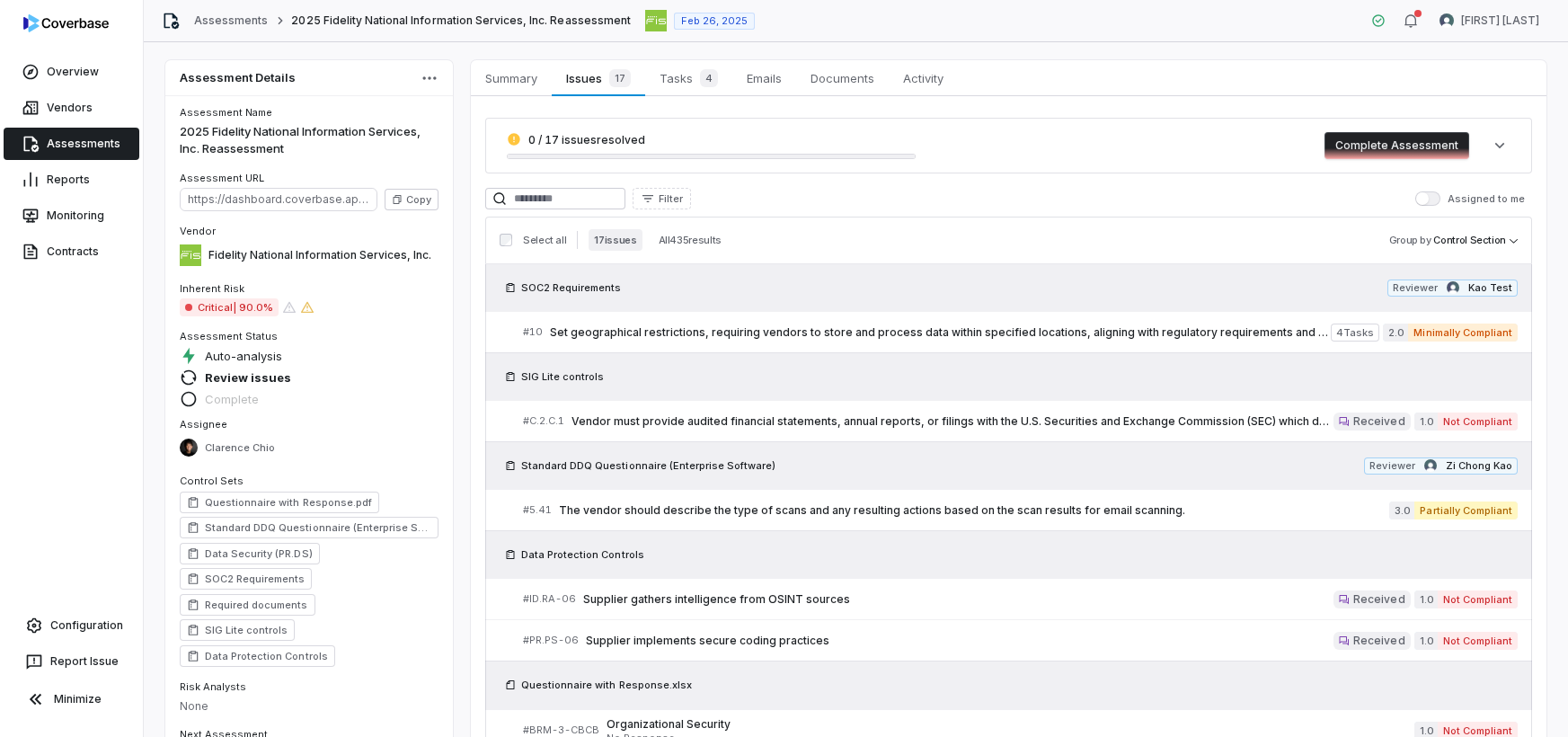 click on "Complete Assessment" at bounding box center (1396, 146) 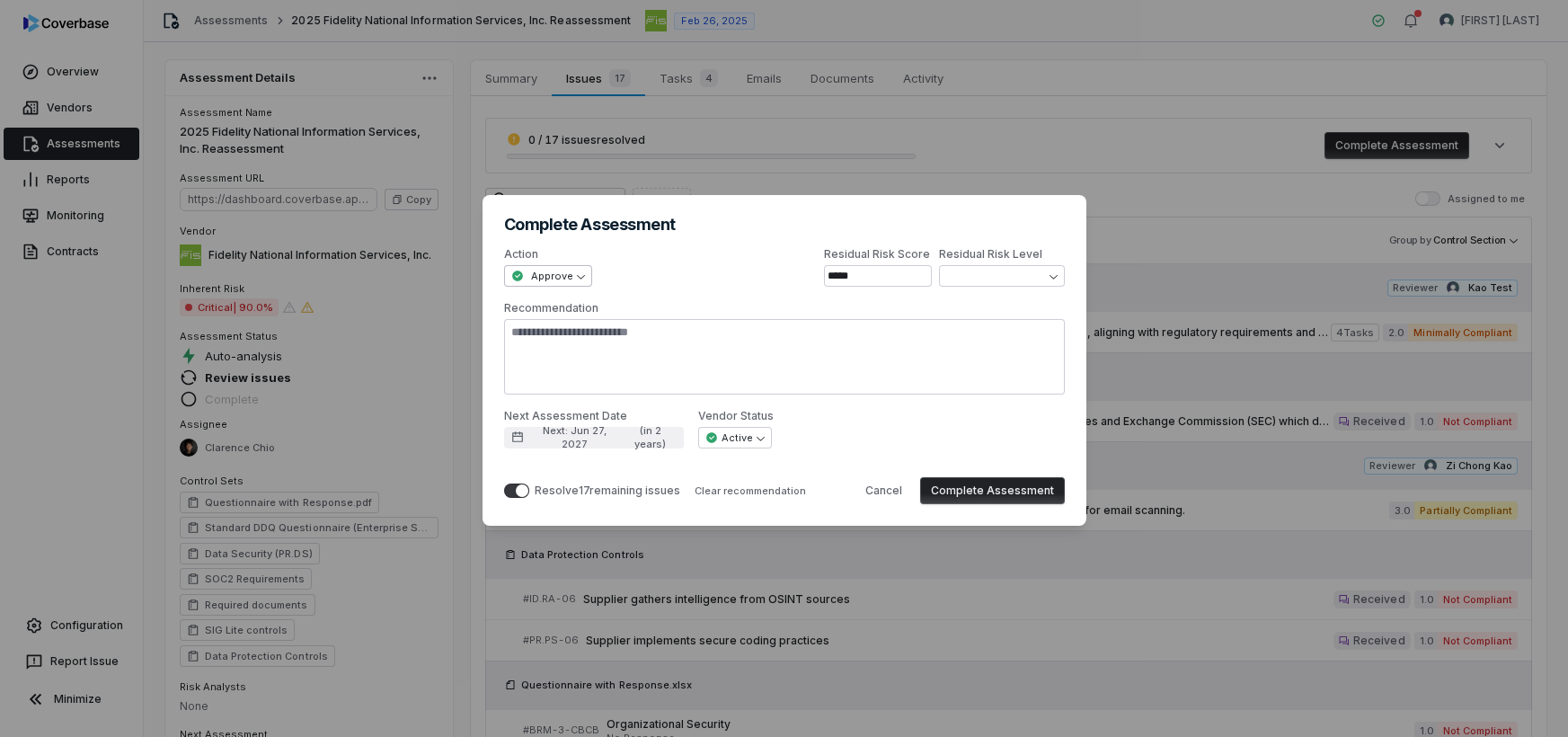 click on "**********" at bounding box center [784, 368] 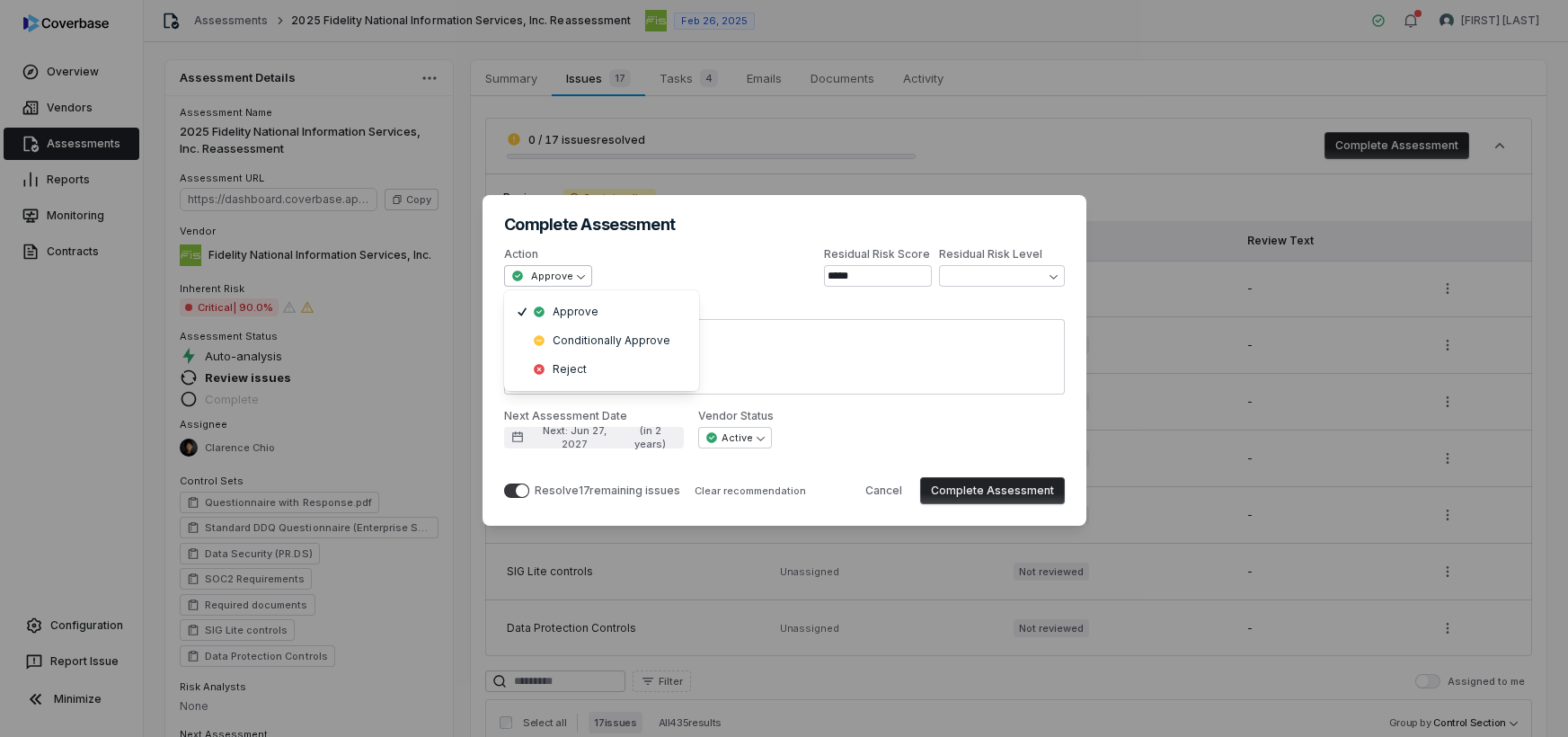 click on "**********" at bounding box center (784, 368) 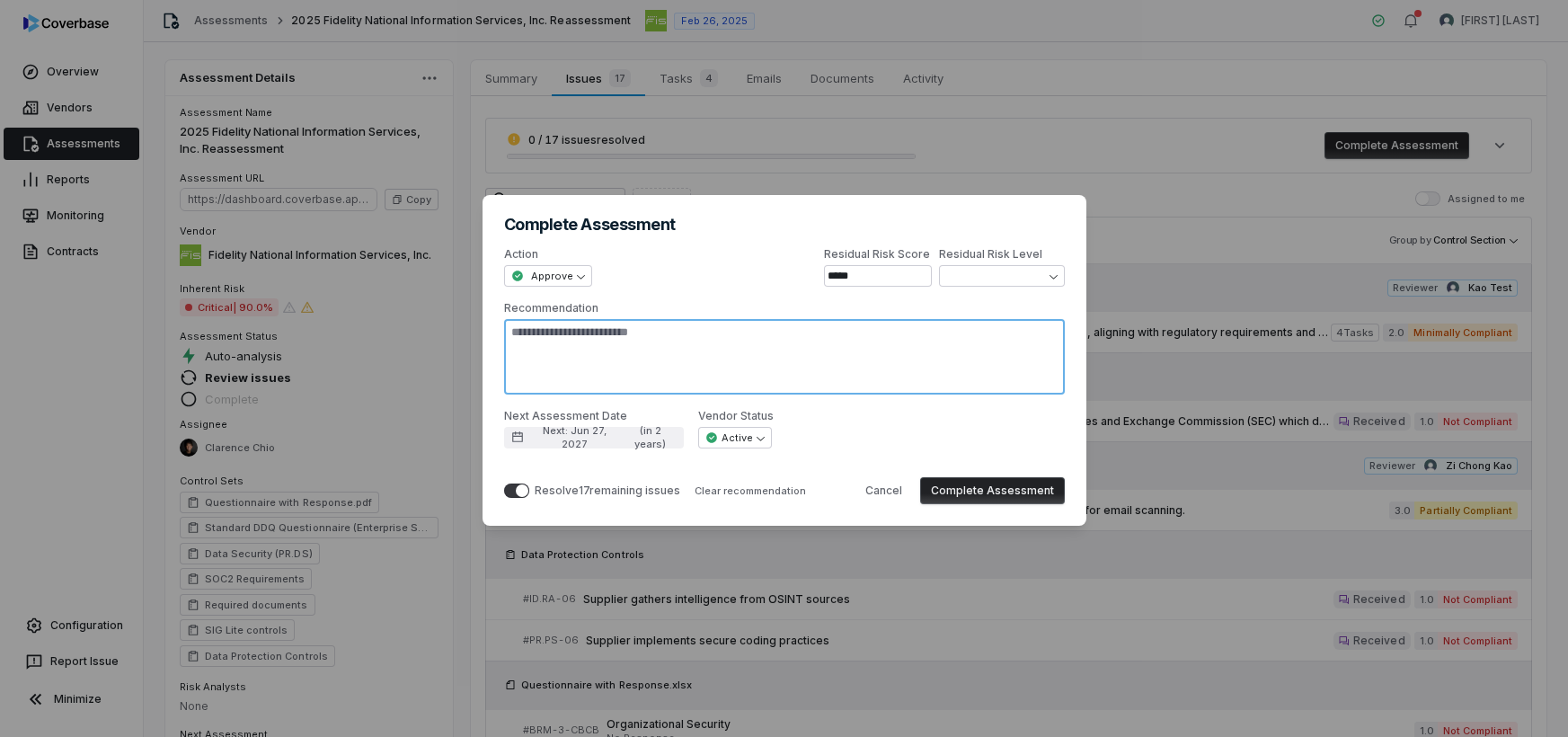 click on "Recommendation" at bounding box center [784, 357] 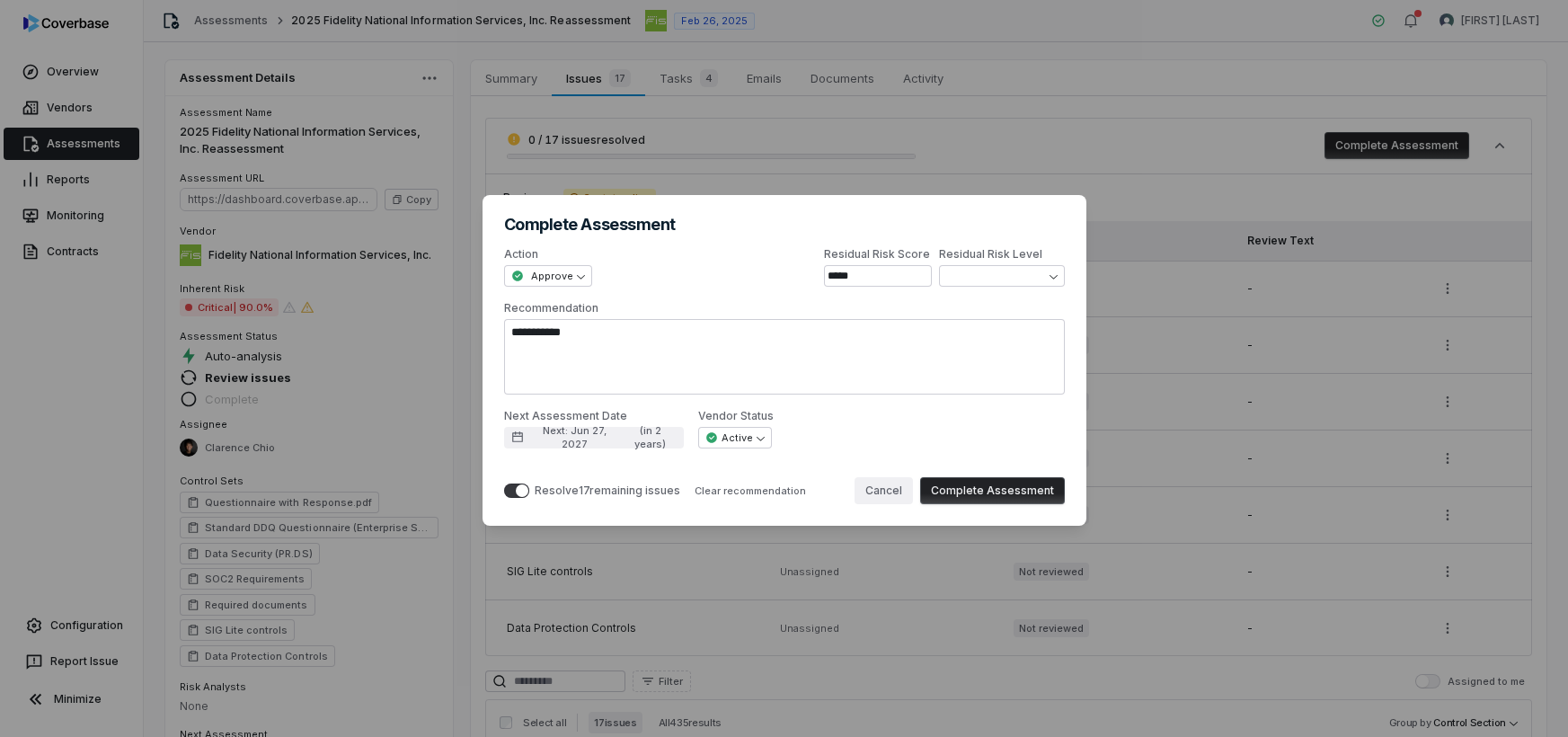 click on "Cancel" at bounding box center (883, 491) 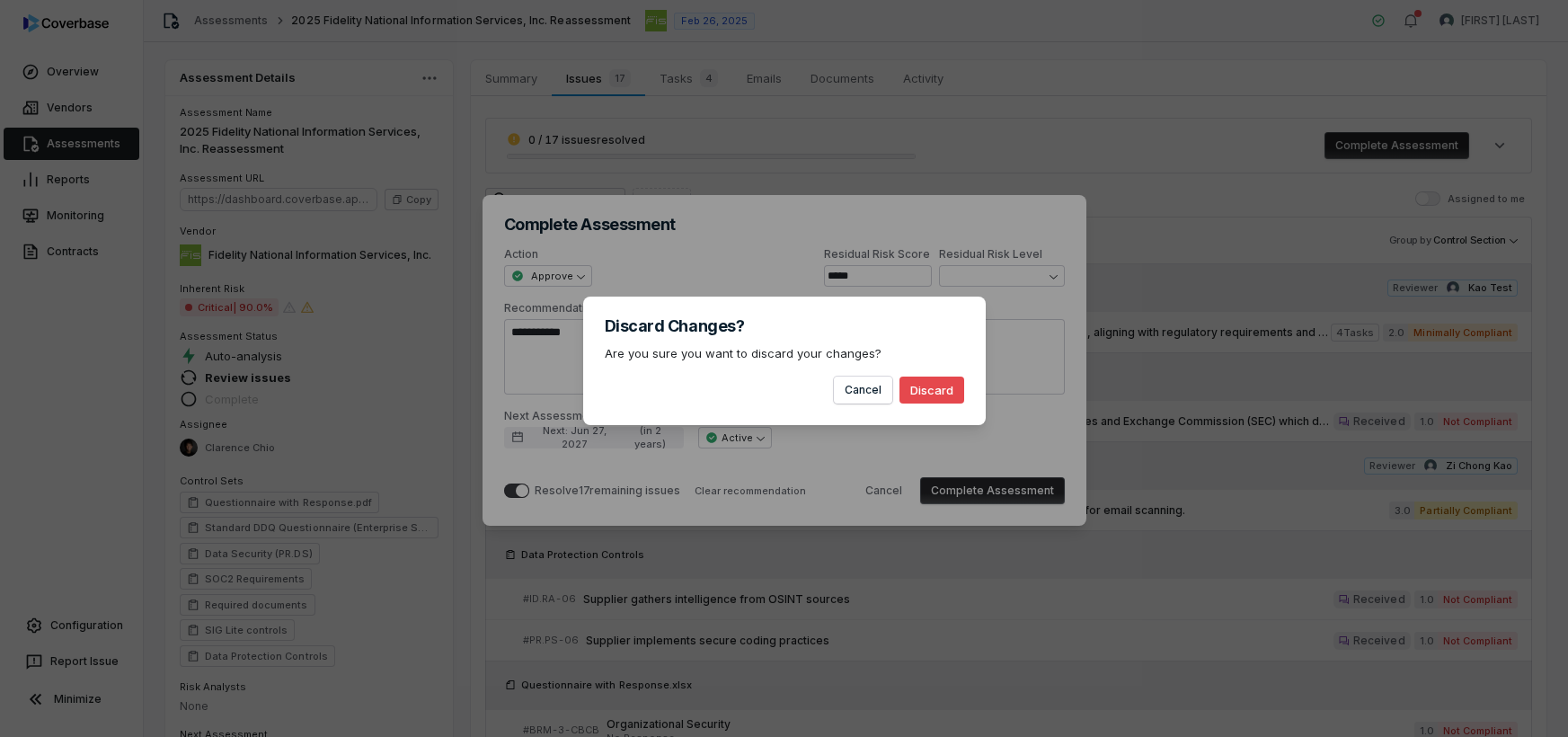 click on "Discard" at bounding box center [932, 390] 